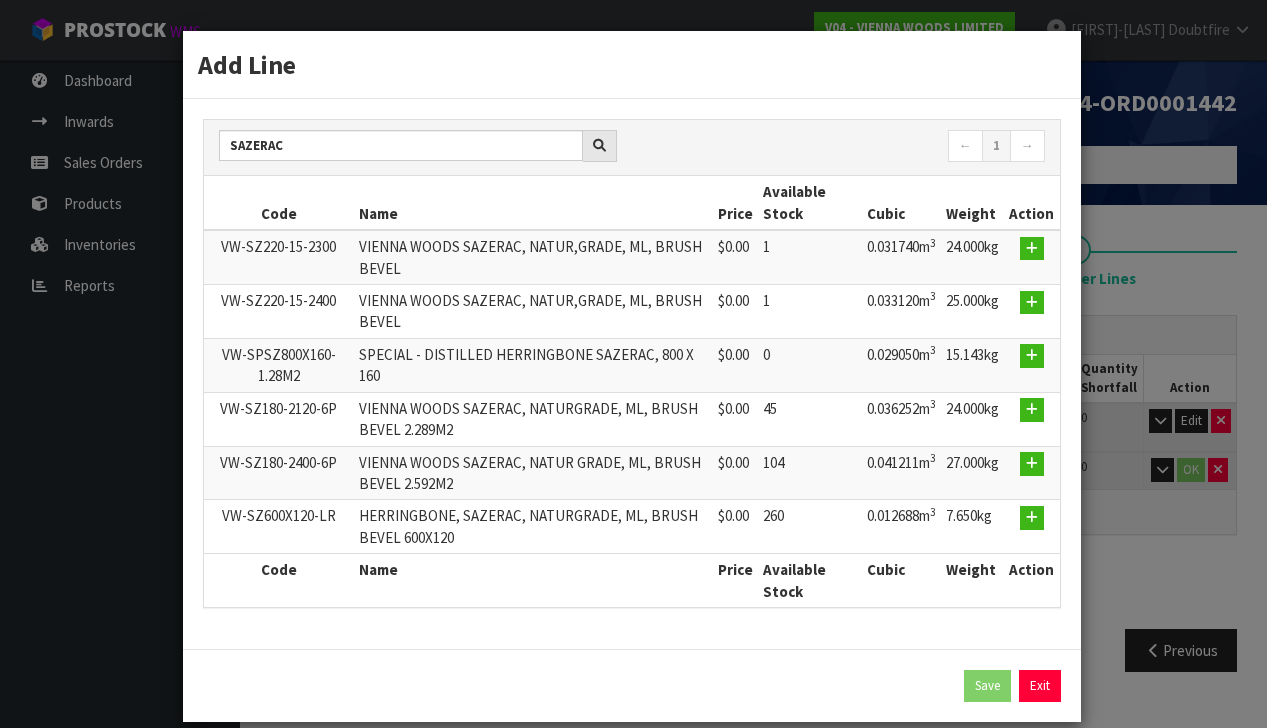 scroll, scrollTop: 0, scrollLeft: 0, axis: both 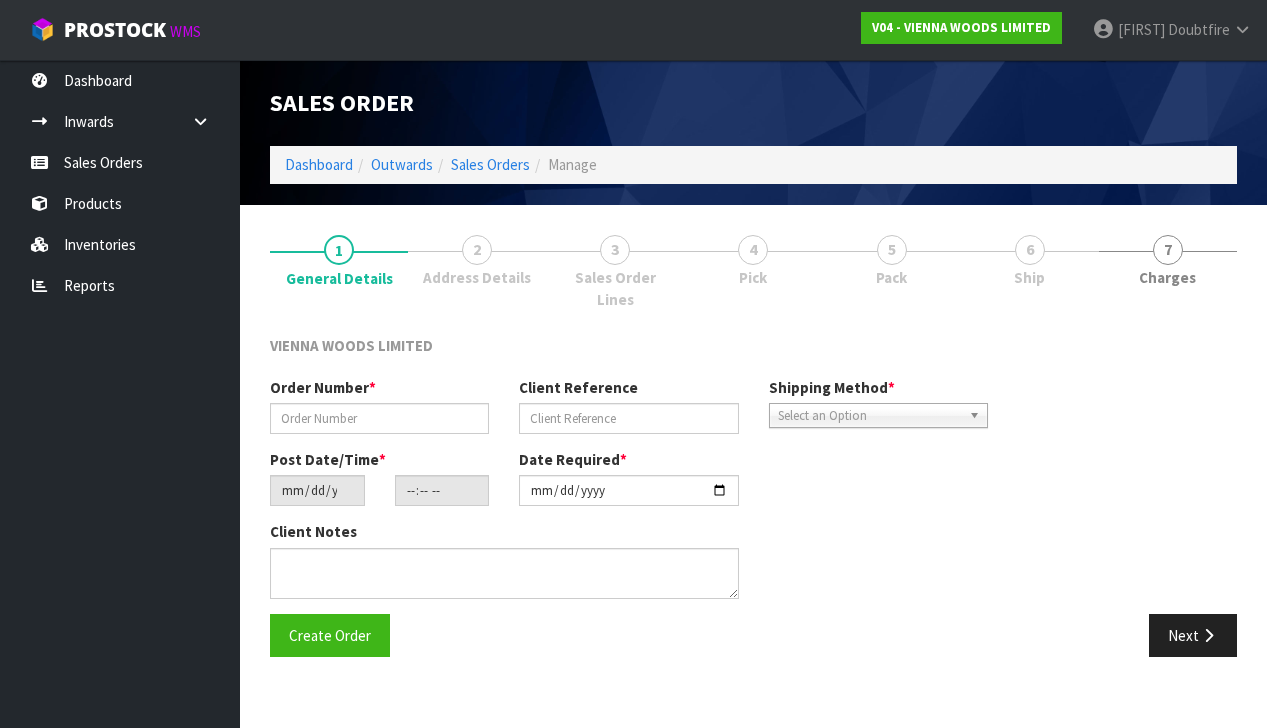 type on "FFLO721-15" 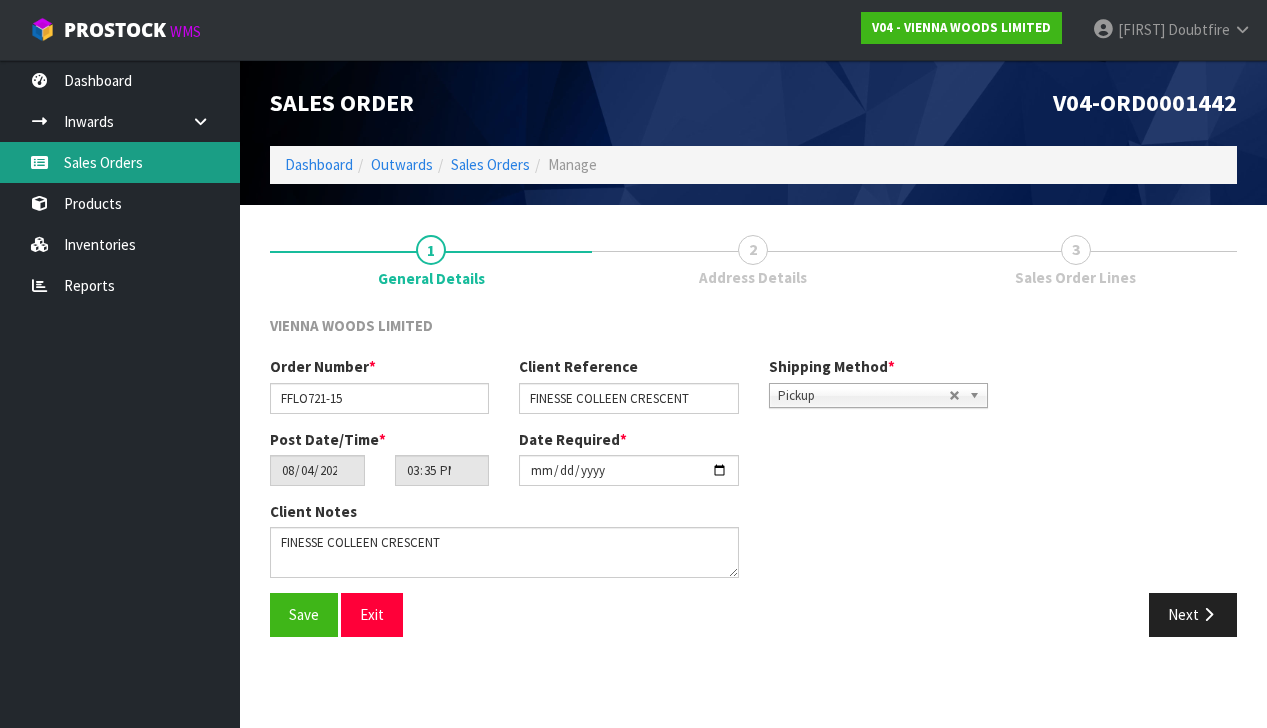 click on "Sales Orders" at bounding box center (120, 162) 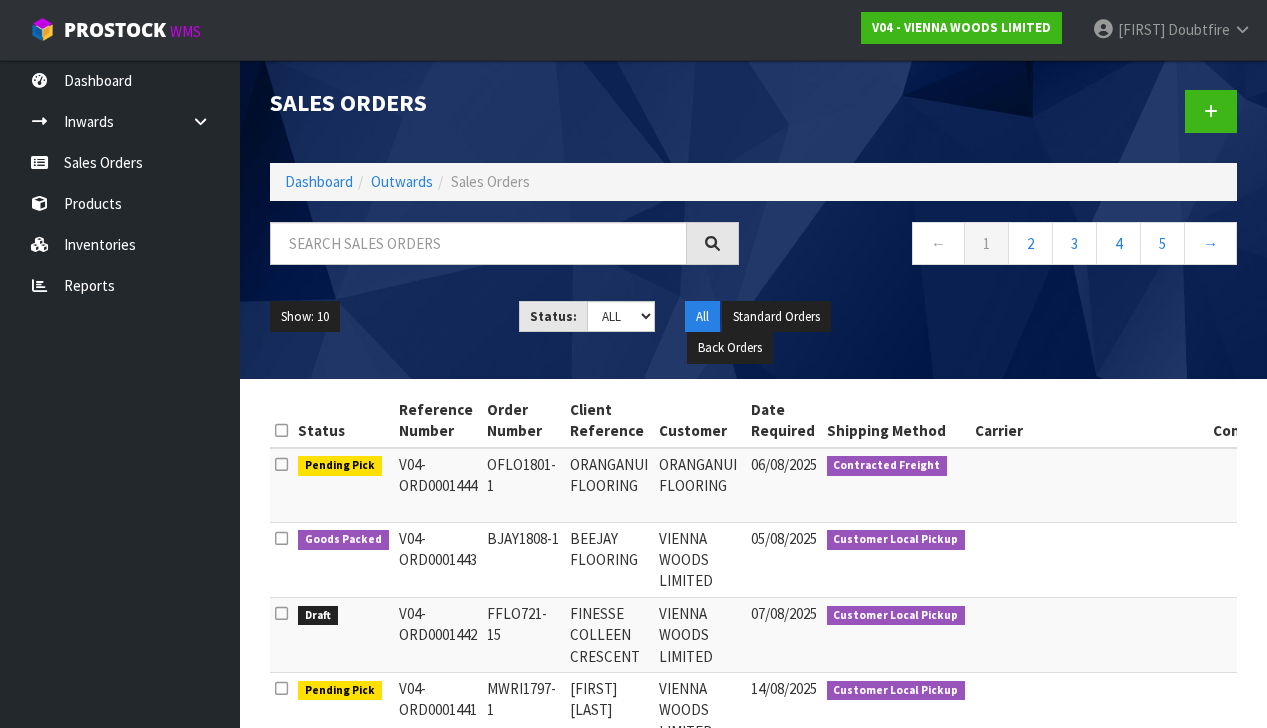scroll, scrollTop: 0, scrollLeft: 0, axis: both 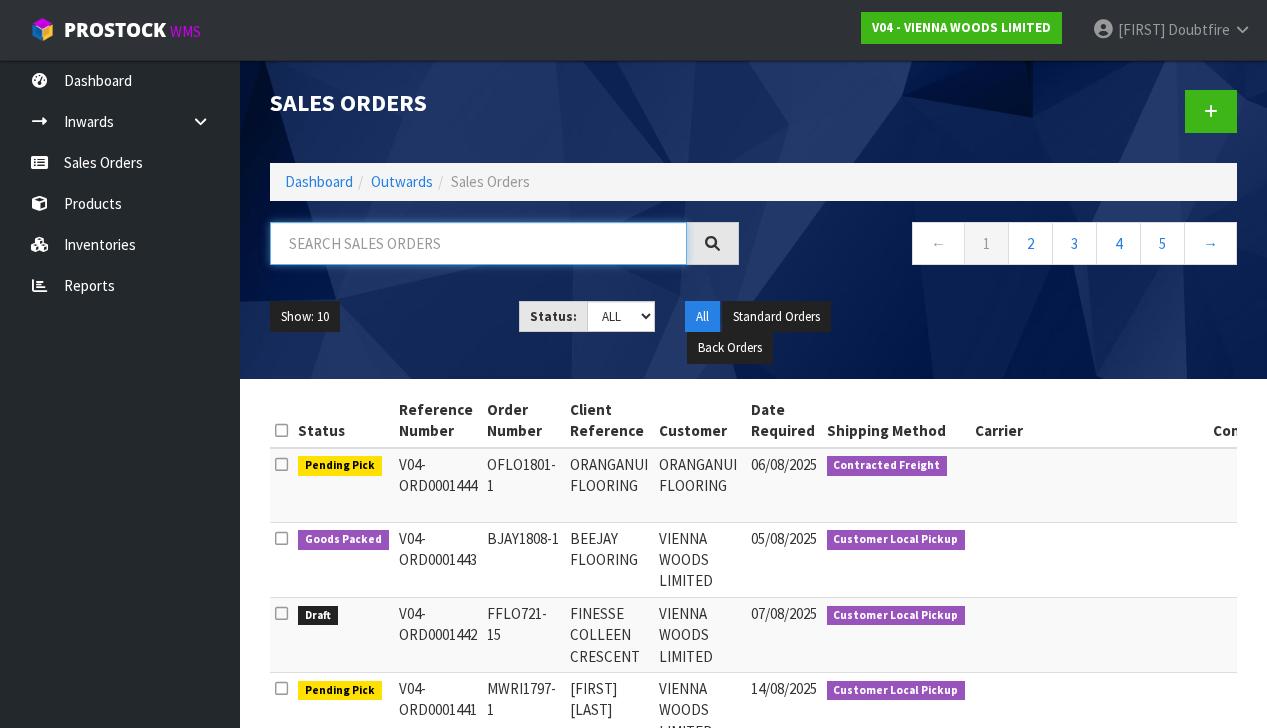 click at bounding box center [478, 243] 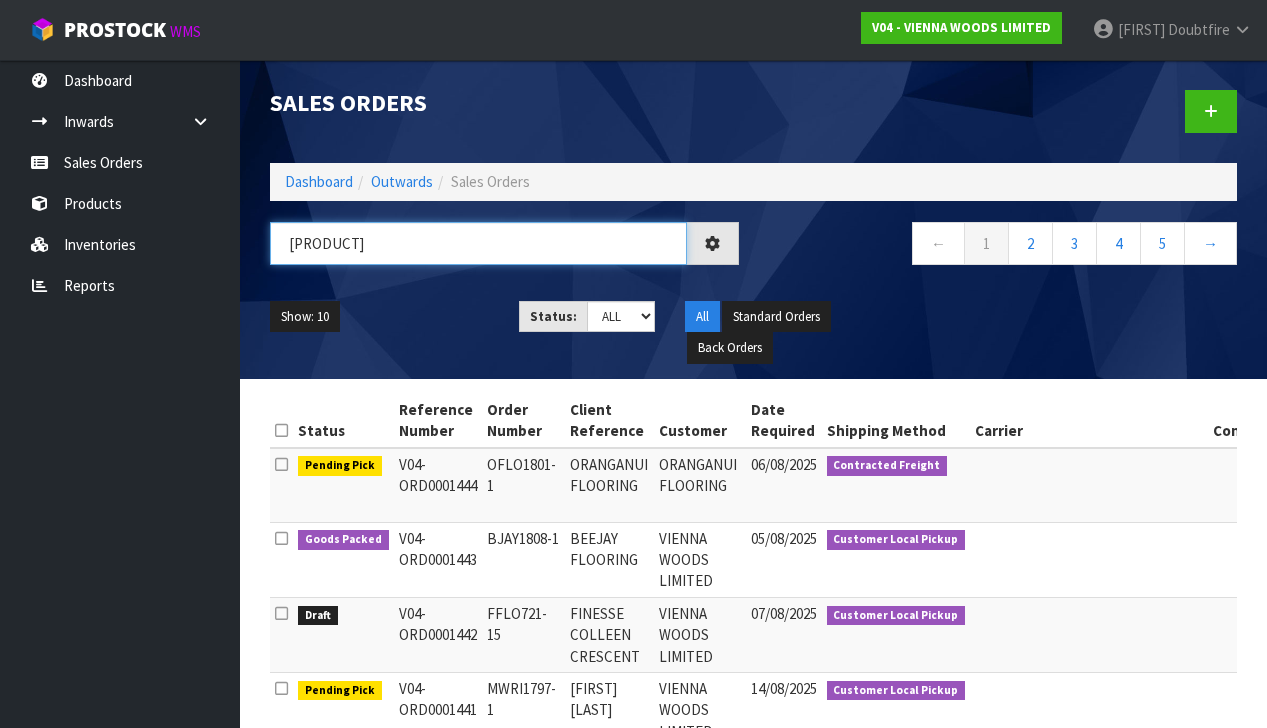 type on "[PRODUCT]" 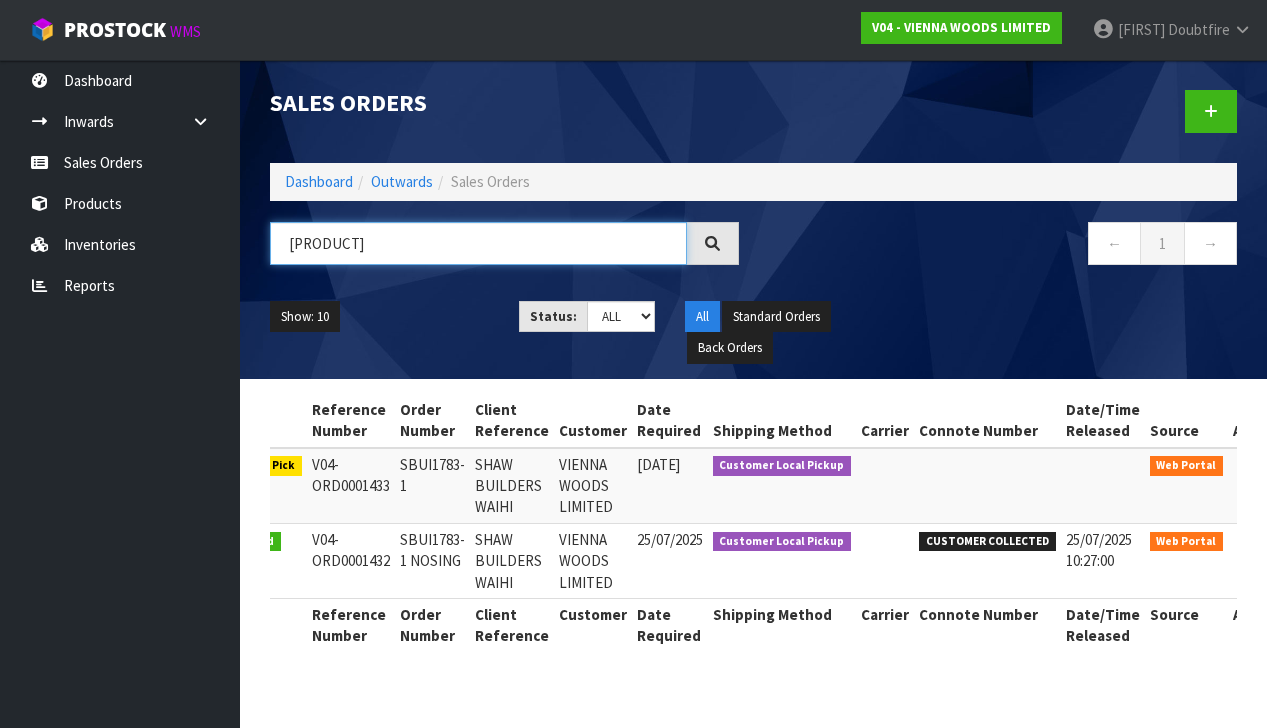 scroll, scrollTop: 0, scrollLeft: 79, axis: horizontal 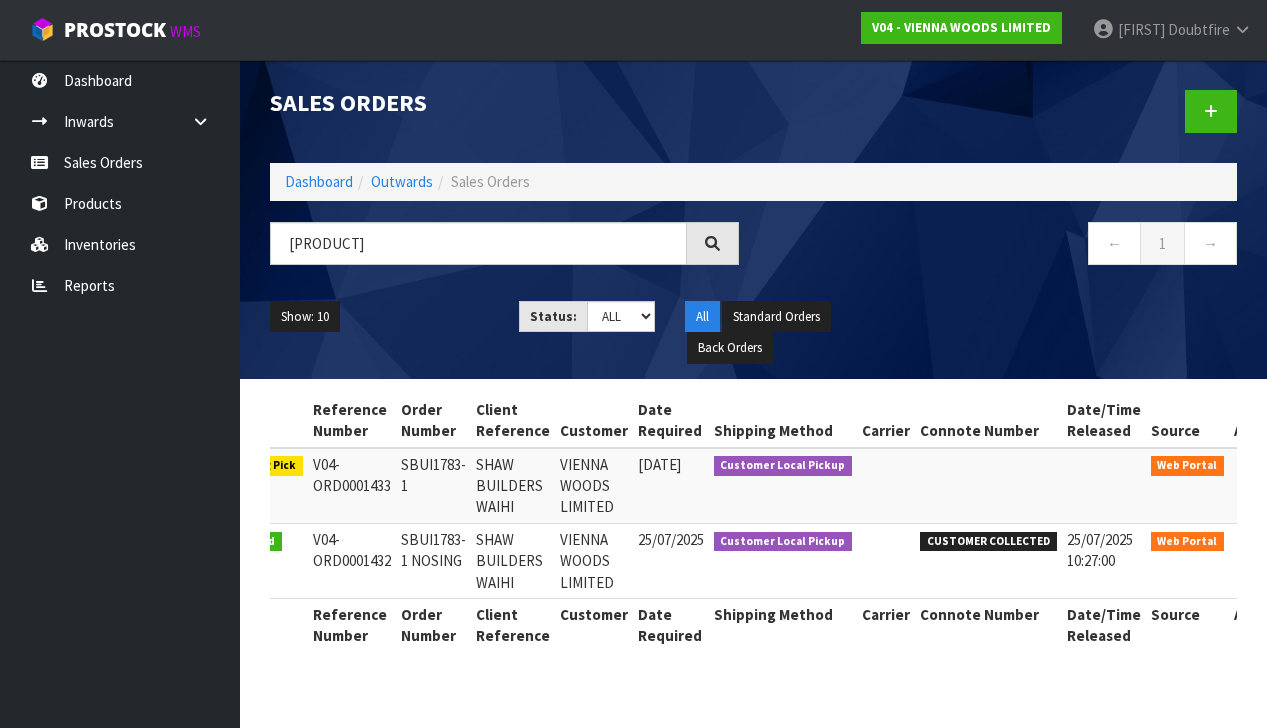 click at bounding box center [1256, 469] 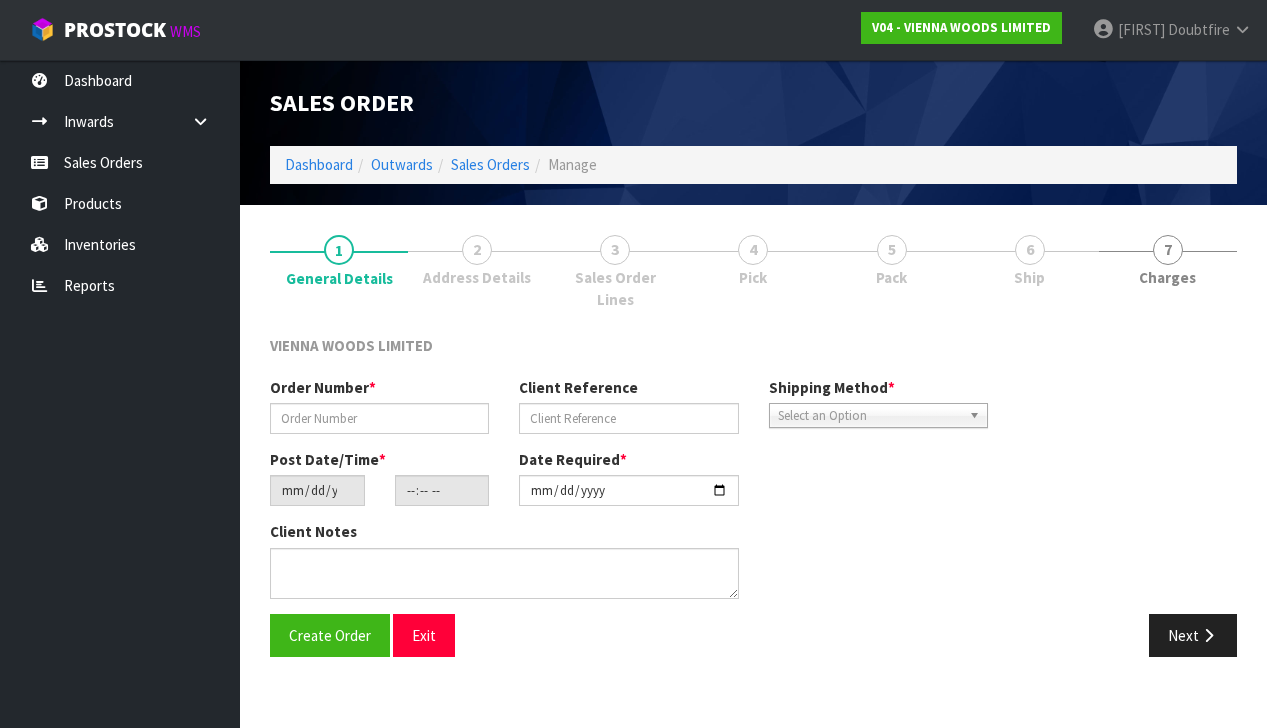 scroll, scrollTop: 0, scrollLeft: 0, axis: both 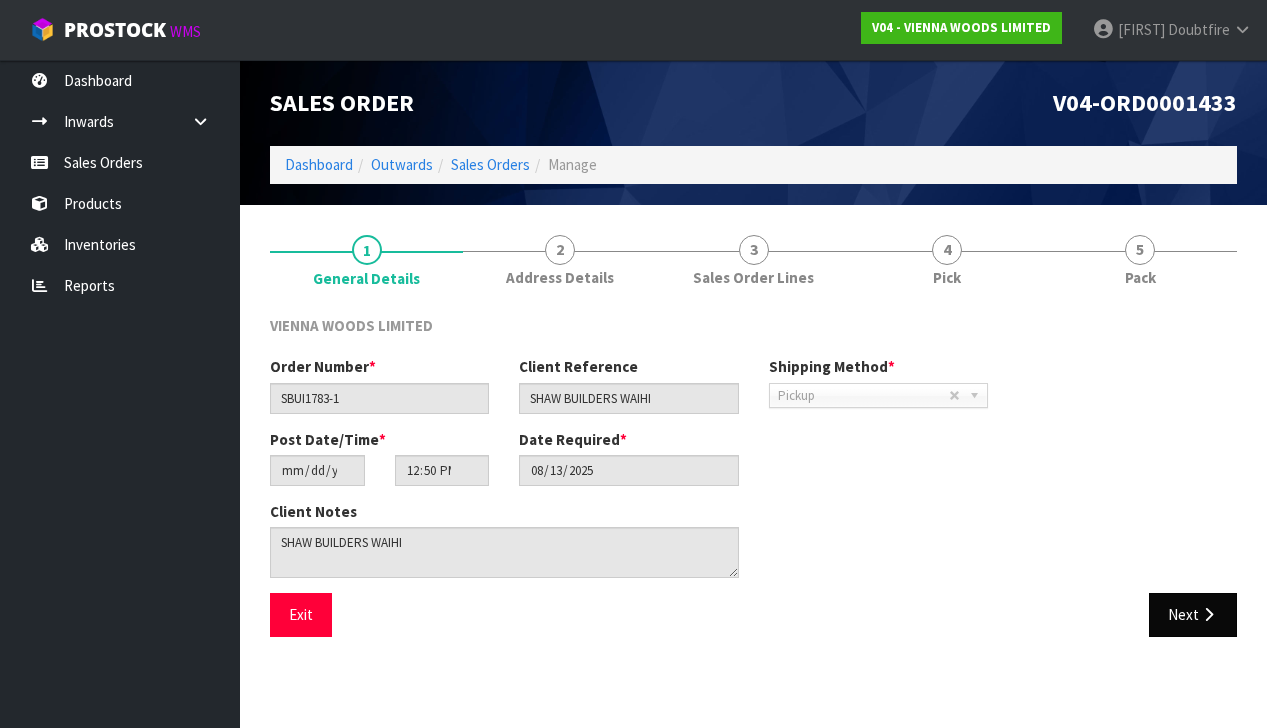 click on "Next" at bounding box center (1193, 614) 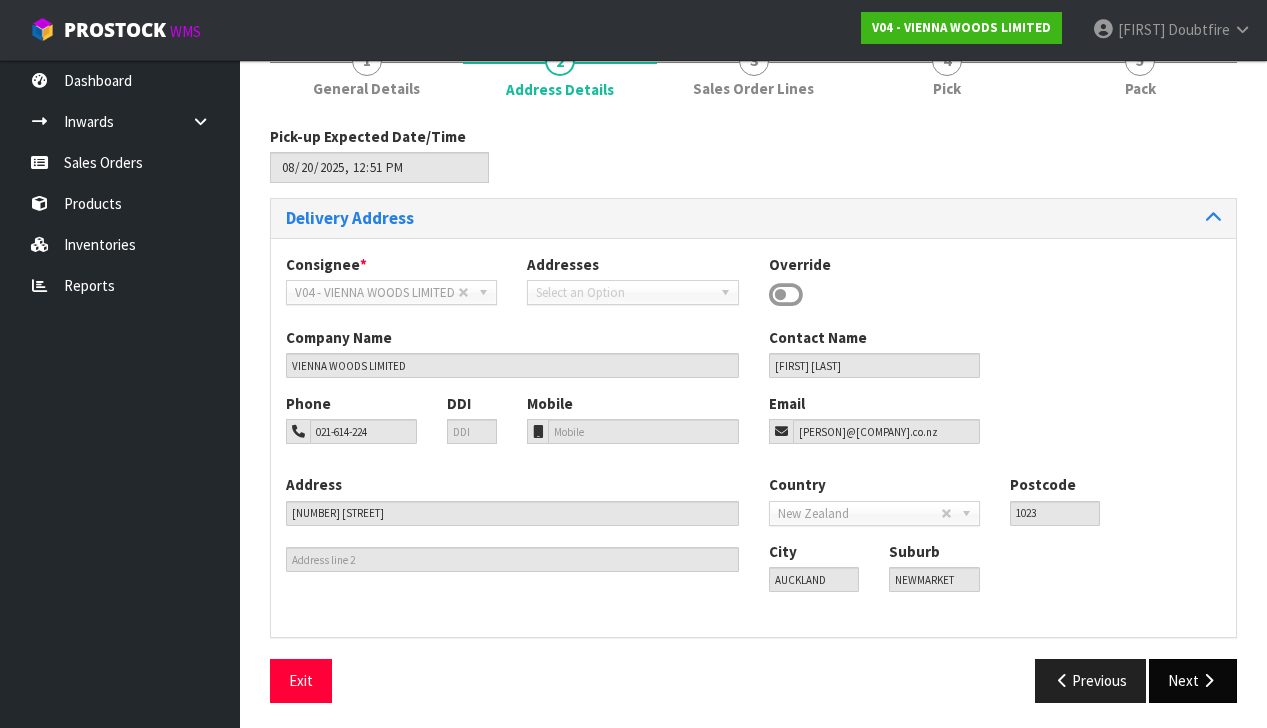 scroll, scrollTop: 188, scrollLeft: 0, axis: vertical 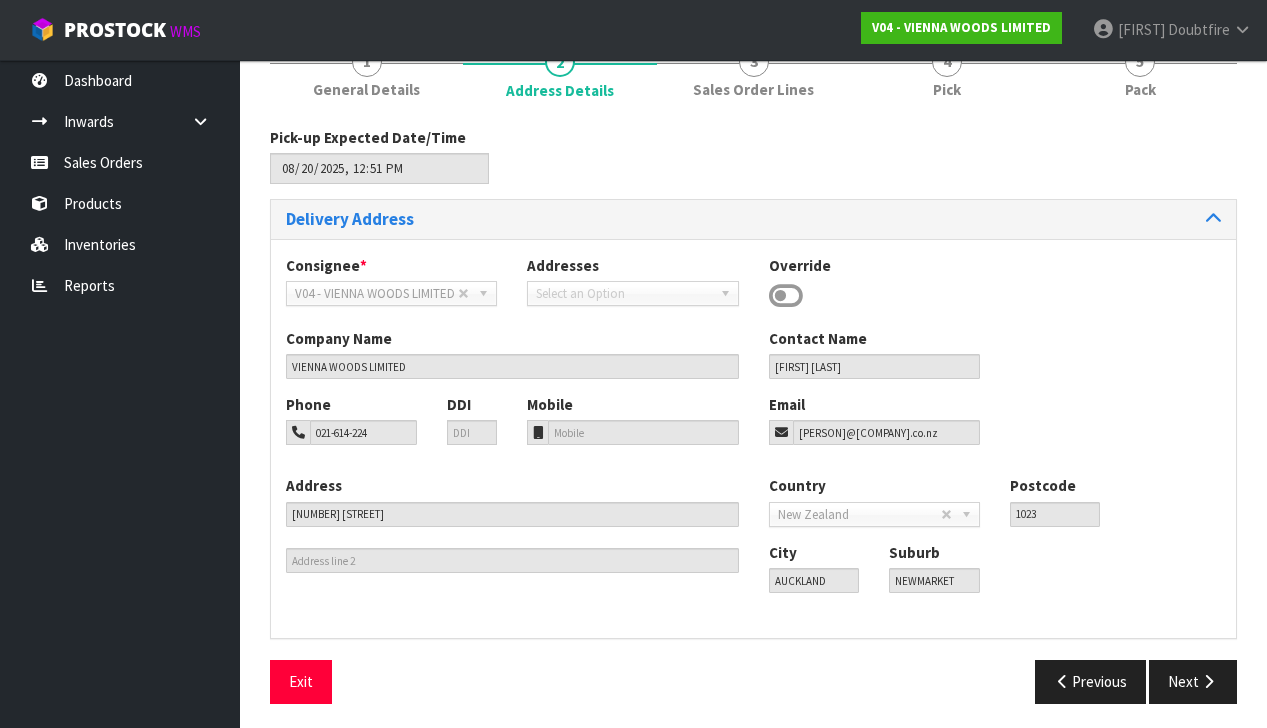 click on "Next" at bounding box center [1193, 681] 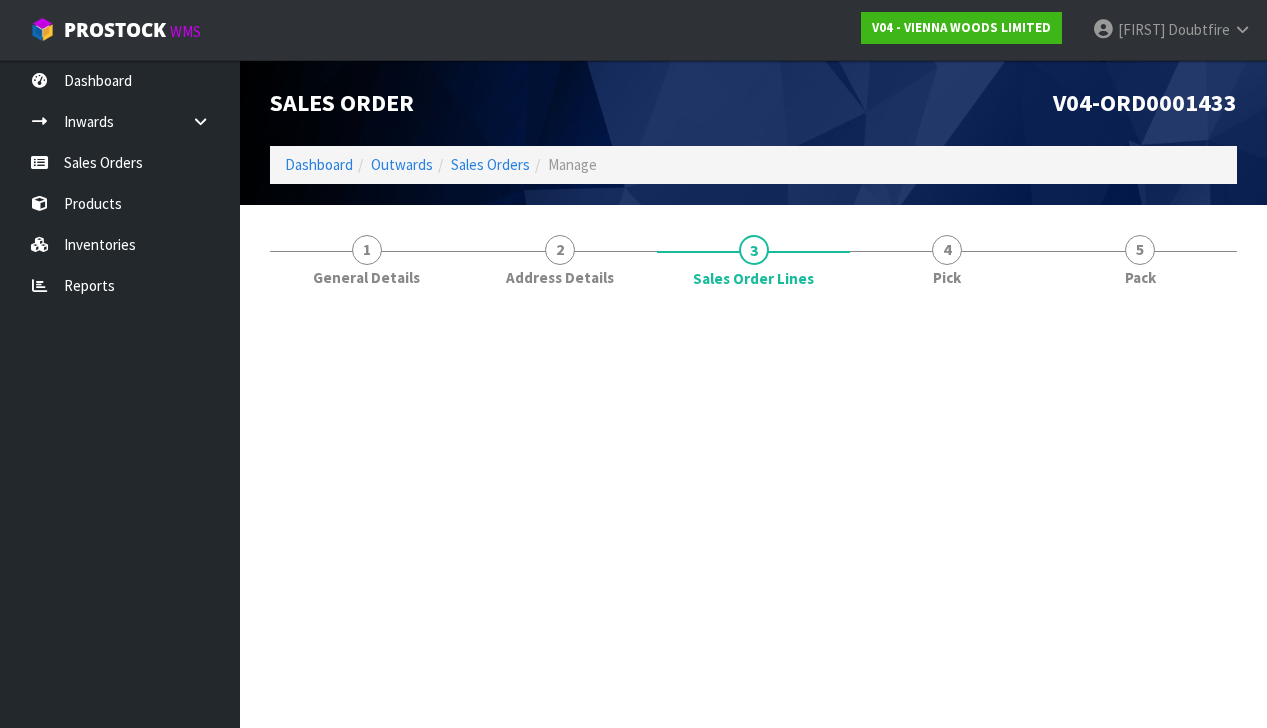 scroll, scrollTop: 0, scrollLeft: 0, axis: both 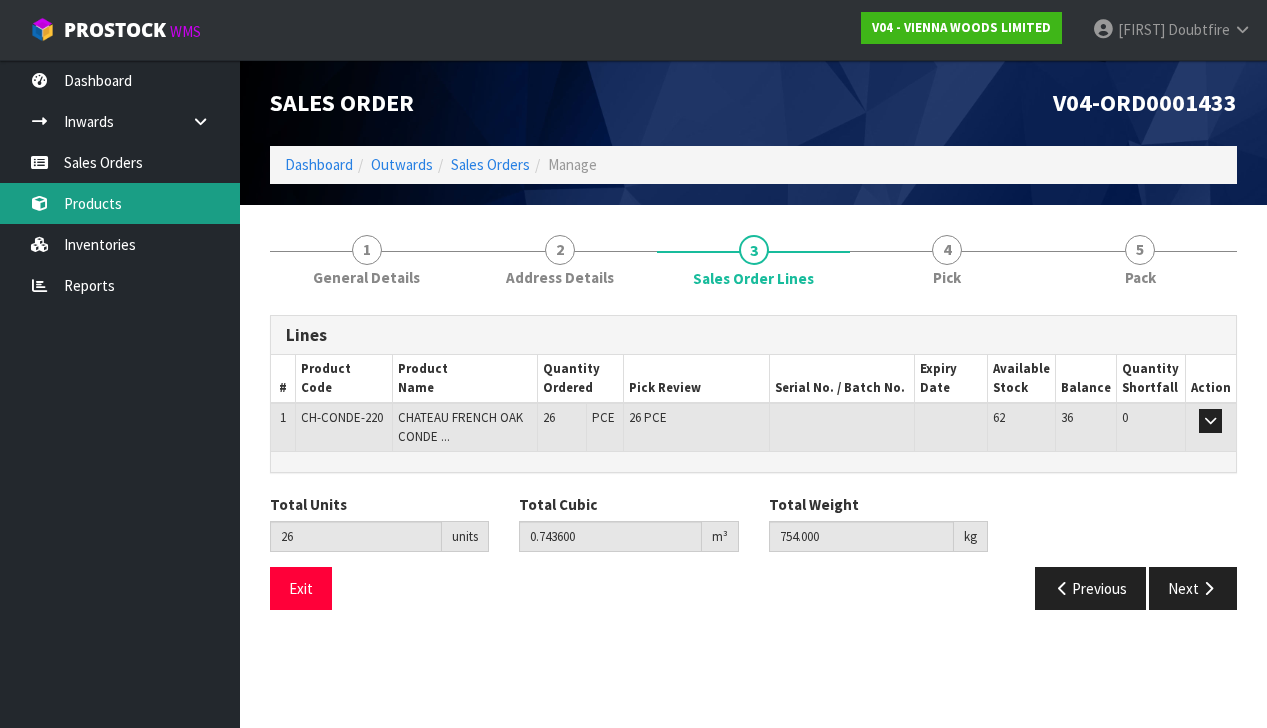 click on "Products" at bounding box center [120, 203] 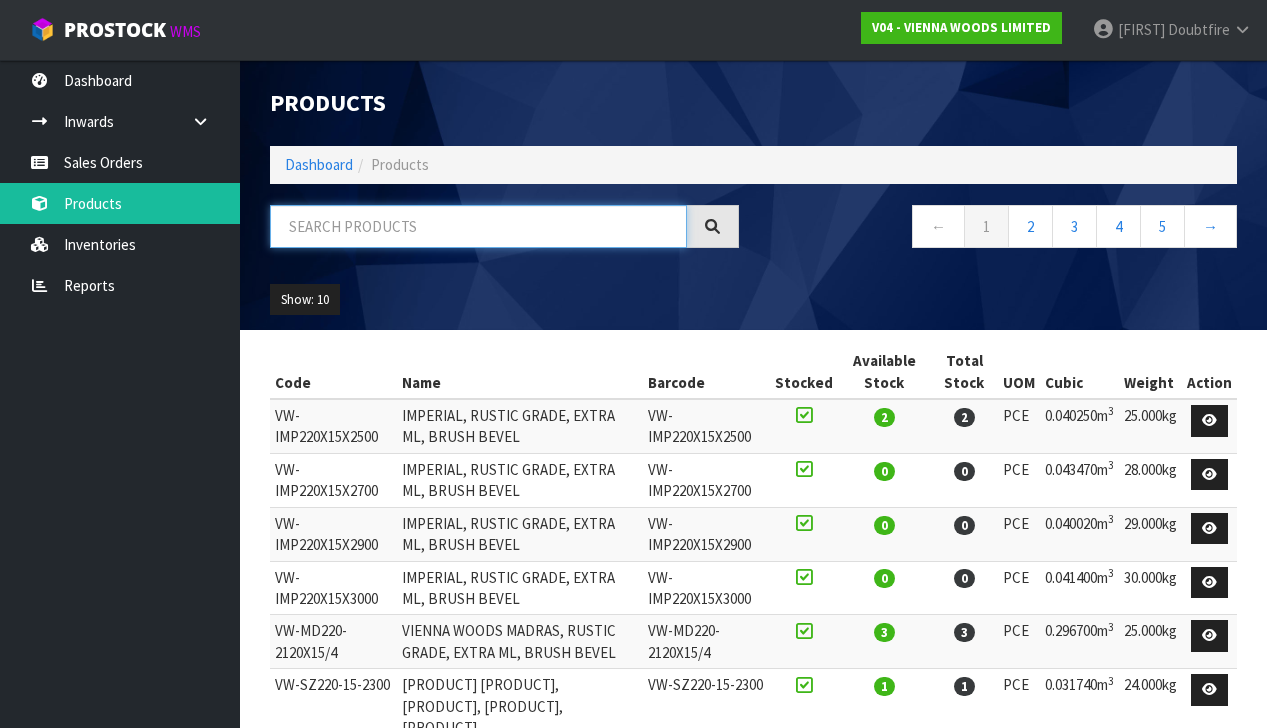 click at bounding box center (478, 226) 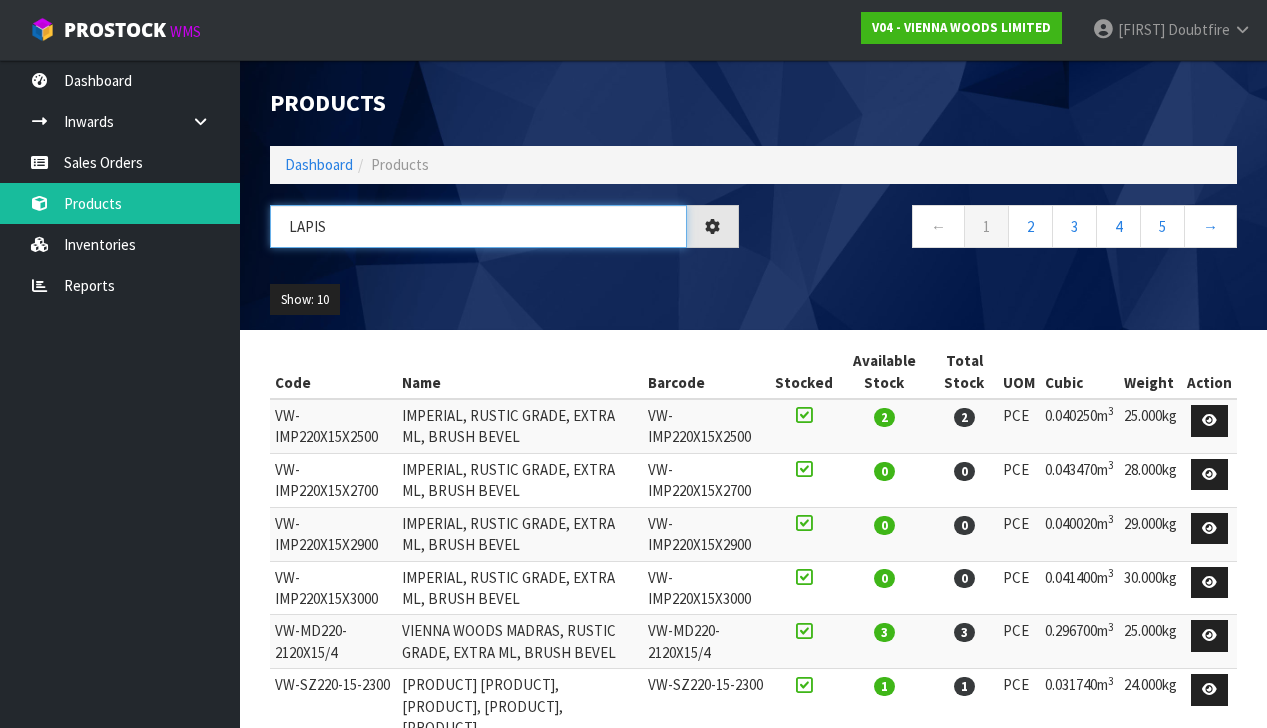 type on "LAPIS" 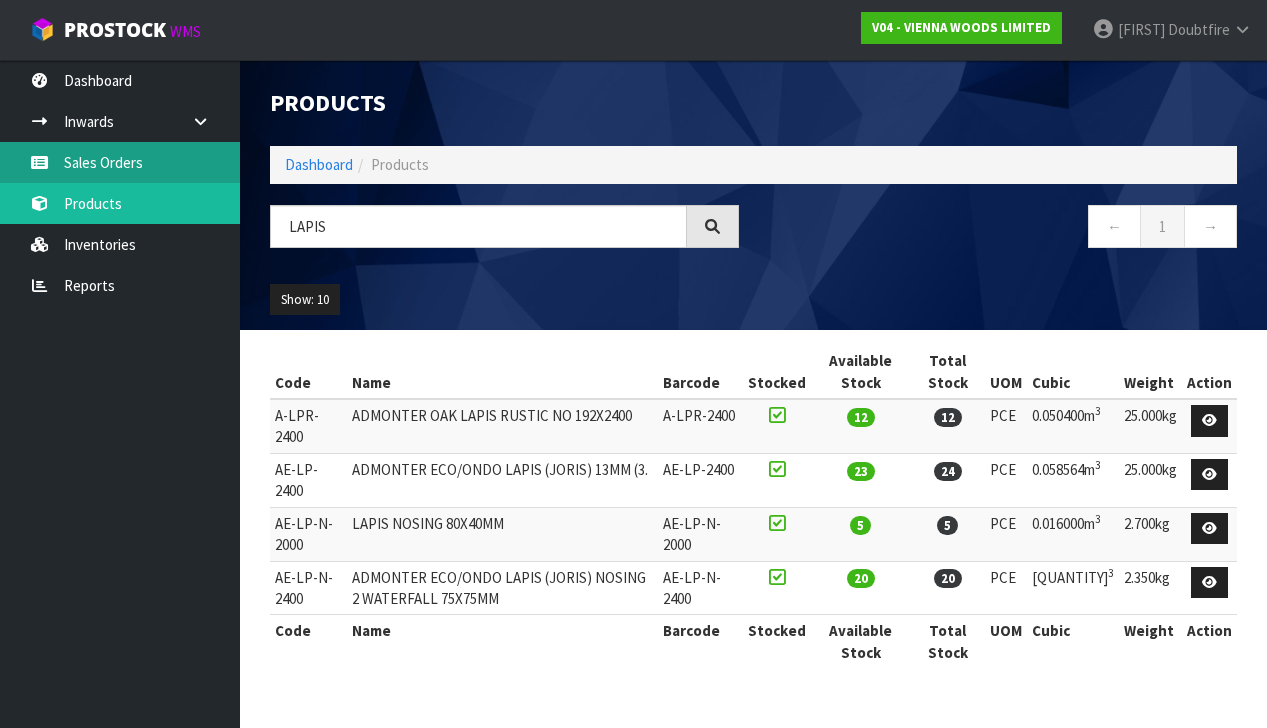 click on "Sales Orders" at bounding box center (120, 162) 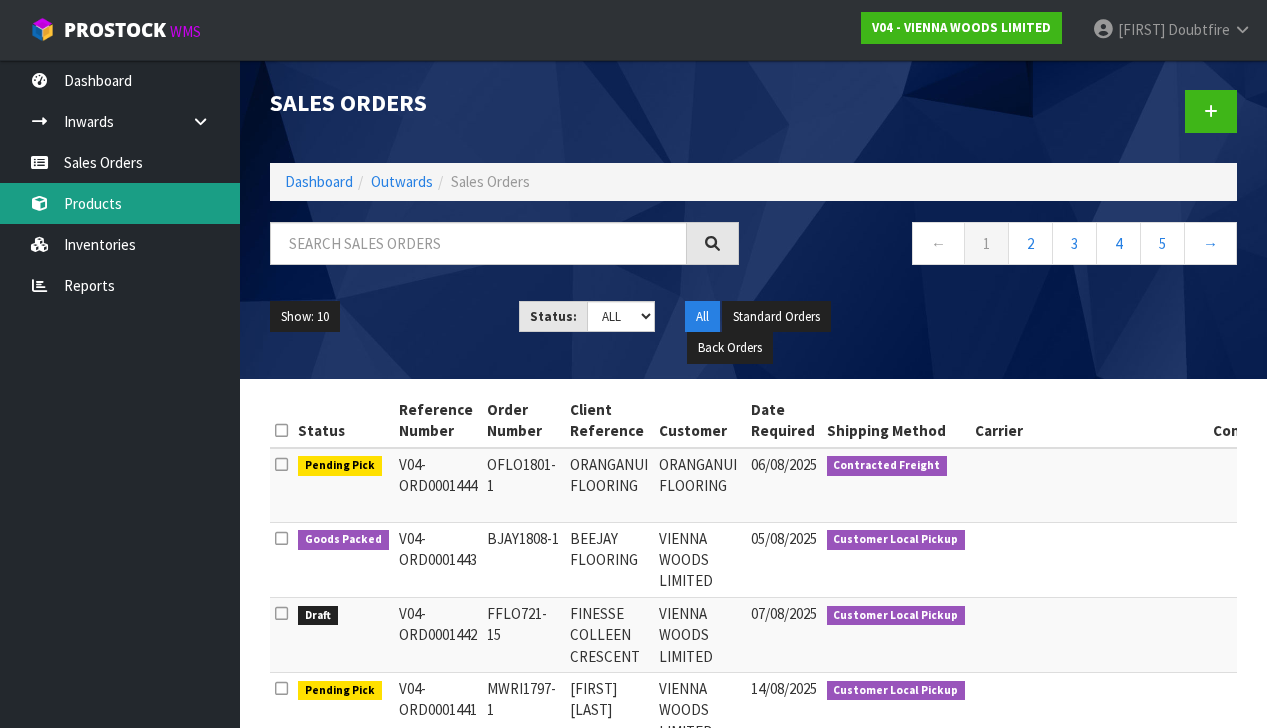 click on "Products" at bounding box center (120, 203) 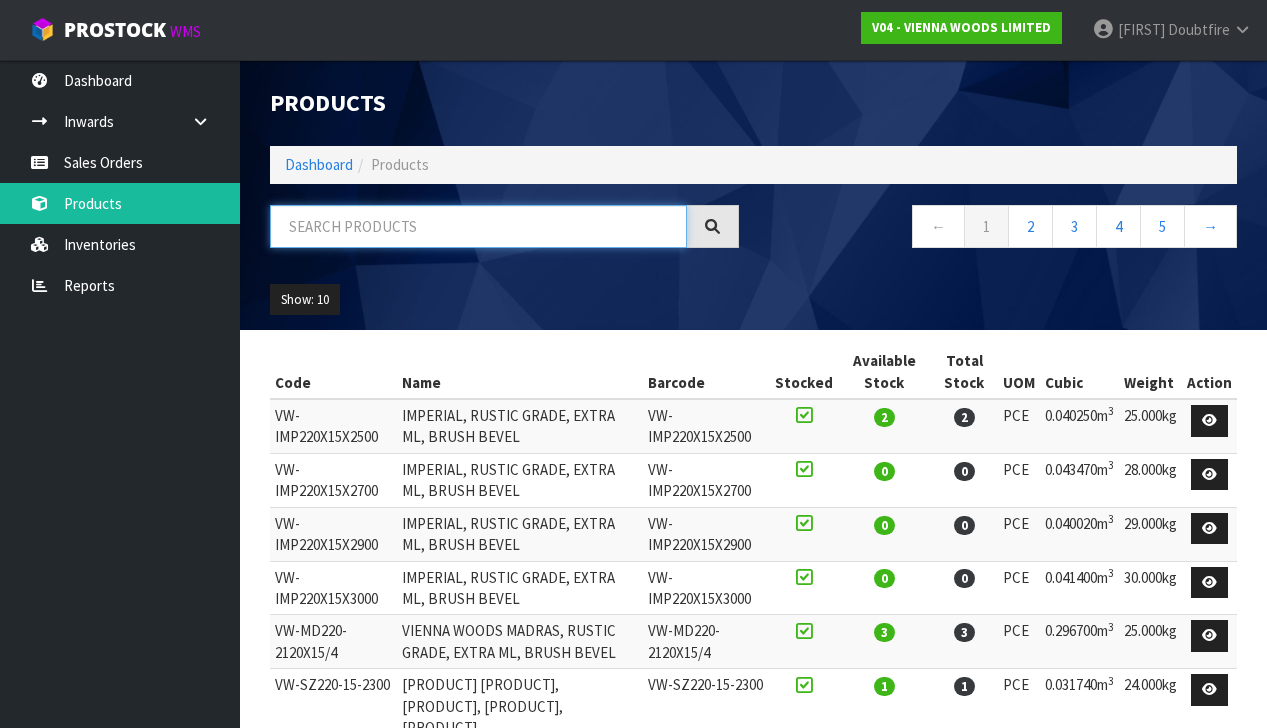 click at bounding box center [478, 226] 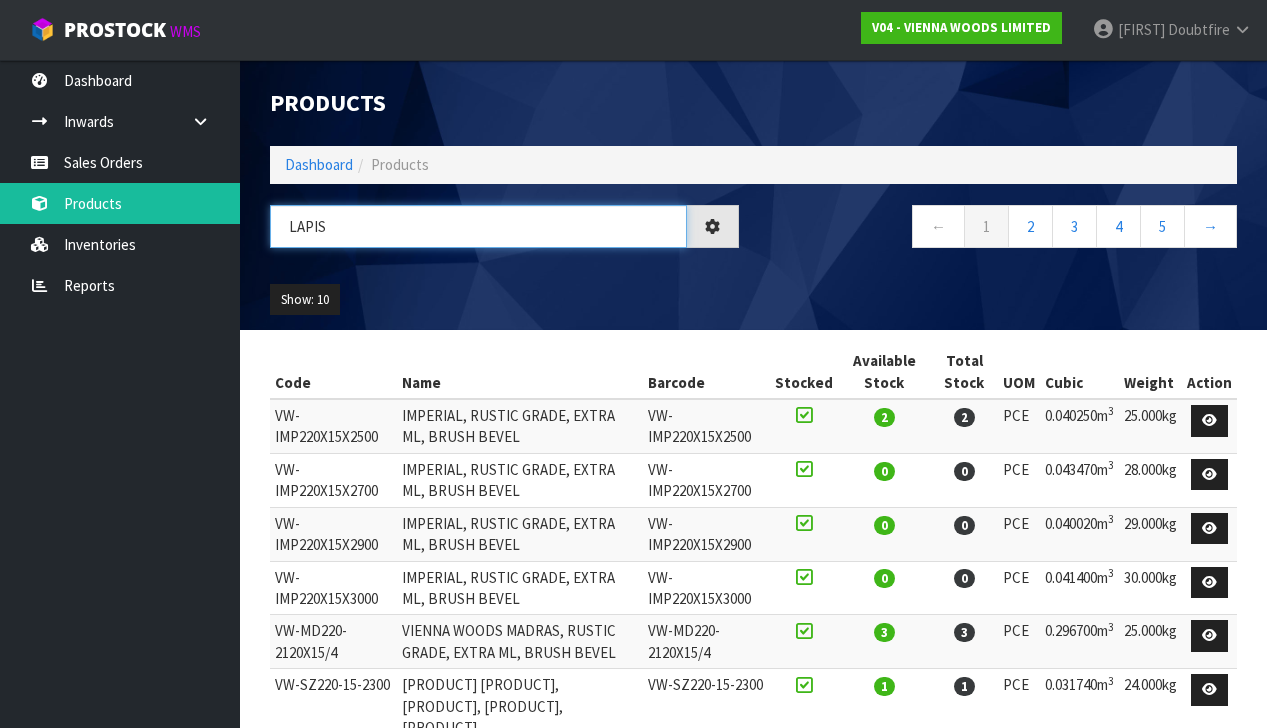 type on "LAPIS" 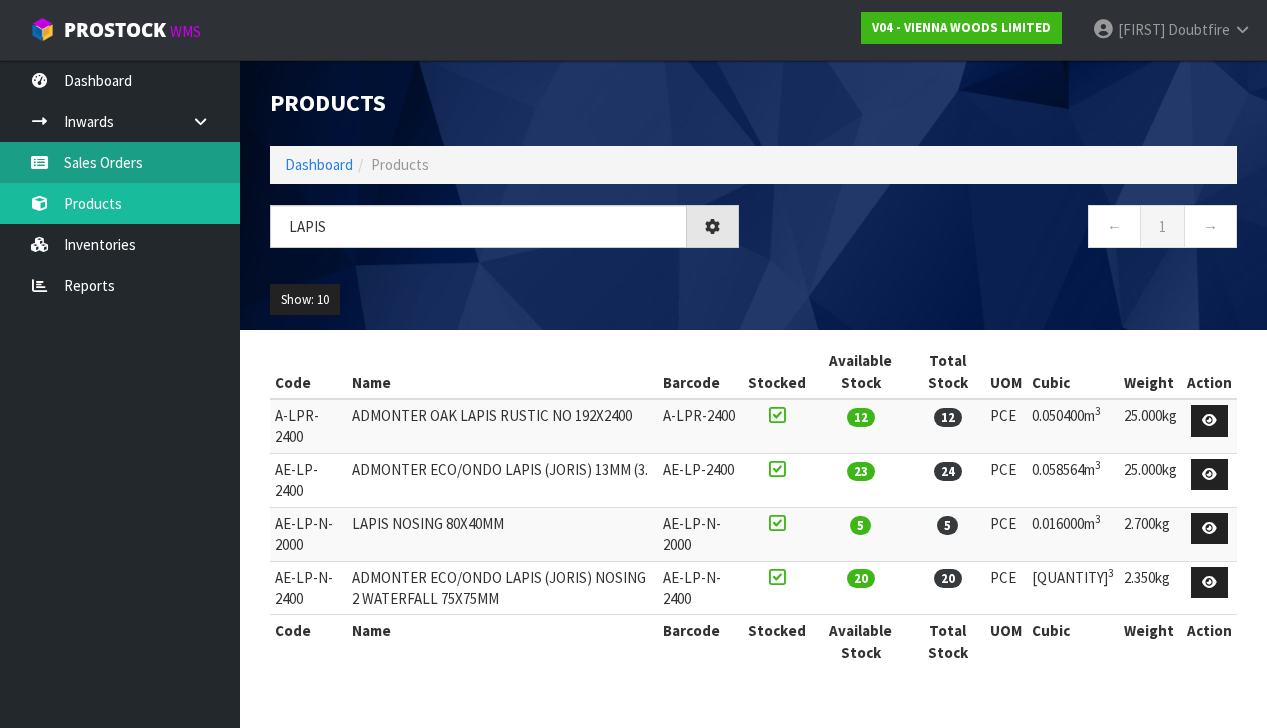 click on "Sales Orders" at bounding box center [120, 162] 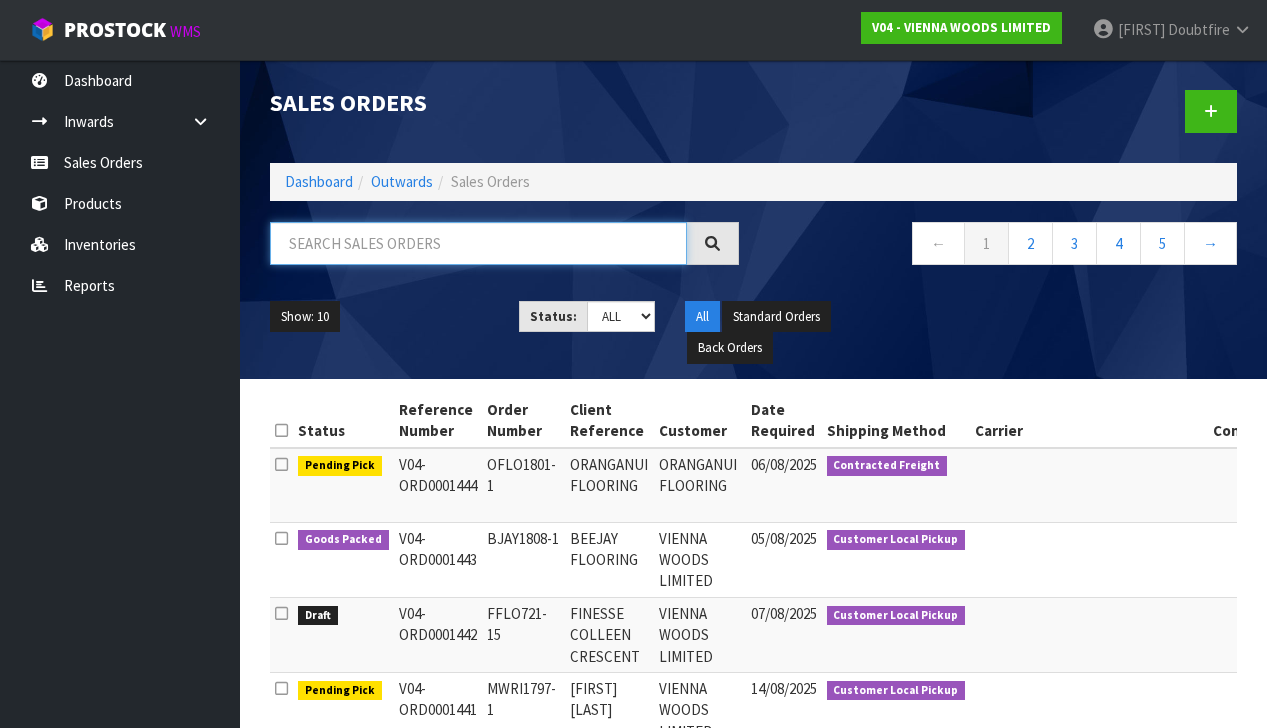 click at bounding box center [478, 243] 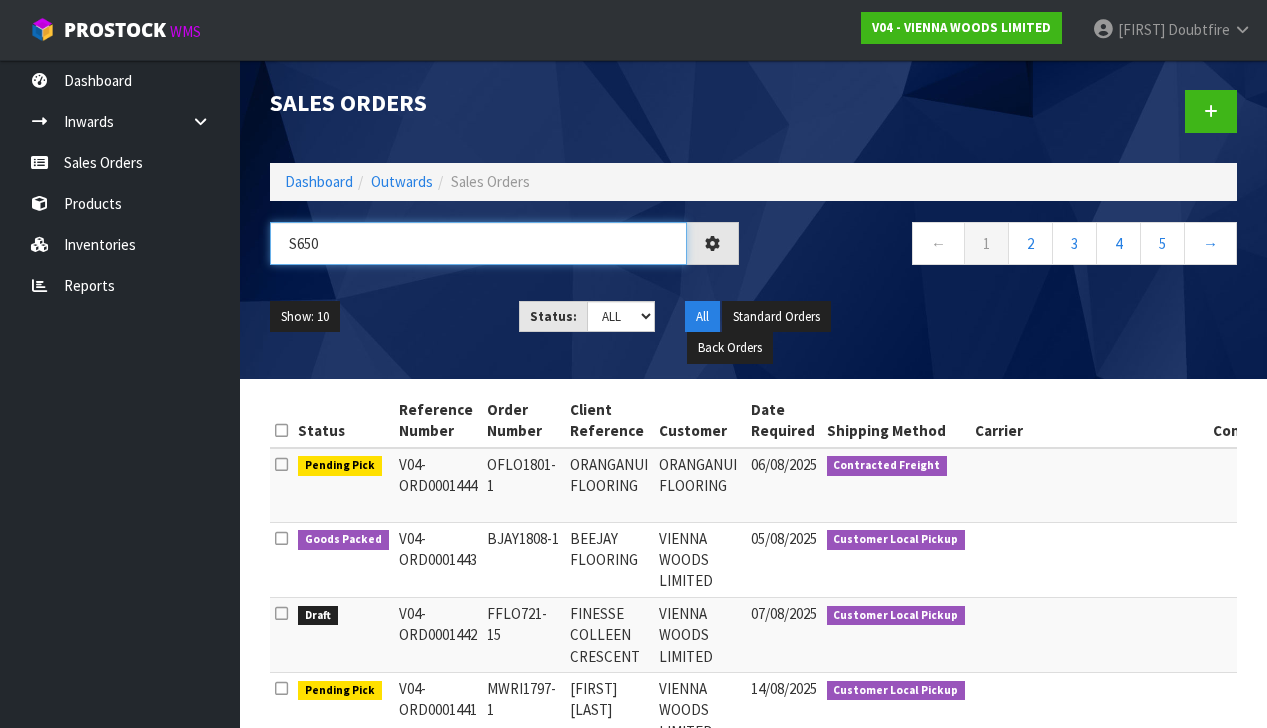 type on "[PRODUCT]" 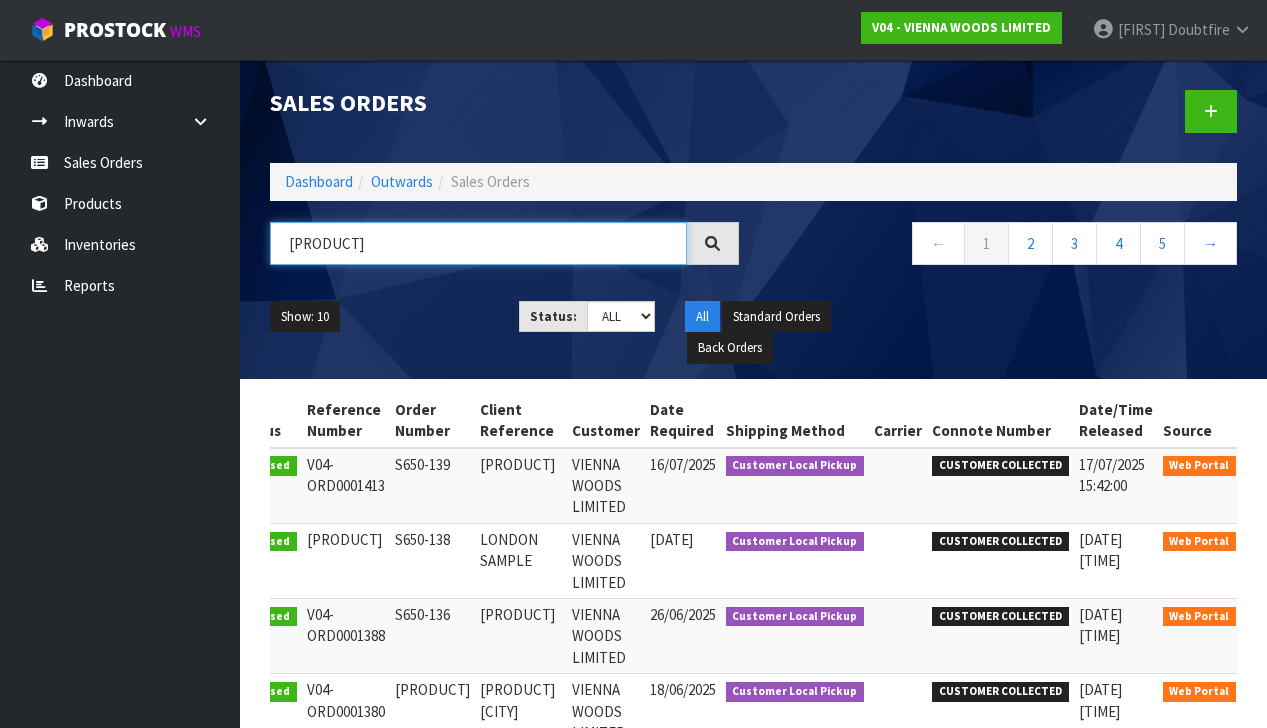 scroll, scrollTop: 0, scrollLeft: 62, axis: horizontal 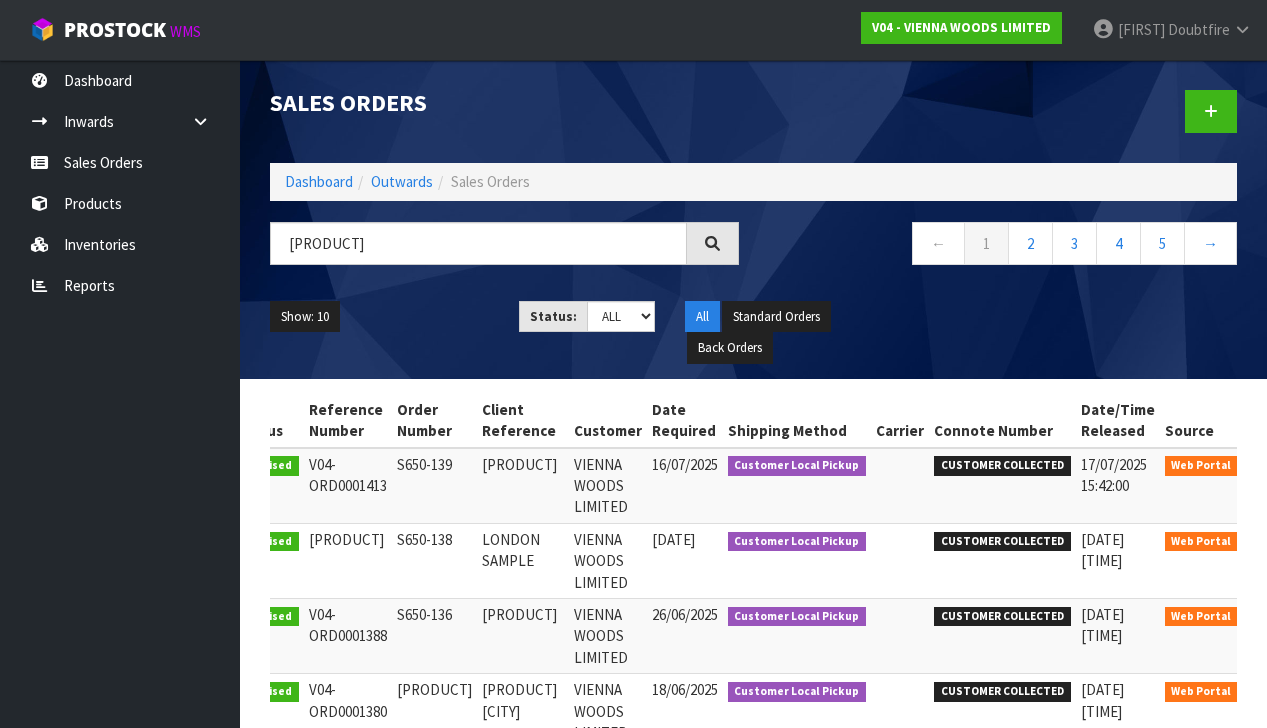 click at bounding box center (1270, 469) 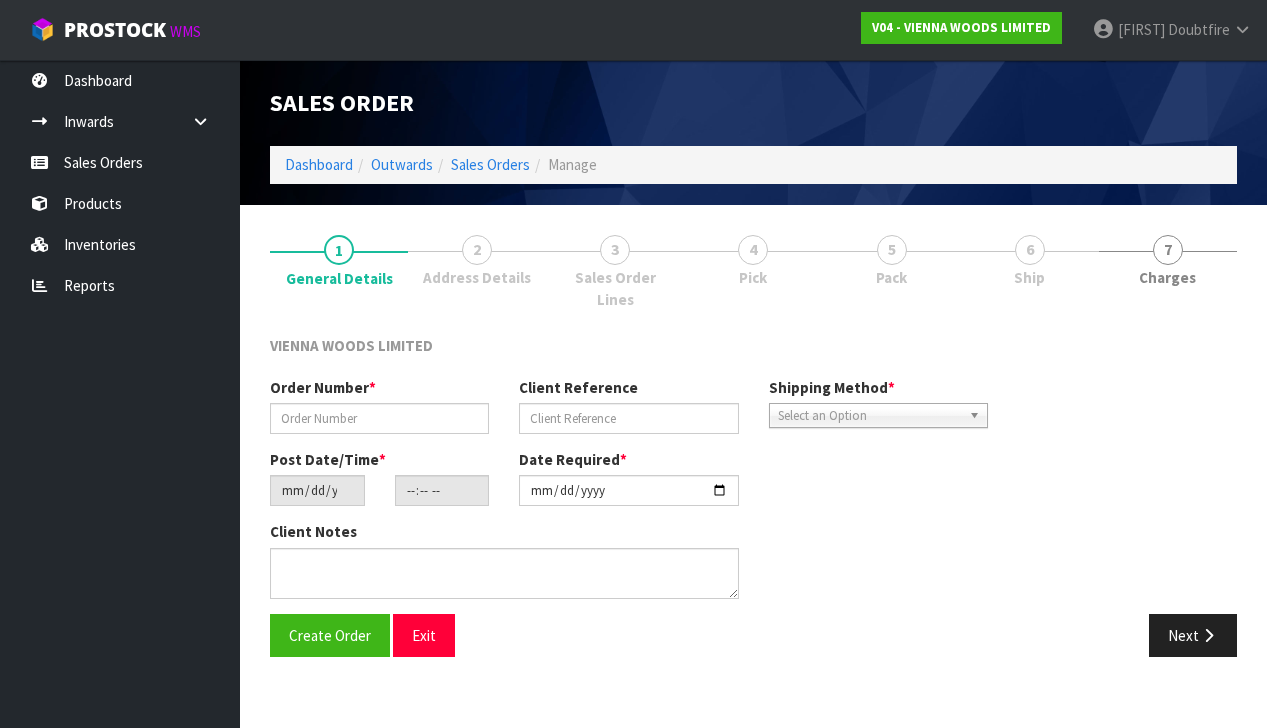 type on "S650-139" 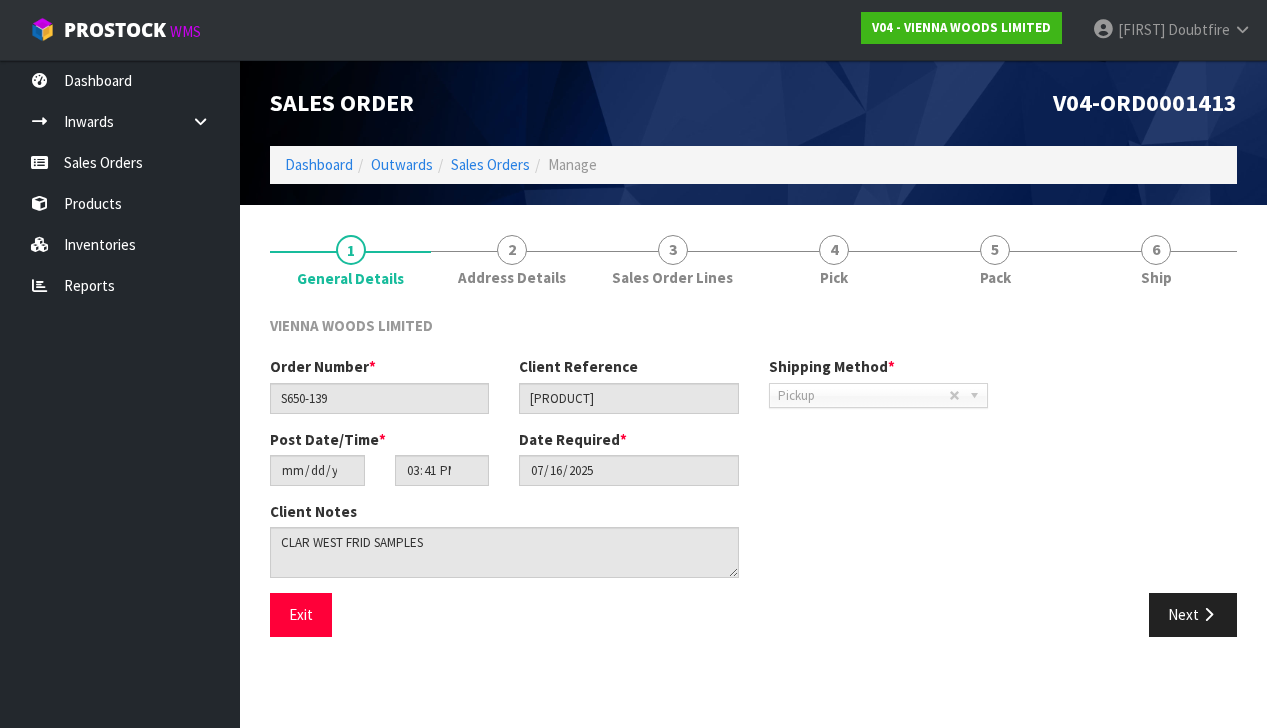 scroll, scrollTop: 0, scrollLeft: 0, axis: both 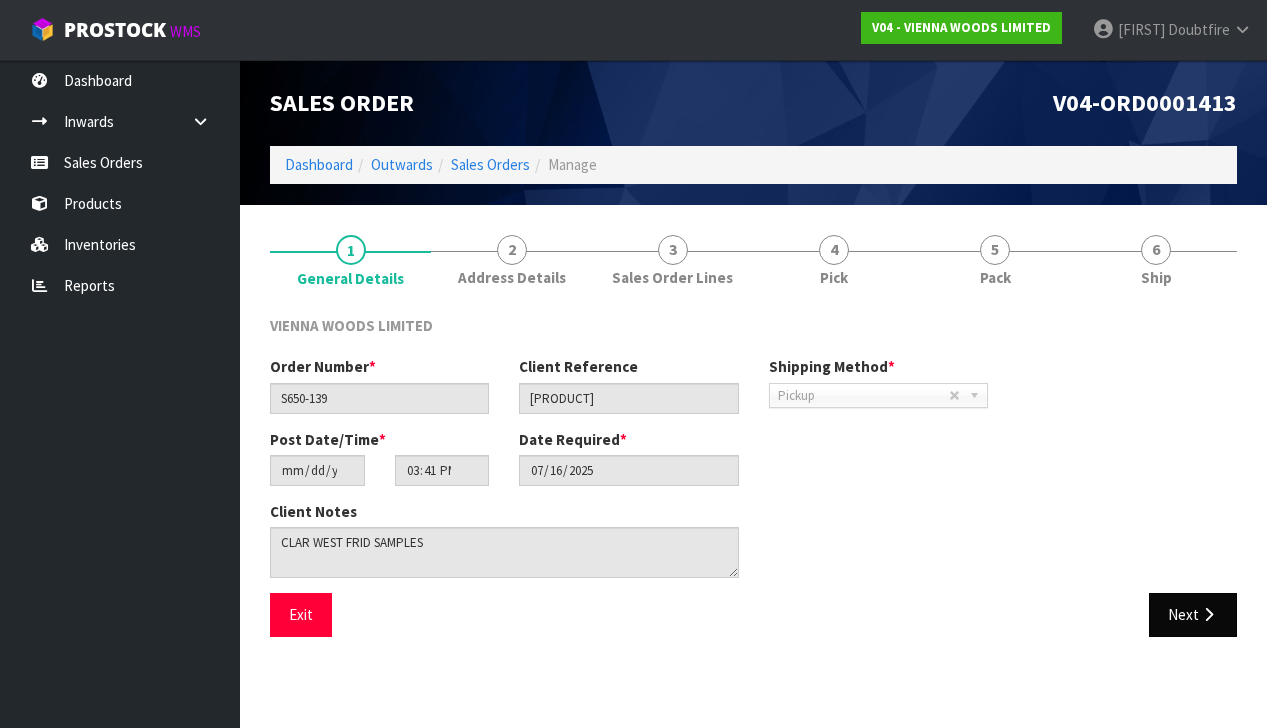 click on "Next" at bounding box center (1193, 614) 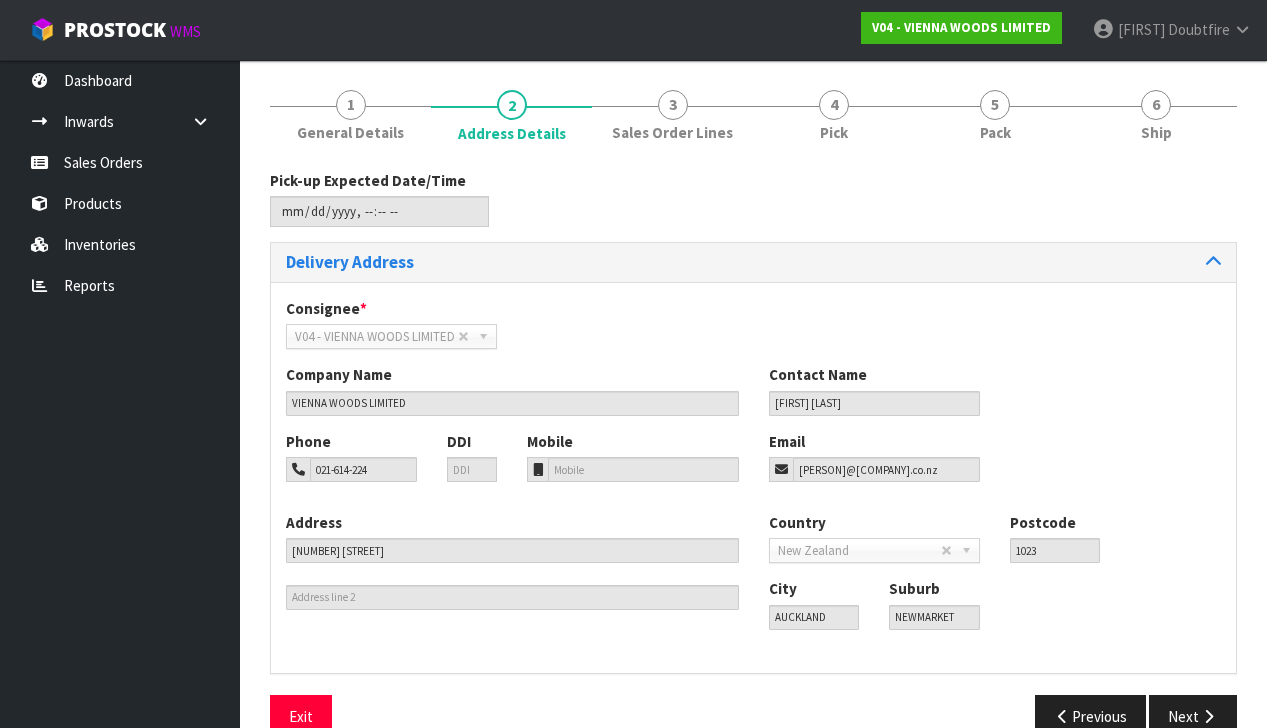 scroll, scrollTop: 154, scrollLeft: 0, axis: vertical 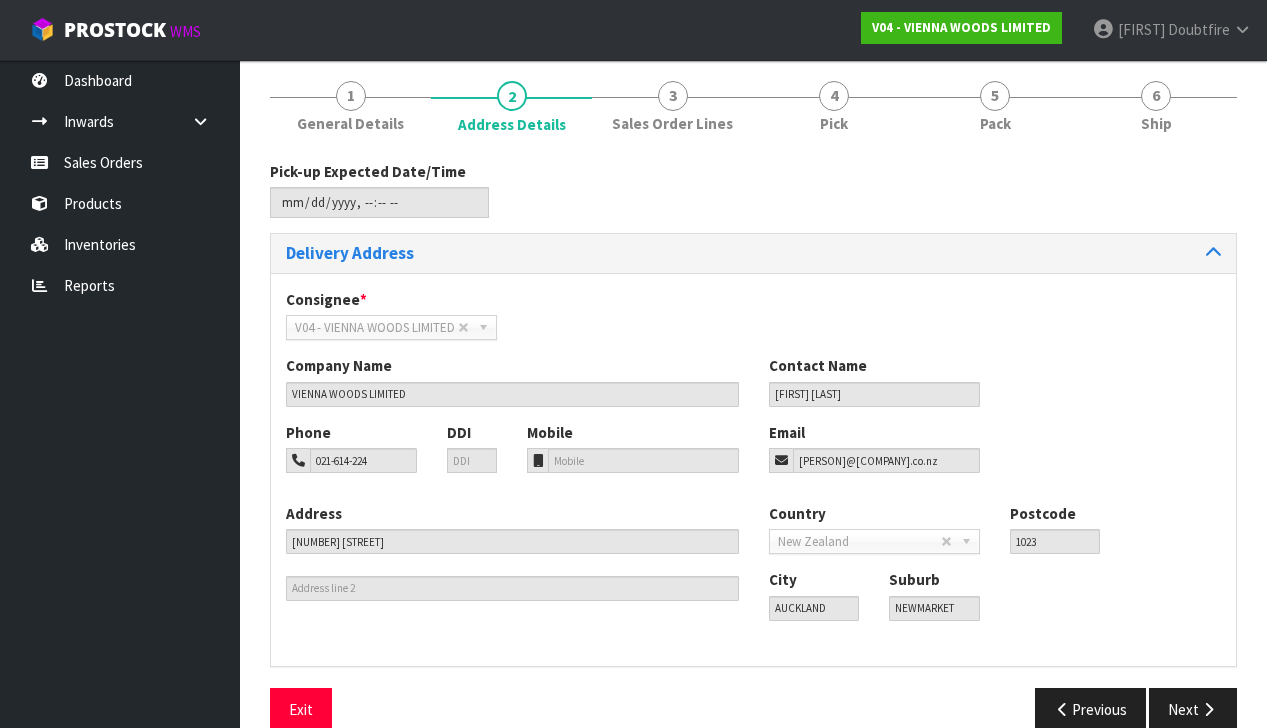 click at bounding box center [1208, 709] 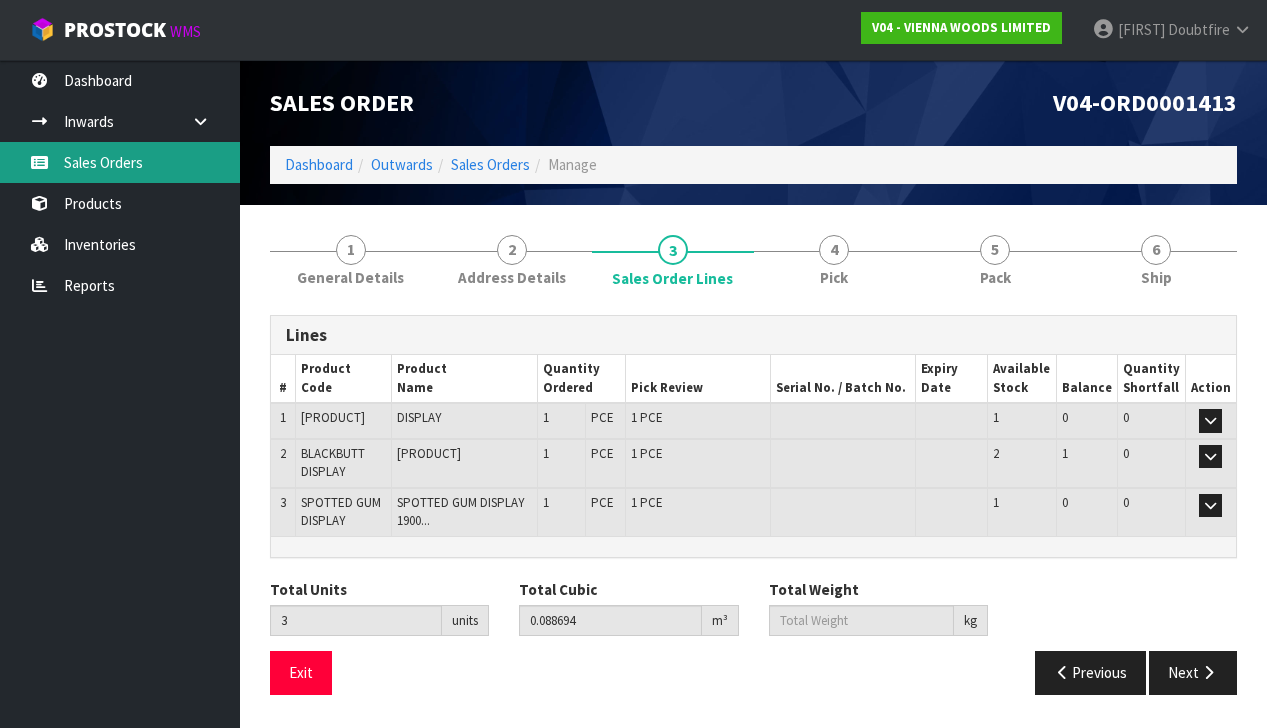 click on "Sales Orders" at bounding box center [120, 162] 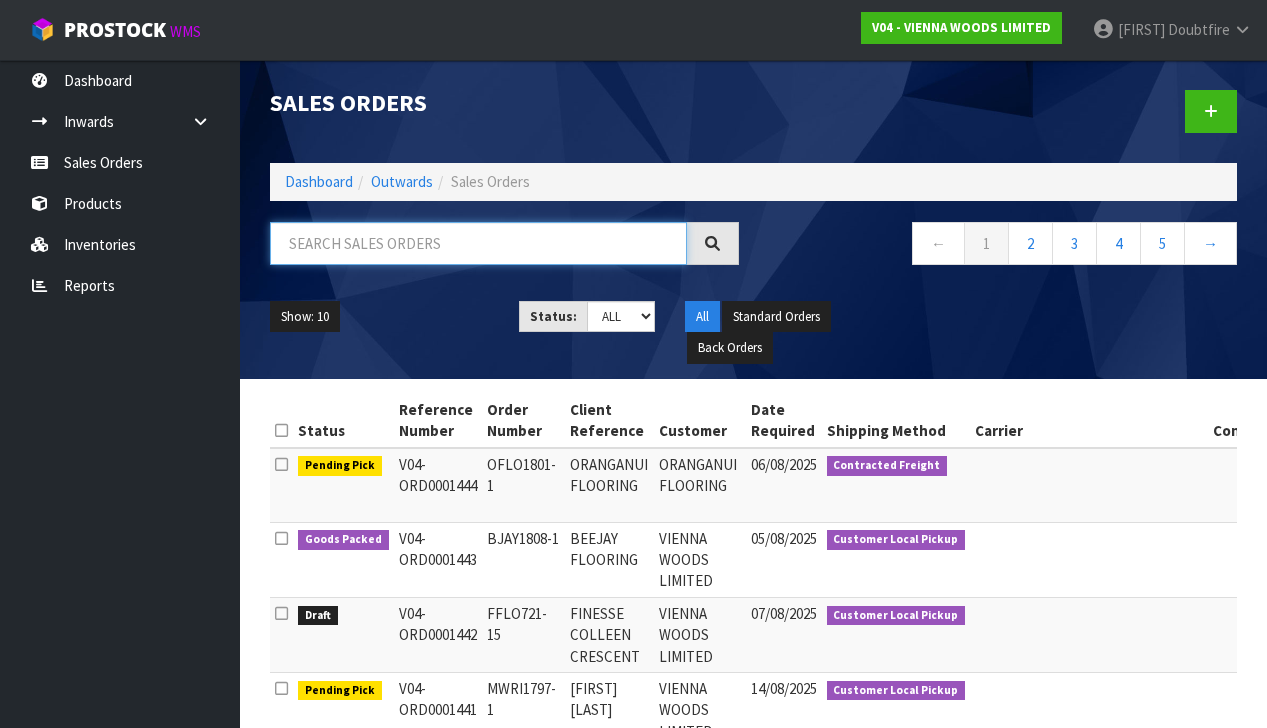 click at bounding box center (478, 243) 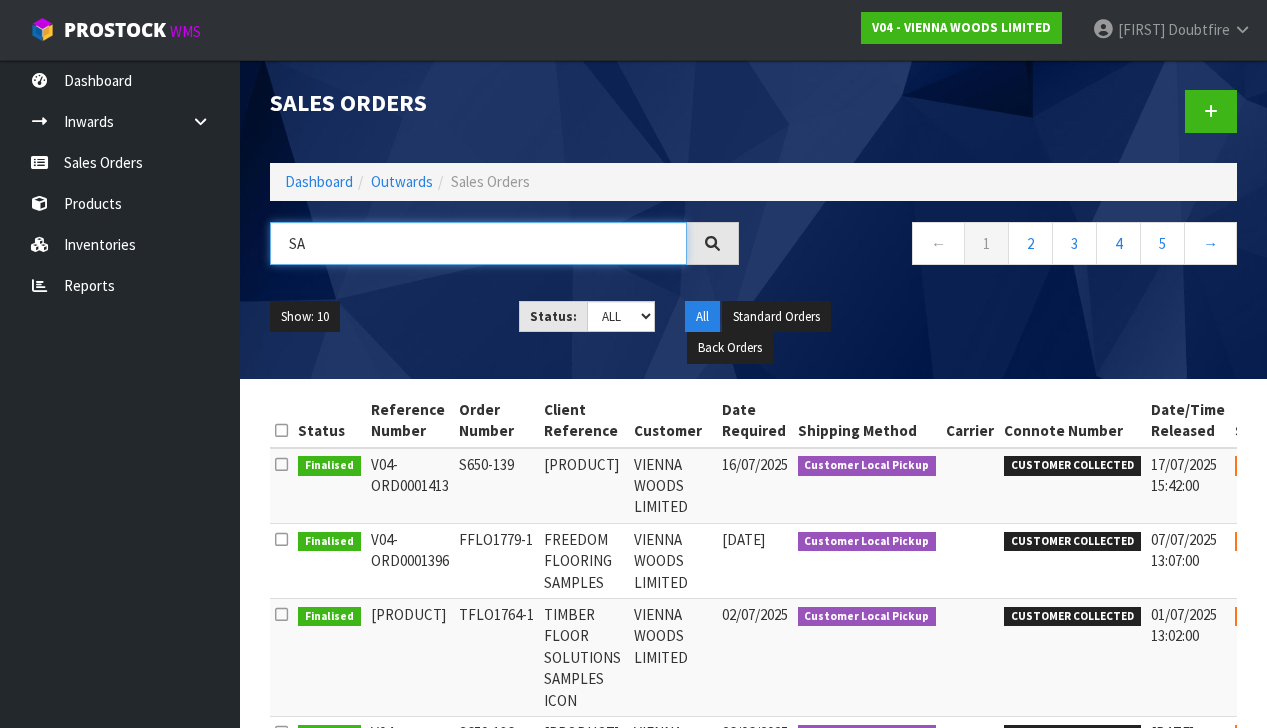 type on "S" 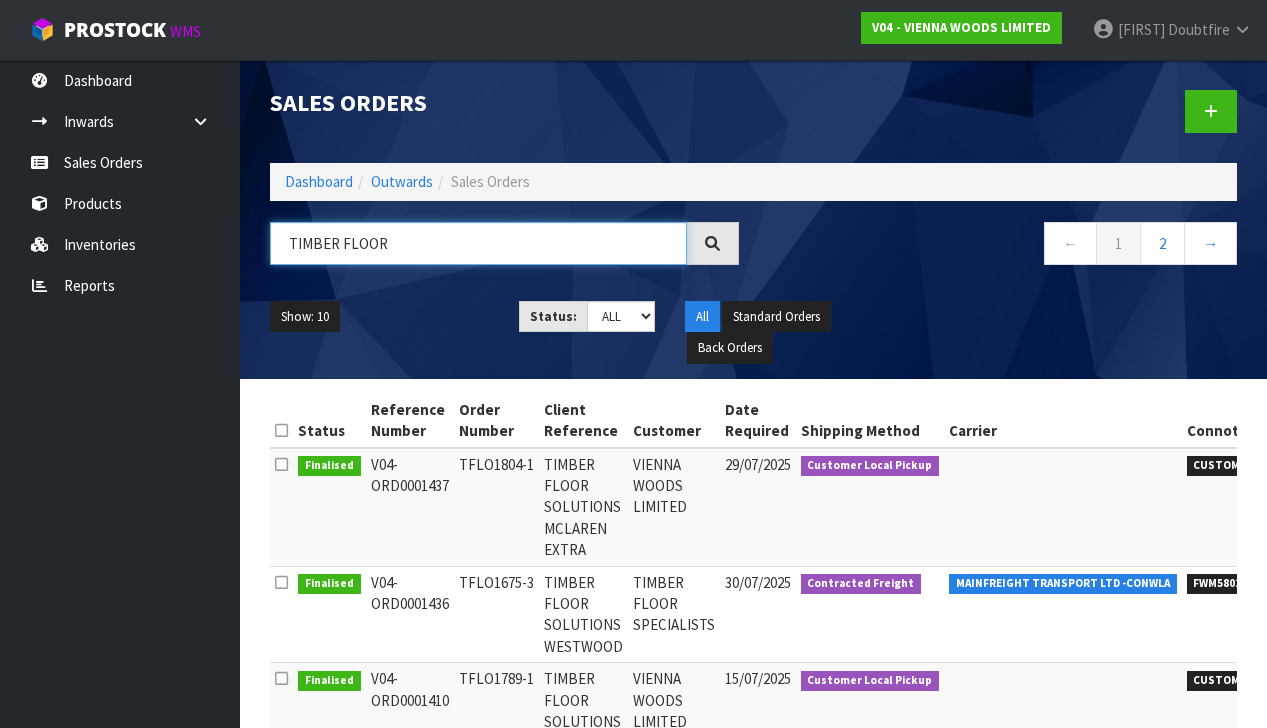 type on "[PRODUCT]" 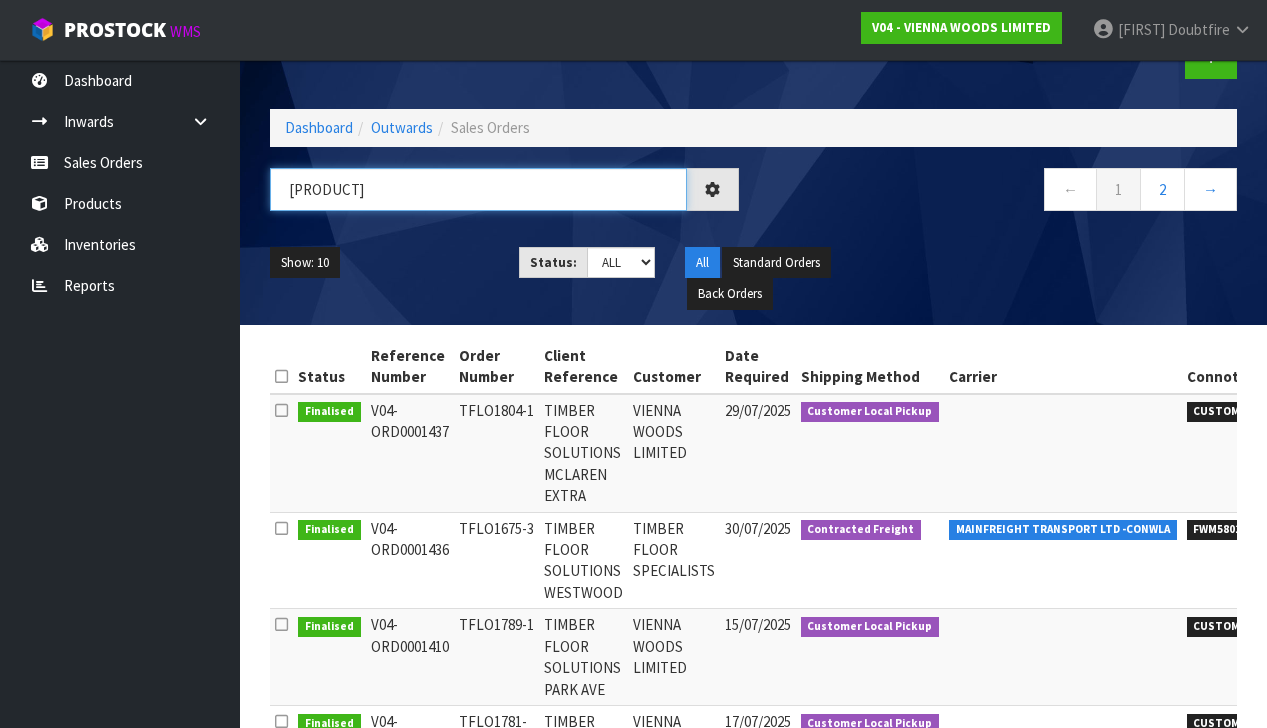 scroll, scrollTop: 57, scrollLeft: 0, axis: vertical 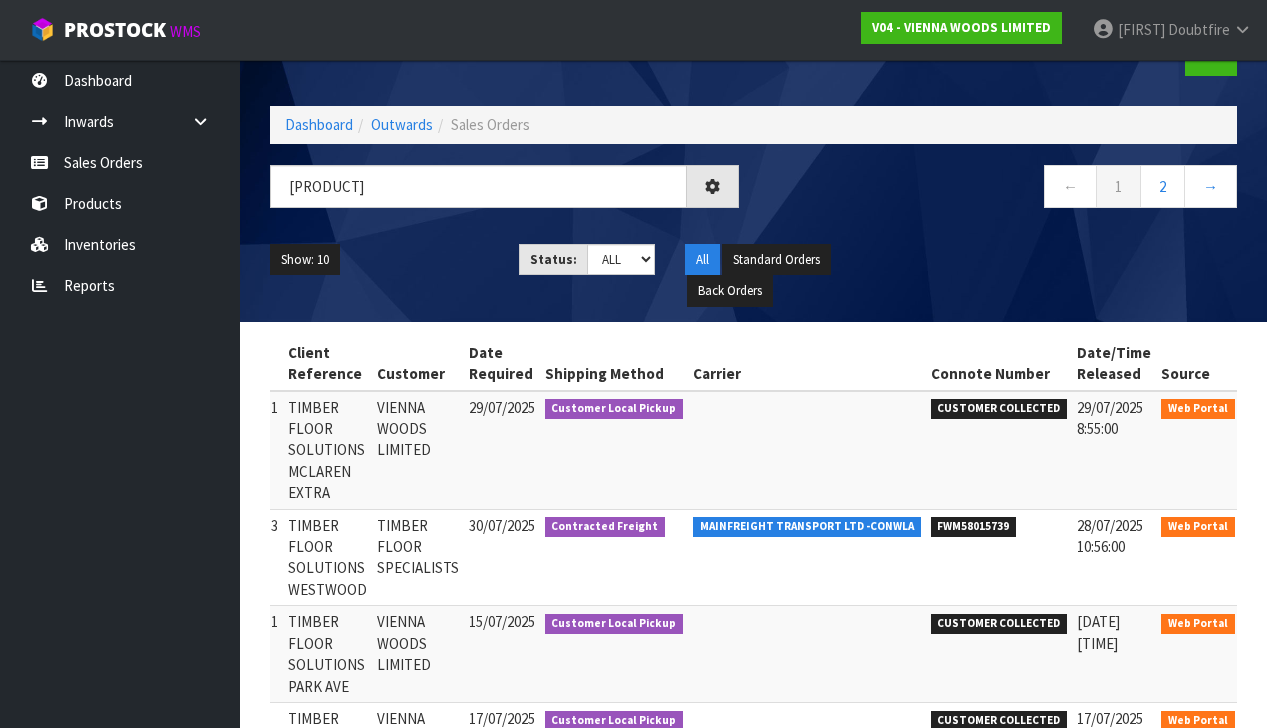 click at bounding box center [1267, 530] 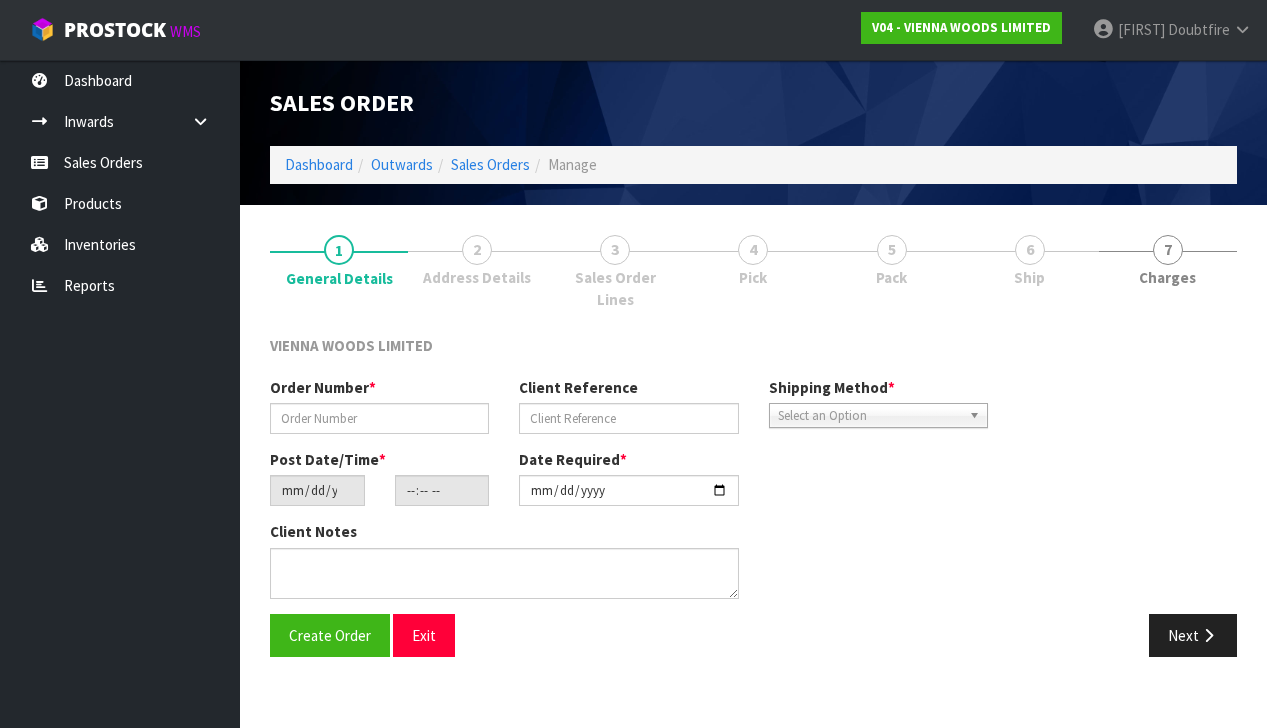 scroll, scrollTop: 0, scrollLeft: 0, axis: both 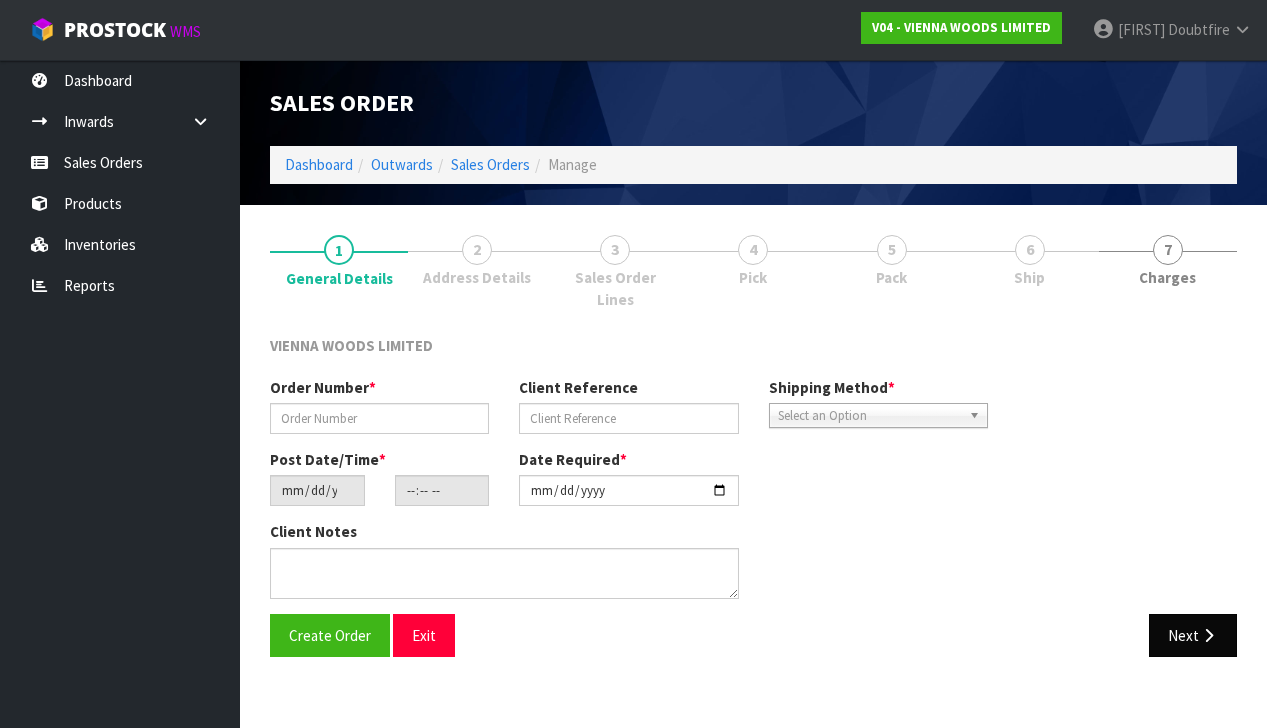 type on "TFLO1675-3" 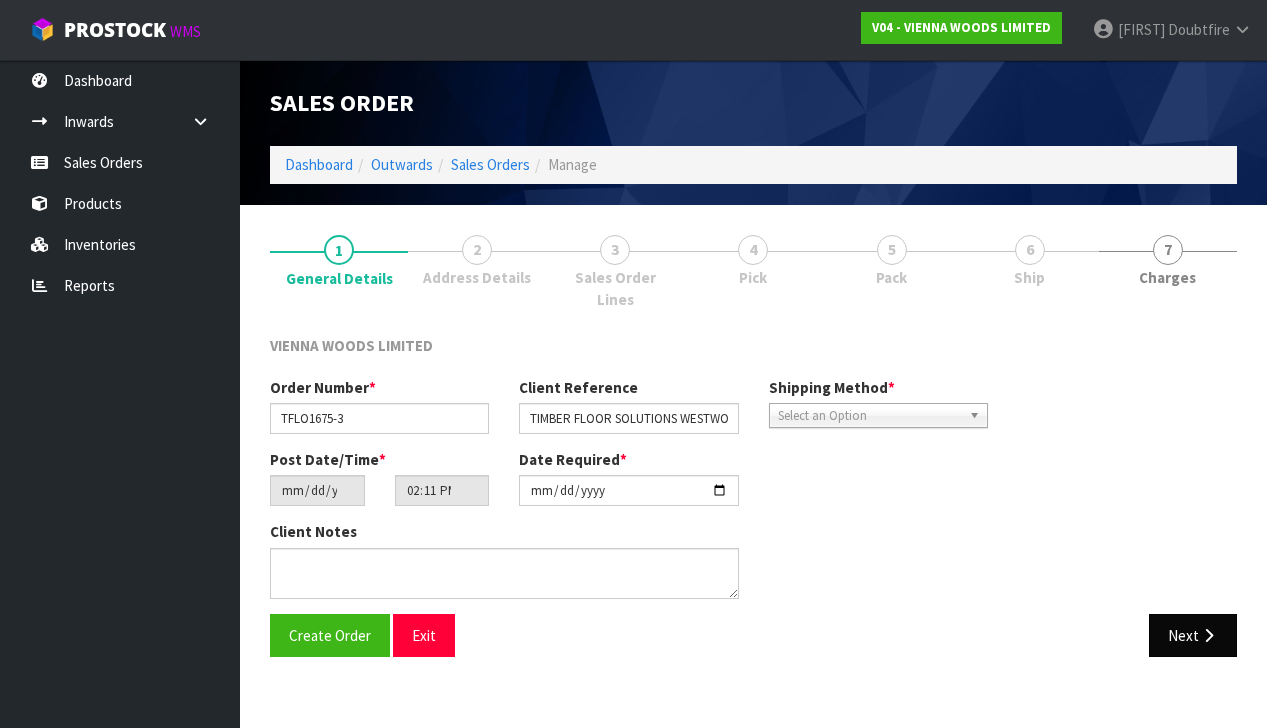 type on "TIMBER FLOOR SOLUTIONS WESTWOOD SAMPLES" 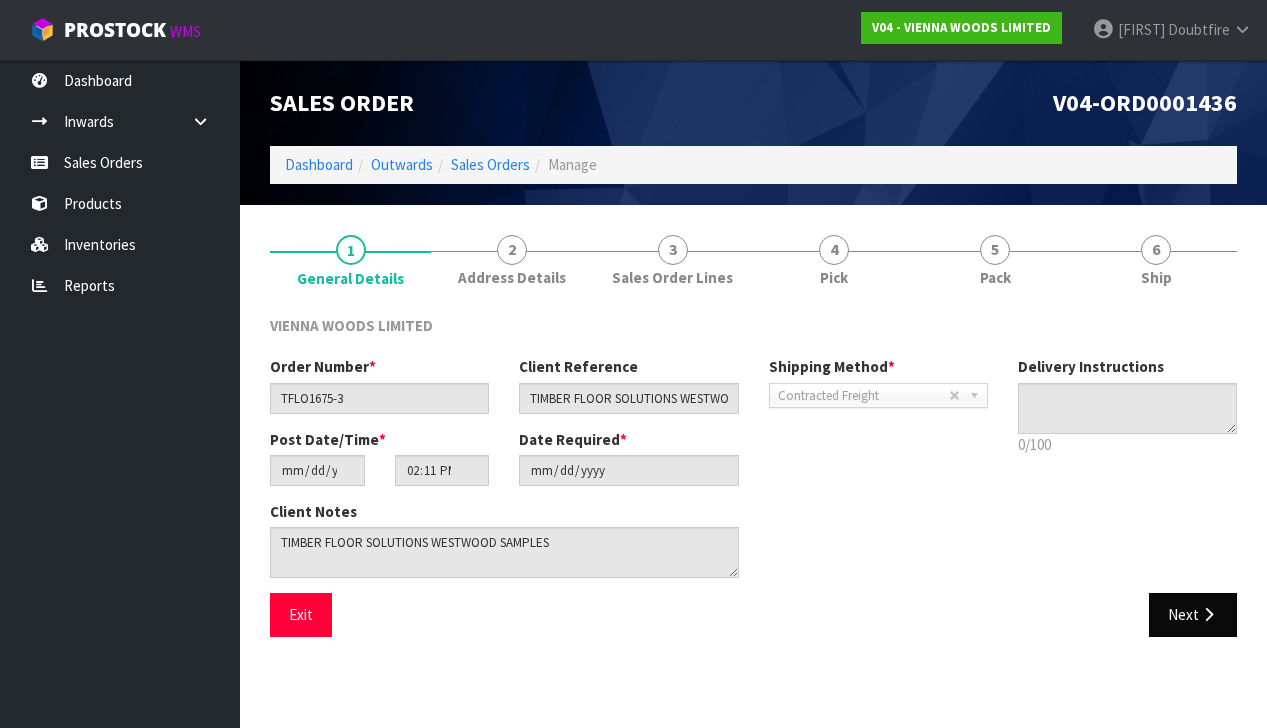 click on "Next" at bounding box center [1193, 614] 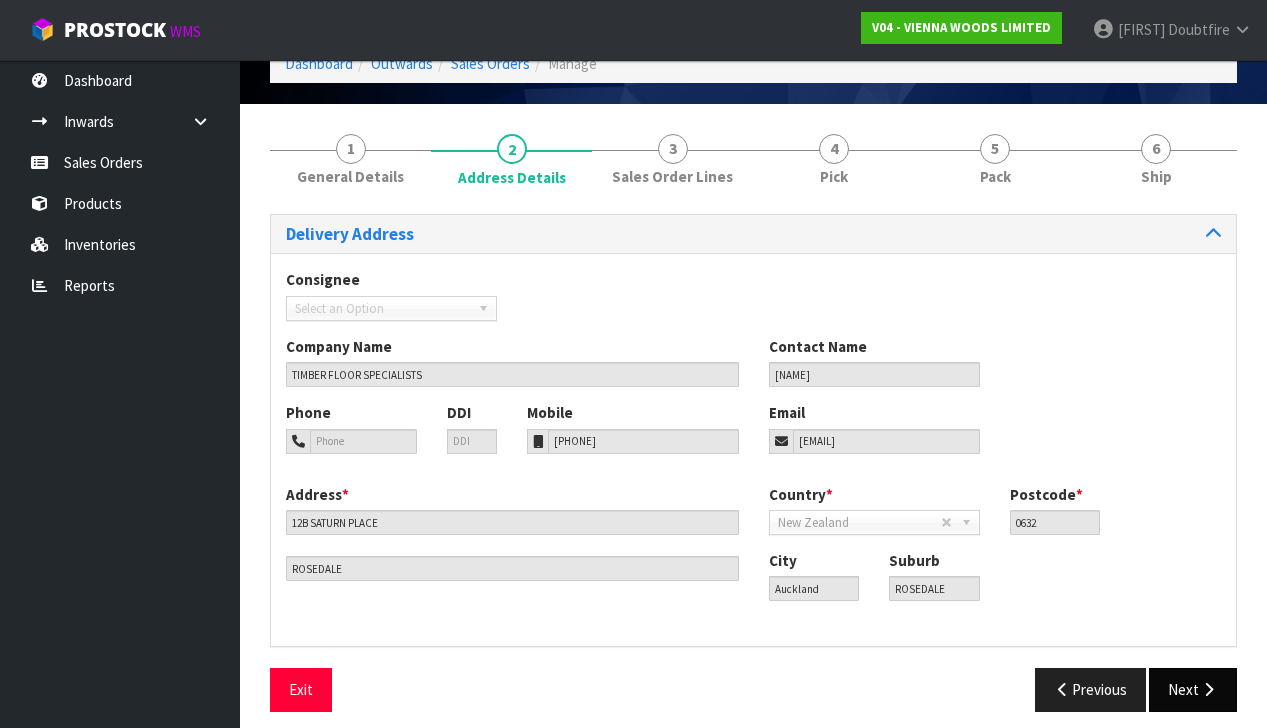 click on "Next" at bounding box center (1193, 689) 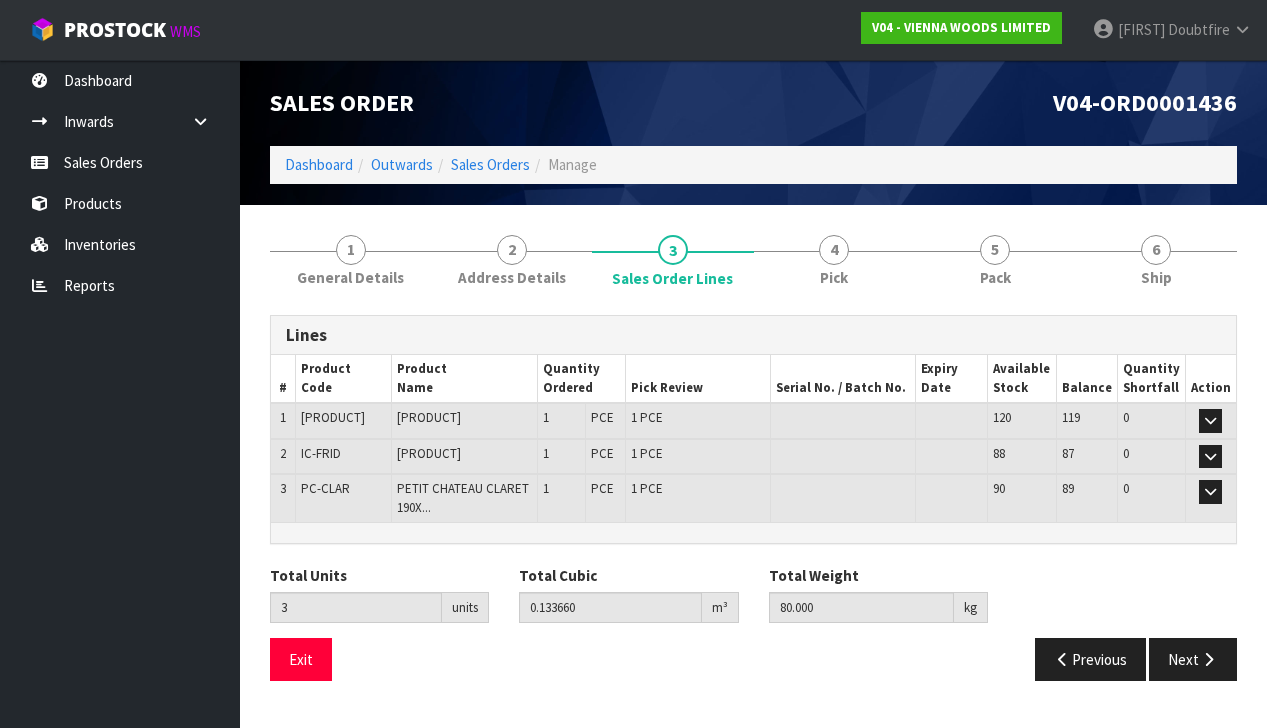 scroll, scrollTop: 3, scrollLeft: 0, axis: vertical 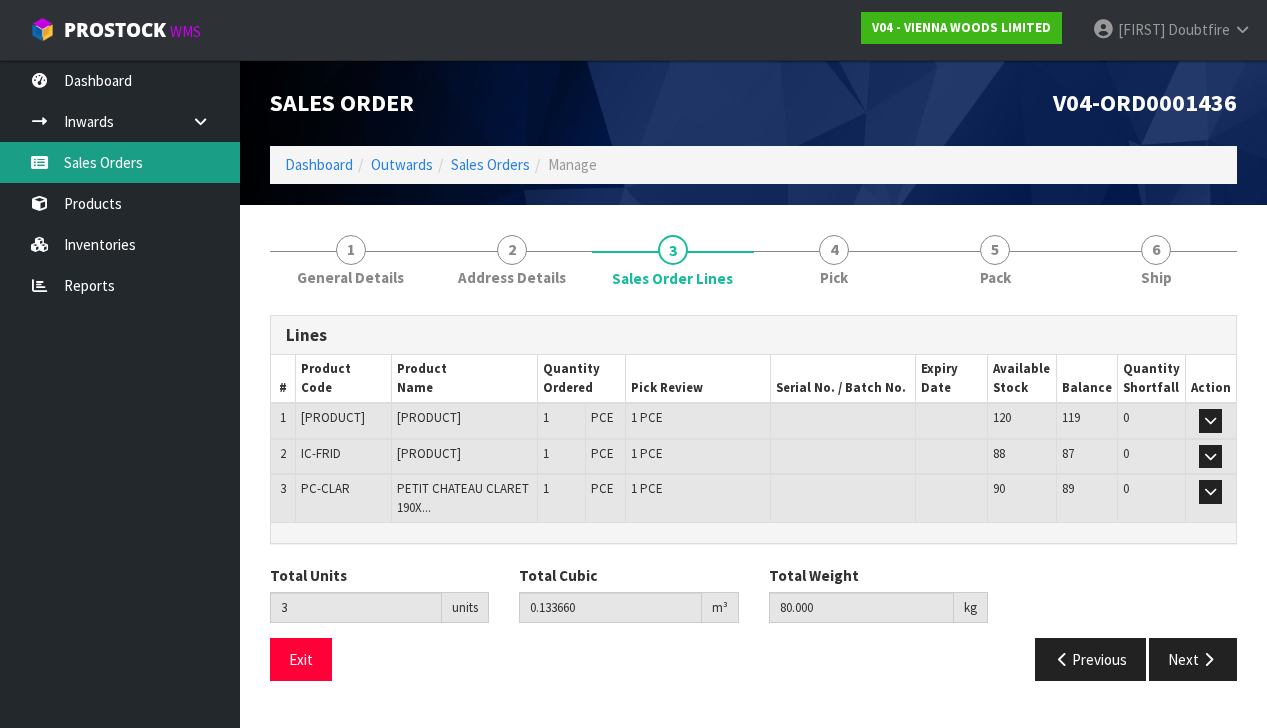 click on "Sales Orders" at bounding box center [120, 162] 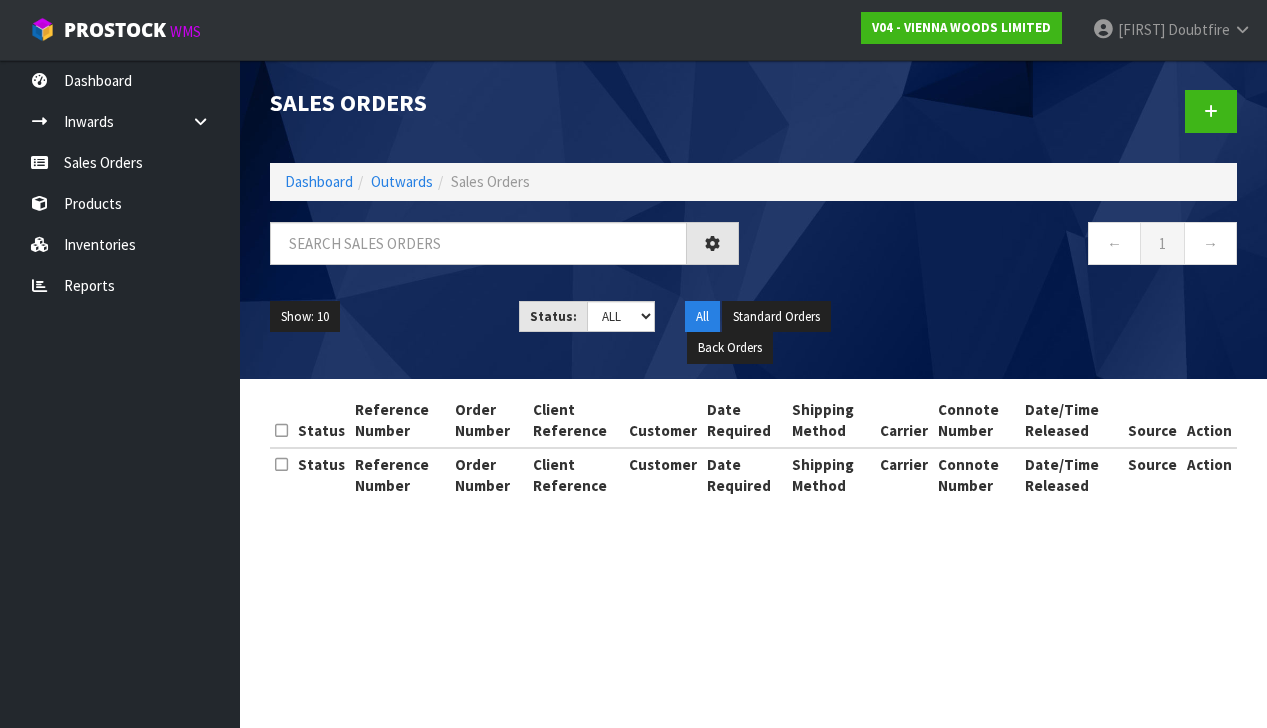 scroll, scrollTop: 0, scrollLeft: 0, axis: both 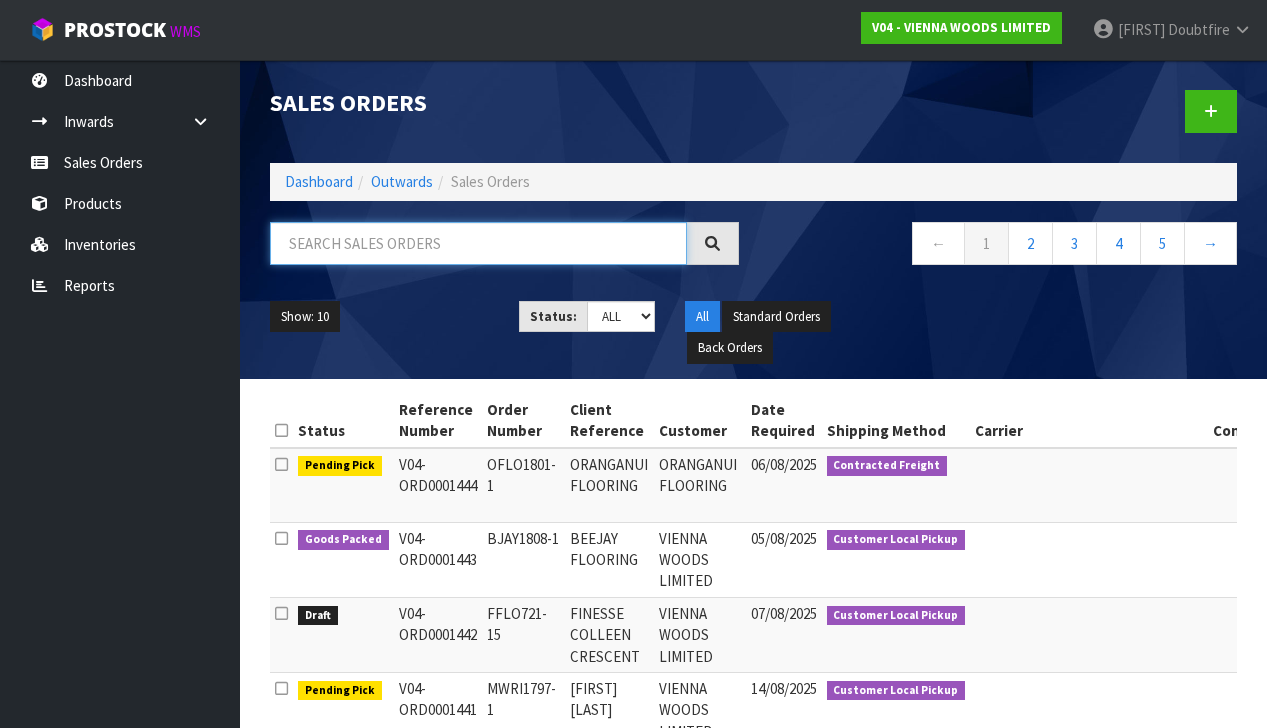 click at bounding box center (478, 243) 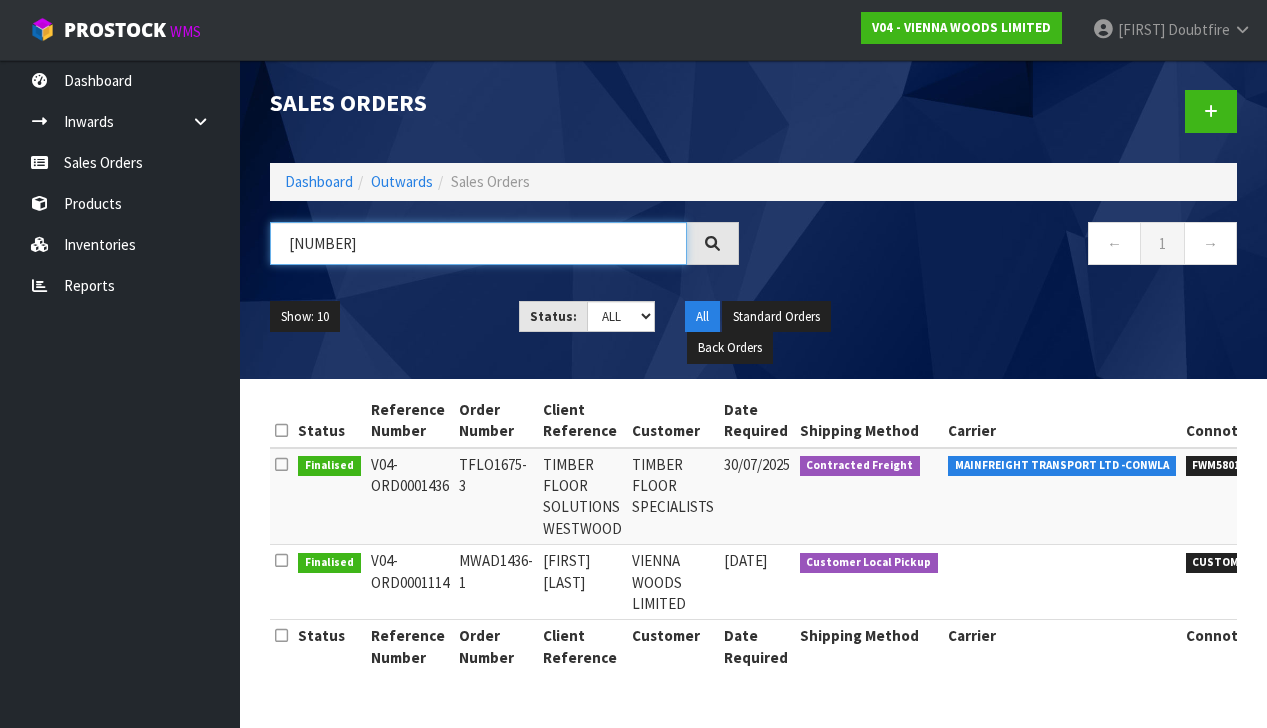 scroll, scrollTop: 0, scrollLeft: 0, axis: both 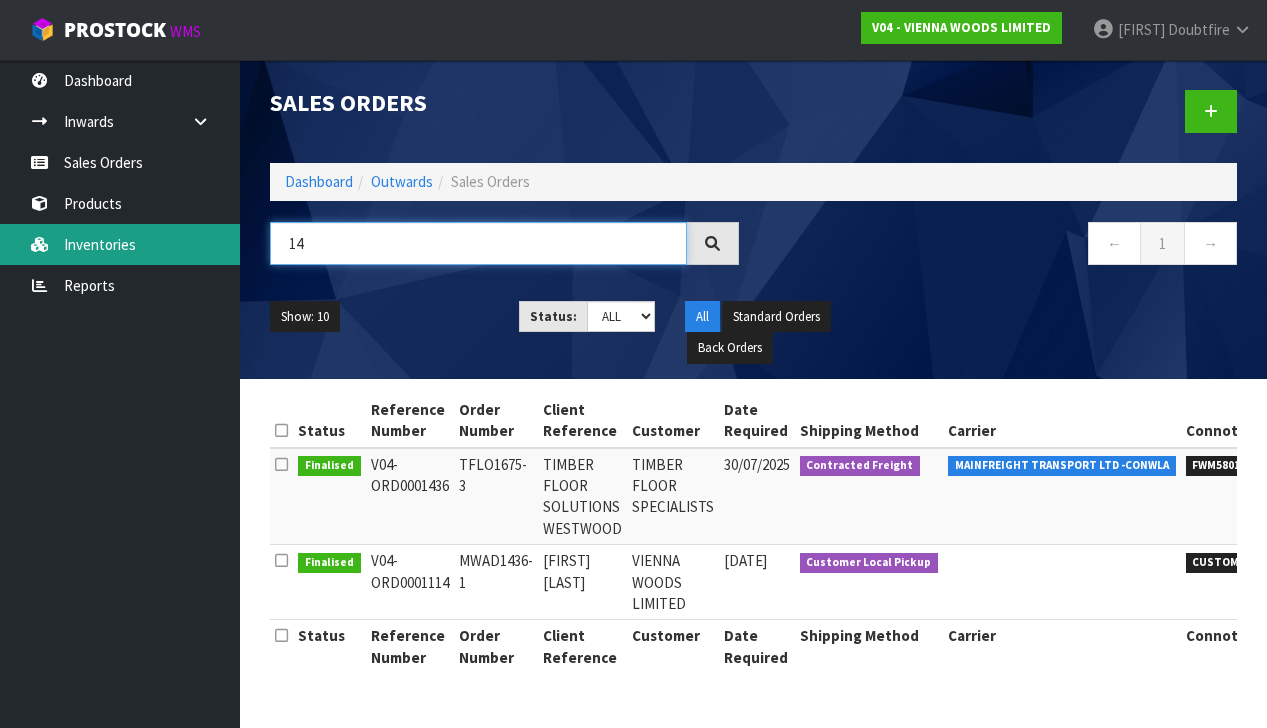 type on "1" 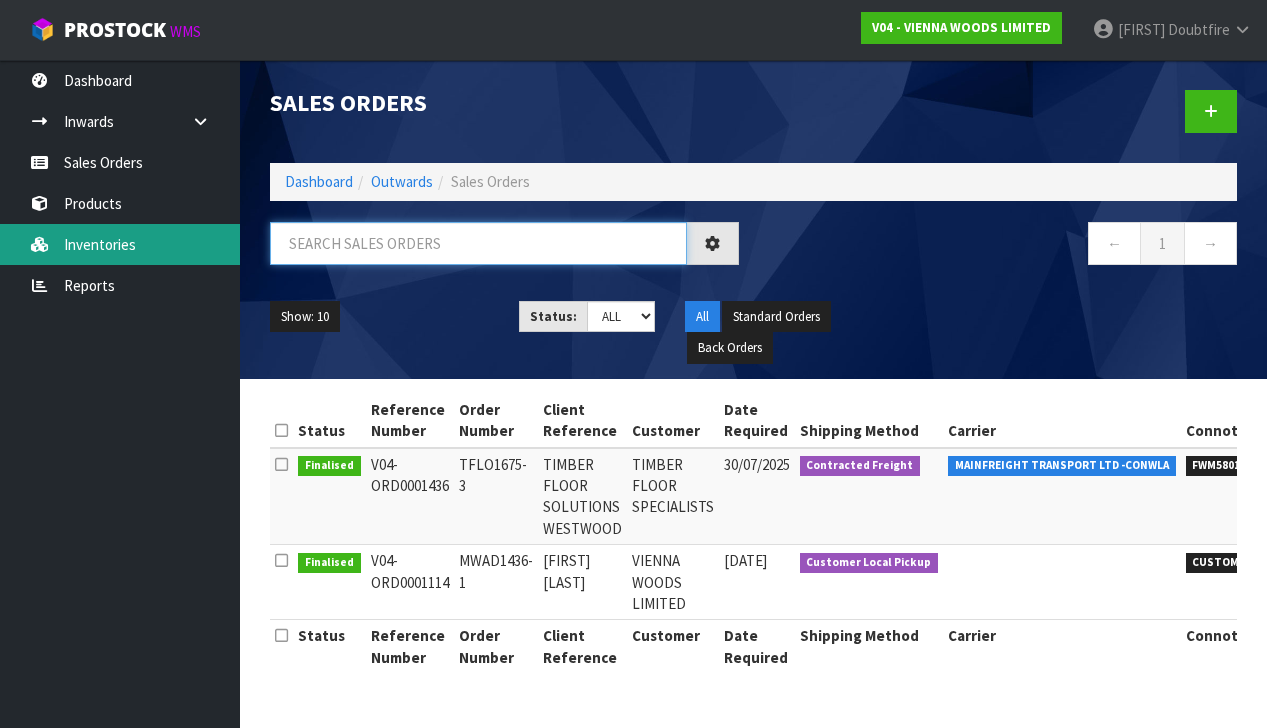 type 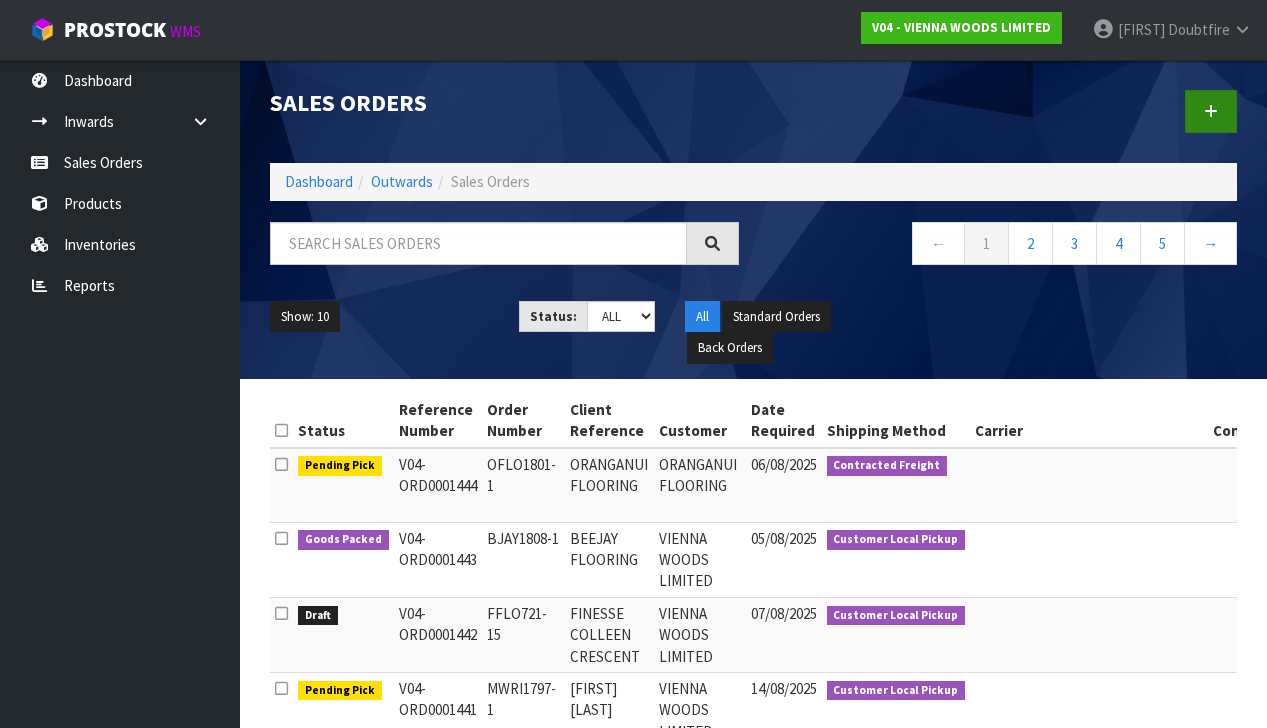 click at bounding box center (1211, 111) 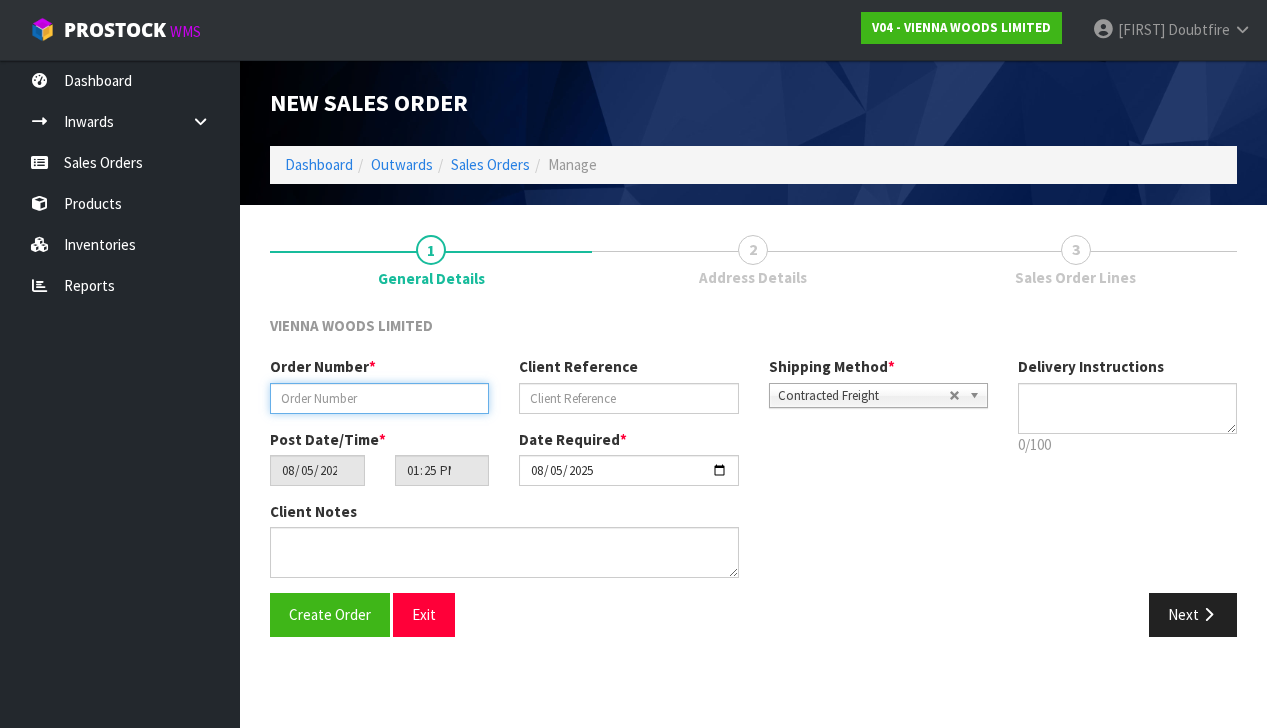 click at bounding box center [379, 398] 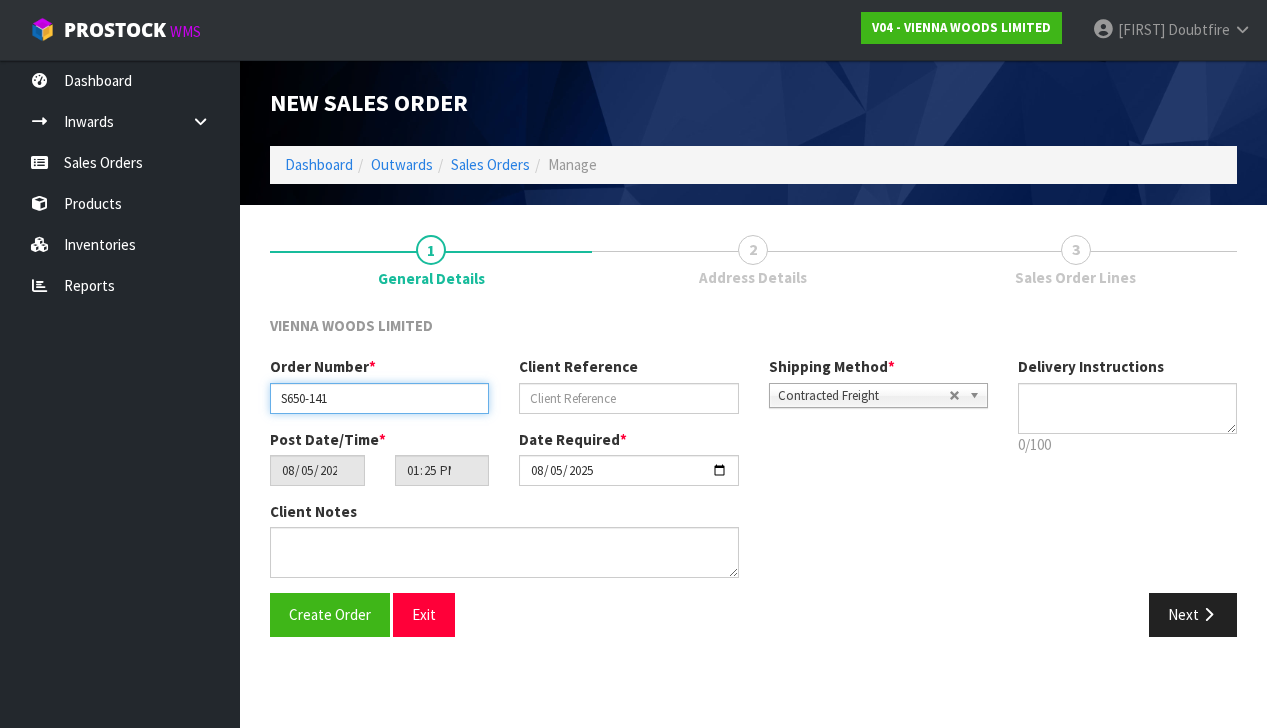 type on "S650-141" 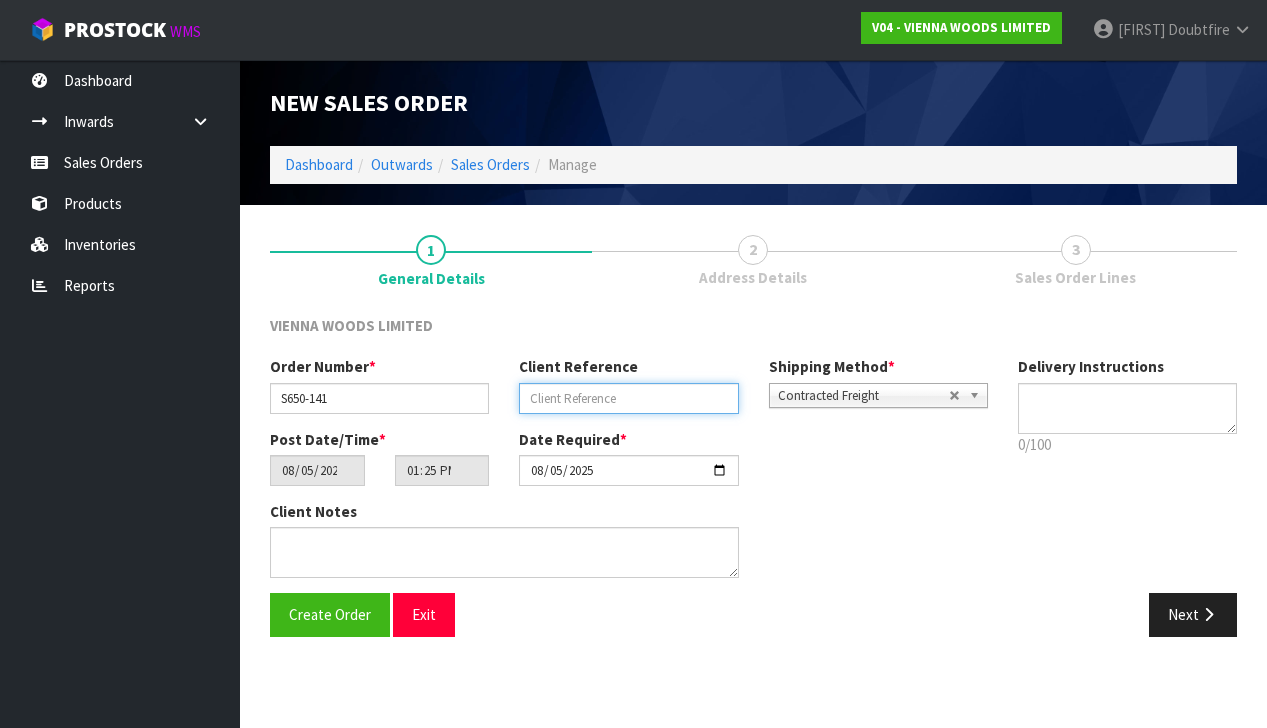 click at bounding box center (628, 398) 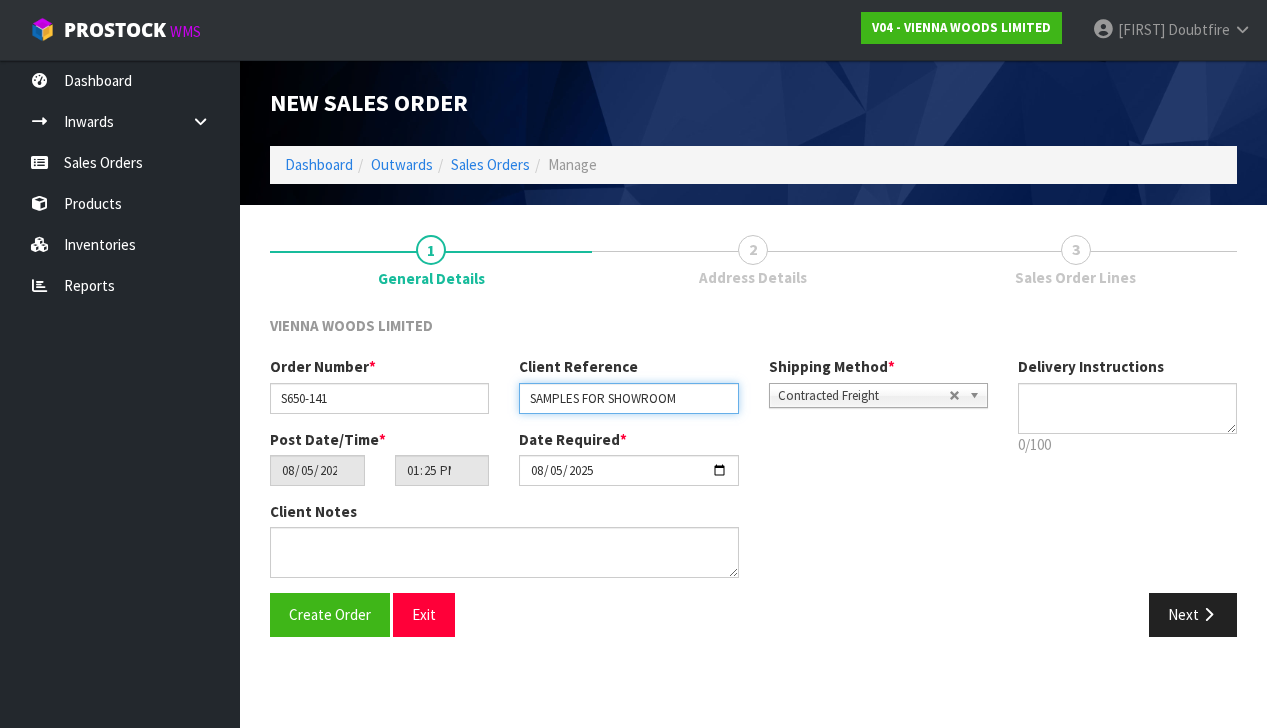 type on "SAMPLES FOR SHOWROOM" 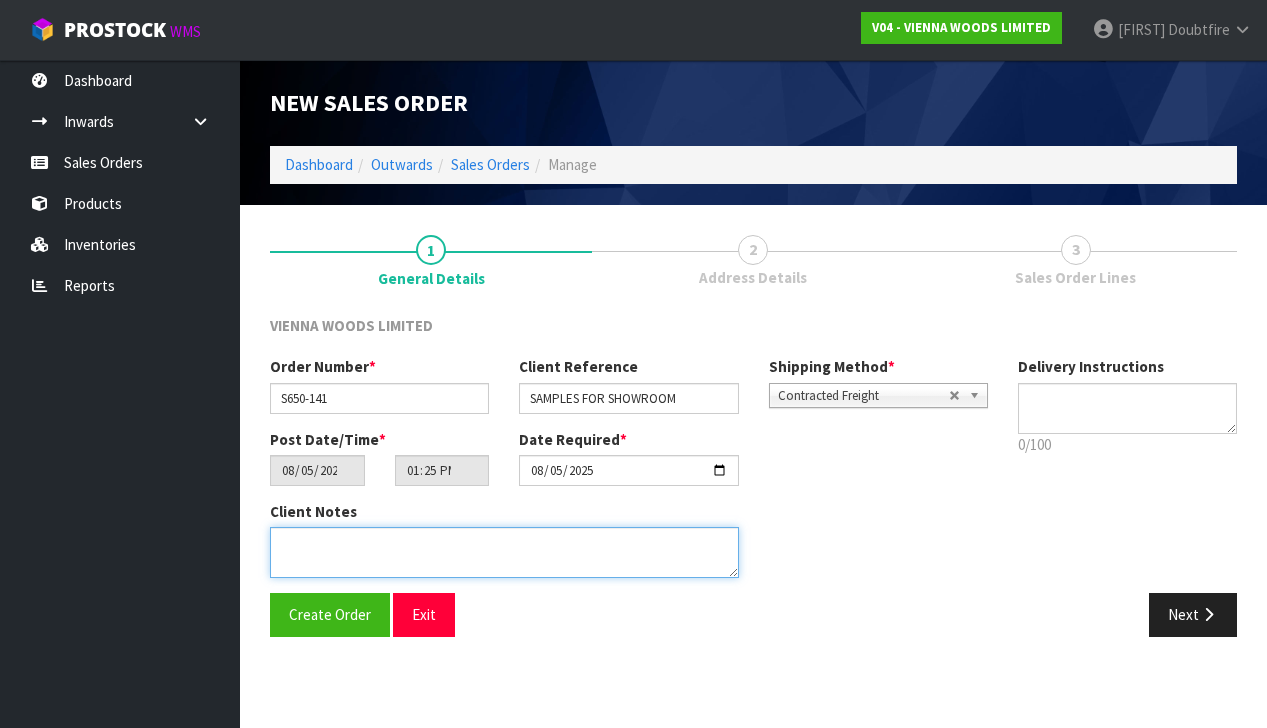click at bounding box center (504, 552) 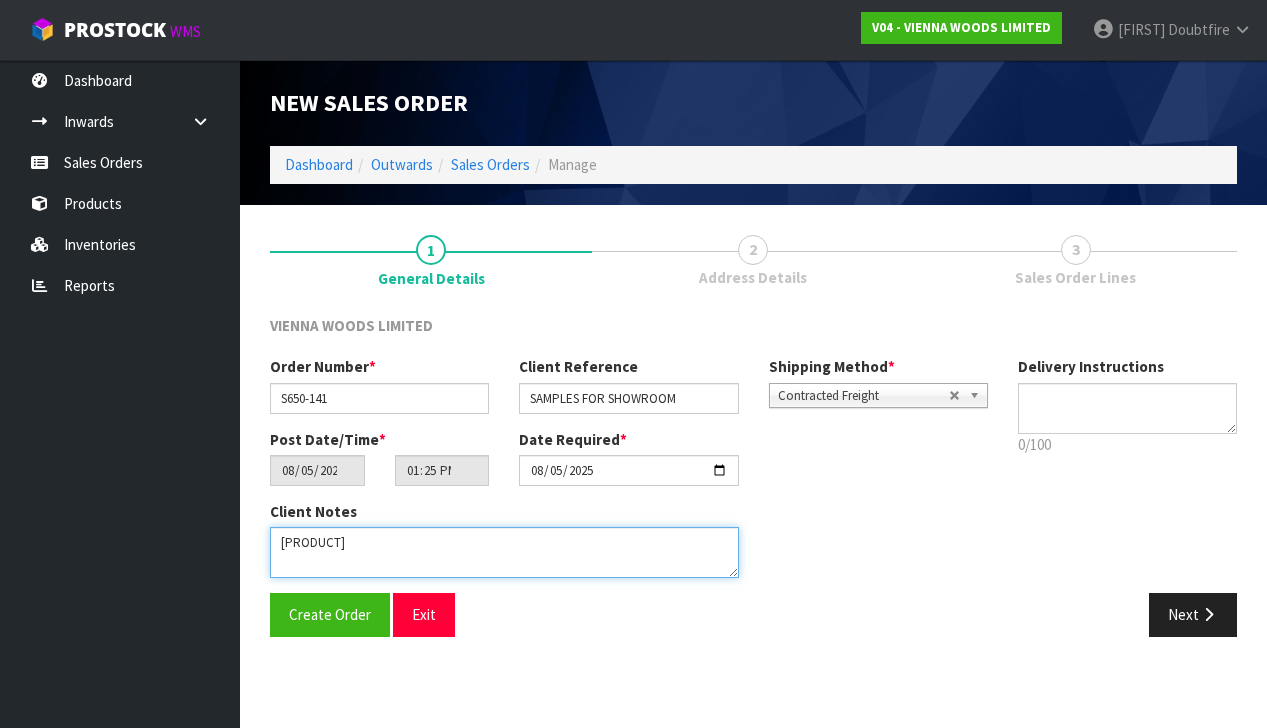 type on "SHOWROOM AND CUSTOMER" 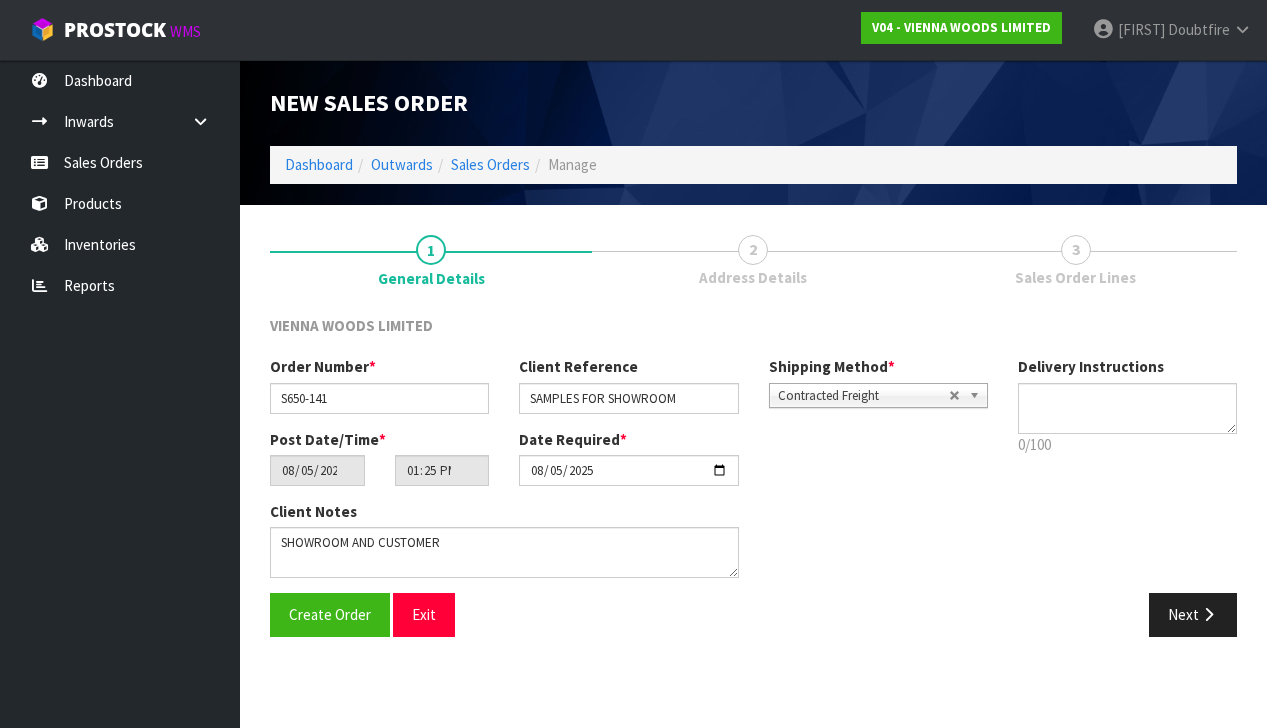 click on "Contracted Freight" at bounding box center [863, 396] 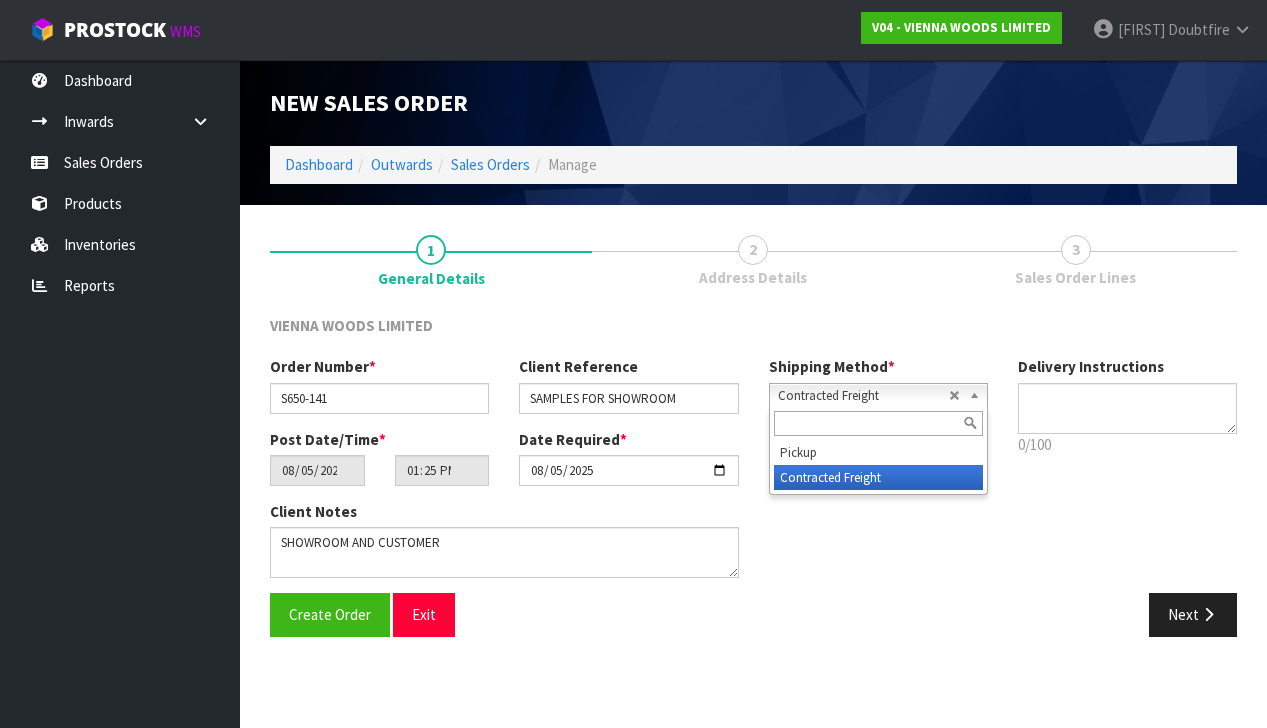 click on "Contracted Freight" at bounding box center [878, 477] 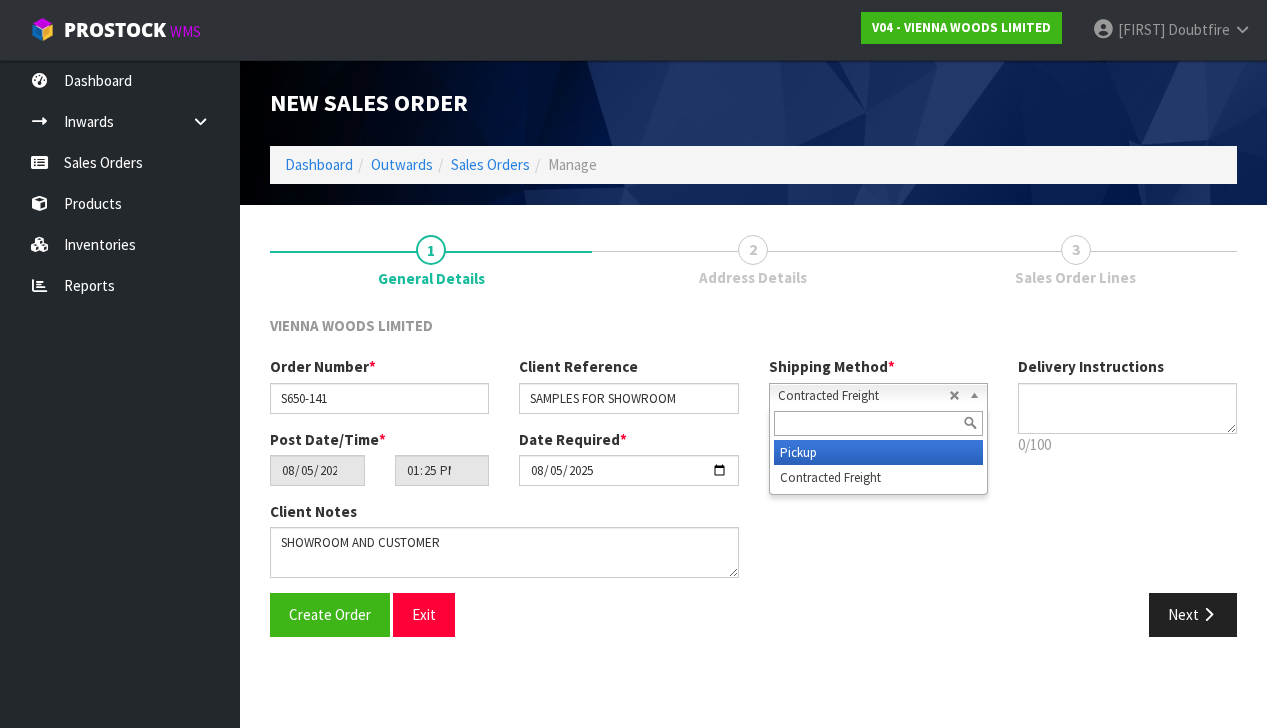 click on "Pickup" at bounding box center [878, 452] 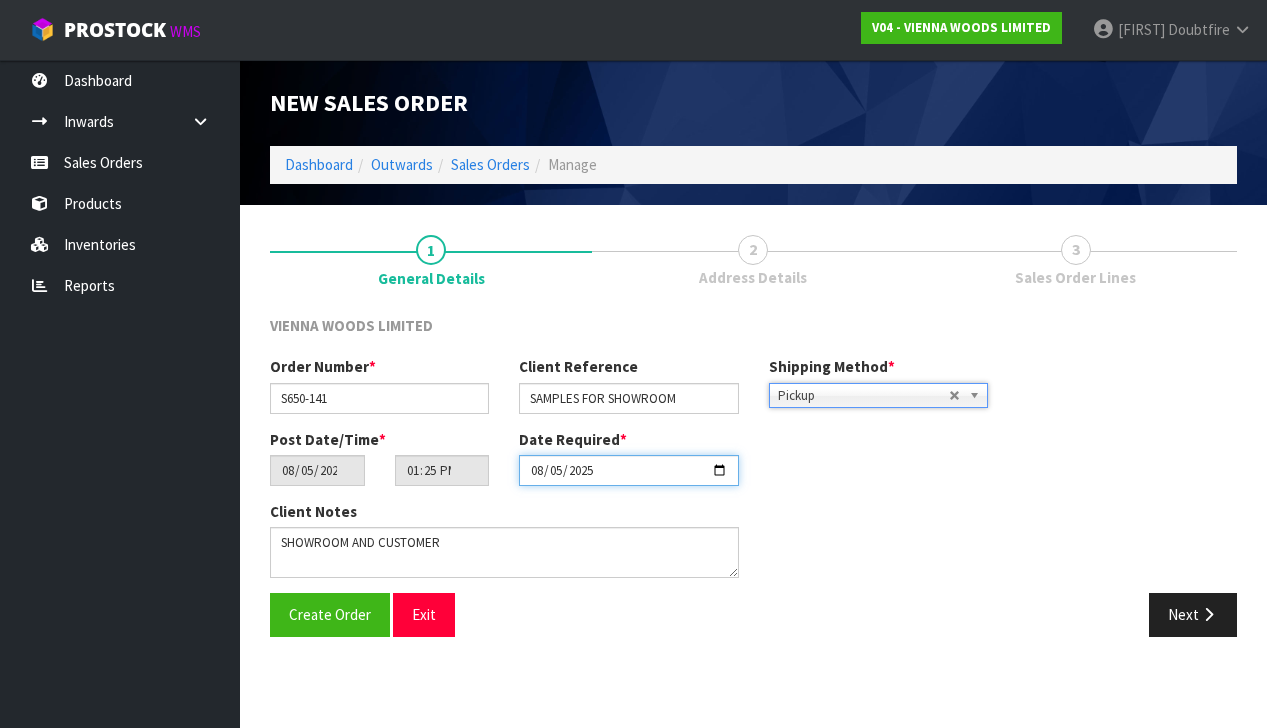click on "2025-08-05" at bounding box center (628, 470) 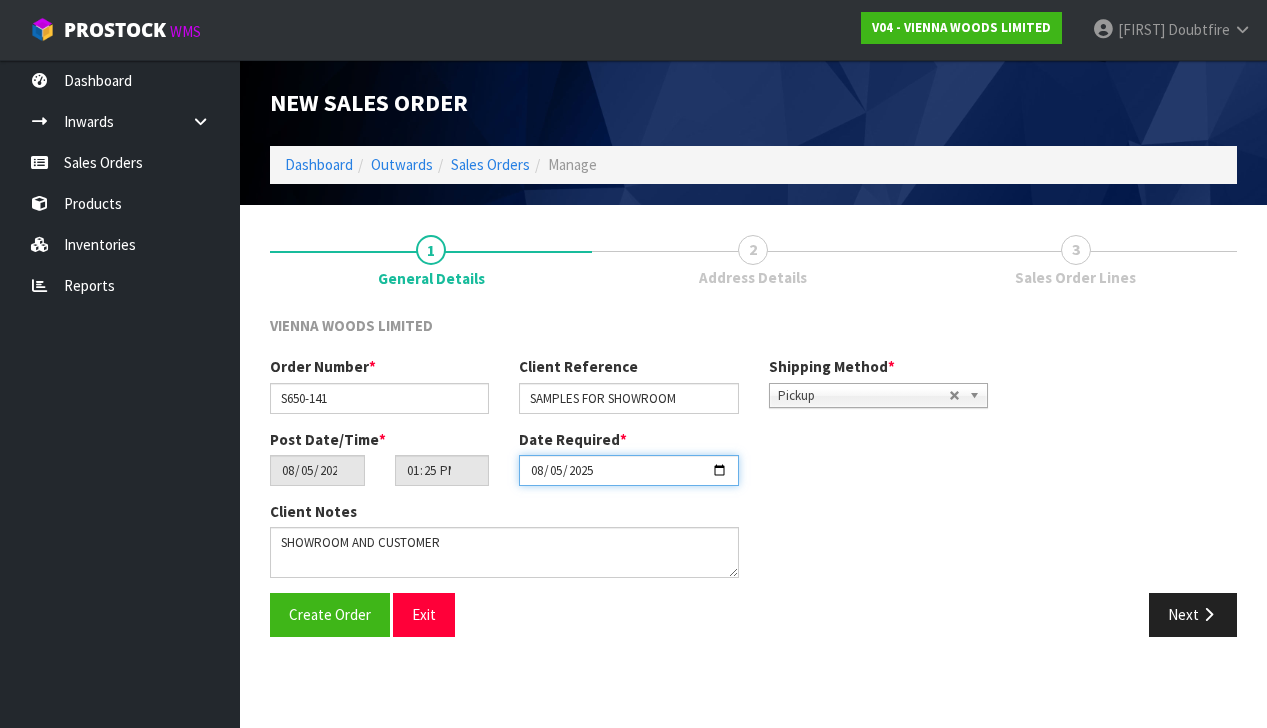 type on "[DATE]" 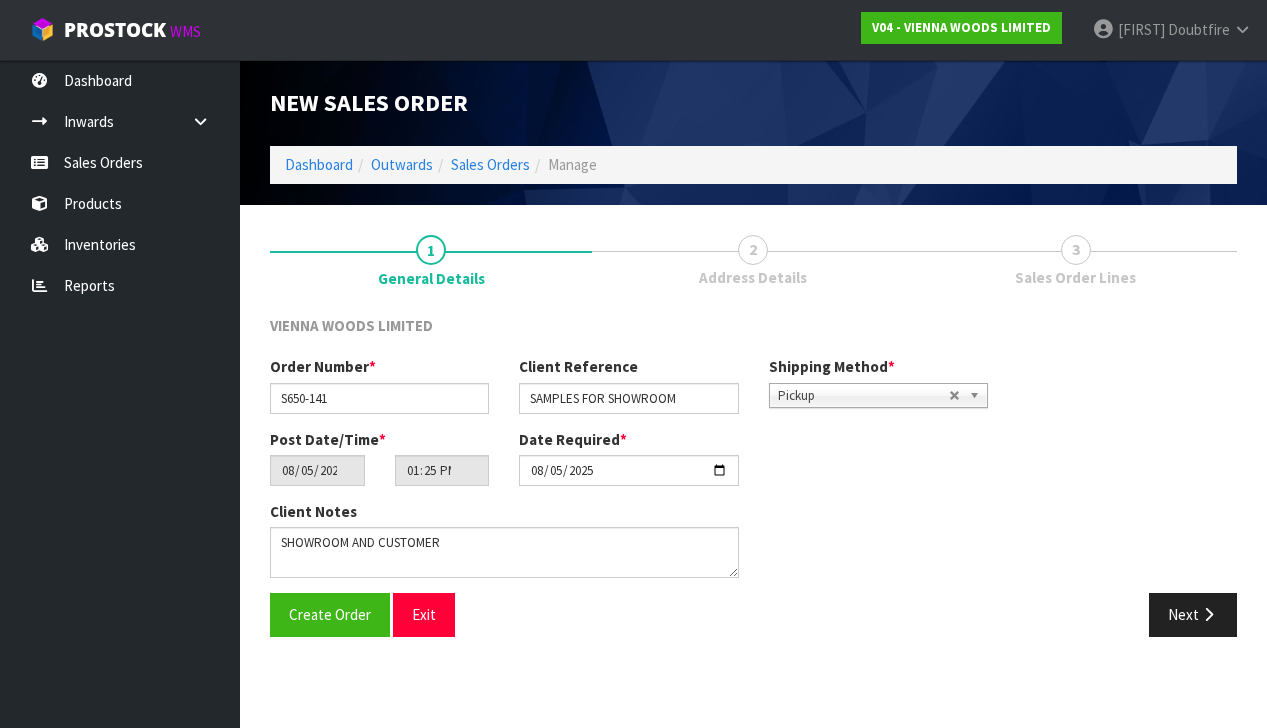 click on "Order Number  *
S650-141
Client Reference
SAMPLES FOR SHOWROOM
Shipping Method  *
Pickup Contracted Freight
Pickup
Pickup Contracted Freight
Post Date/Time  *
[DATE]
13:25:00.000
Date Required  *
[DATE]
Client Notes
Create Order
Exit" at bounding box center (753, 436) 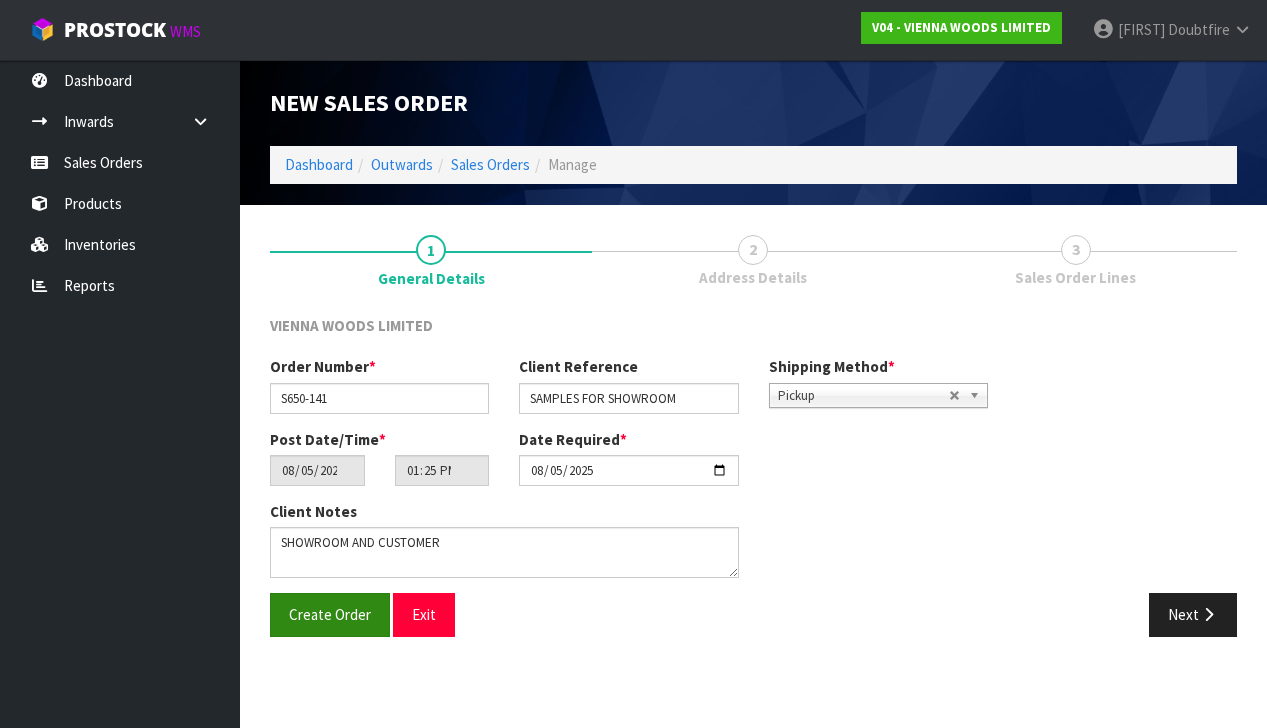 click on "Create Order" at bounding box center [330, 614] 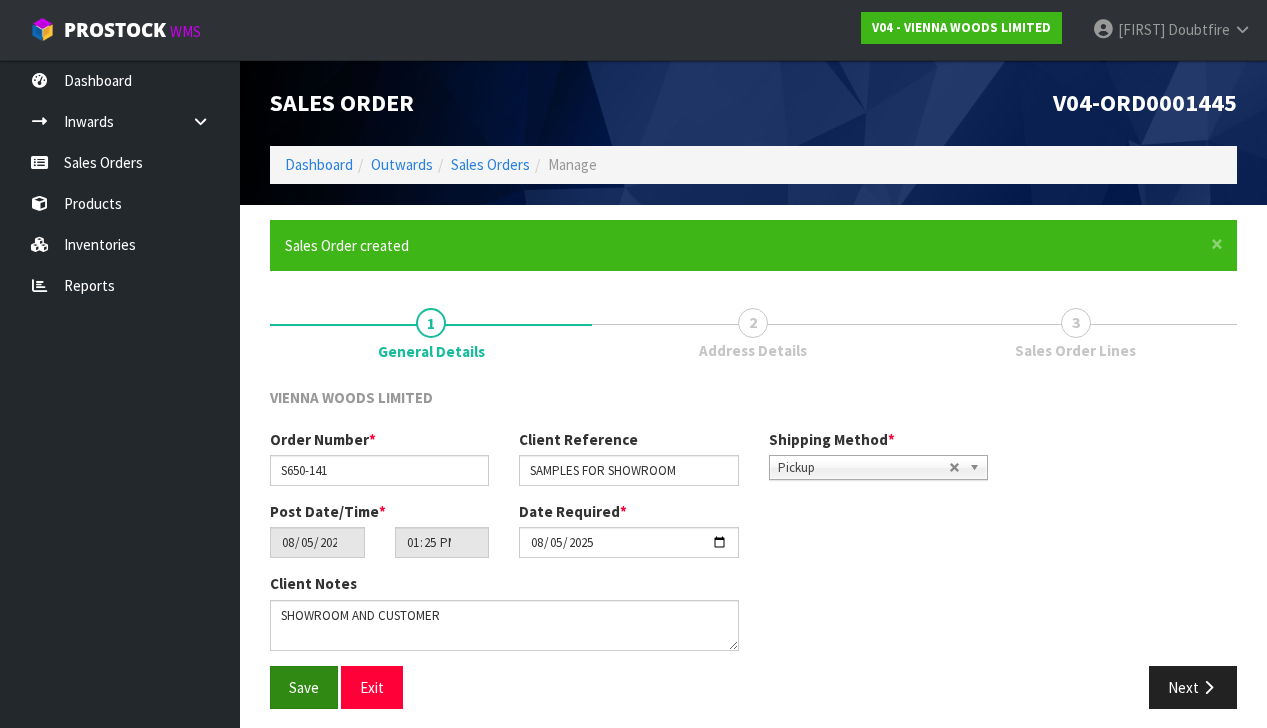 click on "Save" at bounding box center [304, 687] 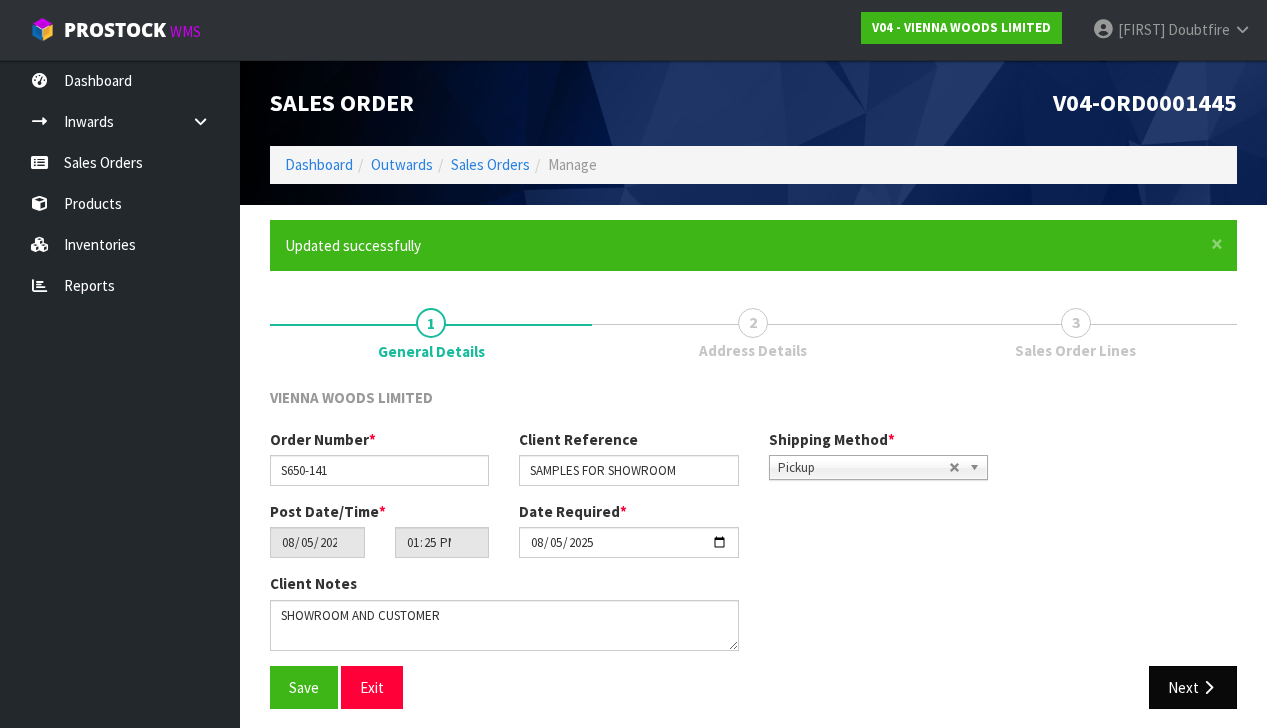 click on "Next" at bounding box center (1193, 687) 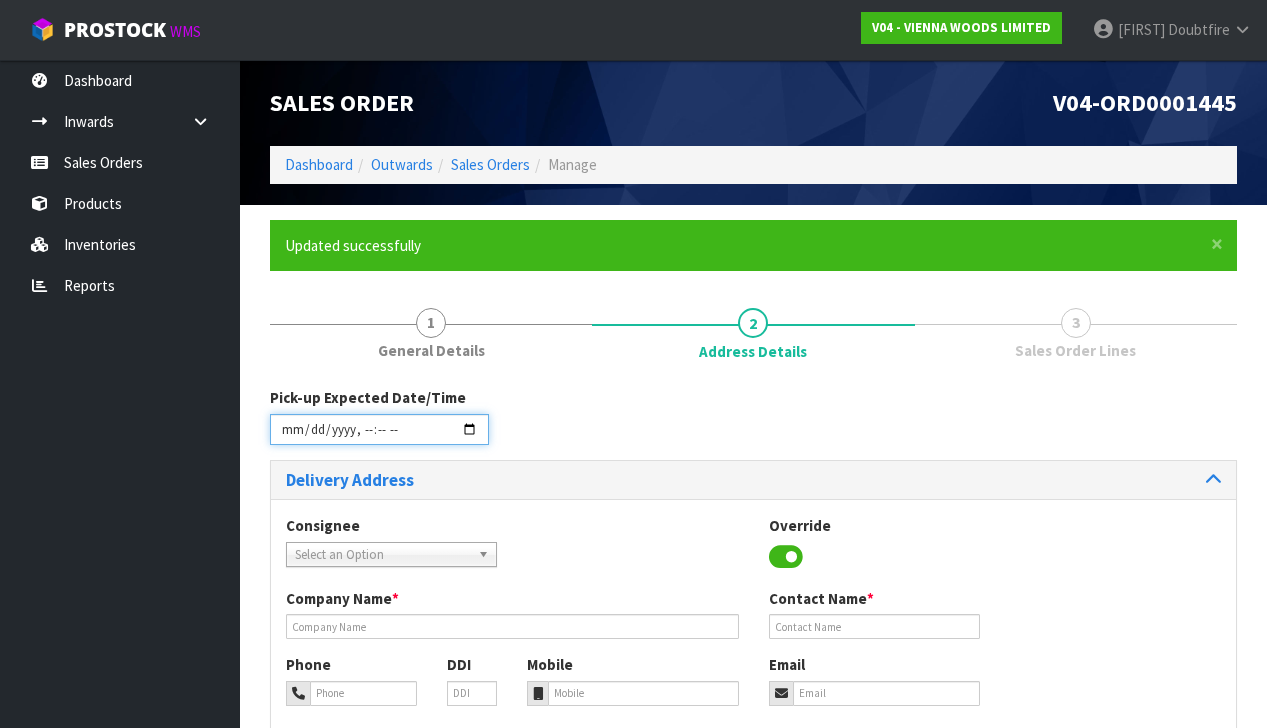 click at bounding box center (379, 429) 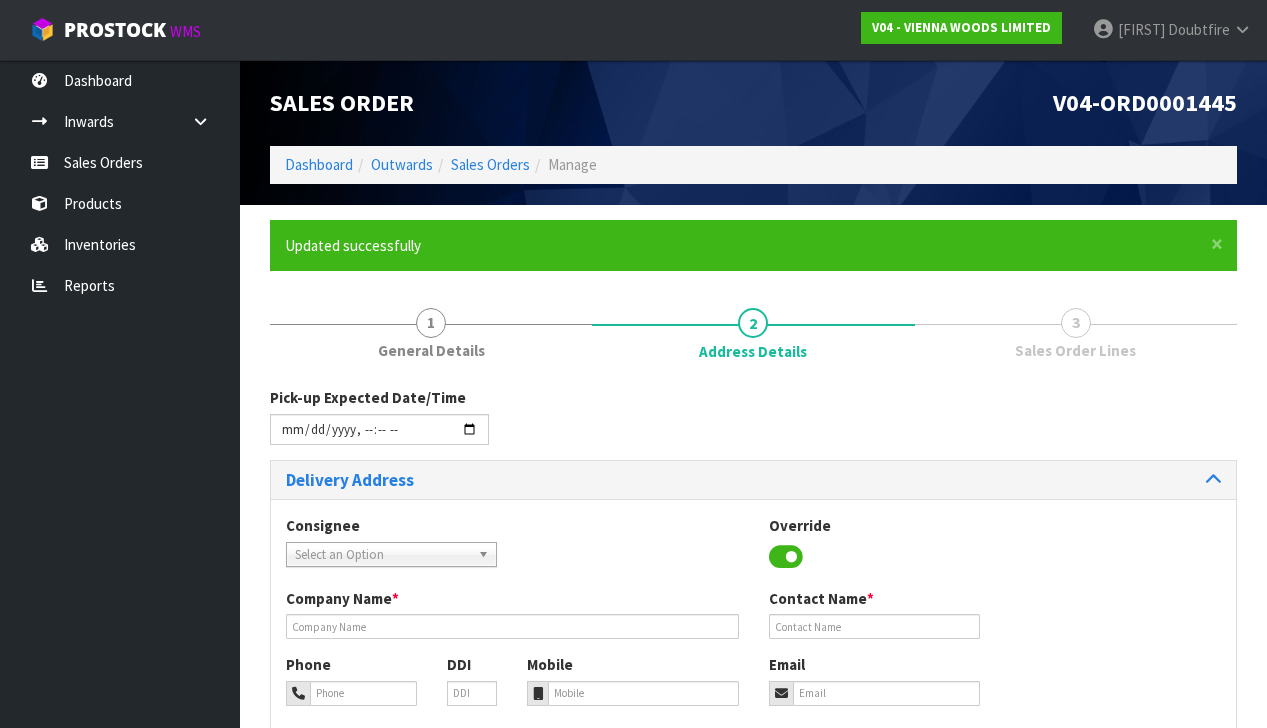 click on "Consignee
000001.BAY MECHANICS - BAY MECHANICS 000001A - BRAKE & TRANSMISSION NZ LTD 000003 - AUTOLIGN ALBANY 21 000003.1 - AUTOLIGN ALBANY 21 000005 - AUTOLIGN MT WELLINGTON 000006 - AUTOLIGN MANUKAU 000006.1 - GENERAL AUTO & DIESEL 000008 - AUTOLIGN PALMERSTON NORTH 000010 - ROTHFORD - WAIRARAPA HEAD OFFICE 000010.AUTOLIGN CHRISTCHURCH - AUTOLIGN CHRISTCHURCH 000011.AUTOLIGN DUNEDIN - AUTOLIGN DUNEDIN 000012 - AUTOLIGN MT MAUNGANUI 000013 - BNTNZ TAURIKO 000013-BNTNZ TAURIKO - BNTNZ TAURIKO 42 000013-DTECH AUTOMOTIVE - DTECH AUTOMOTIVE 000013.1 - GO BUS TRANSPORT 000013.2 - NORTHERN AUTO 000013.CROSS AUTOS - CROSS AUTOS 000013.ROWE MOTORS TGA LTD - ROWE MOTORS TGA LTD 000013.TRANSPORT MAINTENANCE LTD - TRANSPORT MAINTENANCE LTD 000013.WATERFORD AUTO SERVICES - WATERFORD AUTO SERVICES LTD 0000133. THE LAKES - THE LAKES AUTOMOTIVE 000014 - BNTNZ FIELDING 5 000015.BNT QUEENSTOWN - BNT QUEENSTOWN 000017 - BNTNZ PETONE 020201 - RUSSELL PHARMACY 060202 - THE TIPSY TULIP 24 SURF - 24 SURF" at bounding box center (753, 551) 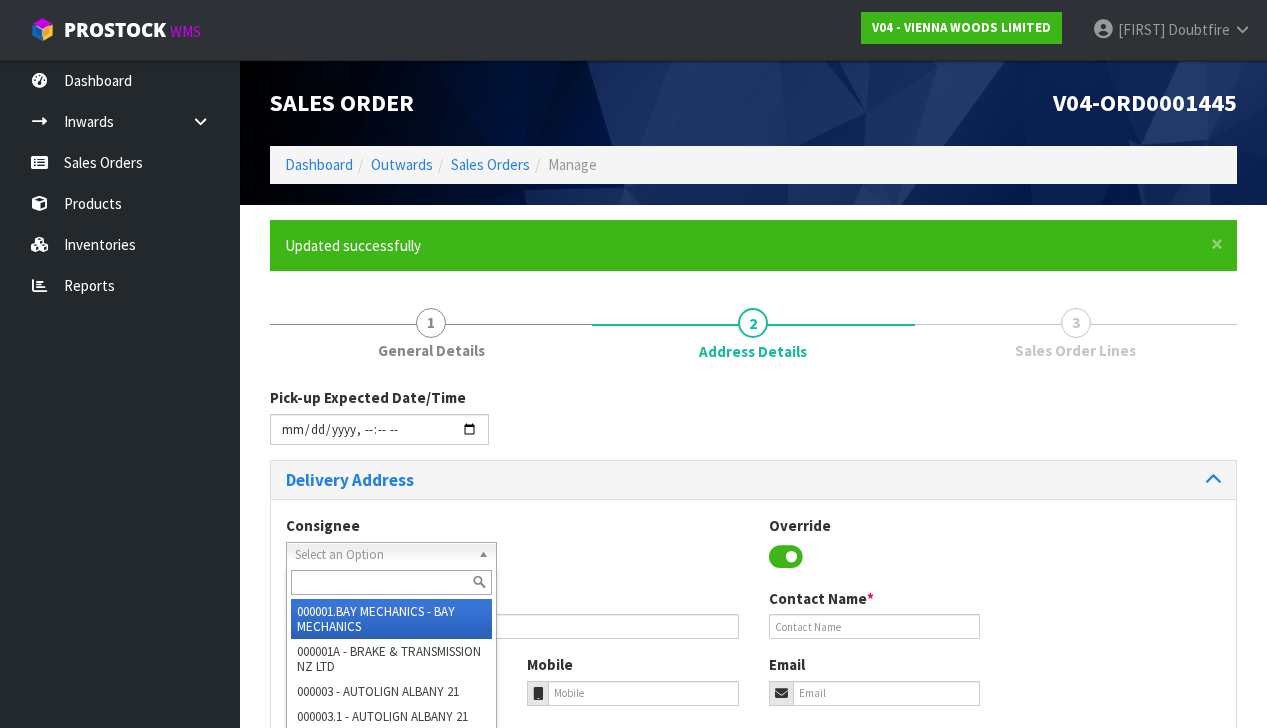 click on "Select an Option" at bounding box center [382, 555] 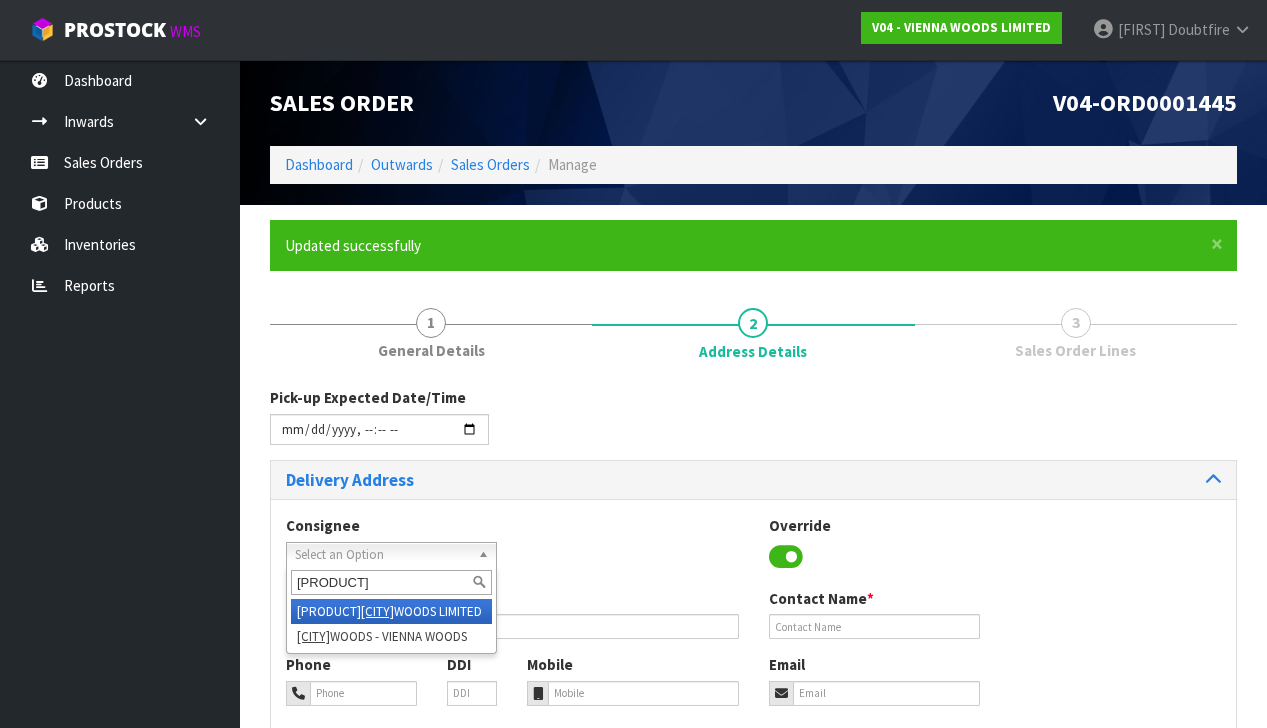type on "[PRODUCT]" 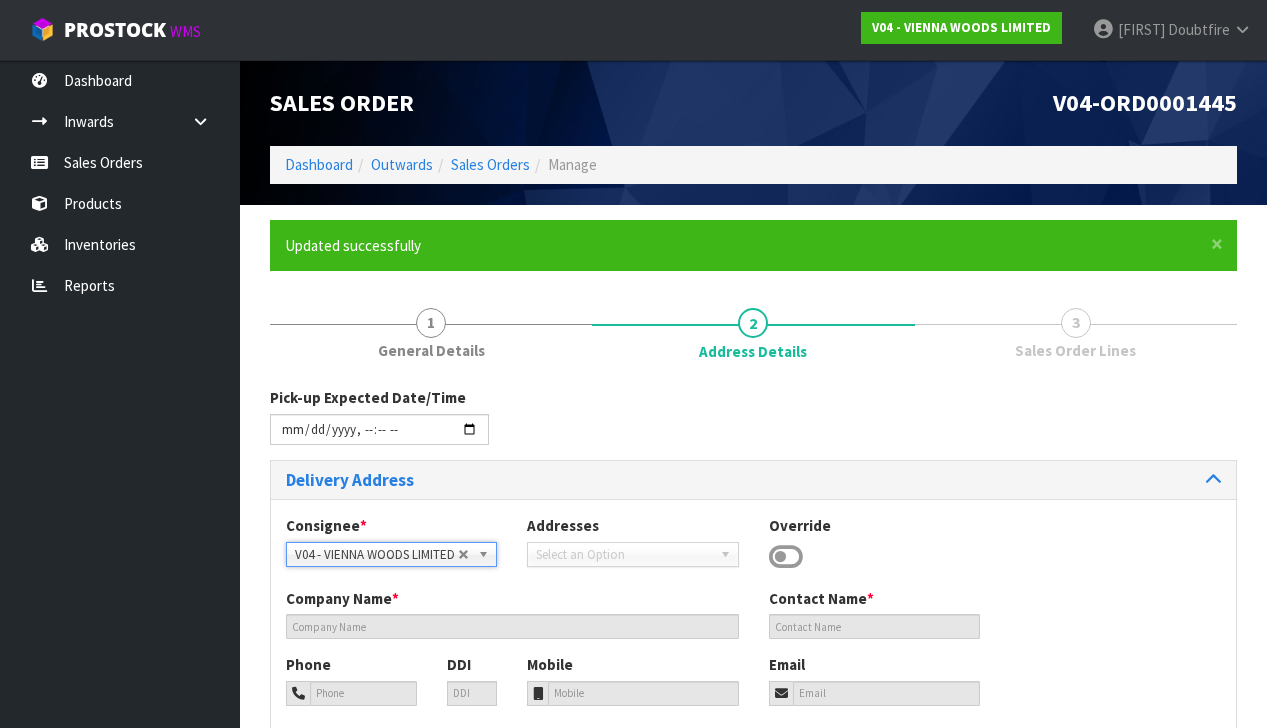 type on "VIENNA WOODS LIMITED" 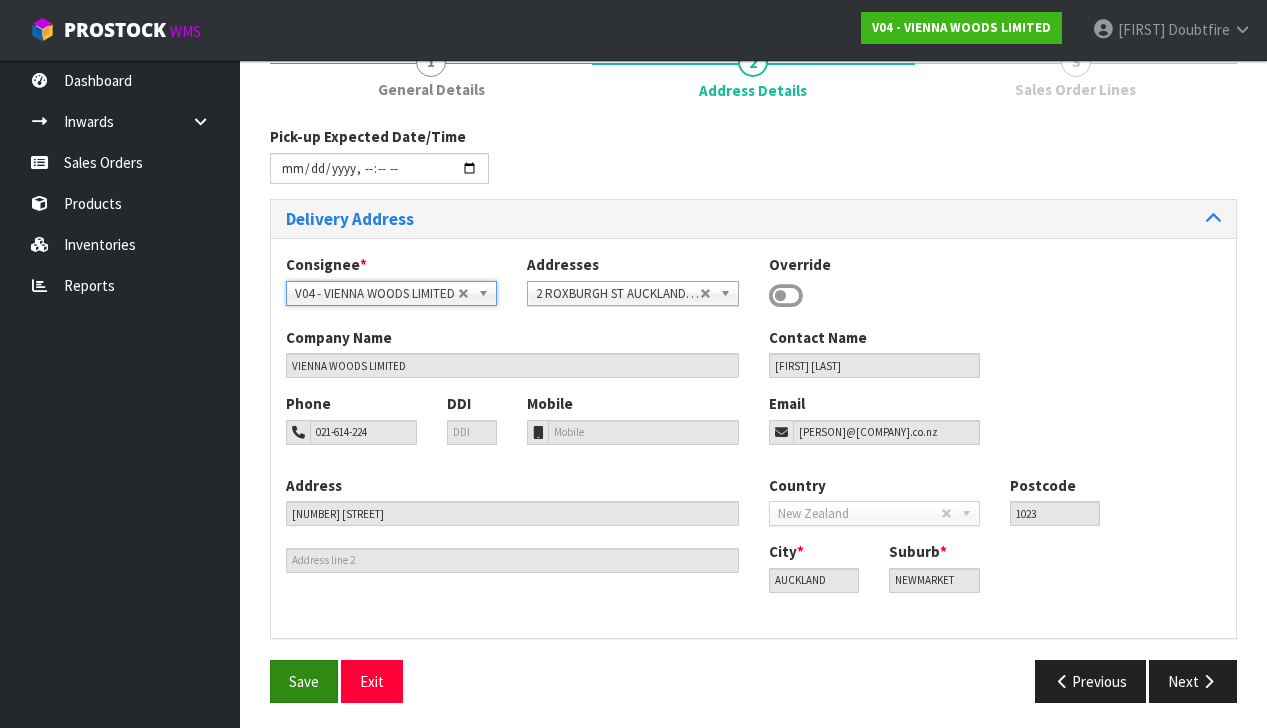 scroll, scrollTop: 260, scrollLeft: 0, axis: vertical 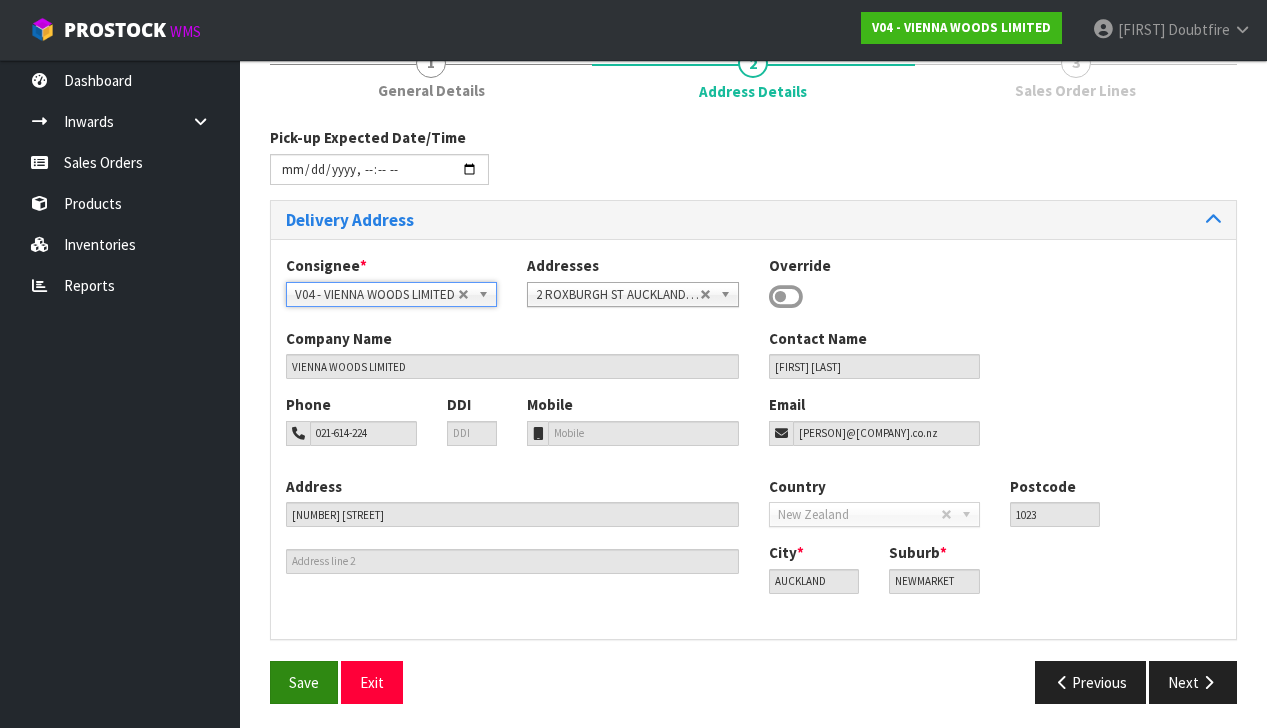 click on "Save" at bounding box center (304, 682) 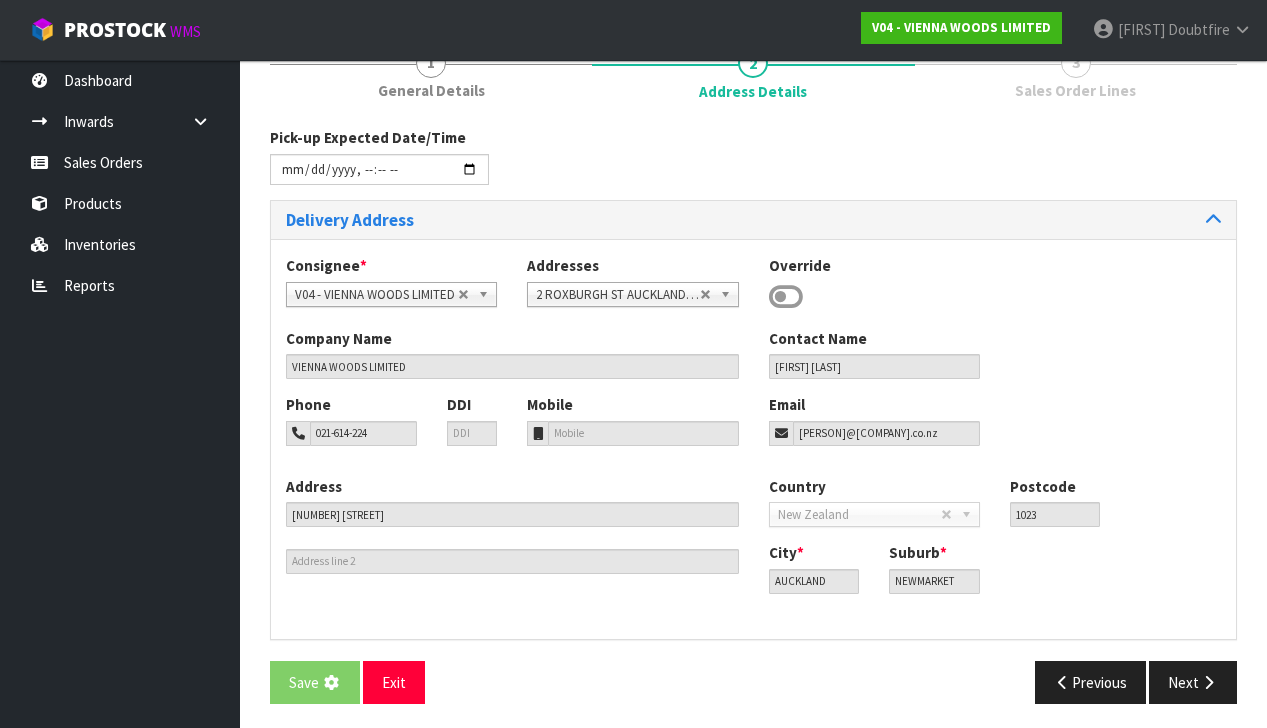 scroll, scrollTop: 0, scrollLeft: 0, axis: both 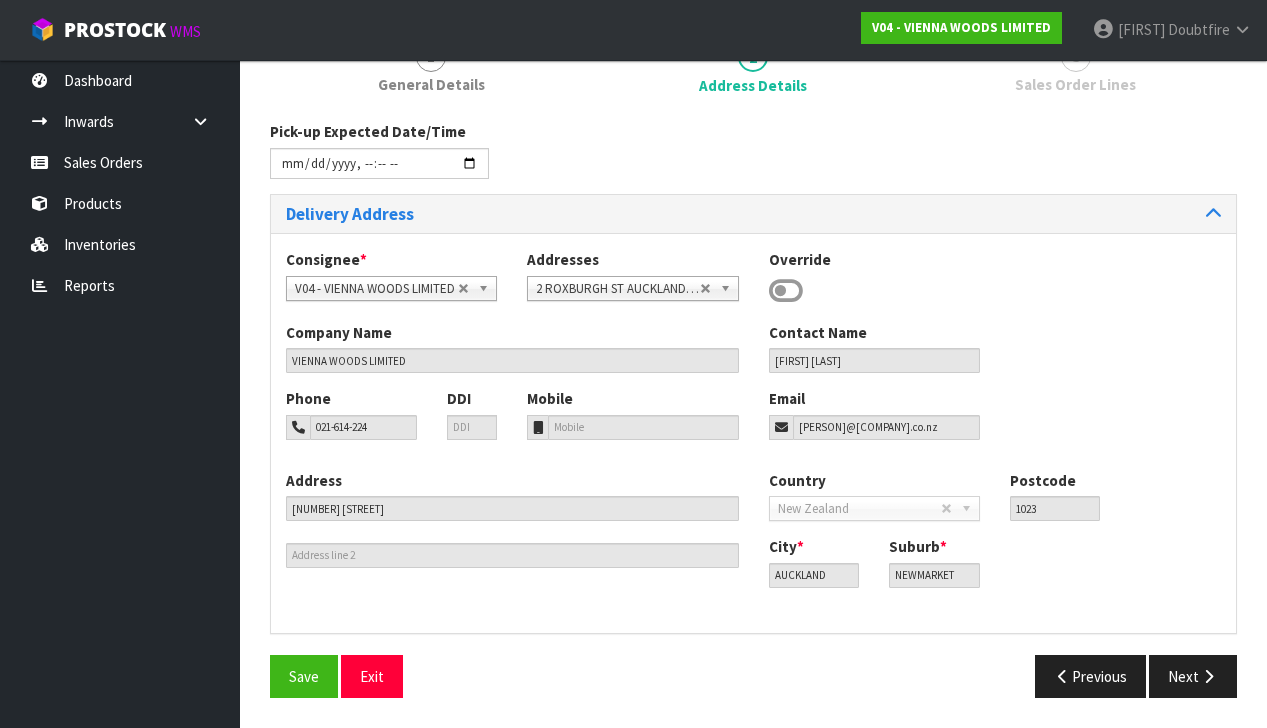 type on "[DATE] [TIME]" 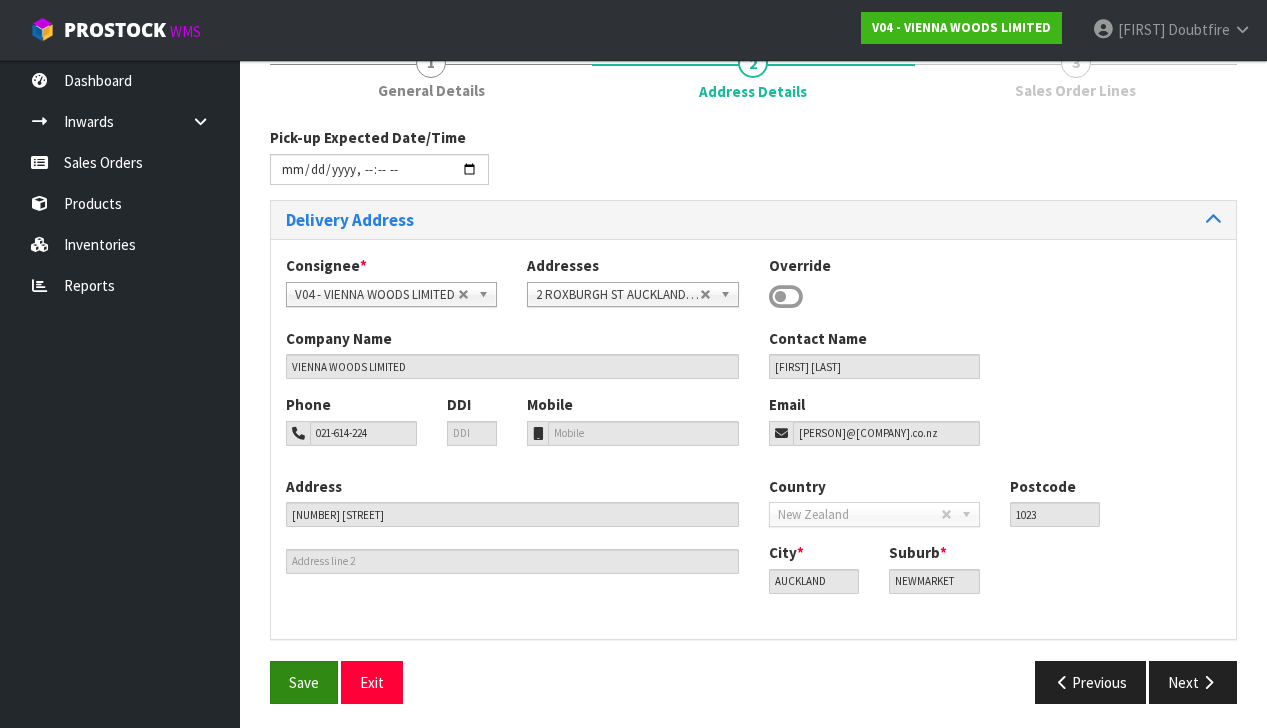 click on "Save" at bounding box center [304, 682] 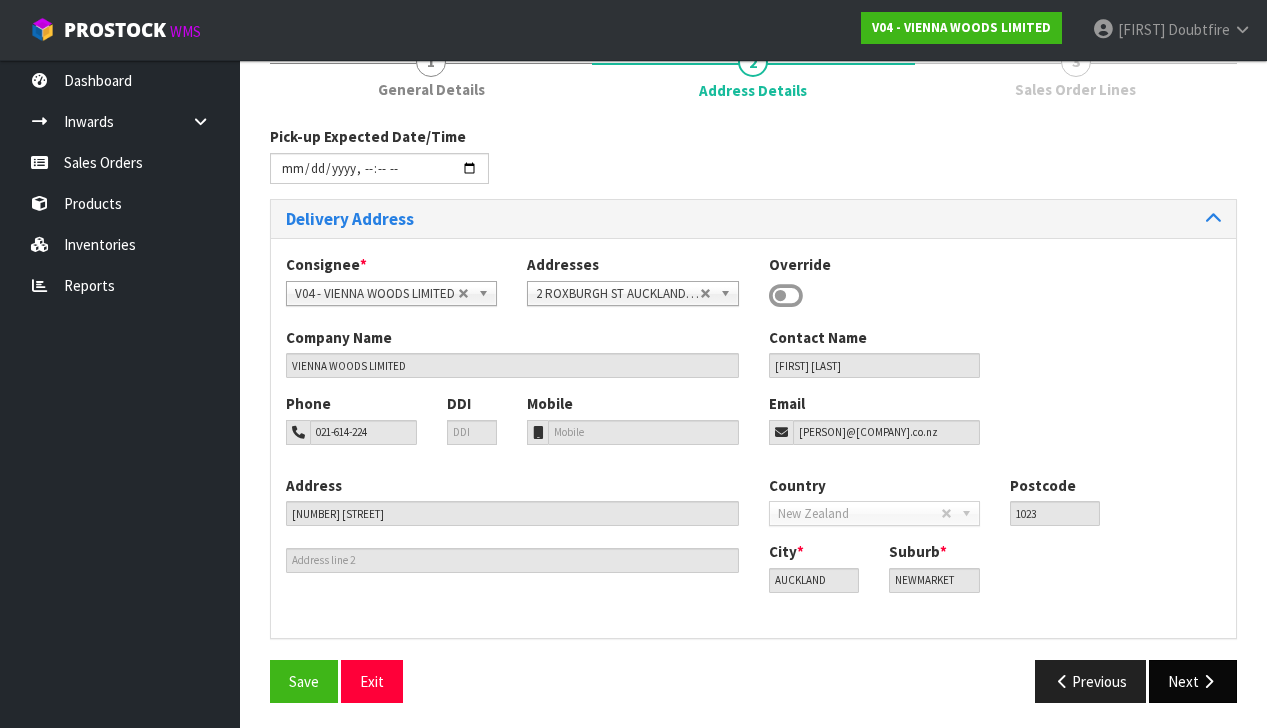 scroll, scrollTop: 260, scrollLeft: 0, axis: vertical 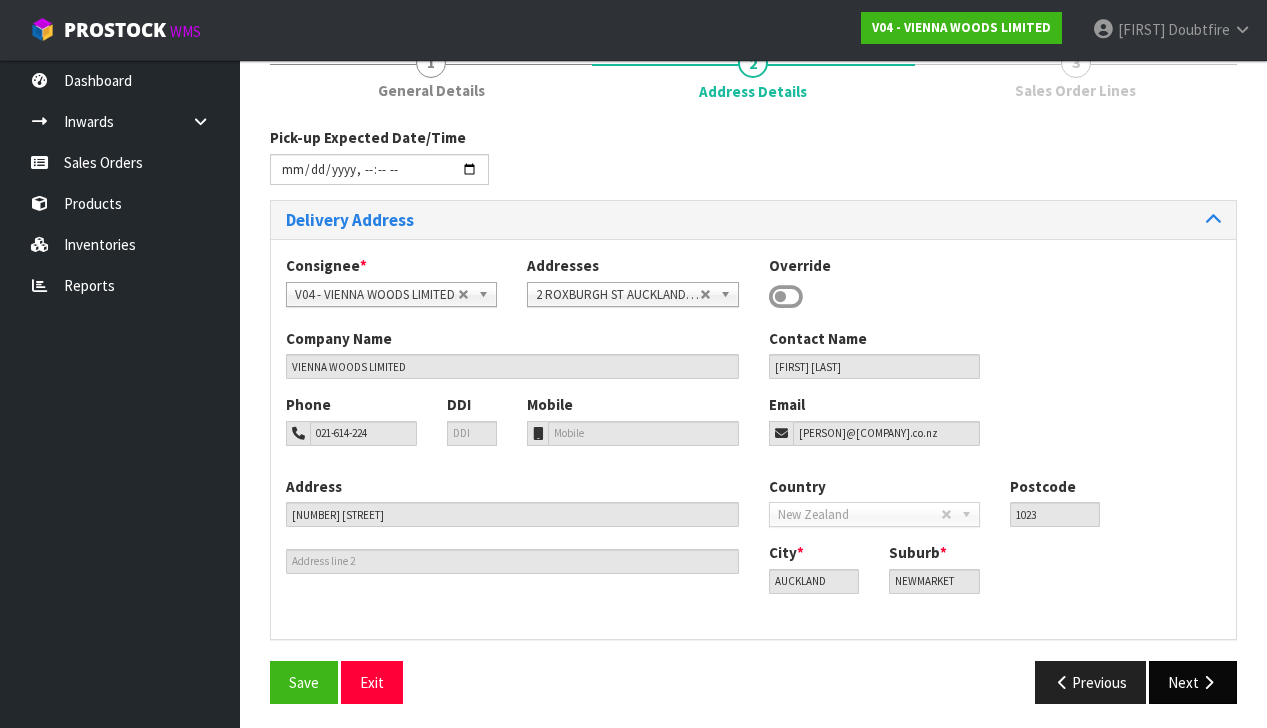 click on "Next" at bounding box center [1193, 682] 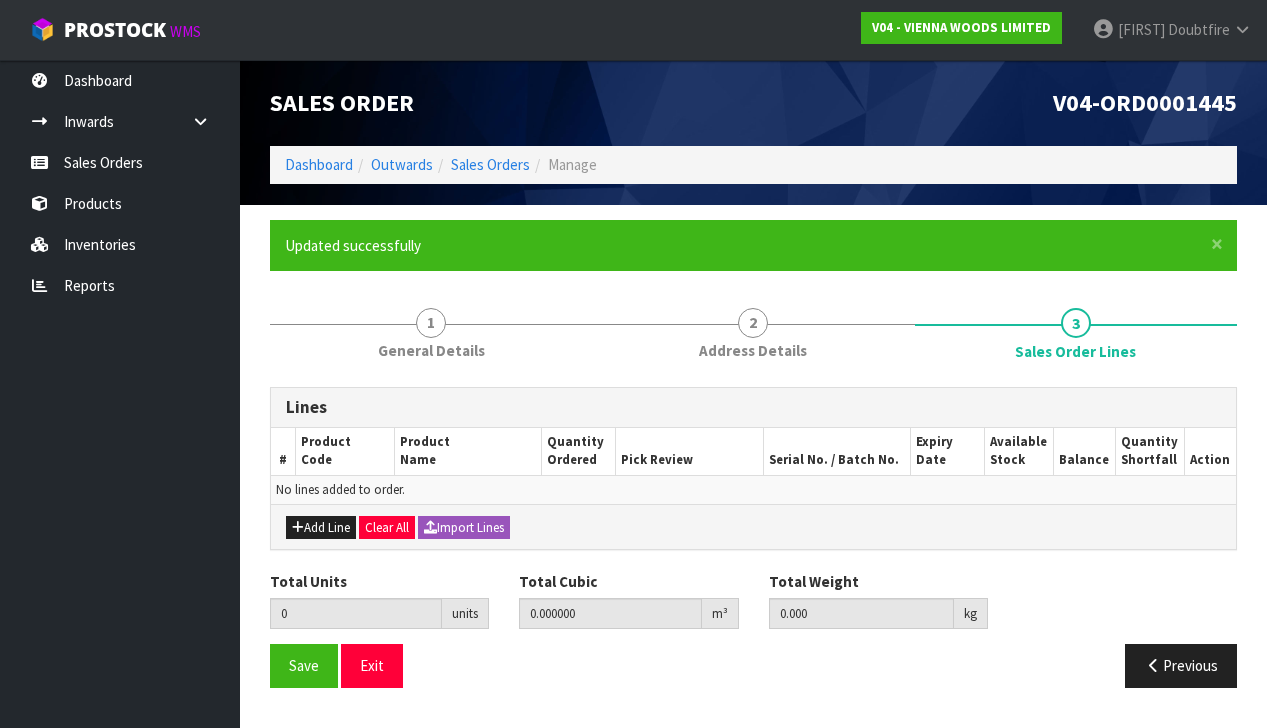 scroll, scrollTop: 0, scrollLeft: 0, axis: both 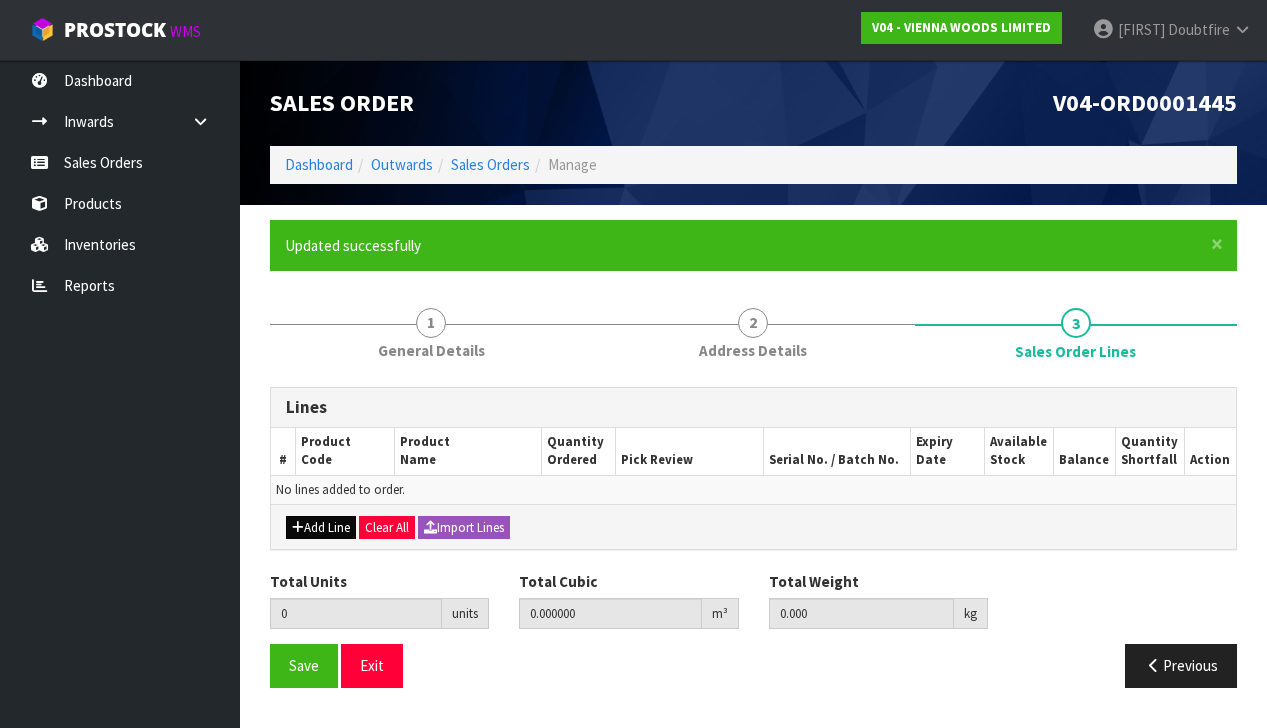 click on "Add Line" at bounding box center (321, 528) 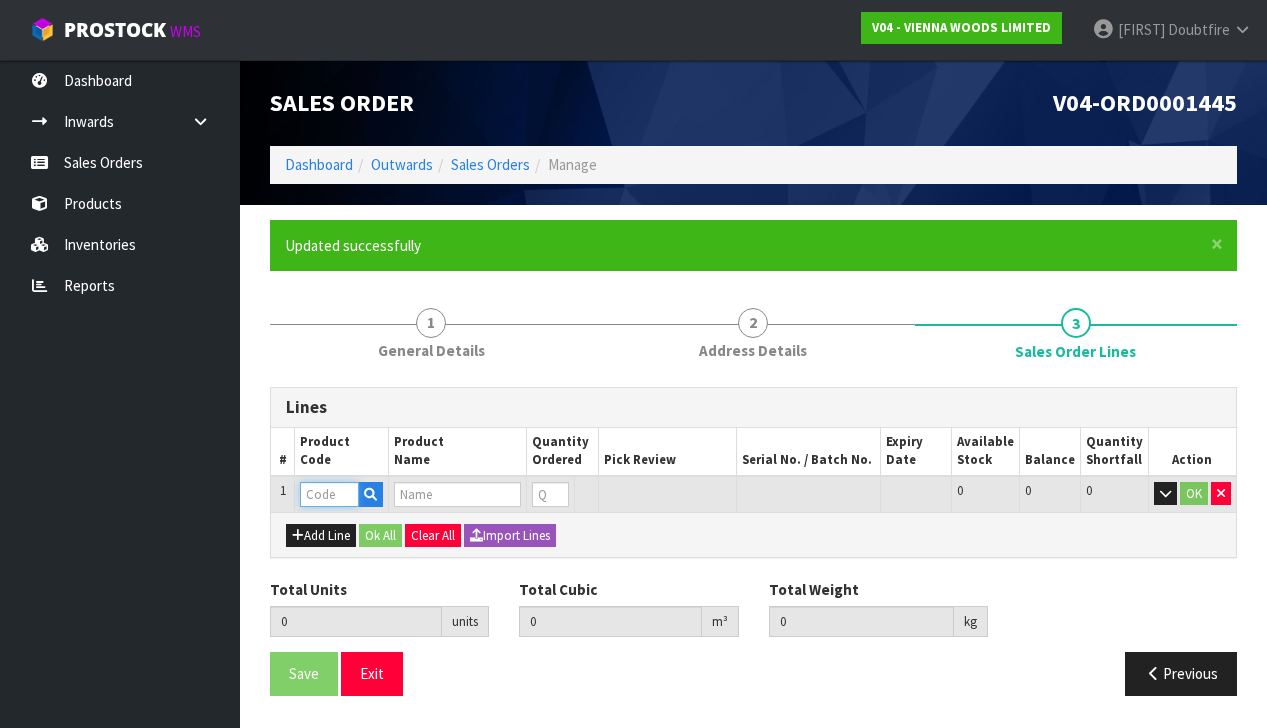 click at bounding box center (329, 494) 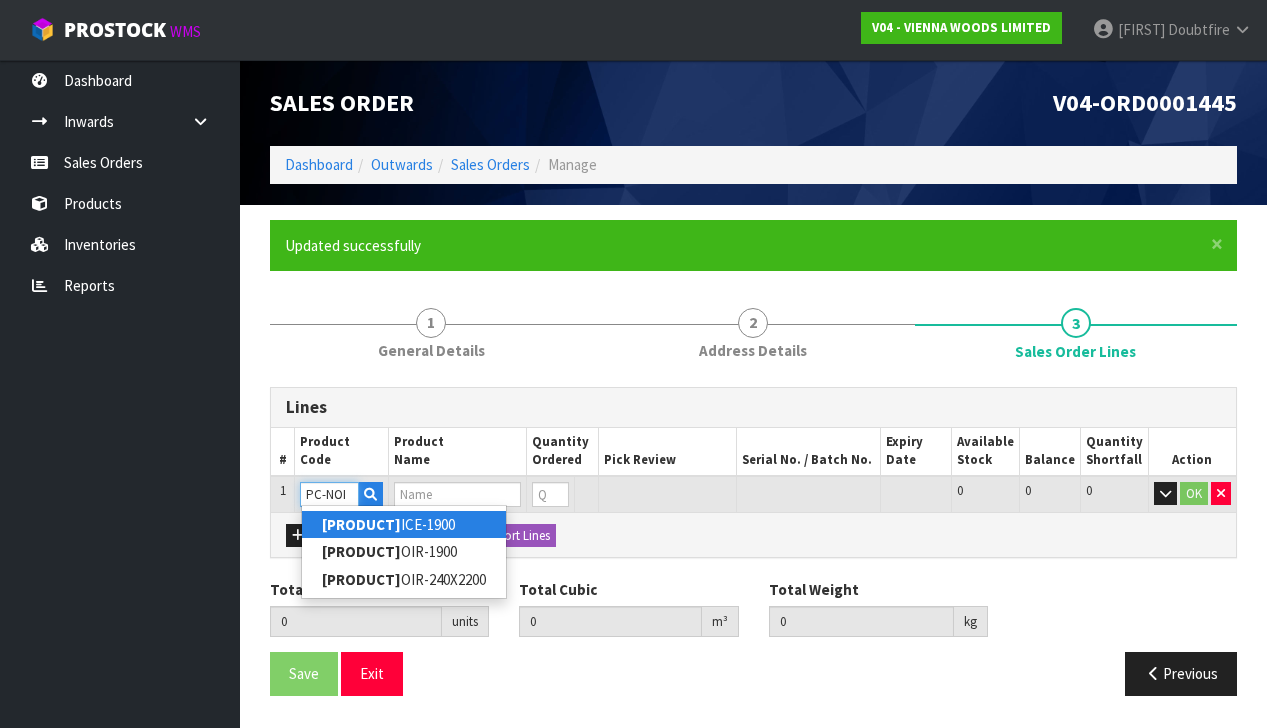 type on "PC-NOIR" 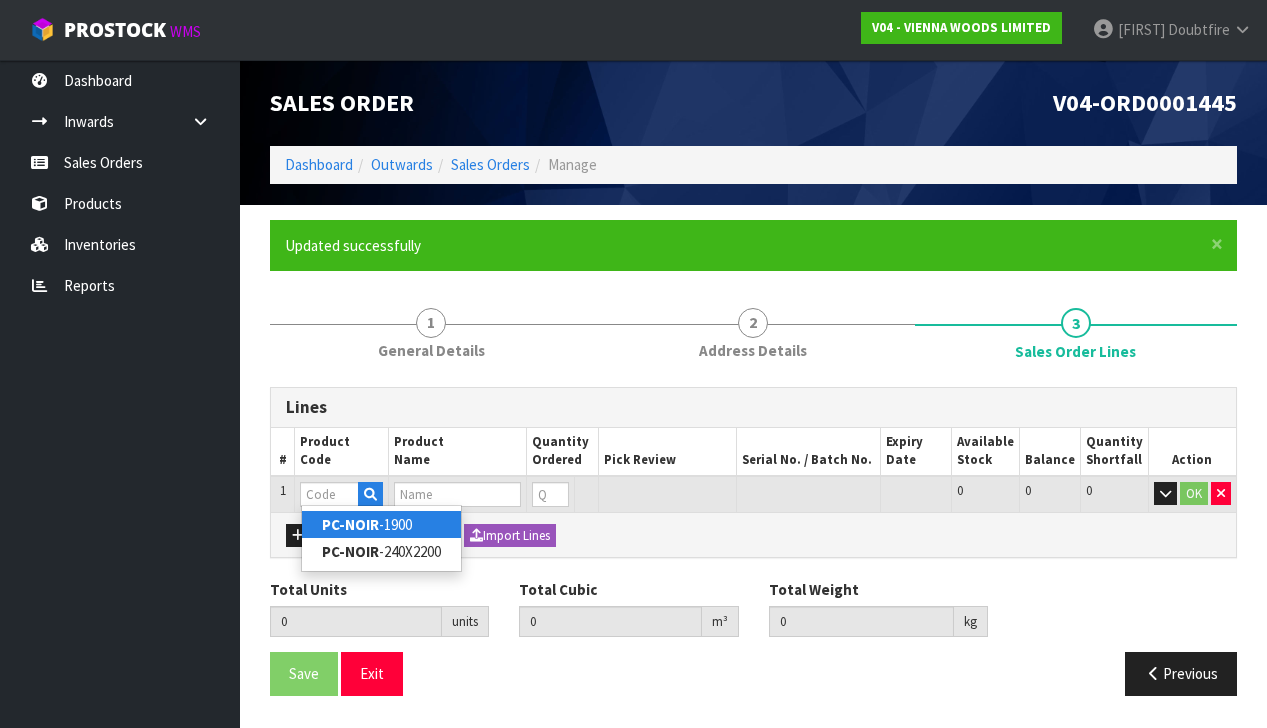 click on "PC-NOIR -1900" at bounding box center (381, 524) 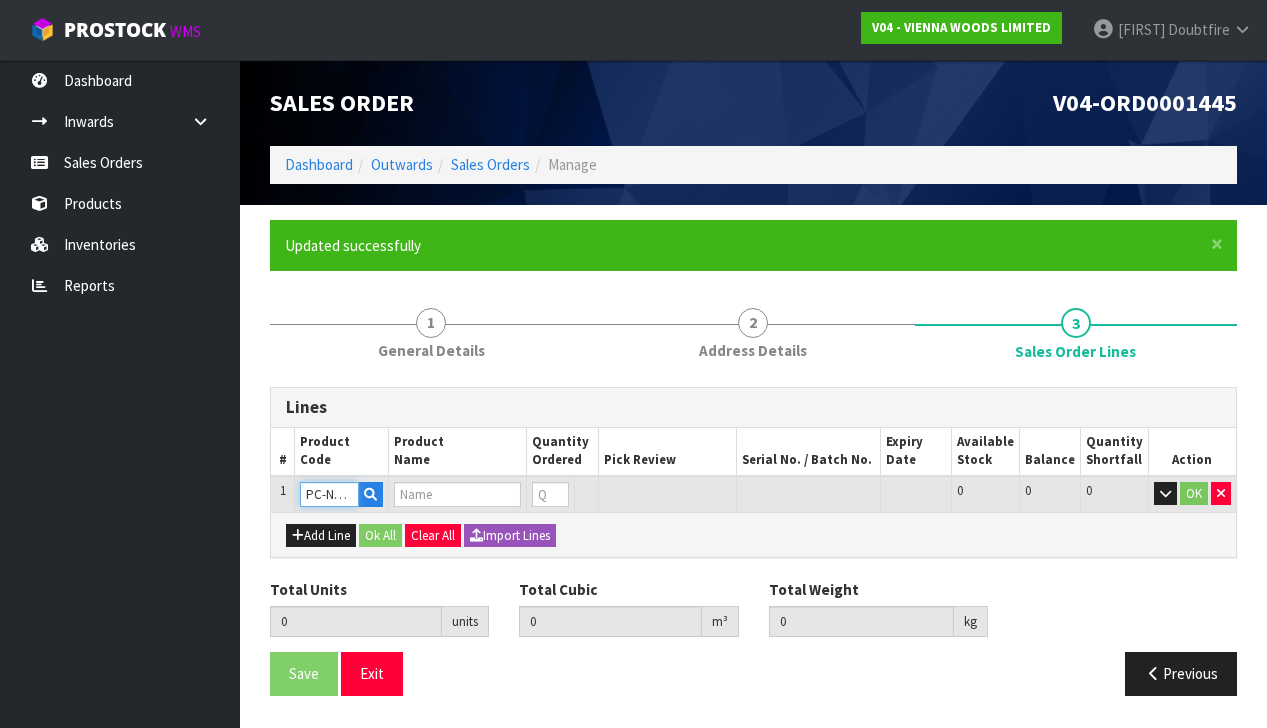 type on "0.000000" 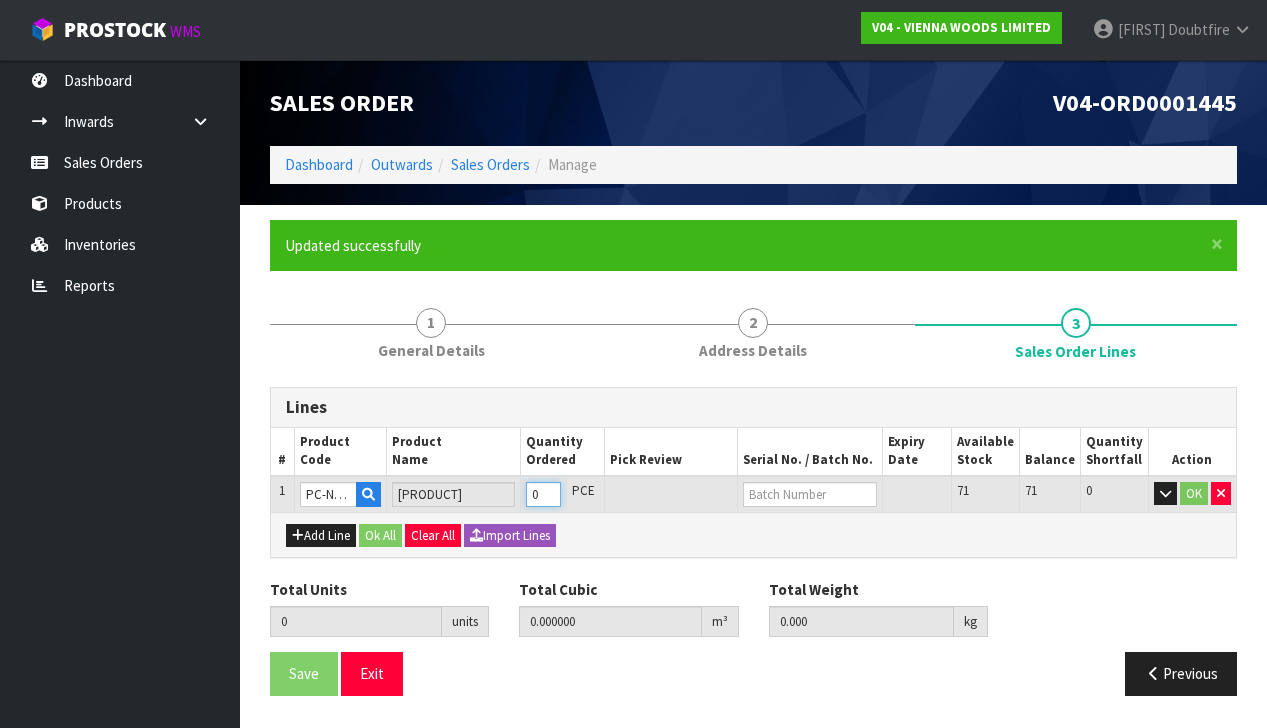 type on "1" 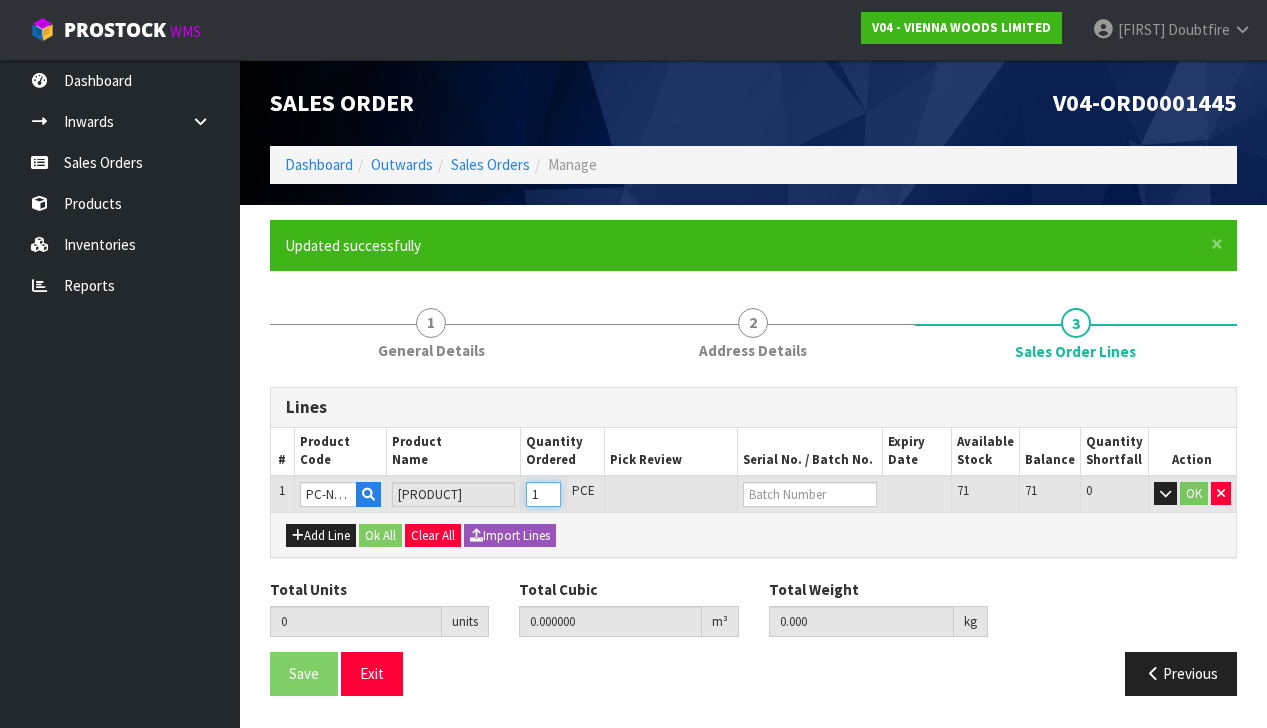 type on "1" 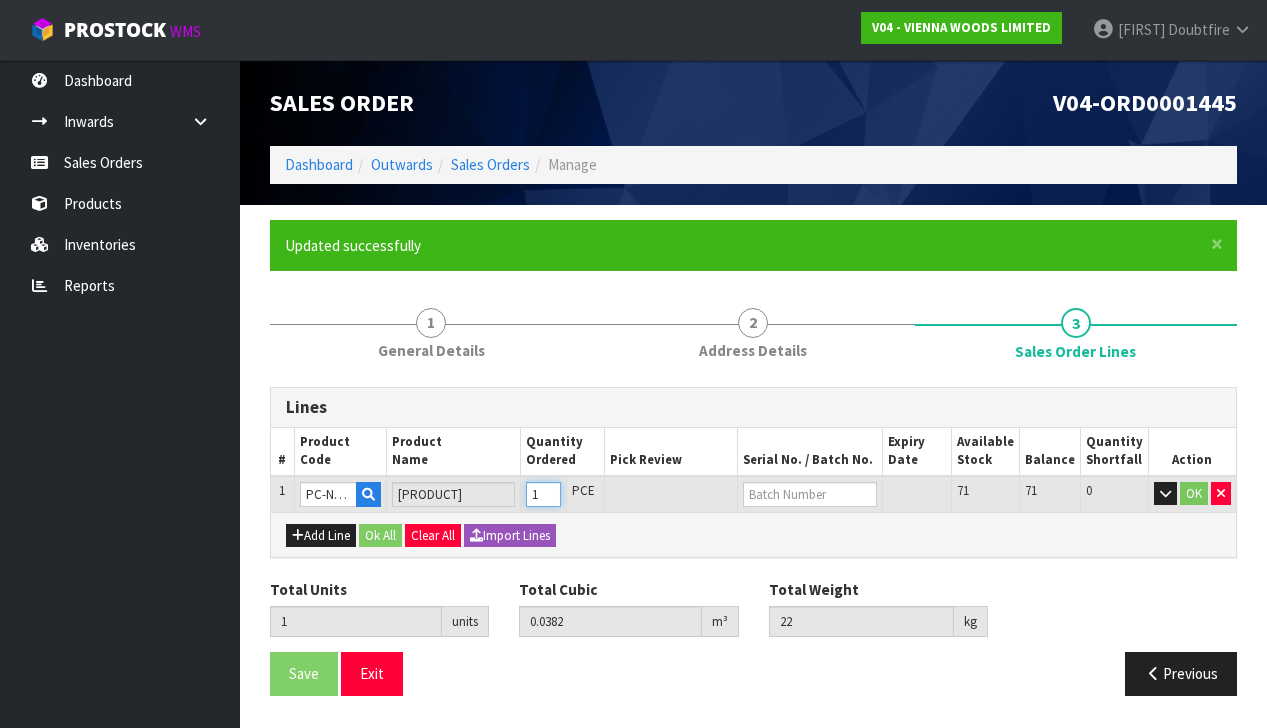 click on "1" at bounding box center (543, 494) 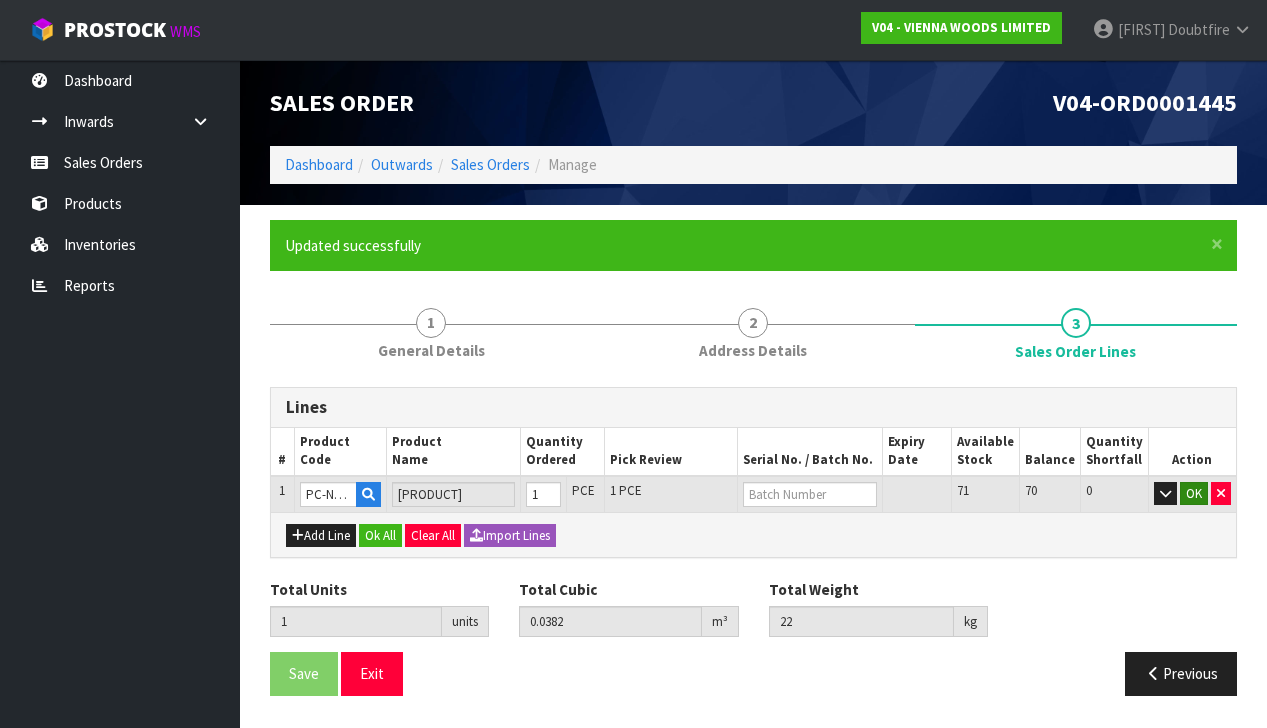 click on "OK" at bounding box center (1194, 494) 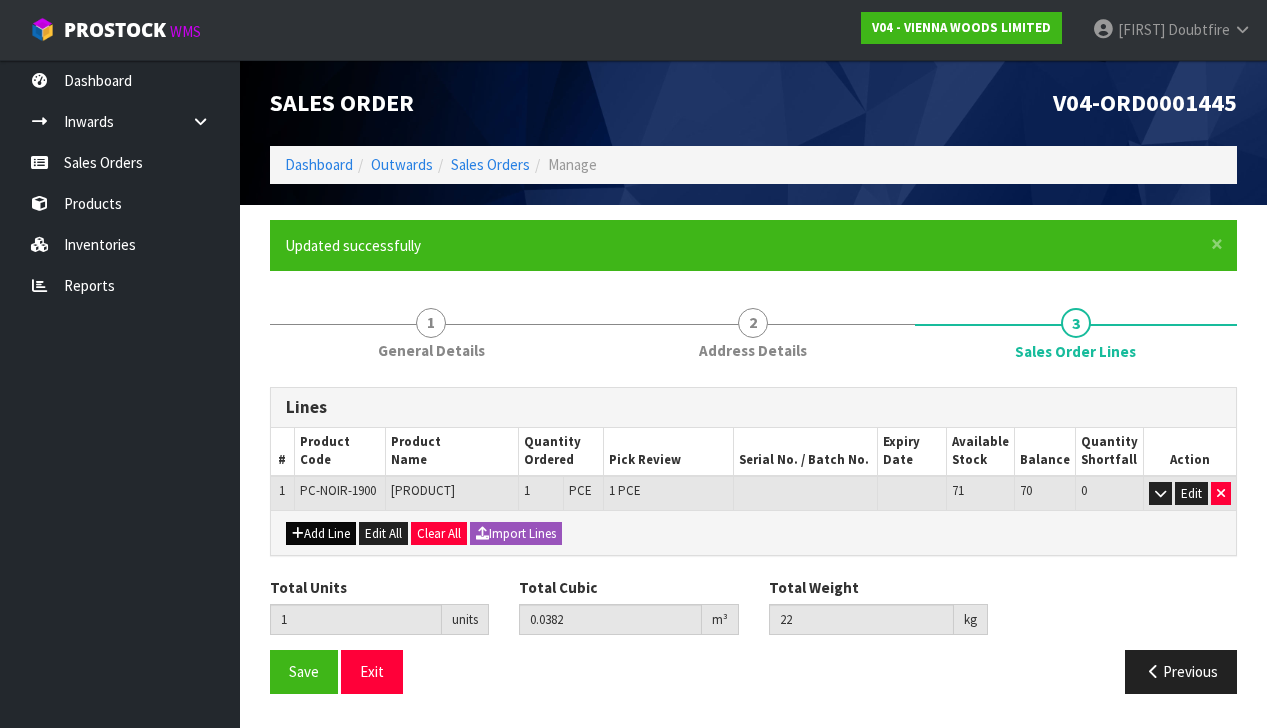 click on "Add Line" at bounding box center (321, 534) 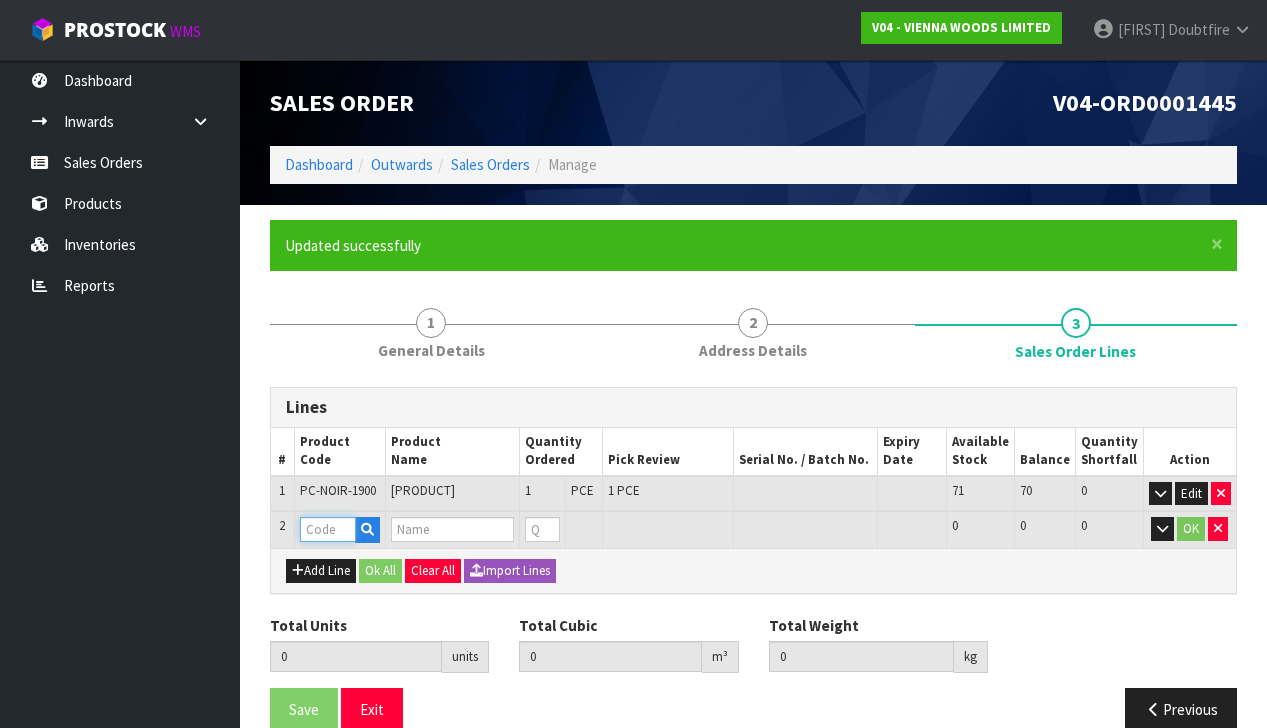 click at bounding box center [328, 529] 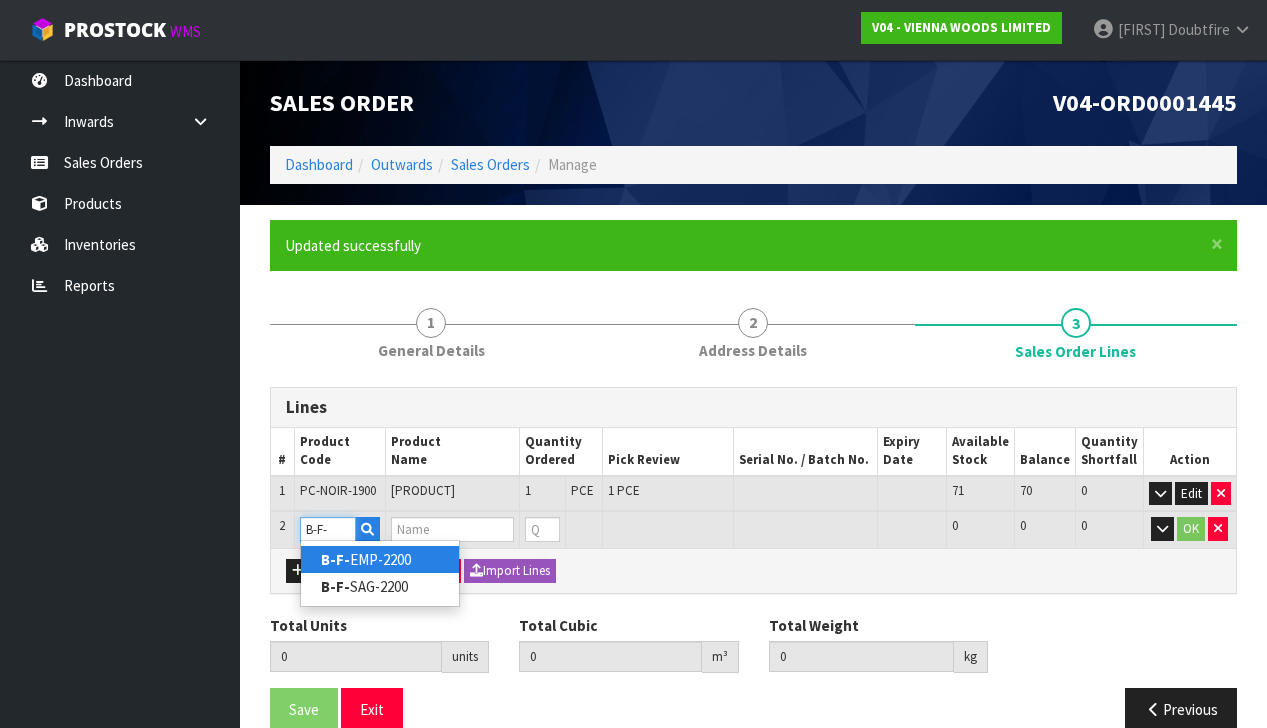 type on "B-F-" 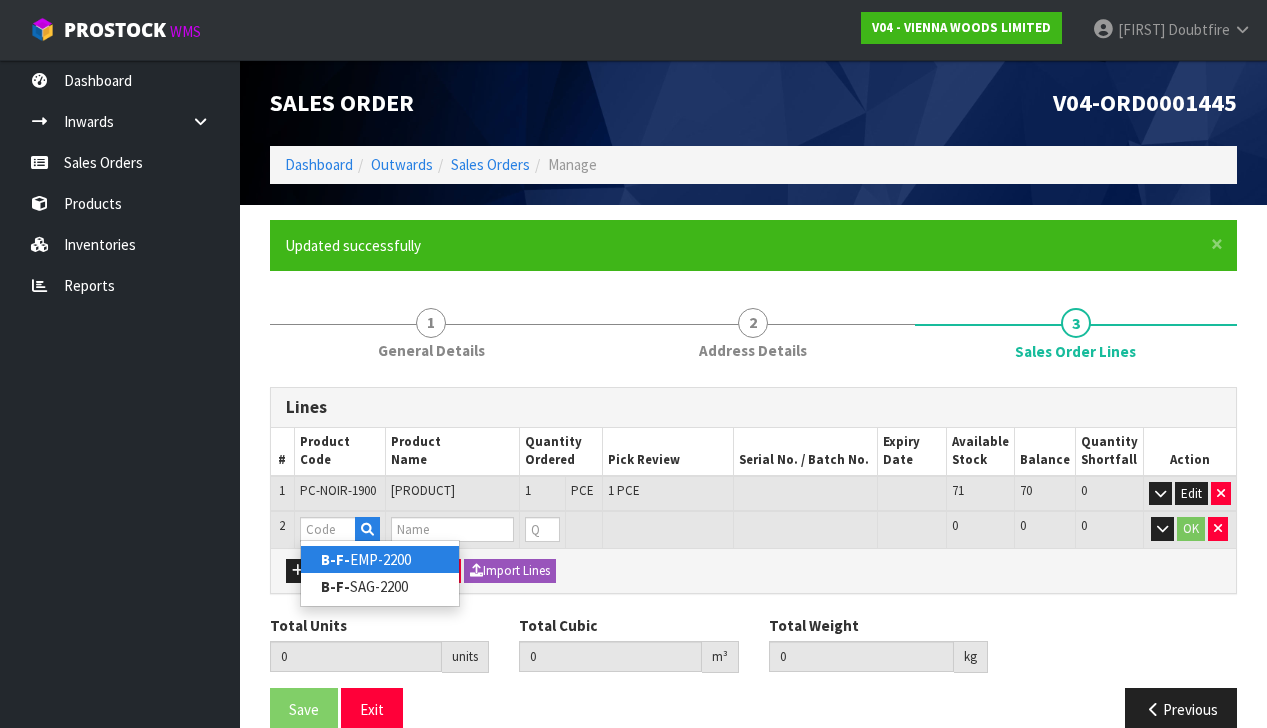 click on "[PRODUCT]" at bounding box center [380, 559] 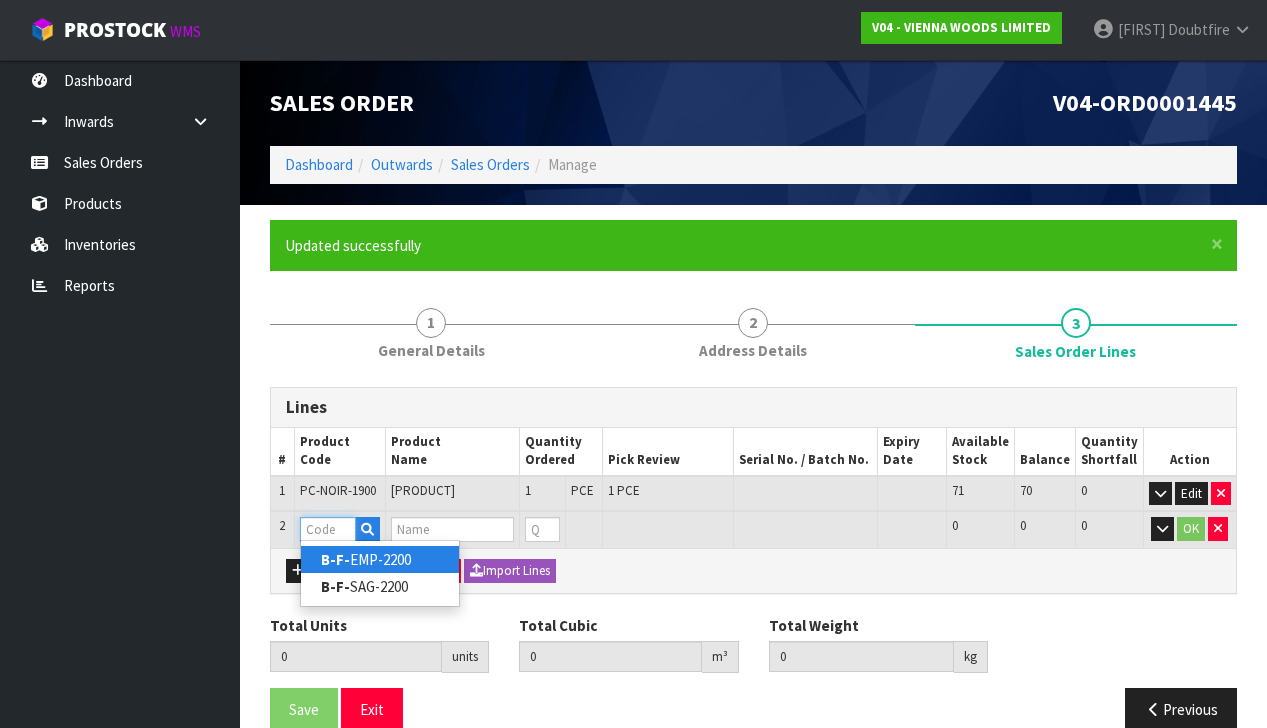 type on "[PRODUCT]" 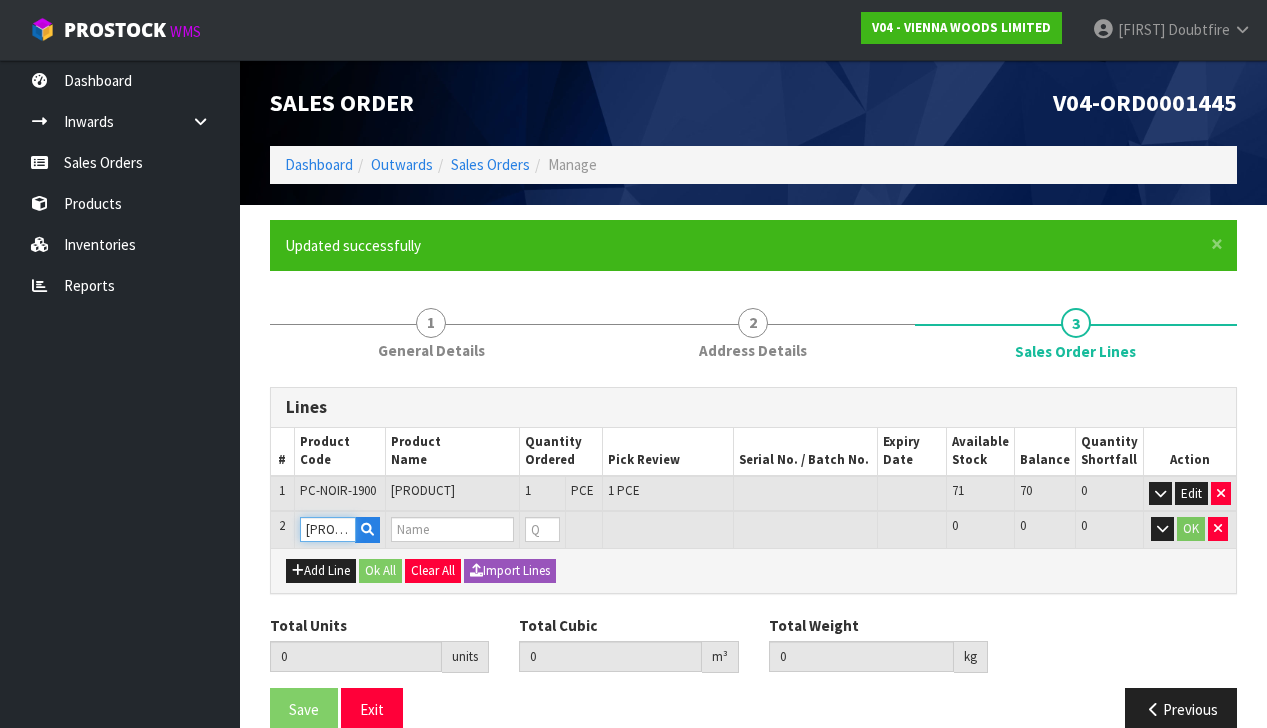 type on "1" 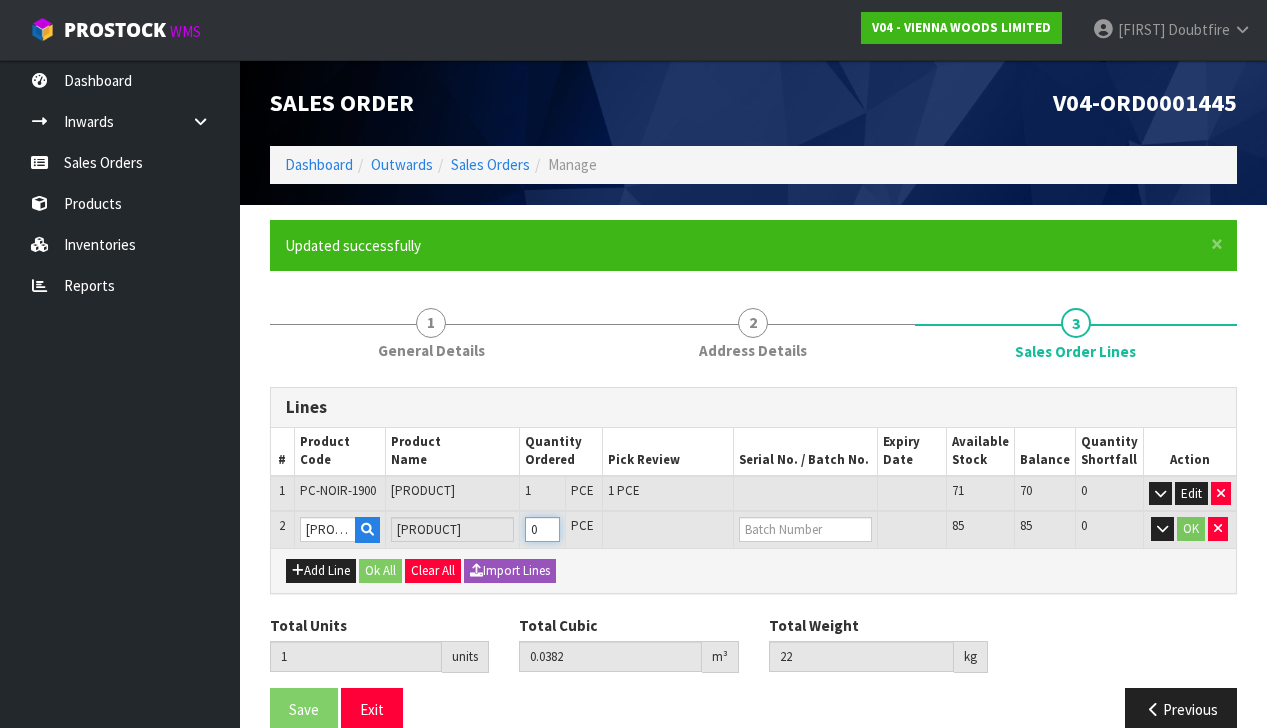 type on "1" 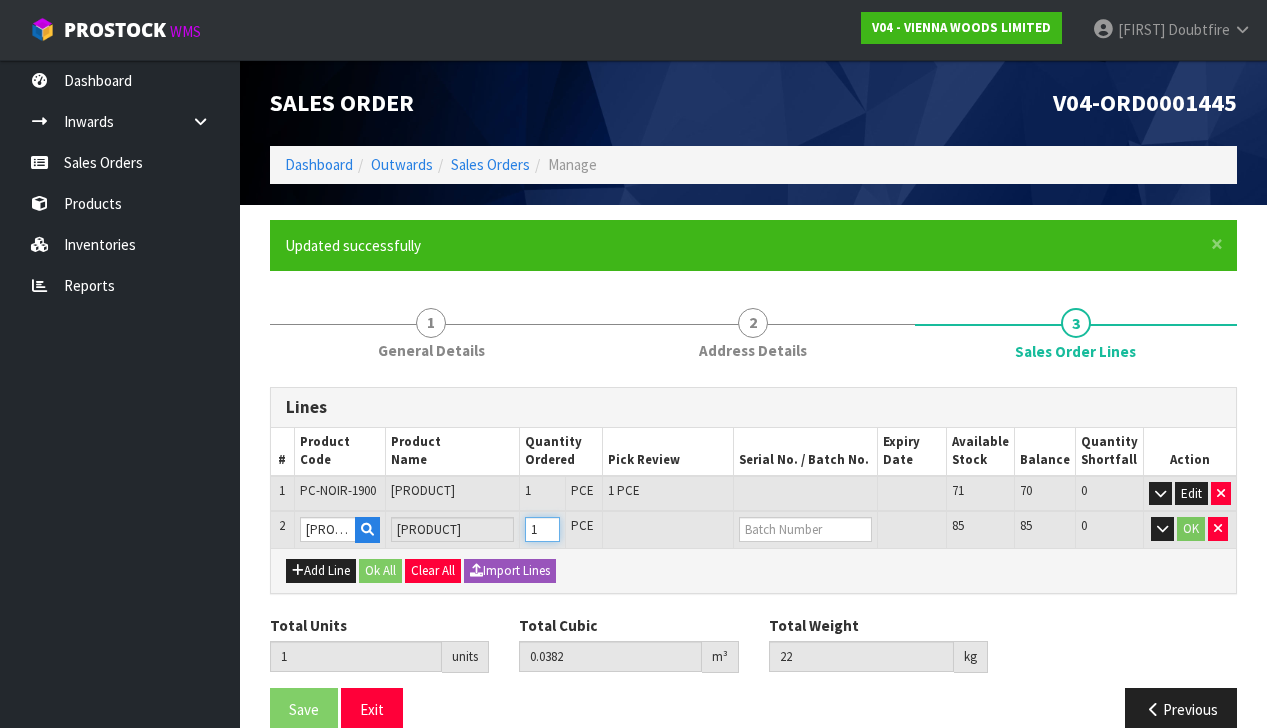 type on "2" 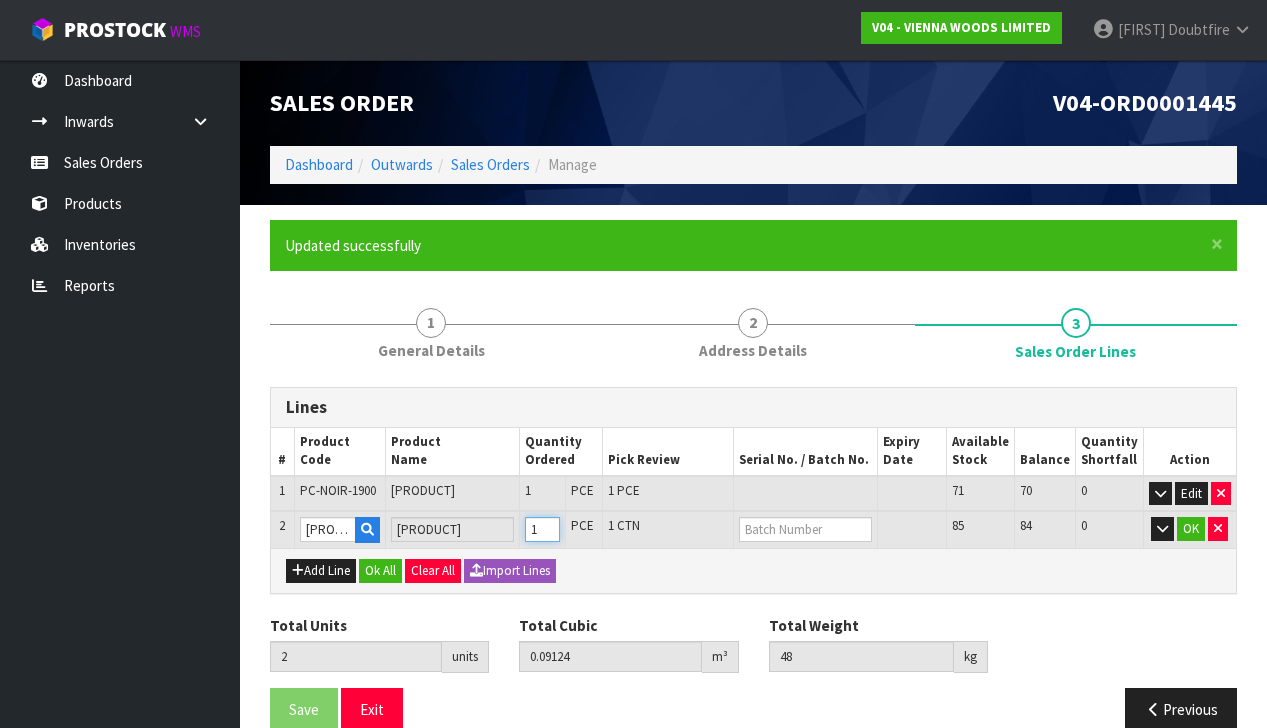 click on "1" at bounding box center (542, 529) 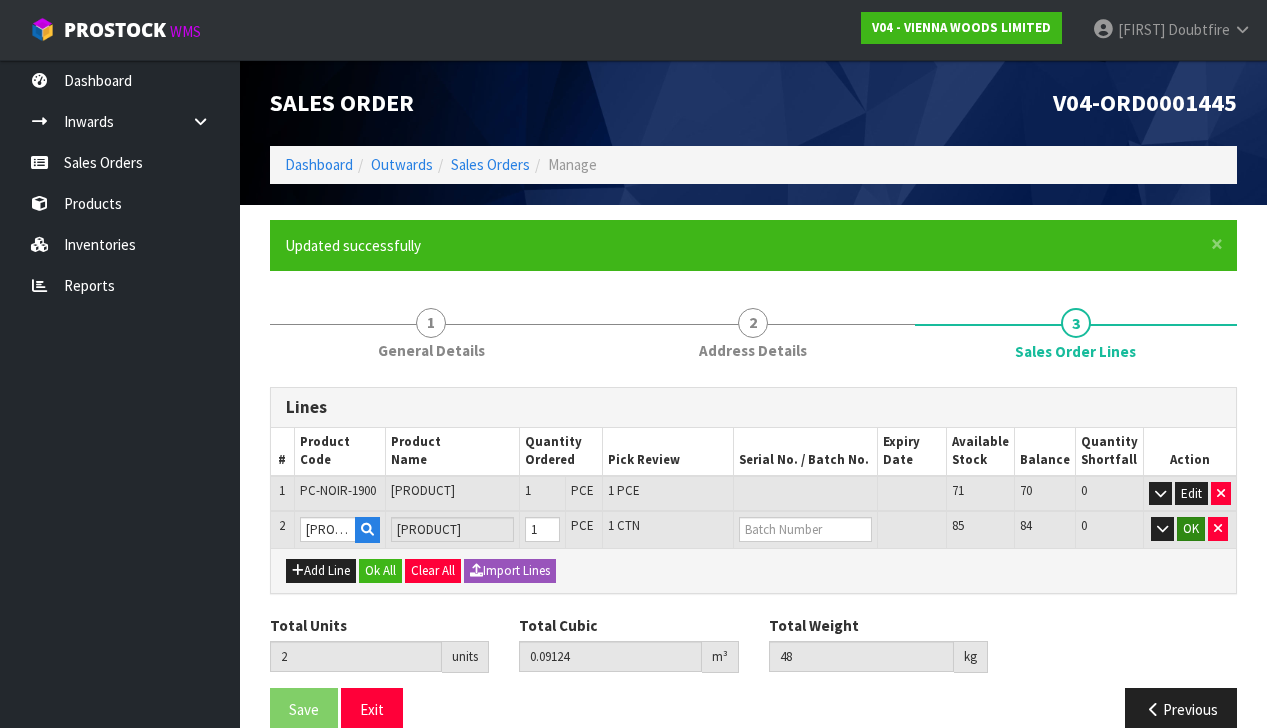 click on "OK" at bounding box center (1191, 529) 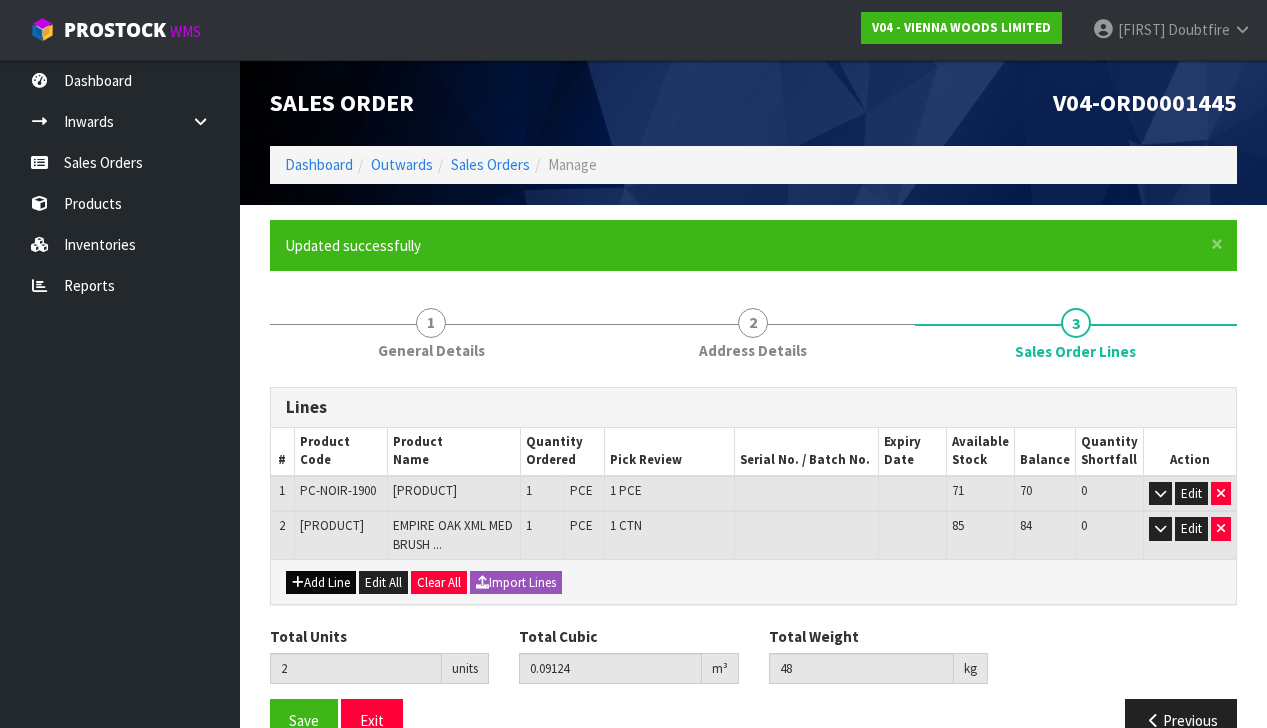 click on "Add Line" at bounding box center [321, 583] 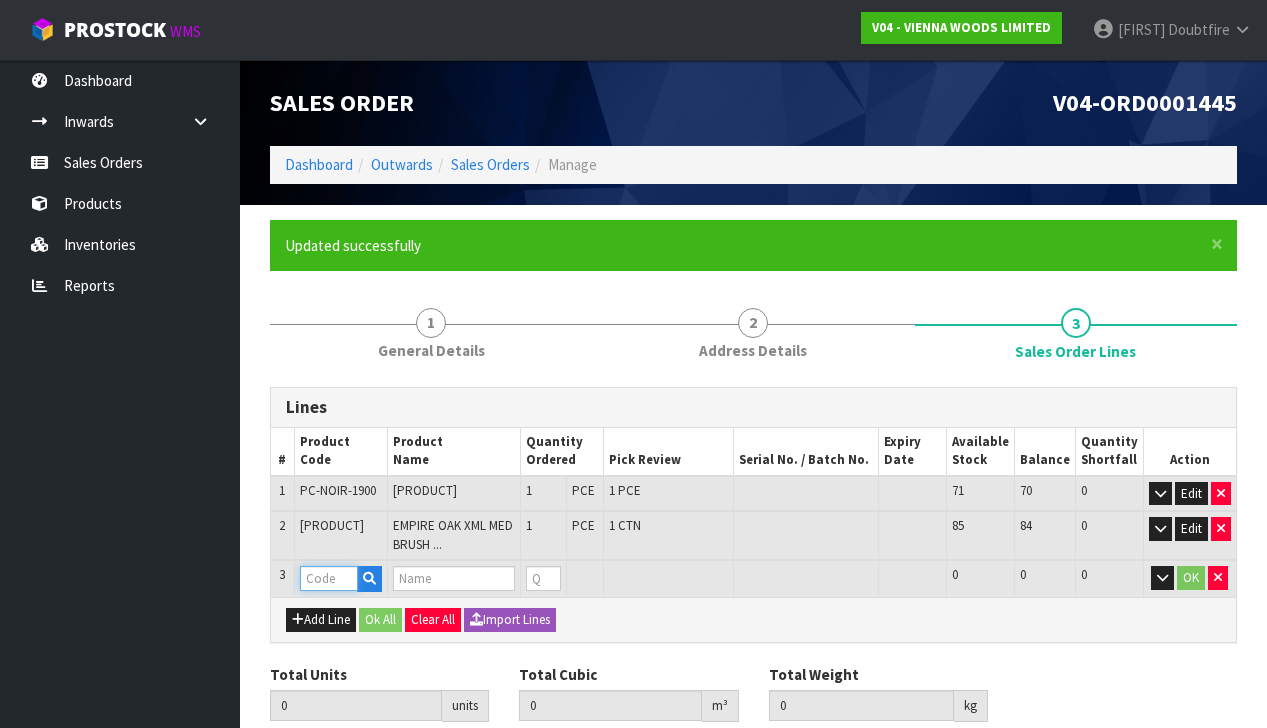 click at bounding box center [329, 578] 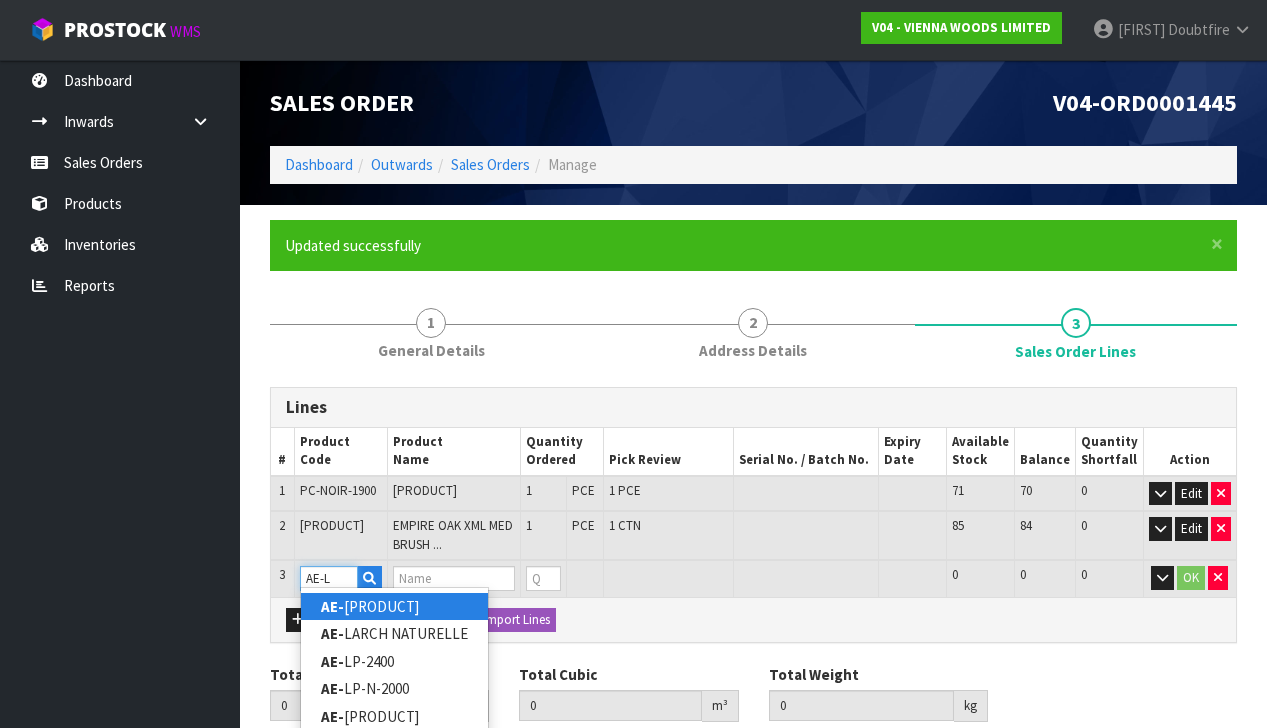 type on "[PRODUCT]" 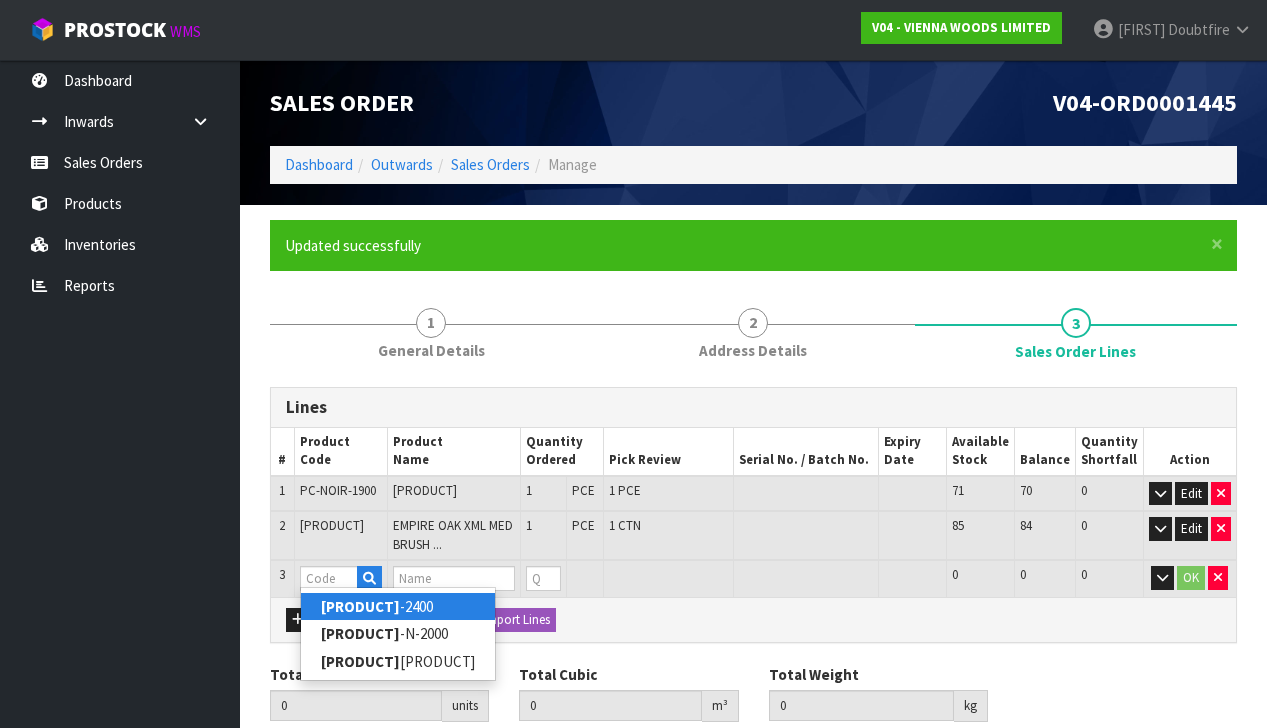 click on "AE-LP -2400" at bounding box center [398, 606] 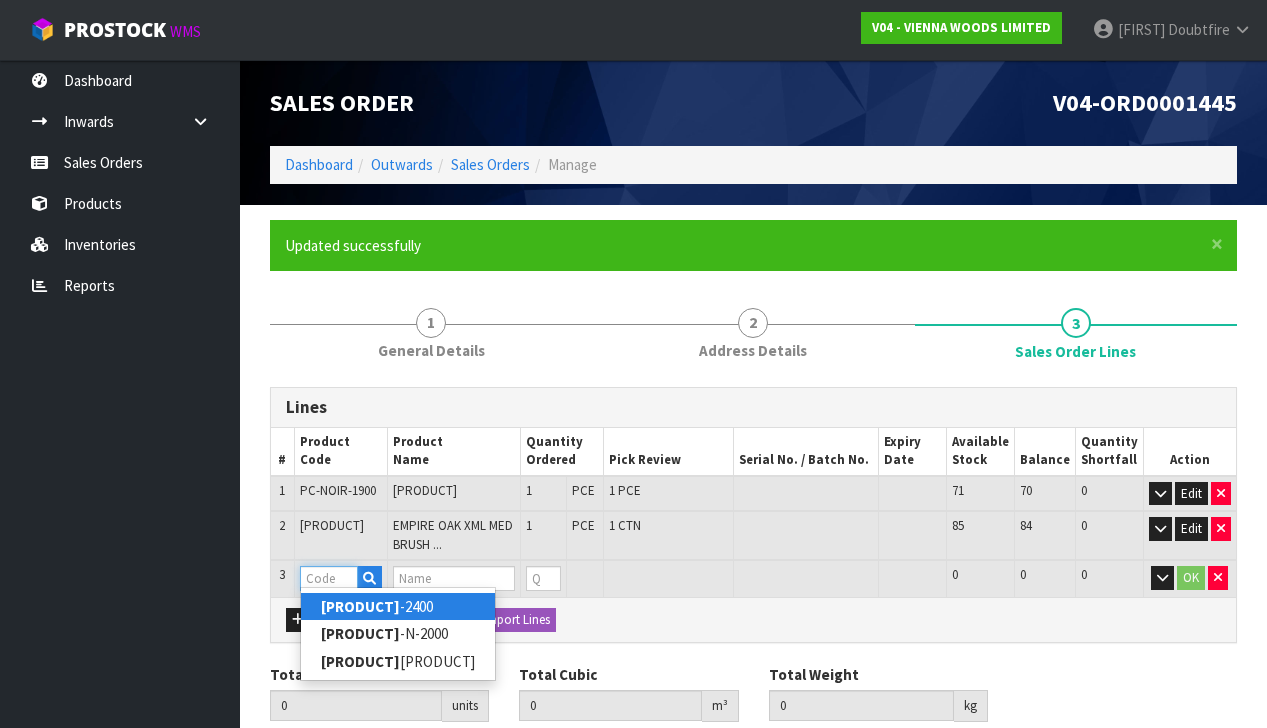 type on "AE-LP-2400" 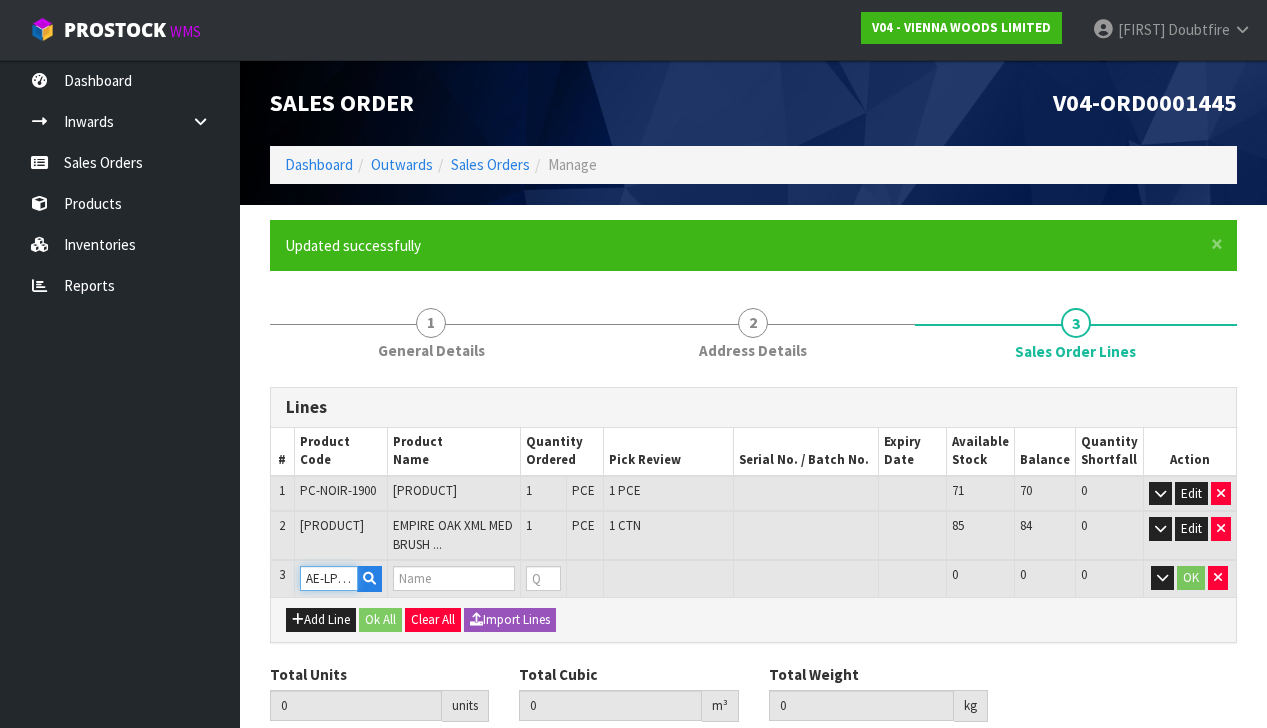 type on "2" 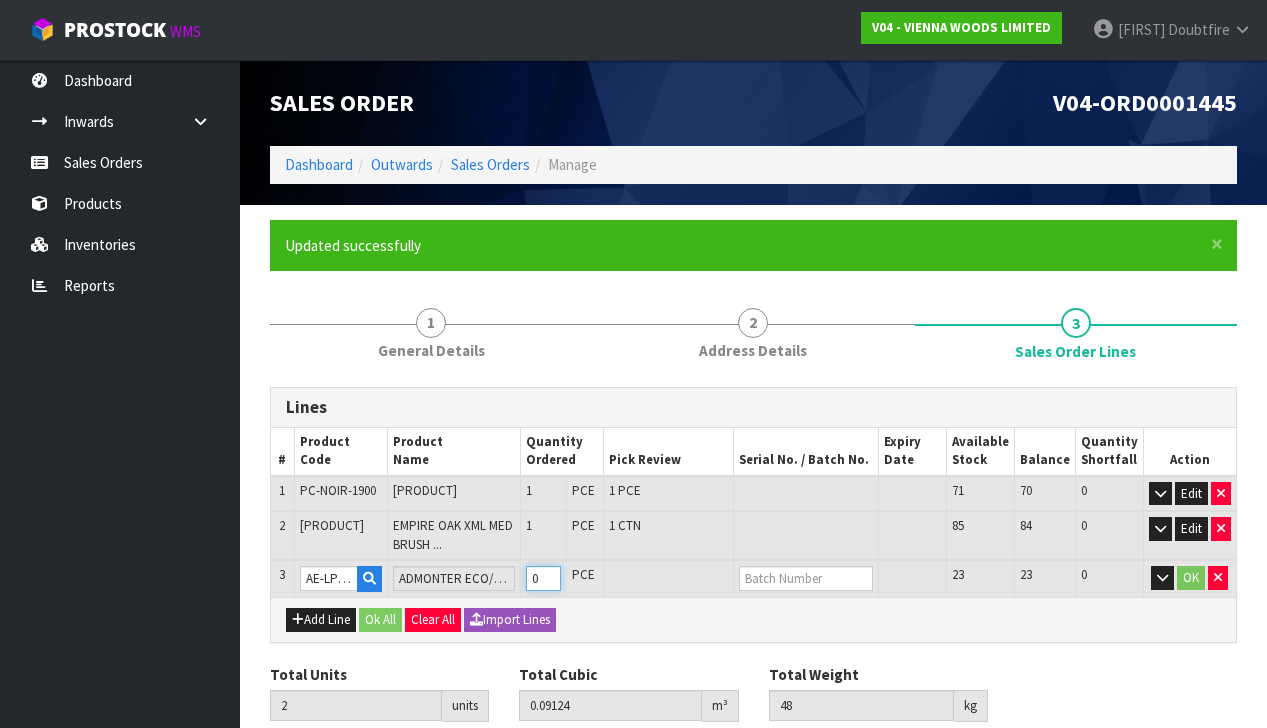 type on "1" 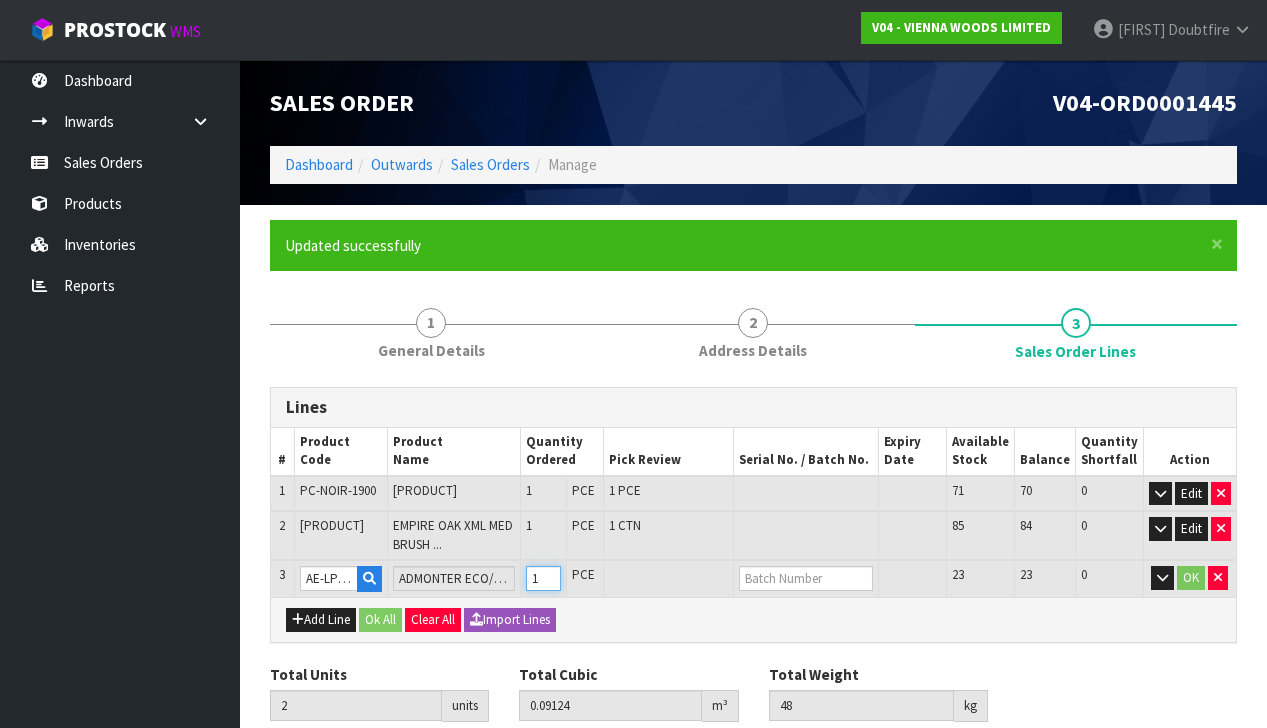 type on "3" 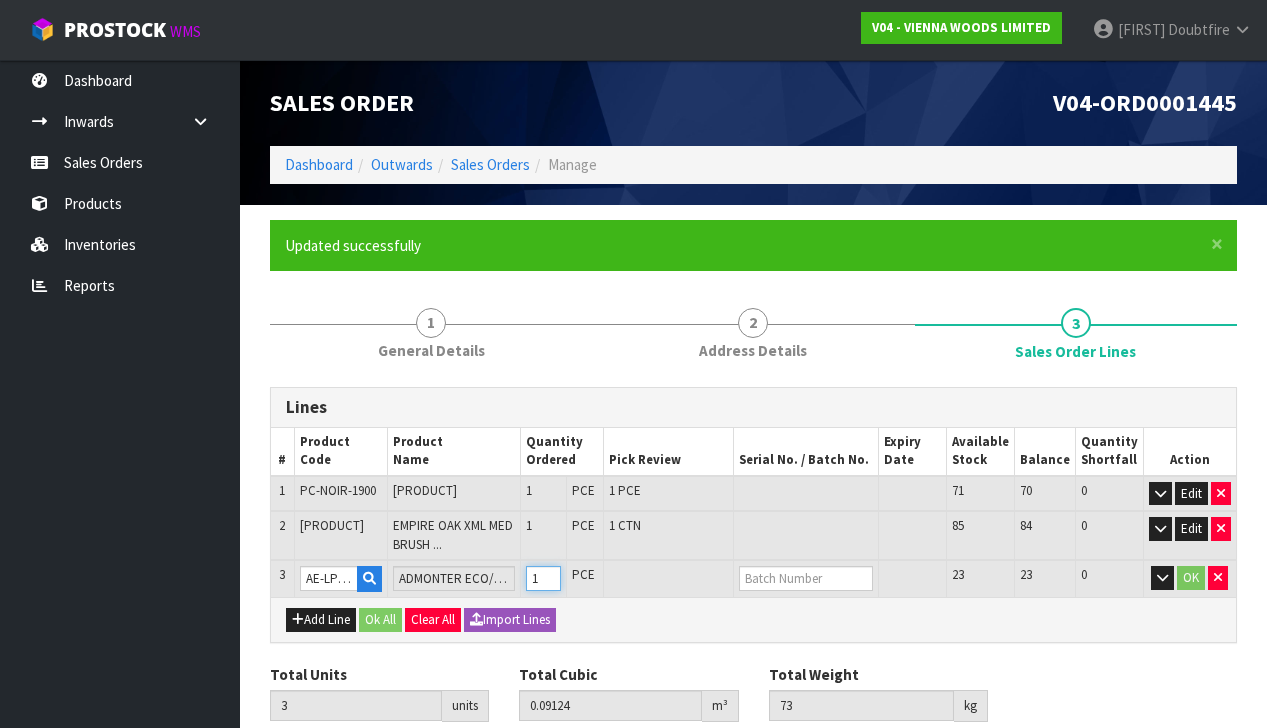 click on "1" at bounding box center (543, 578) 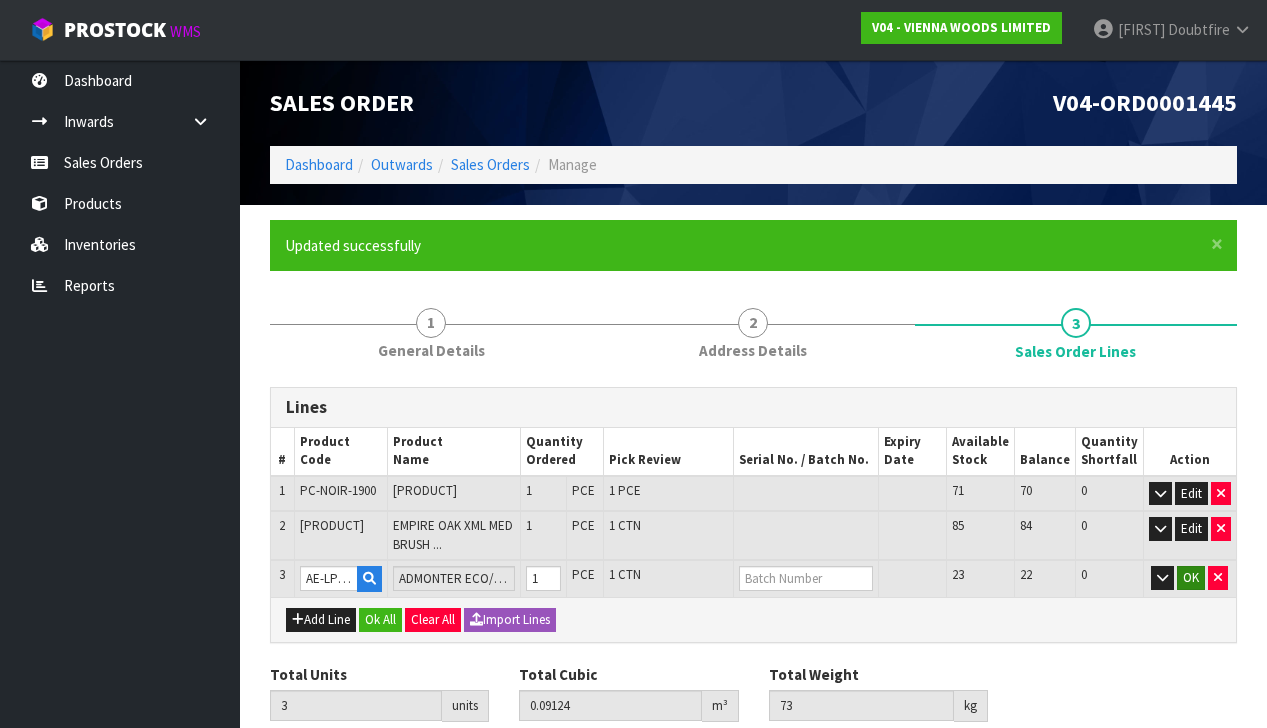 click on "OK" at bounding box center [1191, 578] 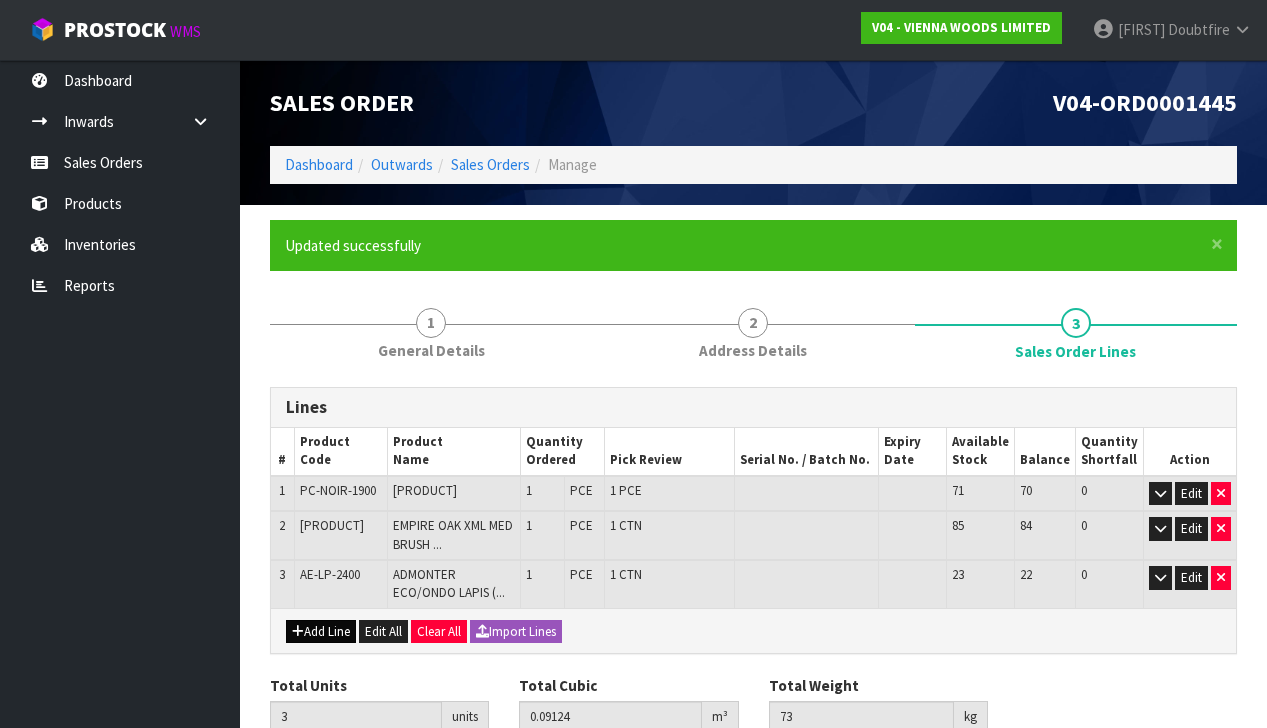 click on "Add Line" at bounding box center [321, 632] 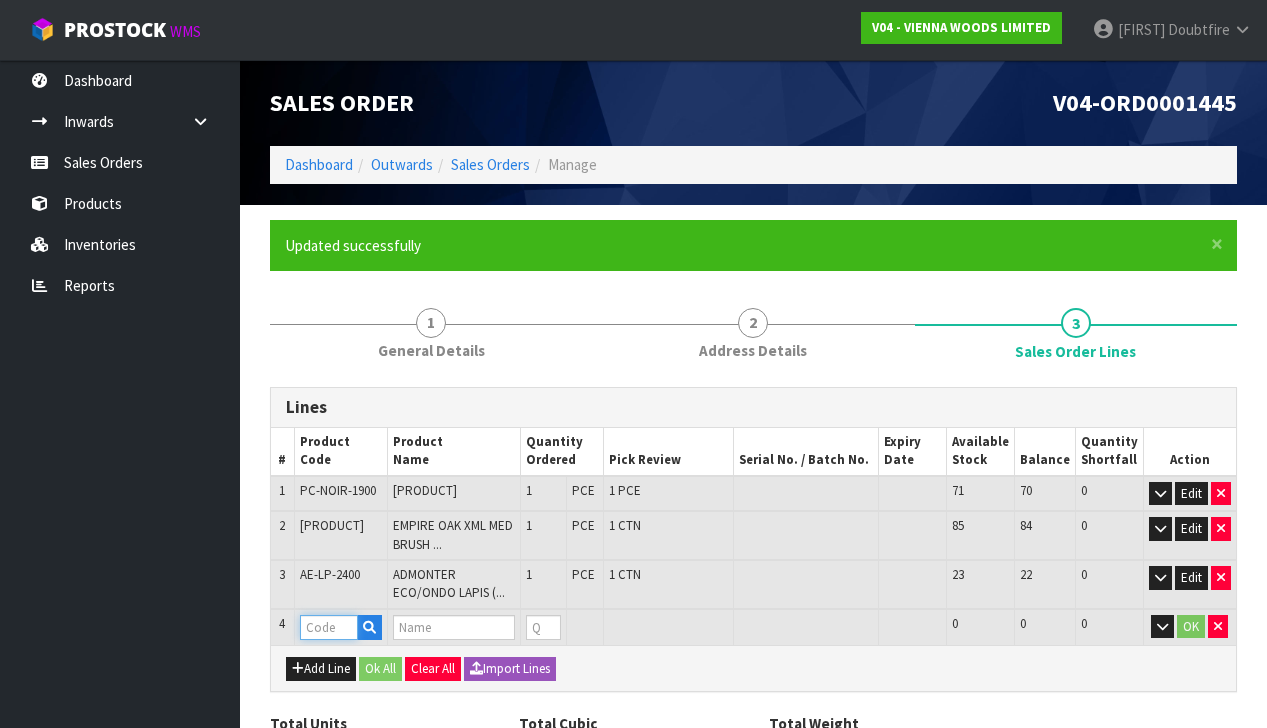 click at bounding box center (329, 627) 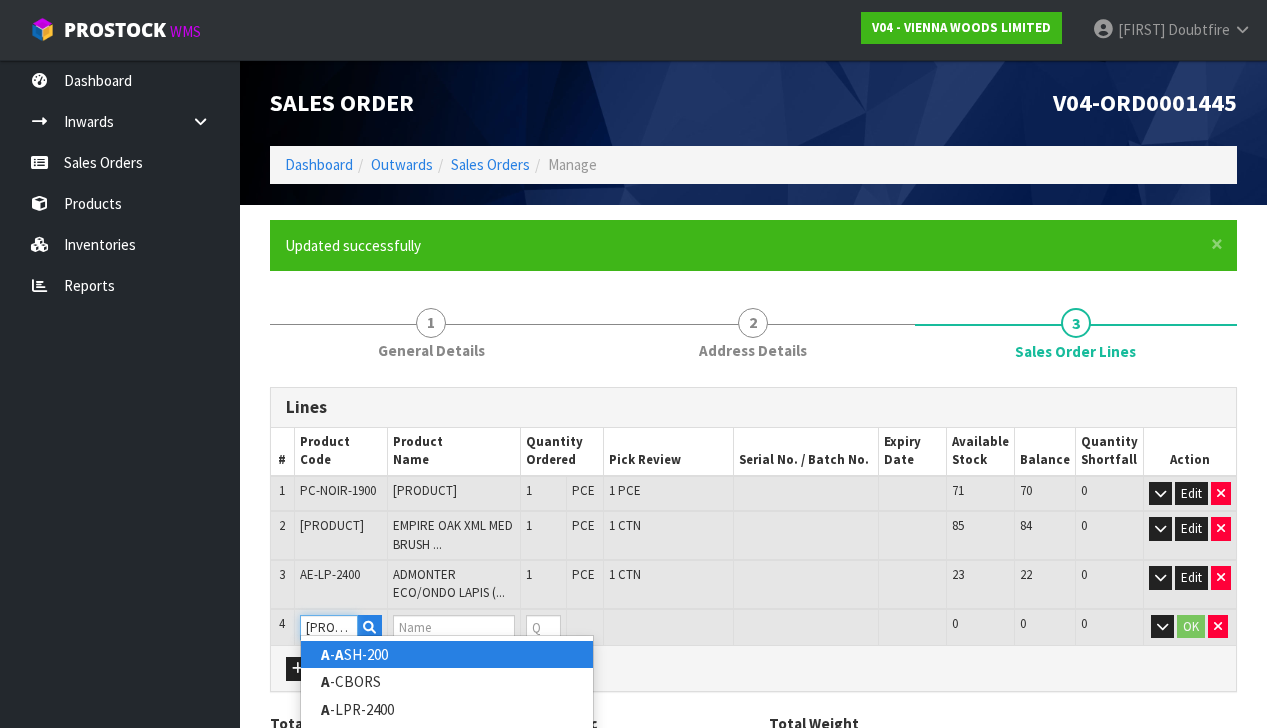 type on "A-LP" 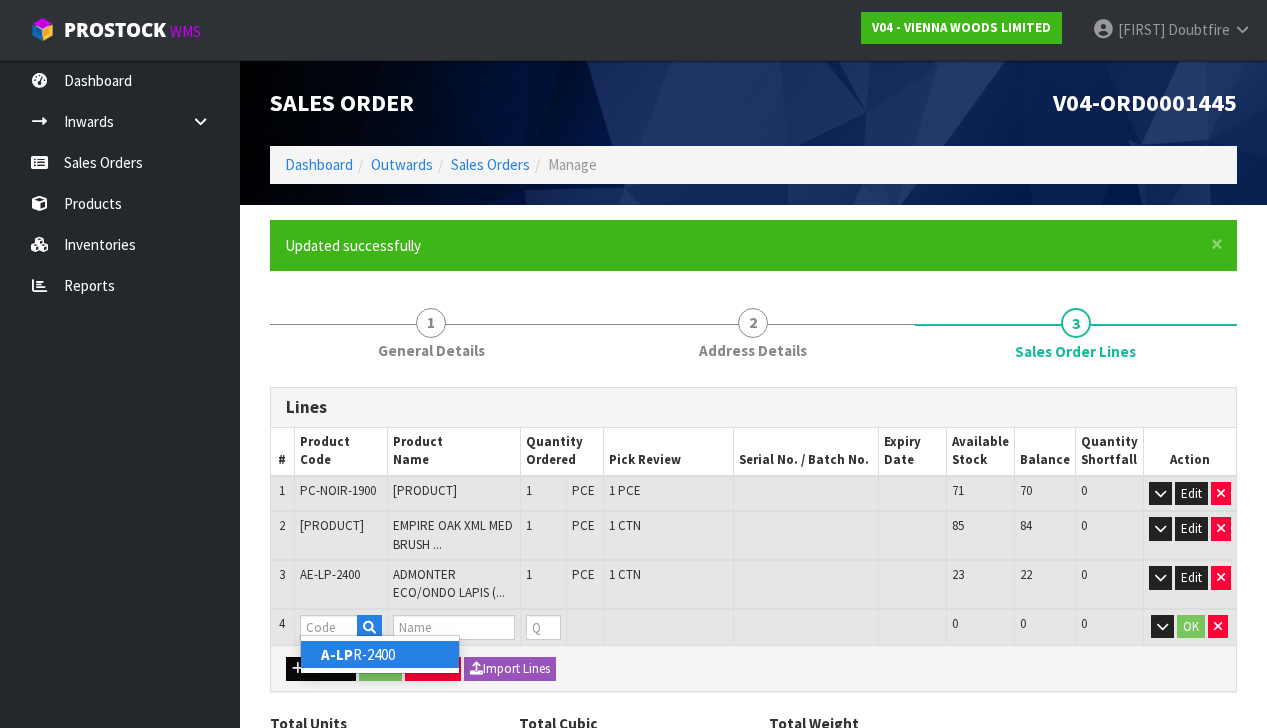click on "A-LP" at bounding box center [337, 654] 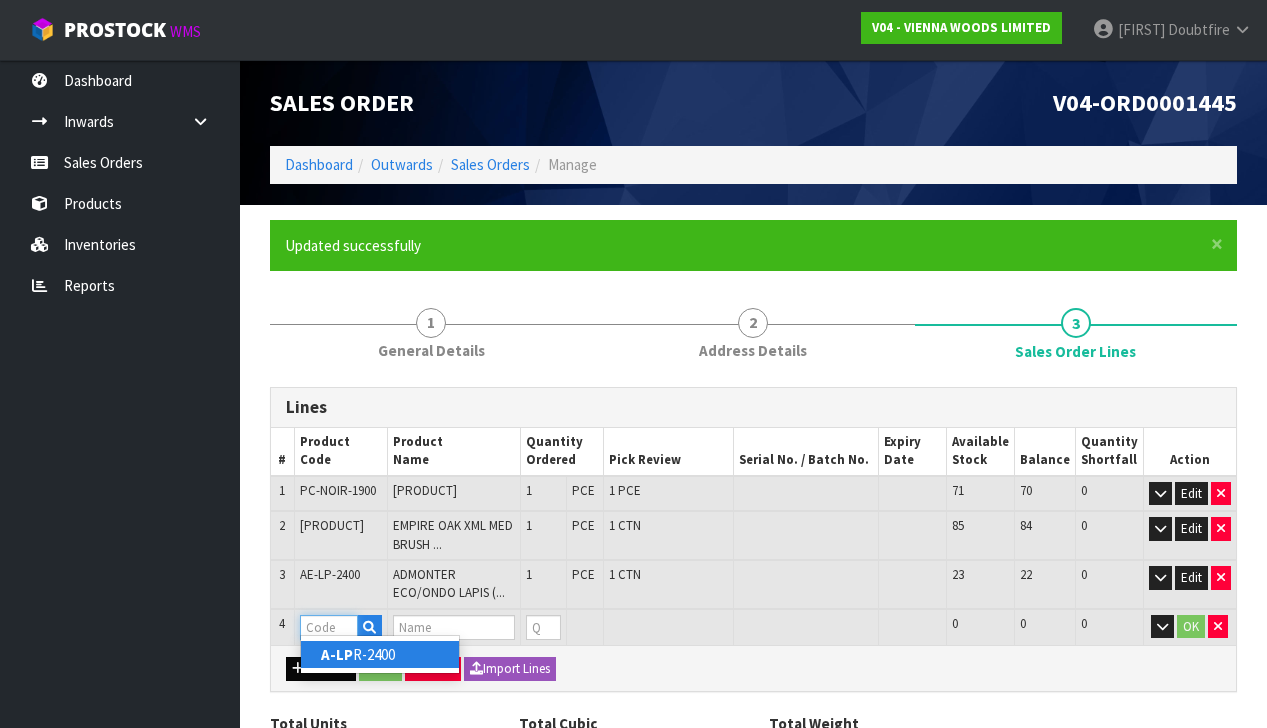 type on "A-LPR-2400" 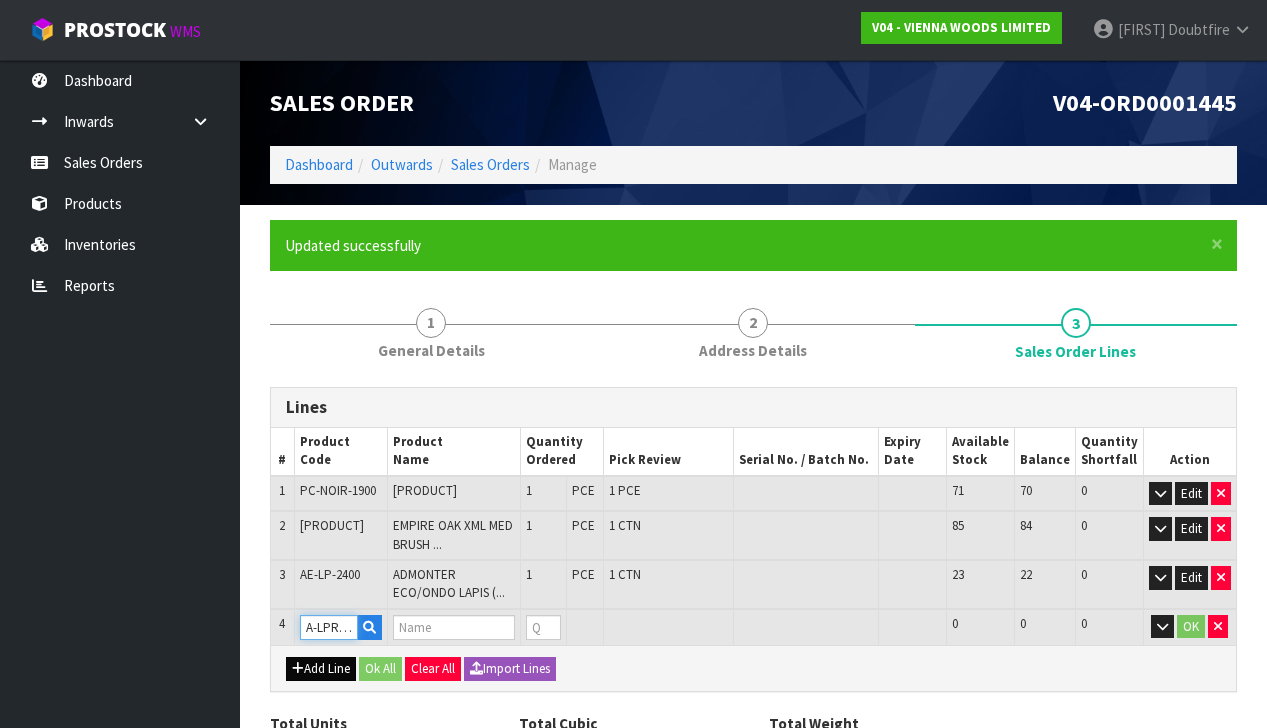 type on "3" 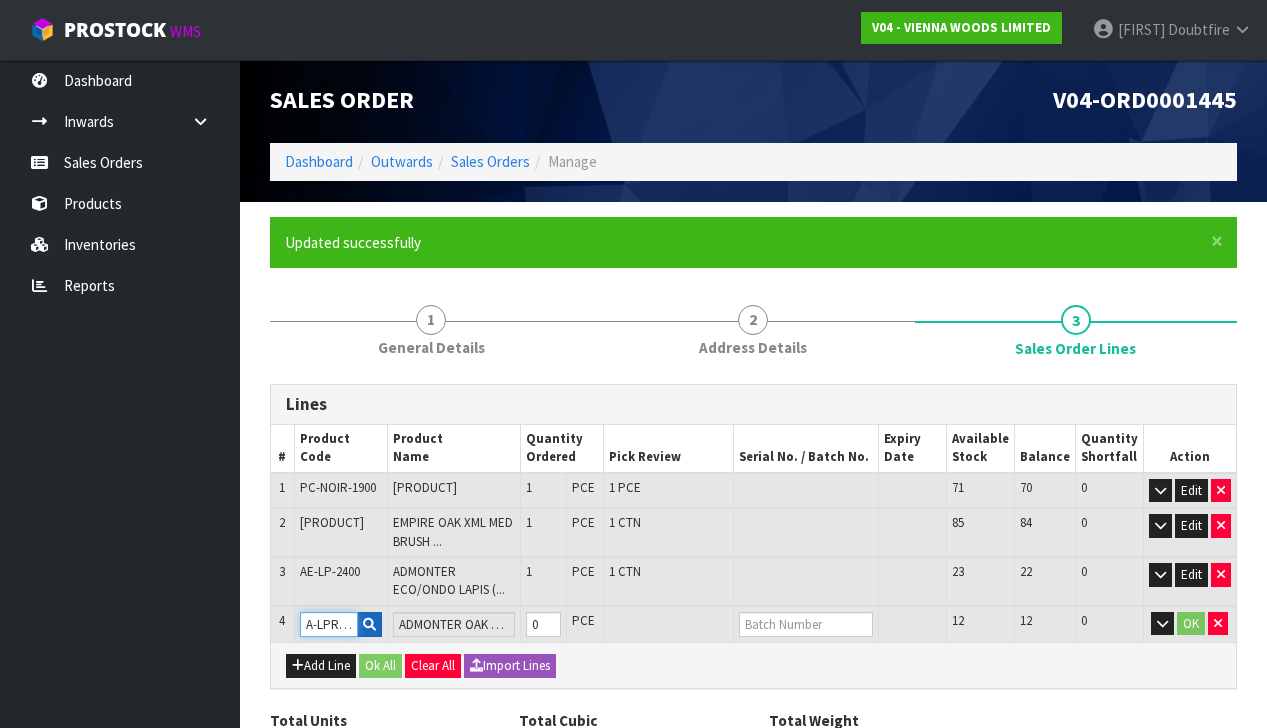 scroll, scrollTop: 1, scrollLeft: 0, axis: vertical 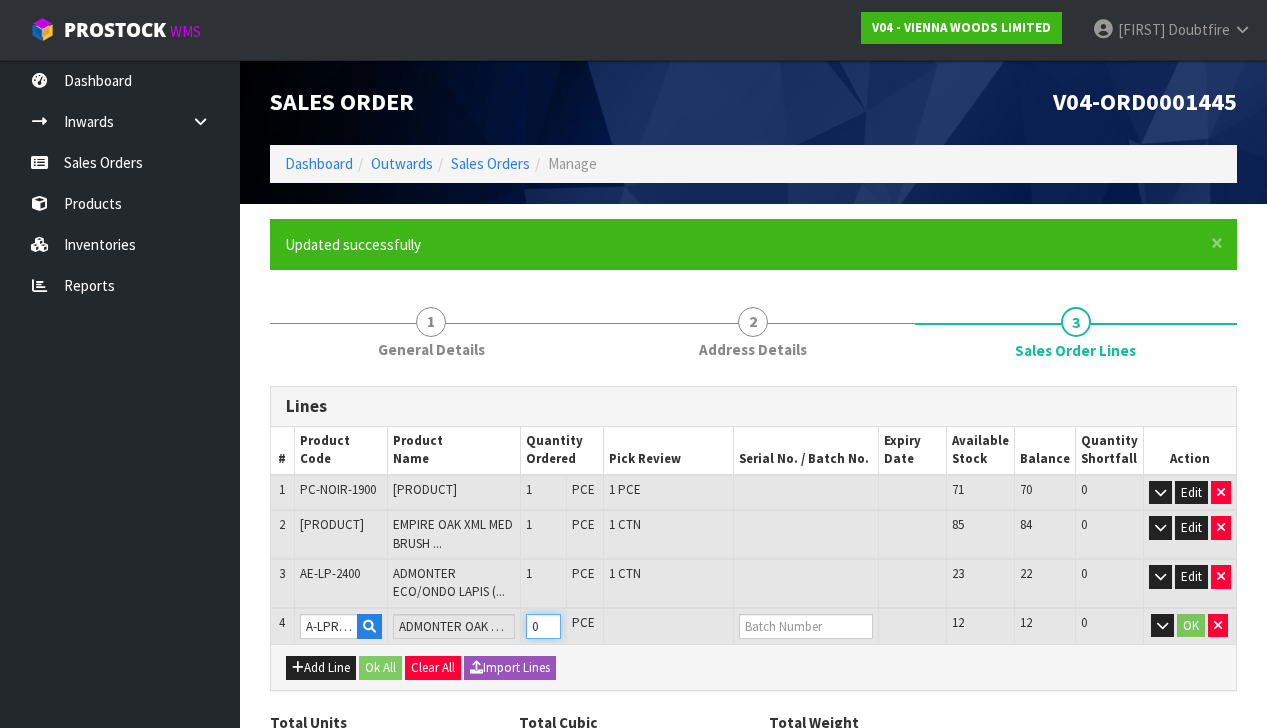 type on "1" 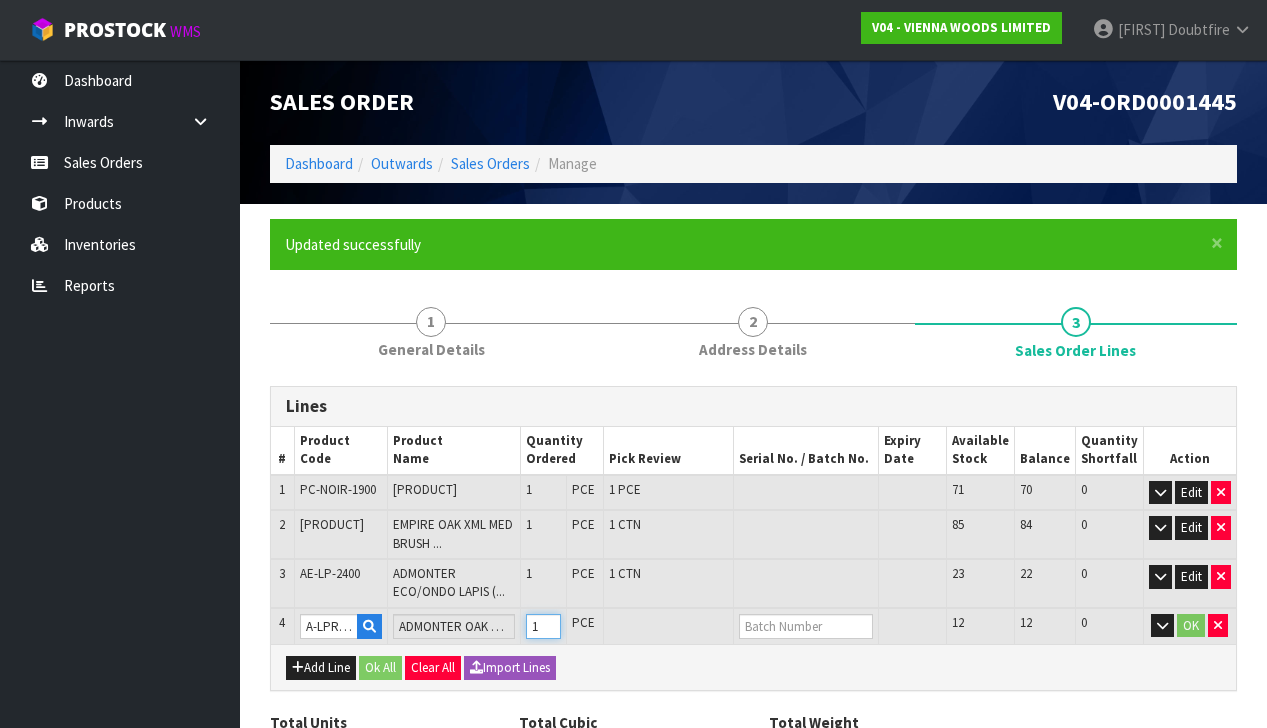 type on "4" 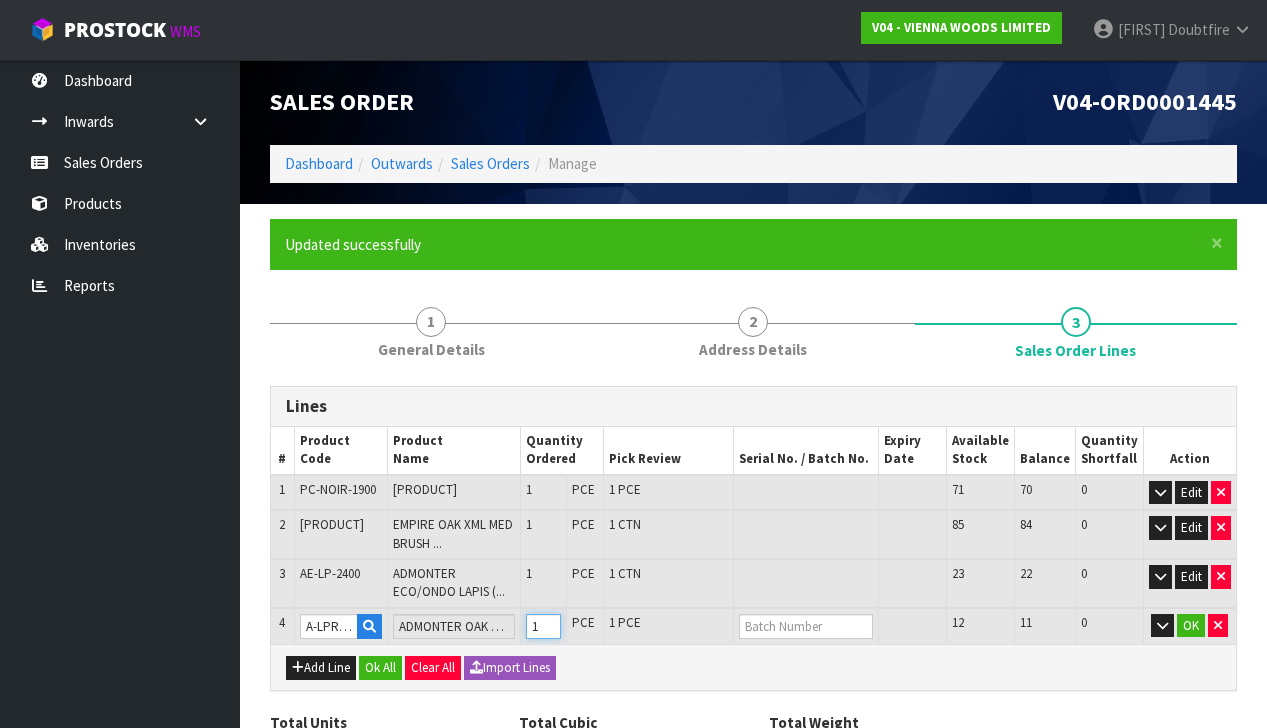 click on "1" at bounding box center [543, 626] 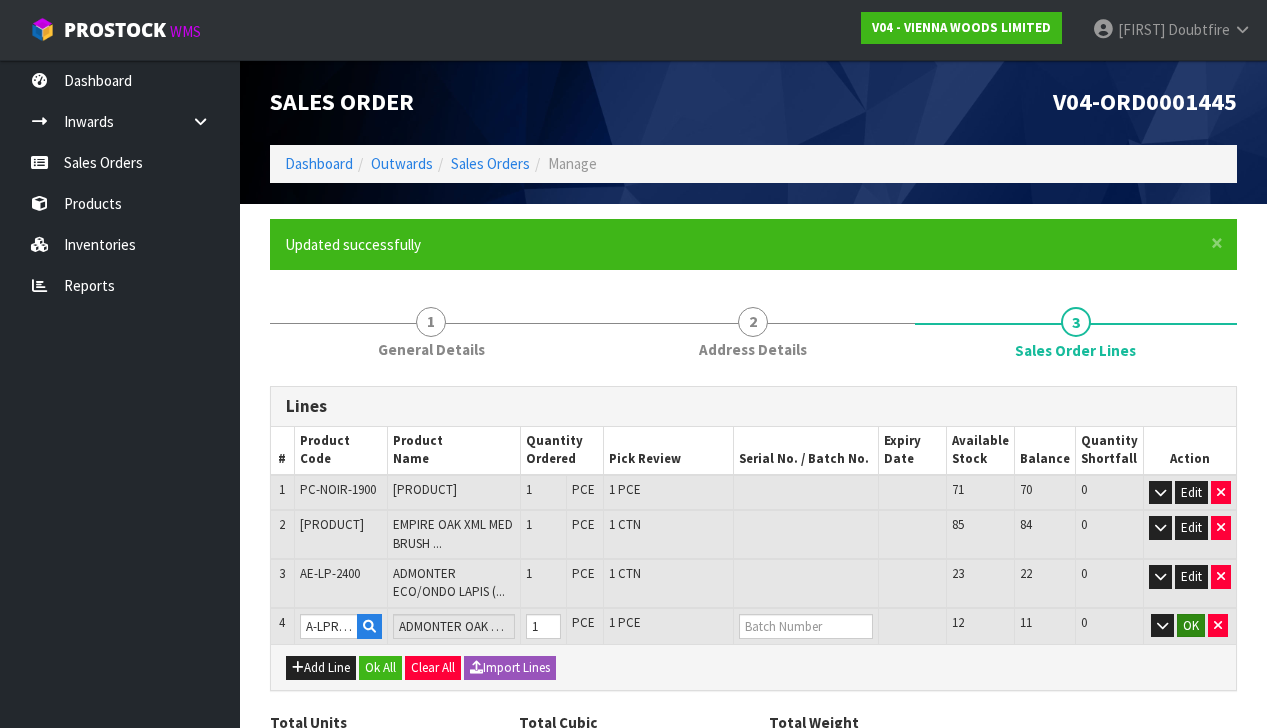 click on "OK" at bounding box center (1191, 626) 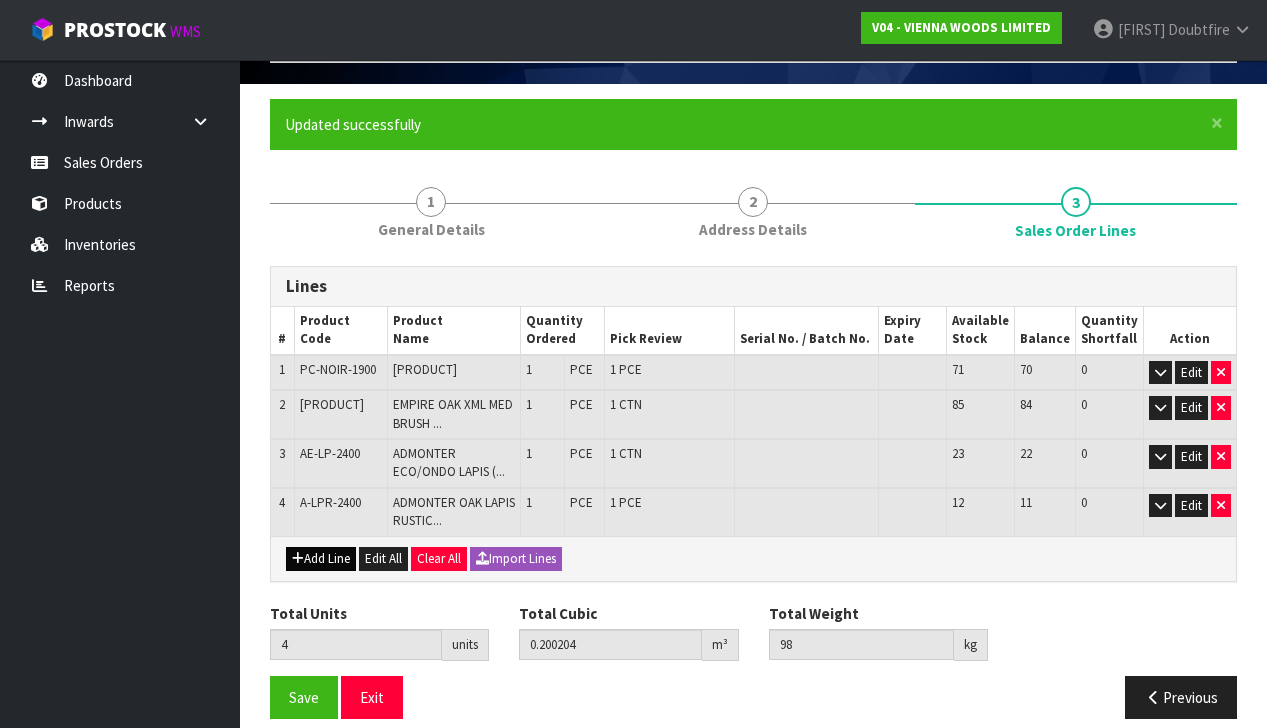 click on "Add Line" at bounding box center [321, 559] 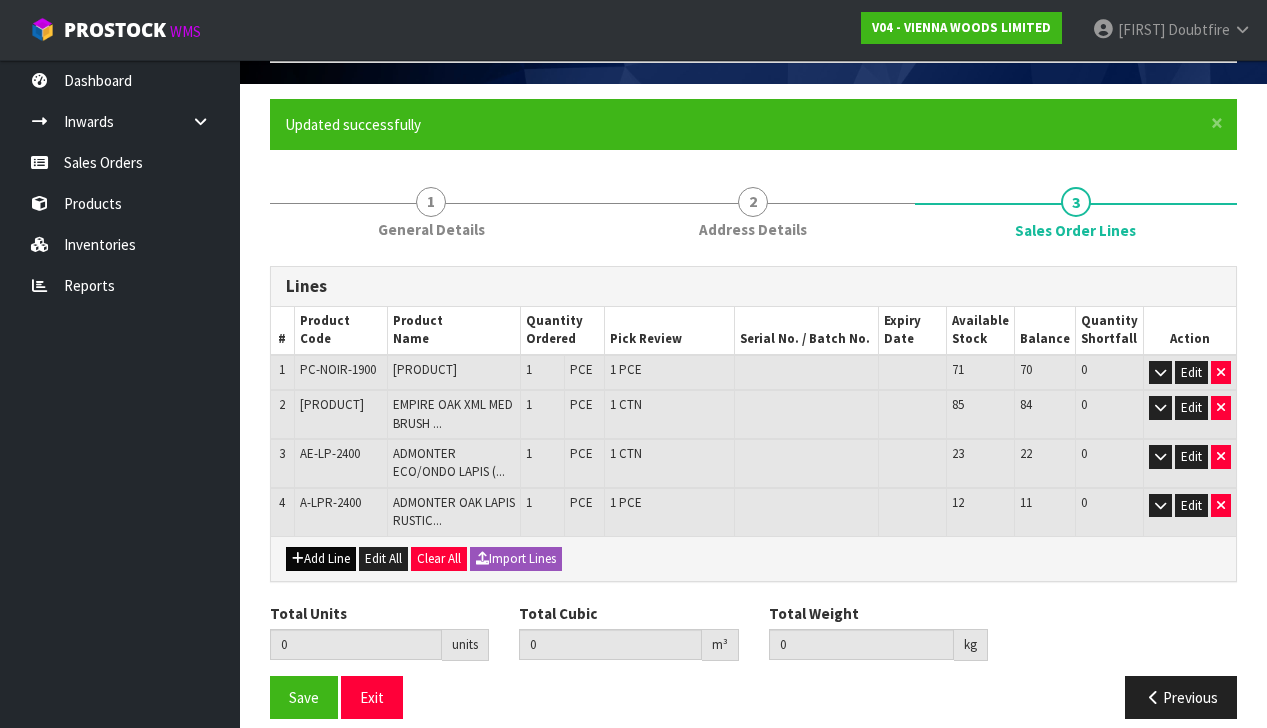 scroll, scrollTop: 120, scrollLeft: 0, axis: vertical 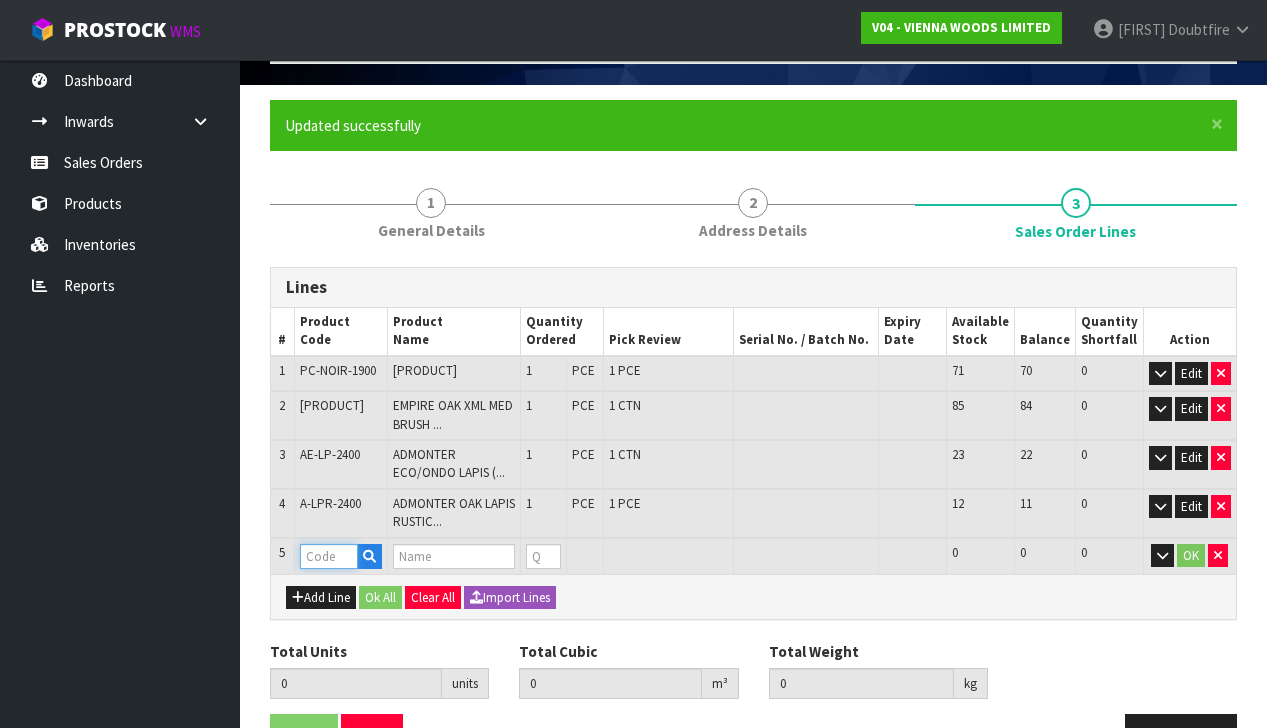 click at bounding box center [329, 556] 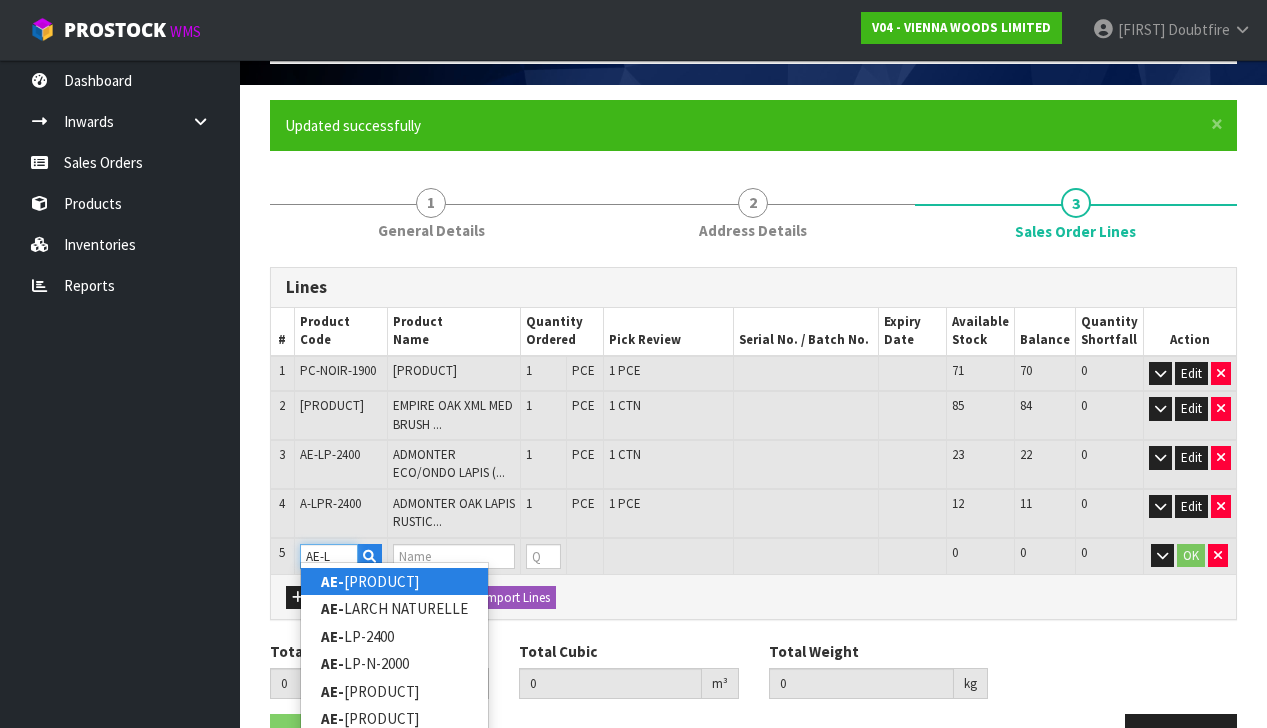 type on "[PRODUCT]" 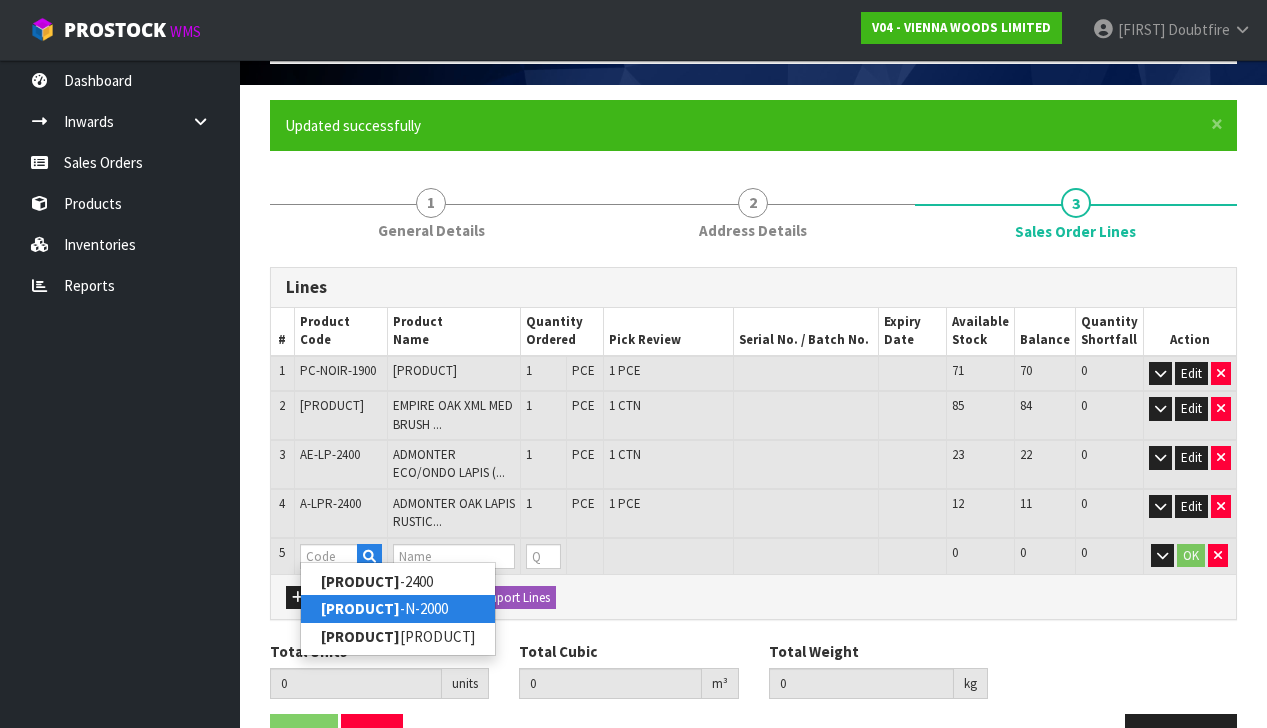 click on "AE-LP -N-2000" at bounding box center [398, 608] 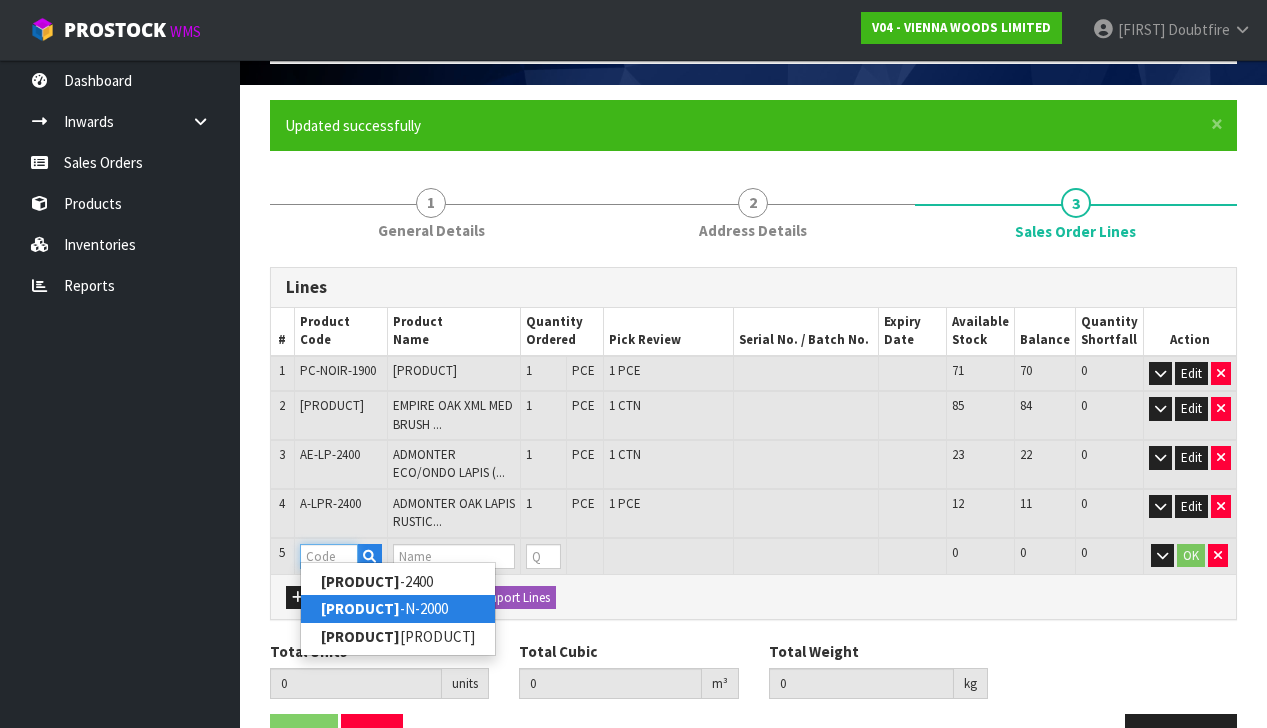type on "AE-LP-N-2000" 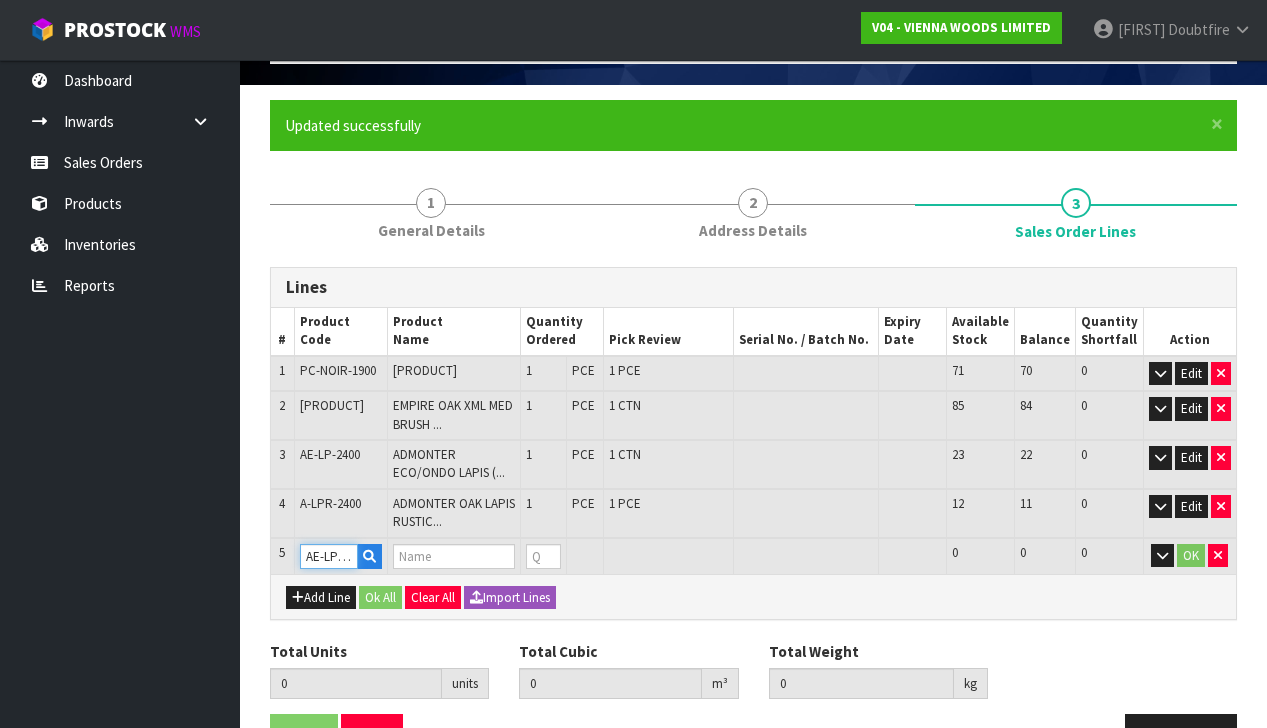 type on "4" 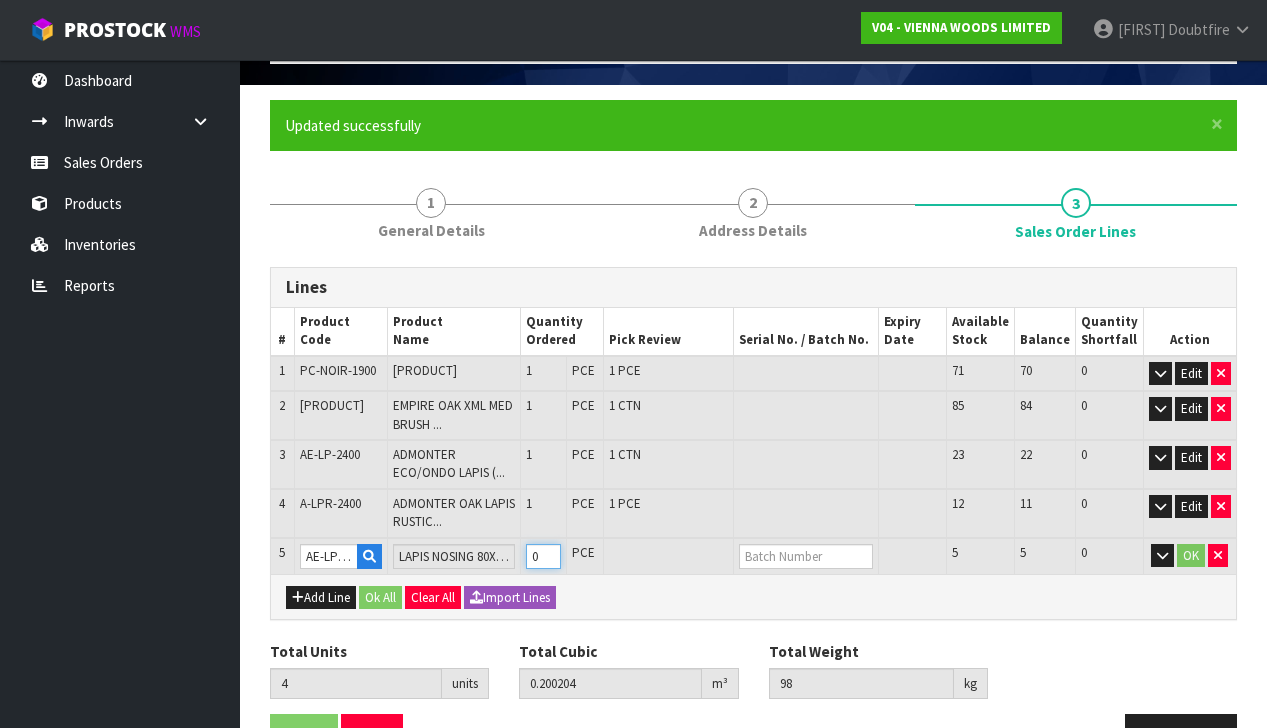 type on "1" 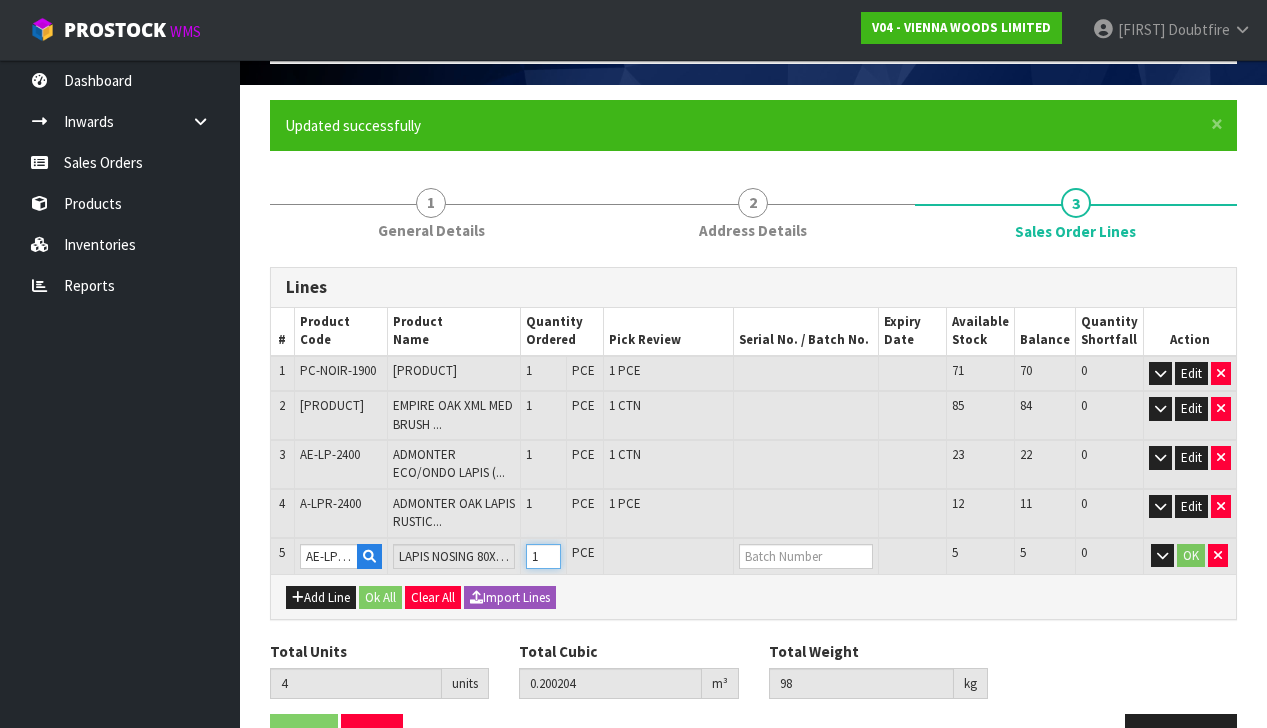 type on "5" 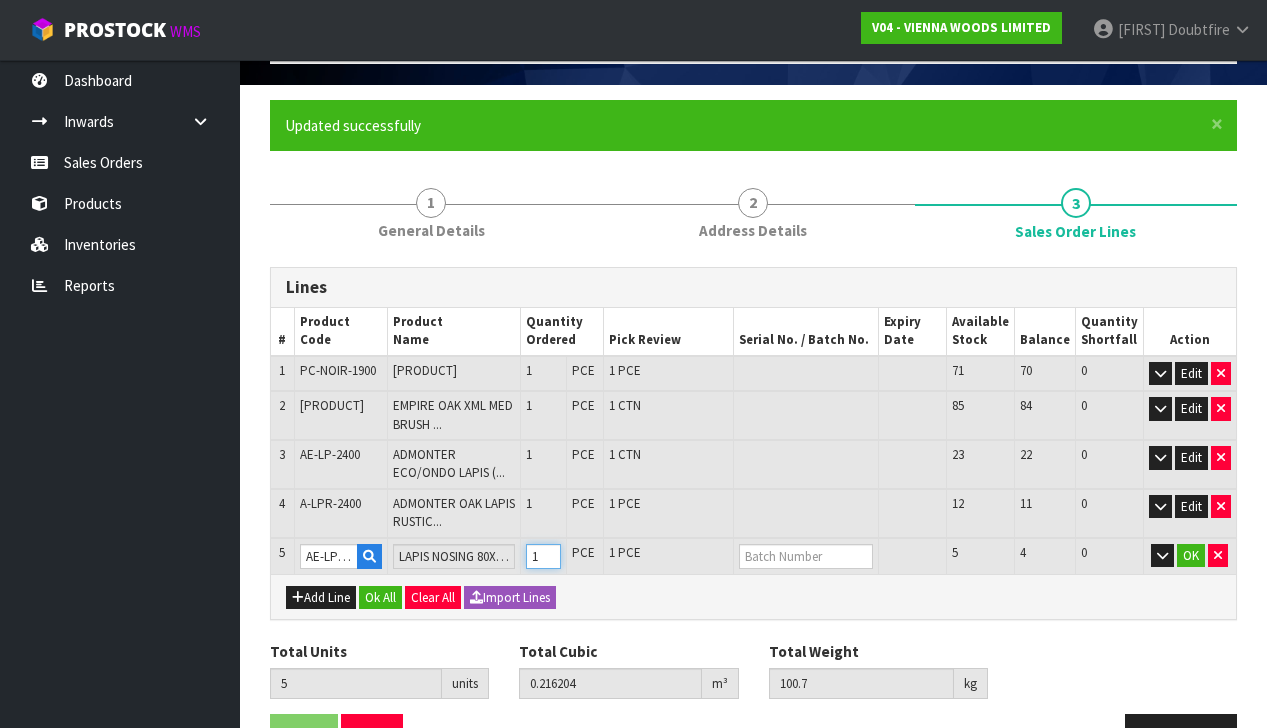 click on "1" at bounding box center [543, 556] 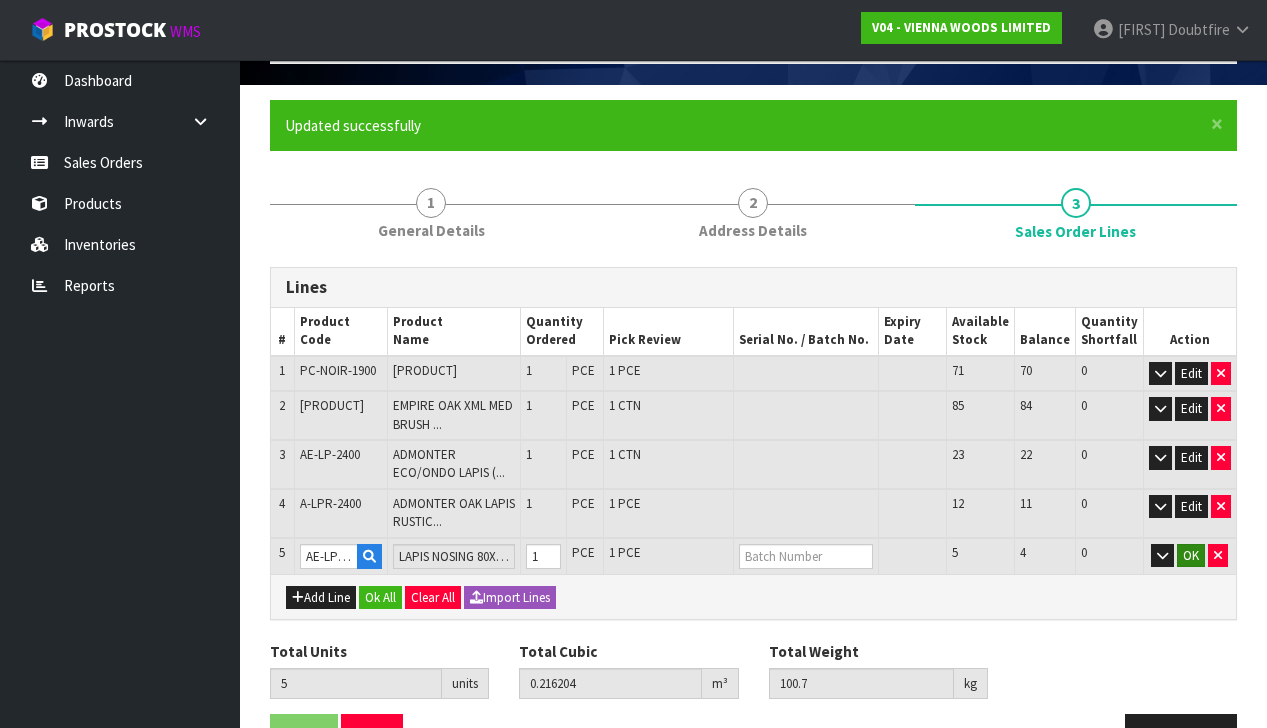 click on "OK" at bounding box center (1191, 556) 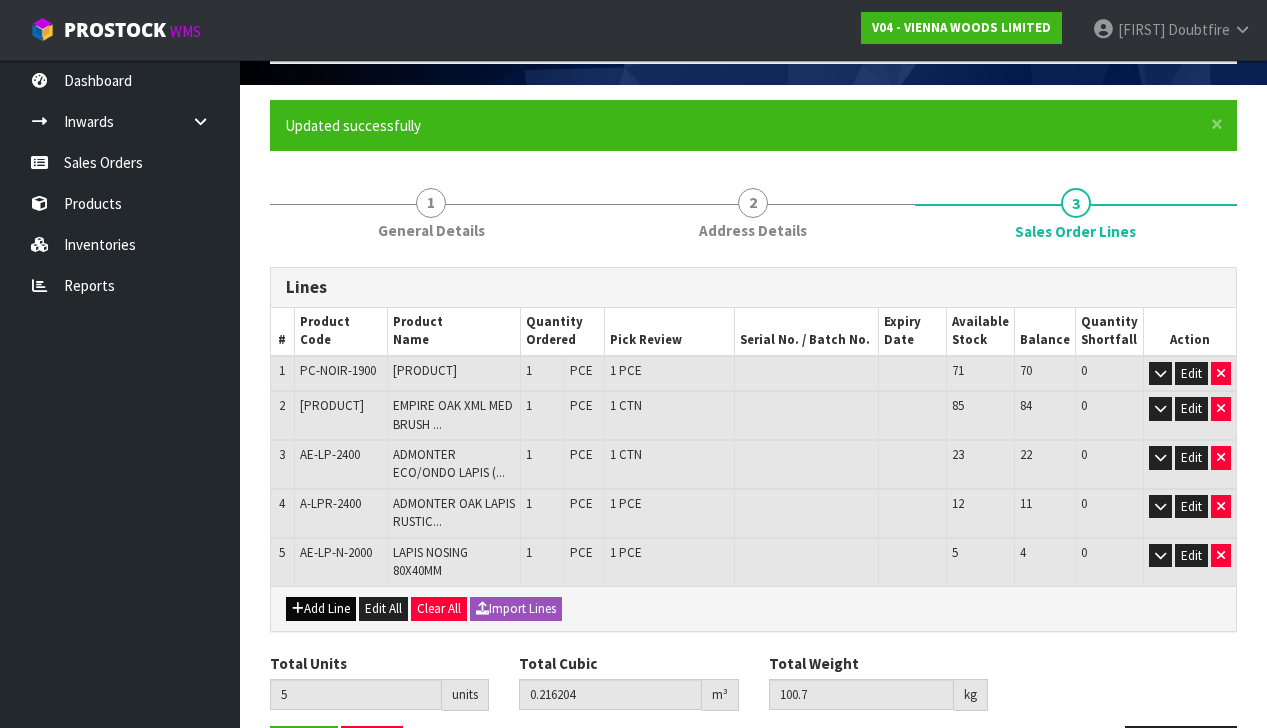 click on "Add Line" at bounding box center [321, 609] 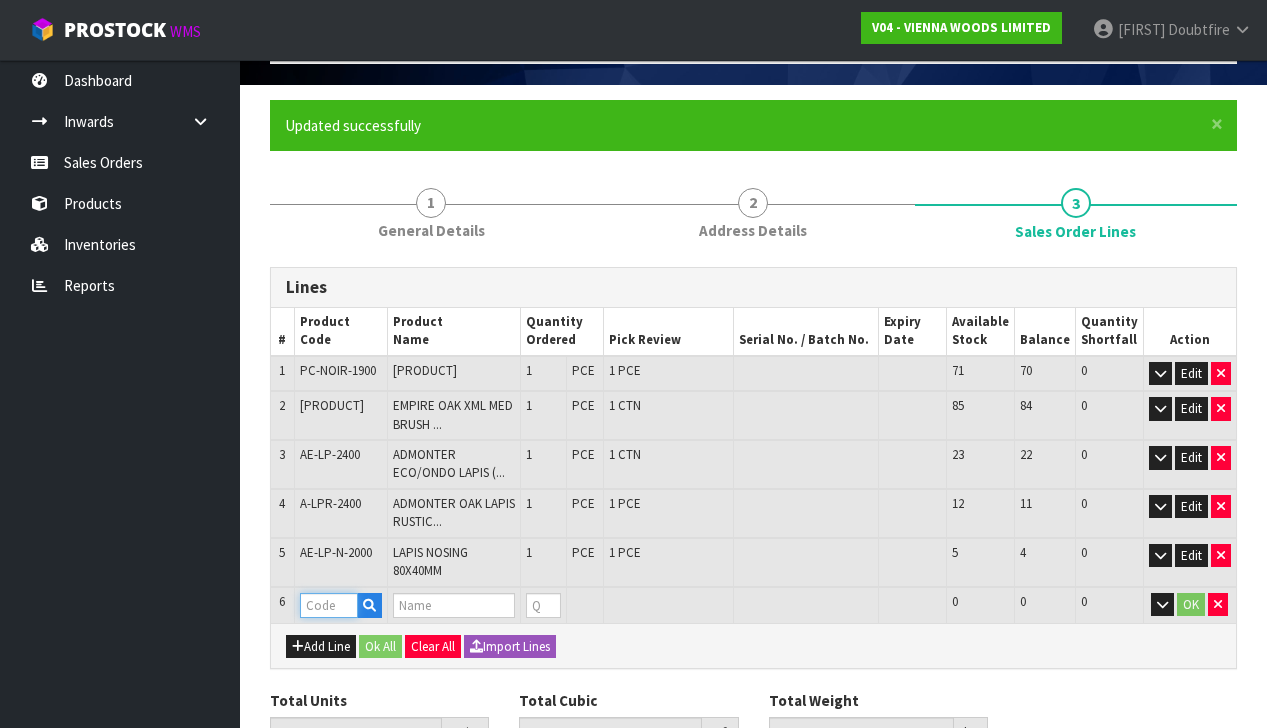 click at bounding box center [329, 605] 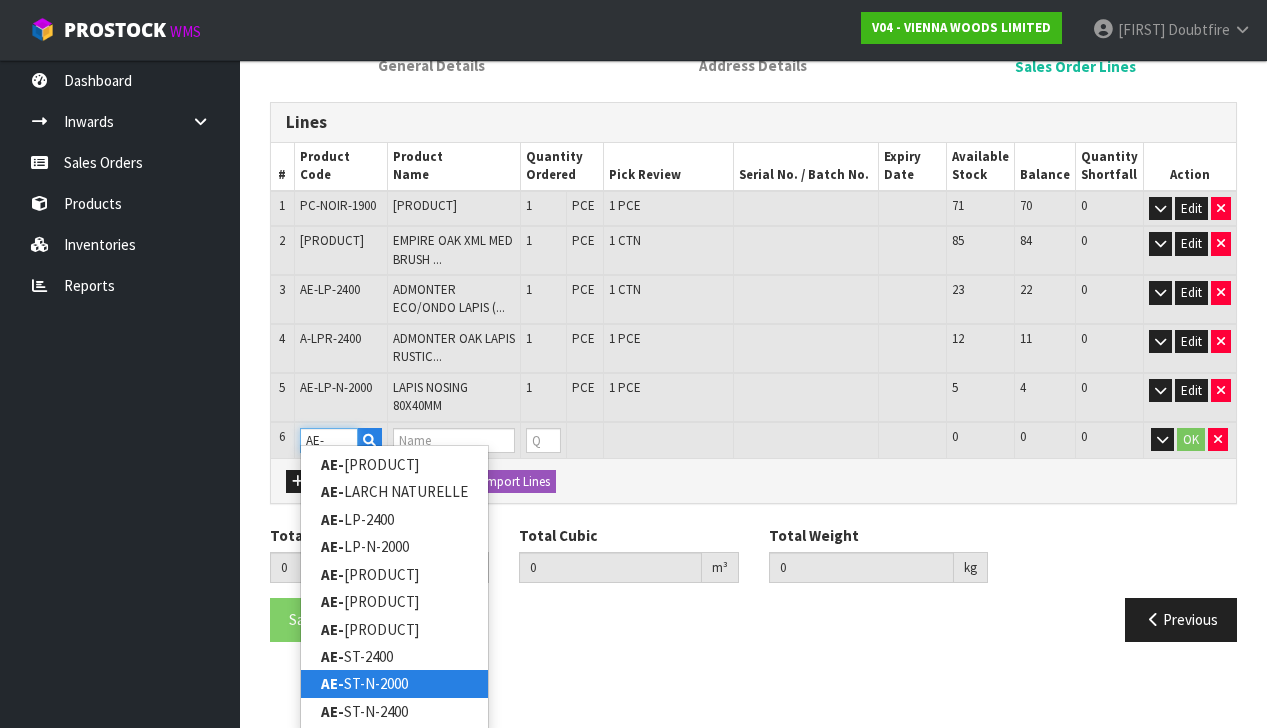 scroll, scrollTop: 284, scrollLeft: 0, axis: vertical 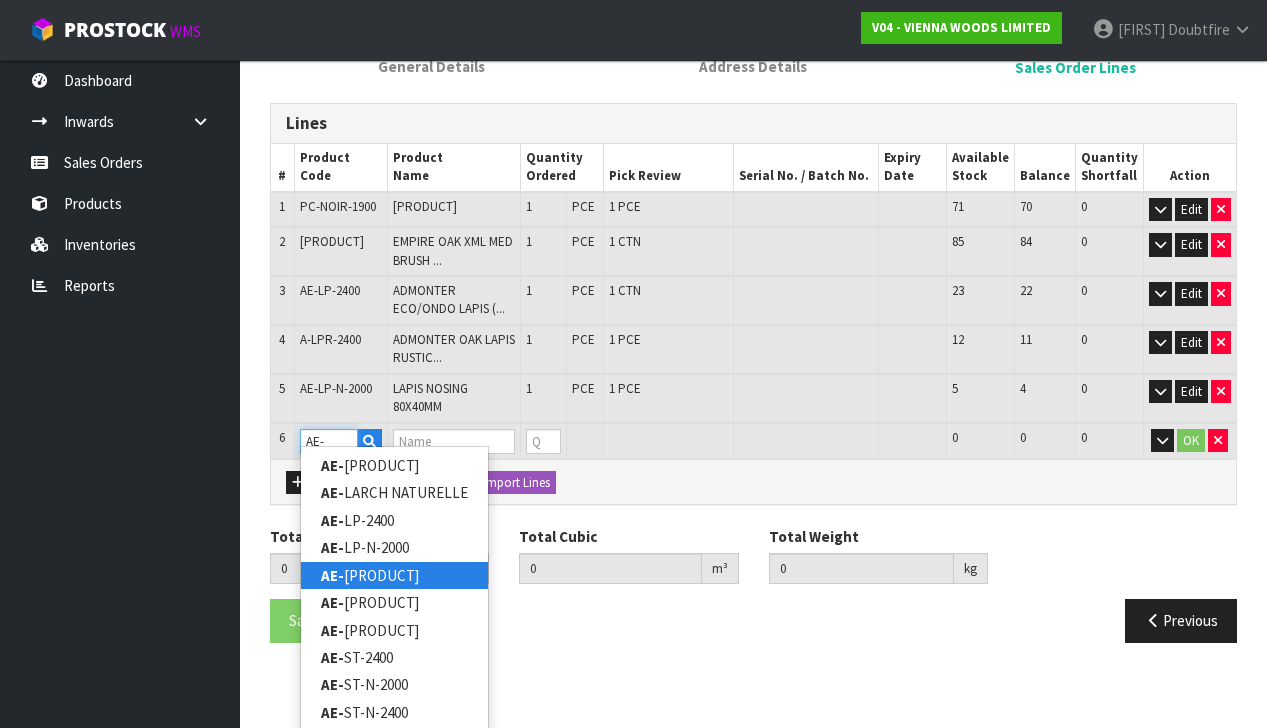 type on "AE-" 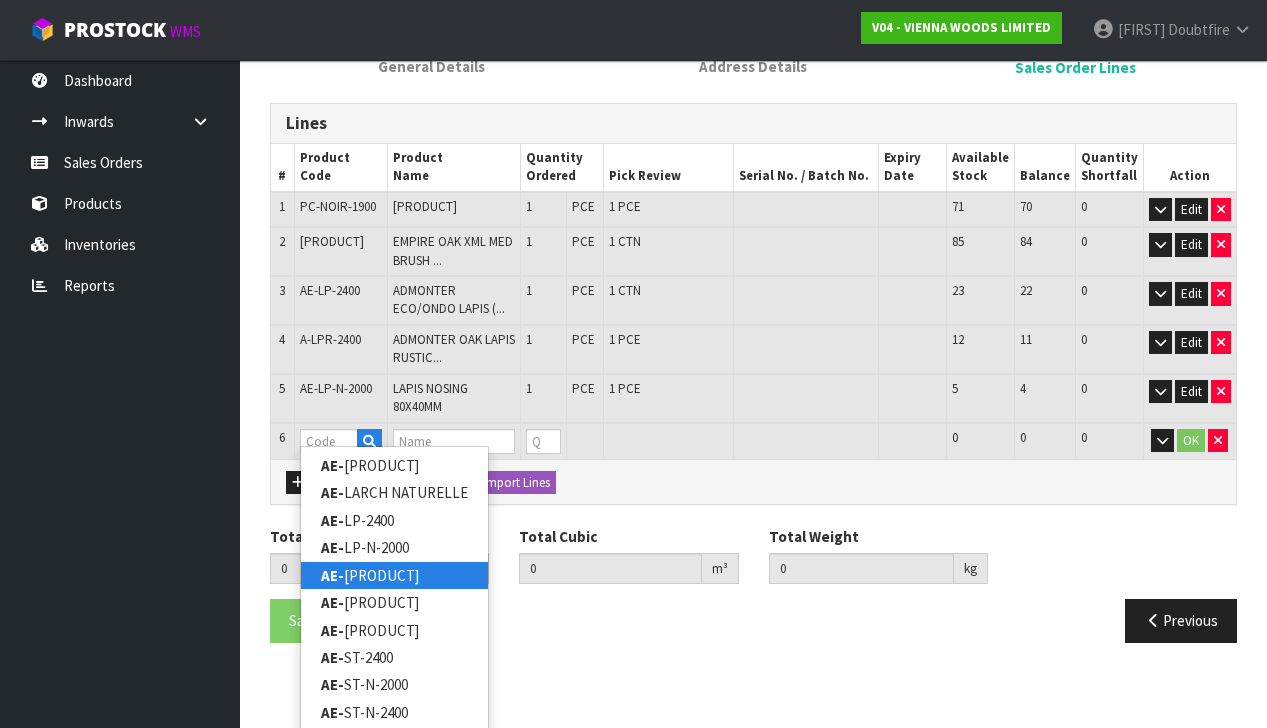 click on "AE- LP-N-2400" at bounding box center [394, 575] 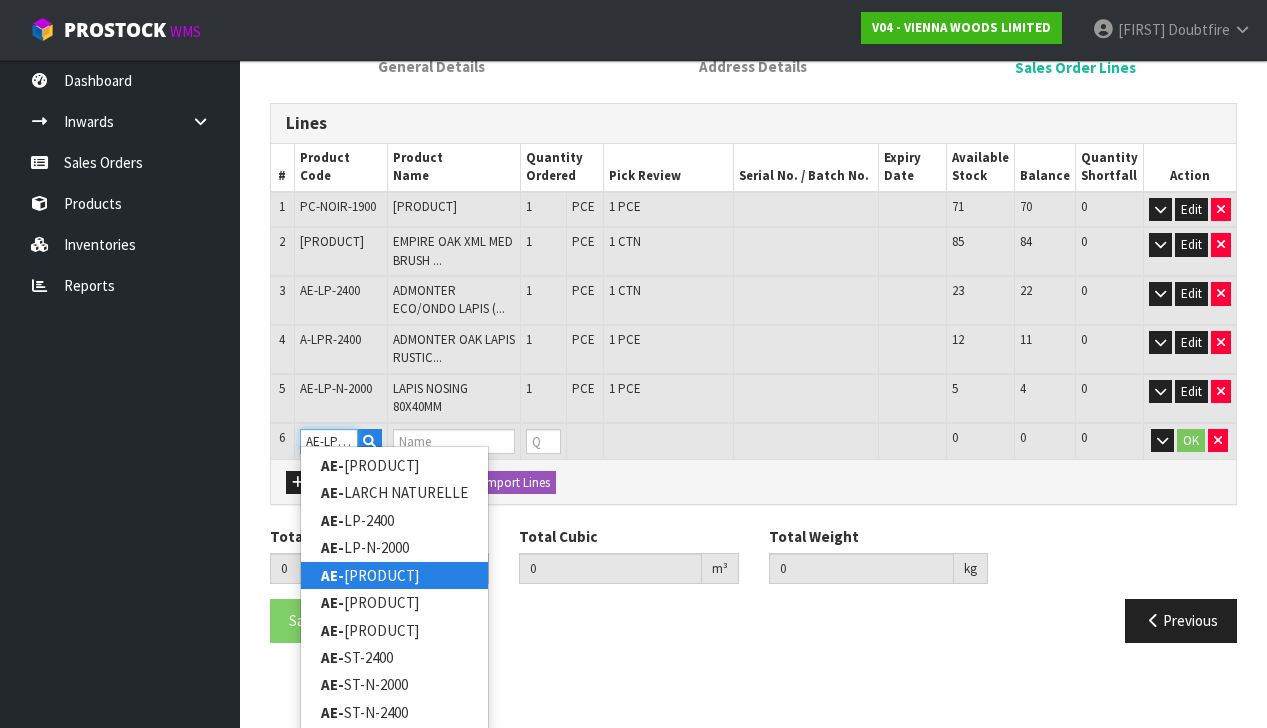 scroll, scrollTop: 216, scrollLeft: 0, axis: vertical 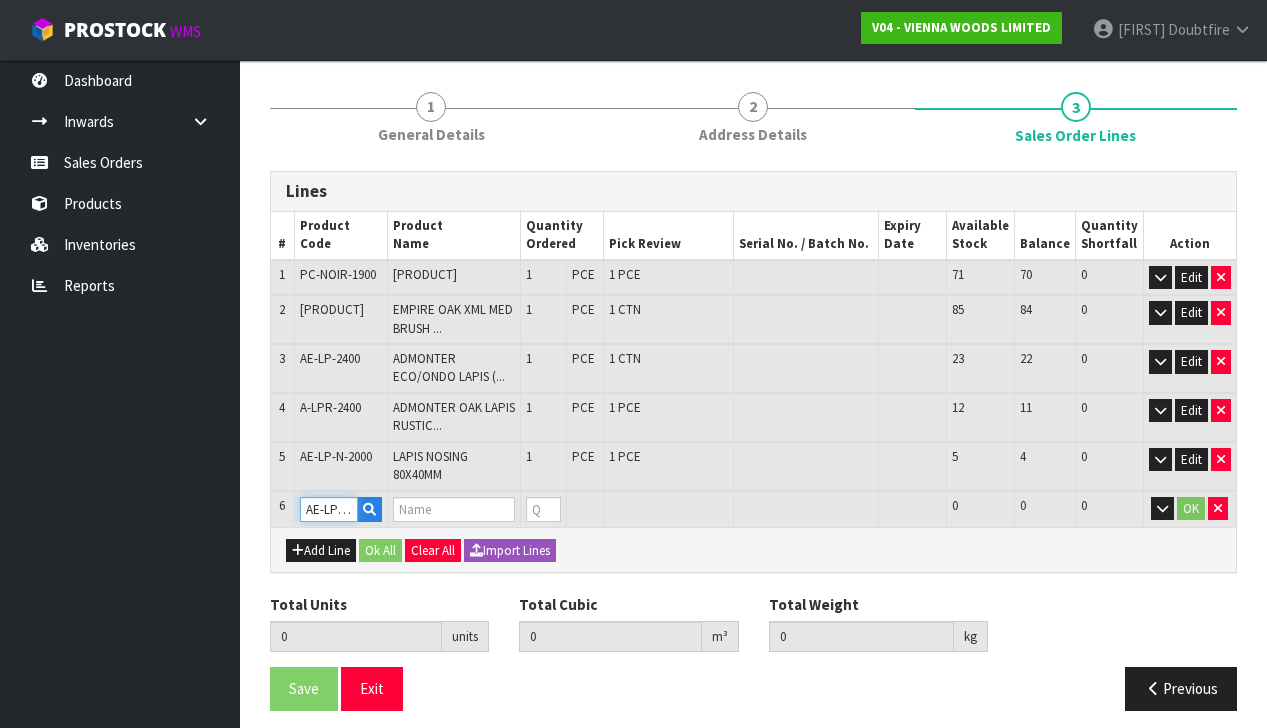 type on "5" 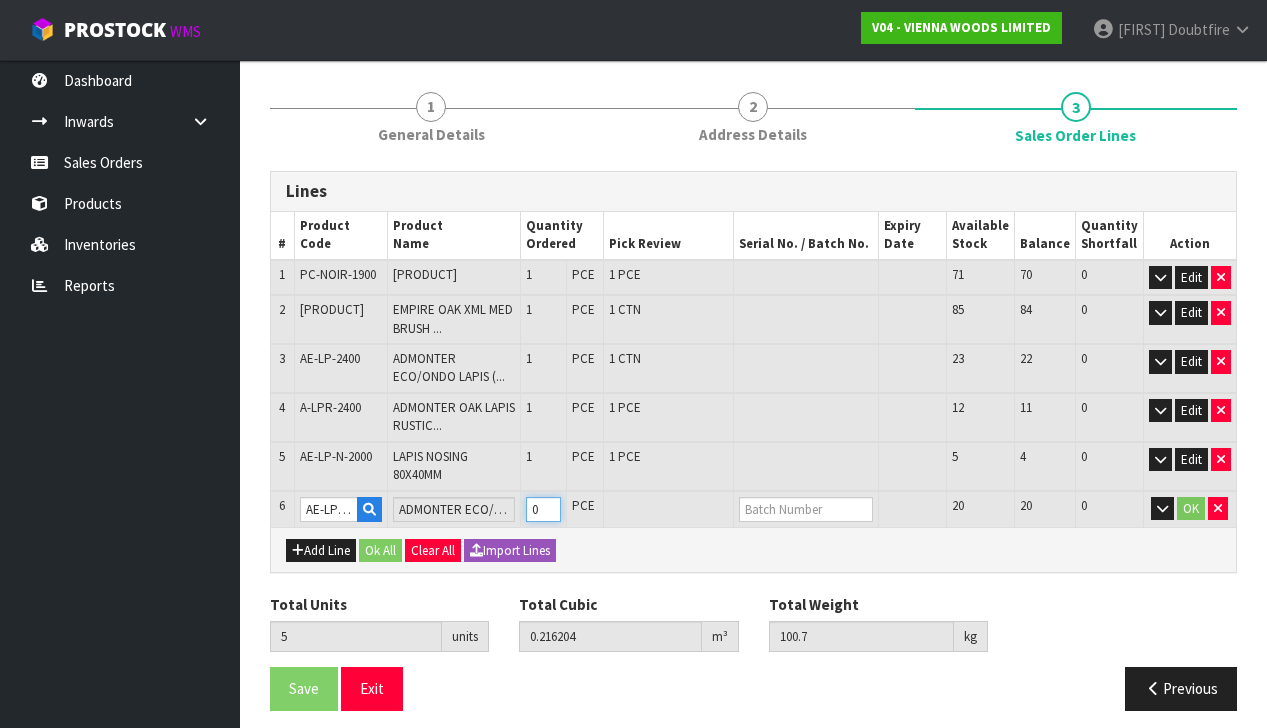 type on "1" 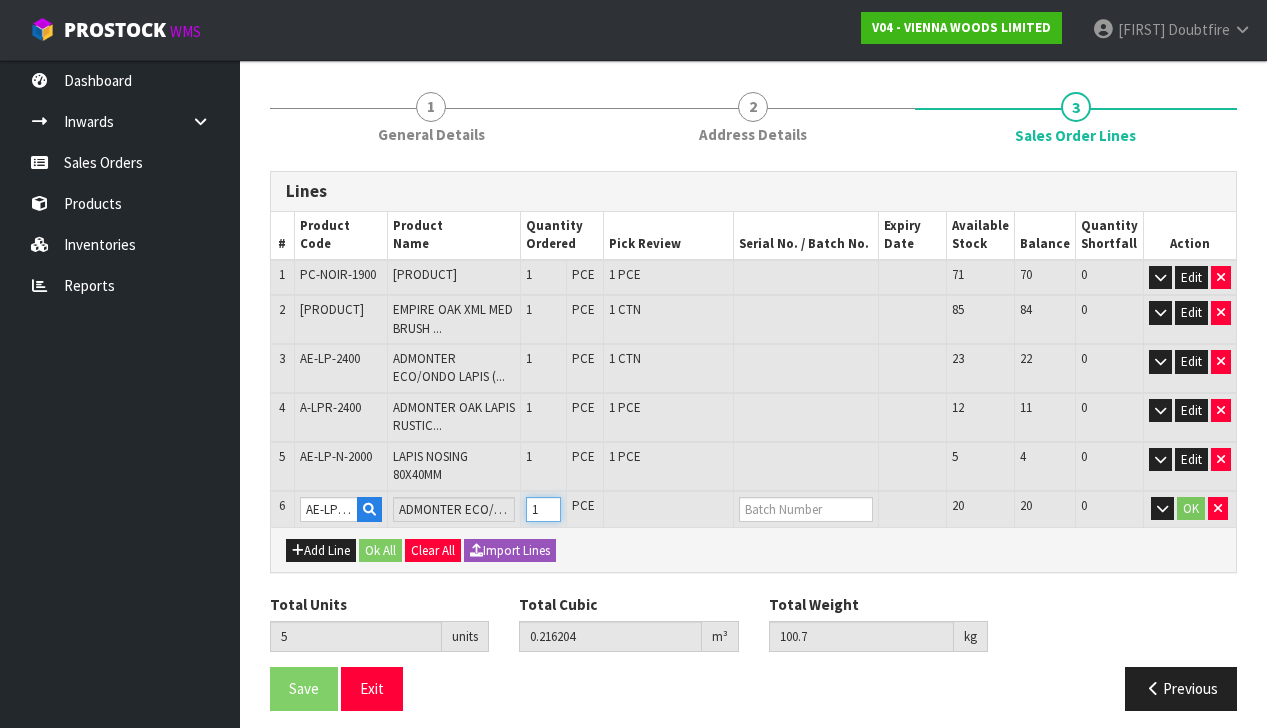 type on "6" 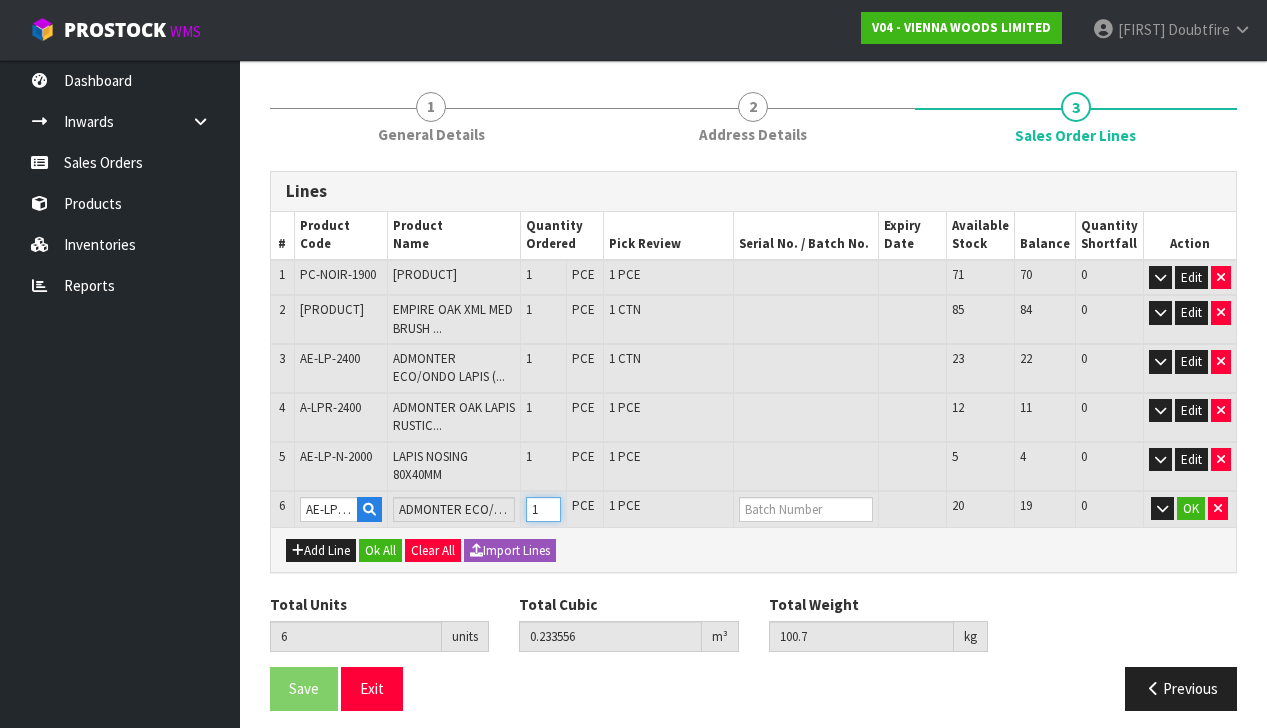 click on "1" at bounding box center [543, 509] 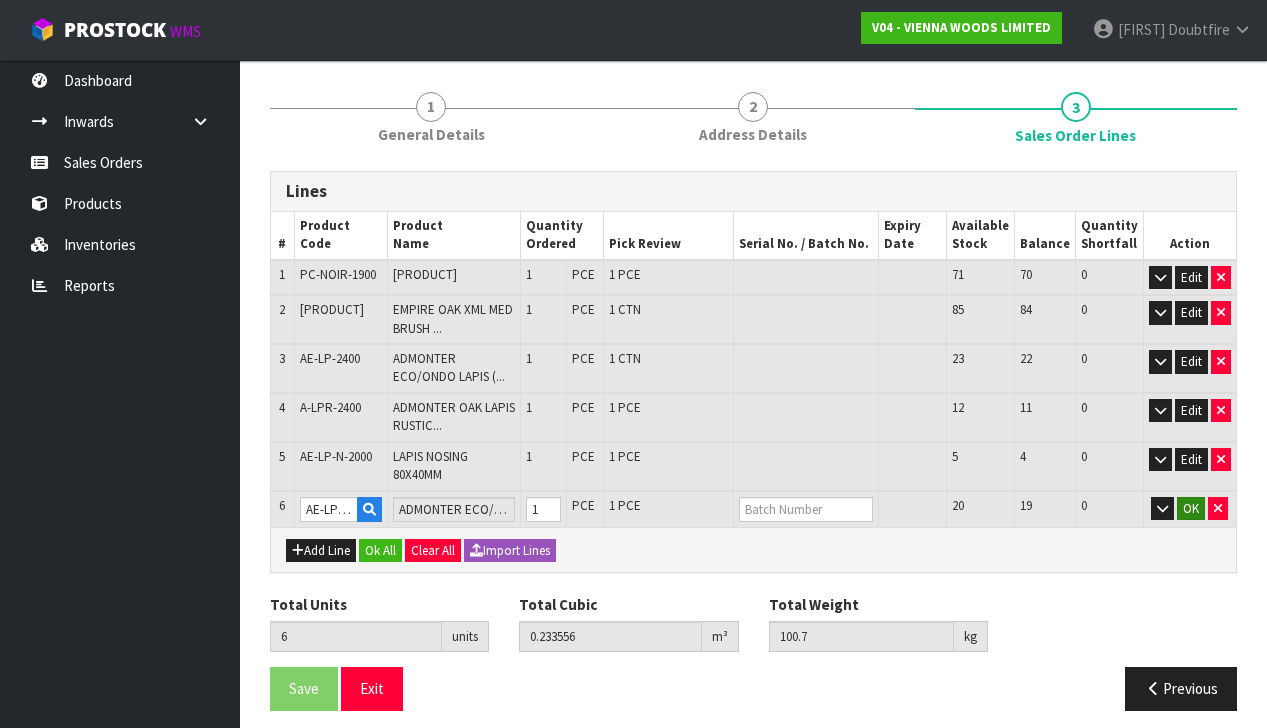 click on "OK" at bounding box center (1191, 509) 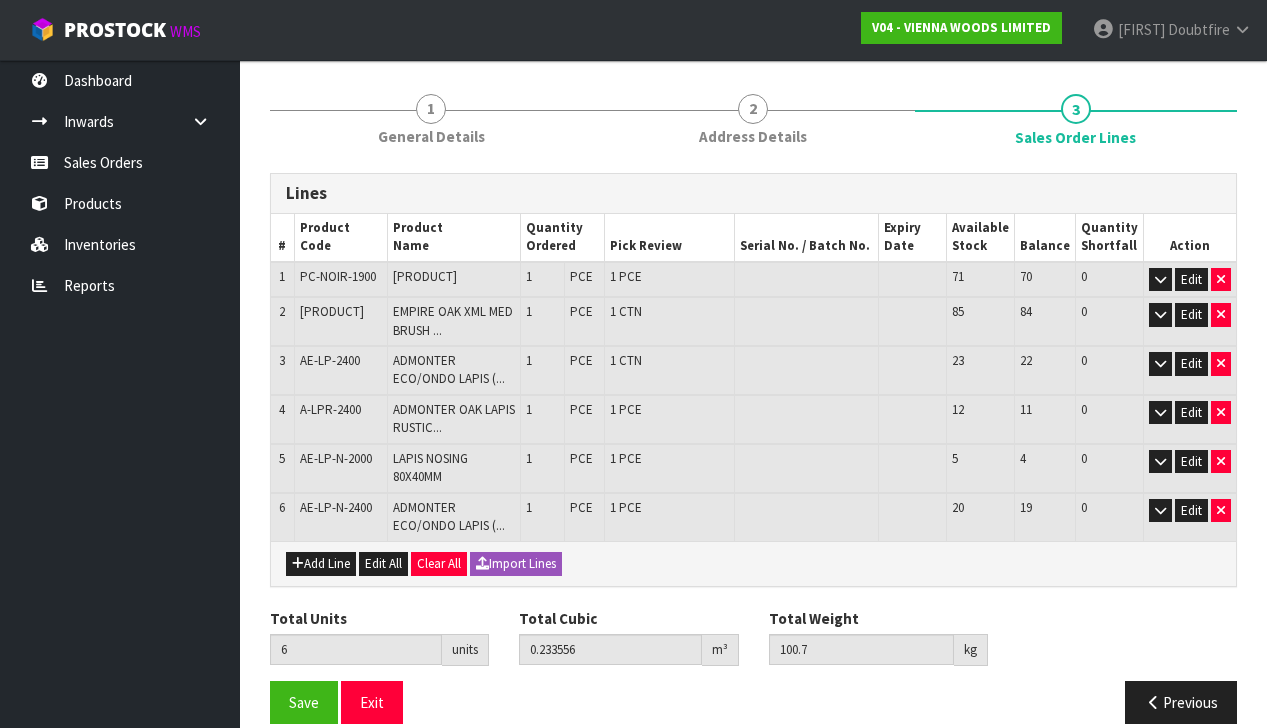 scroll, scrollTop: 208, scrollLeft: 0, axis: vertical 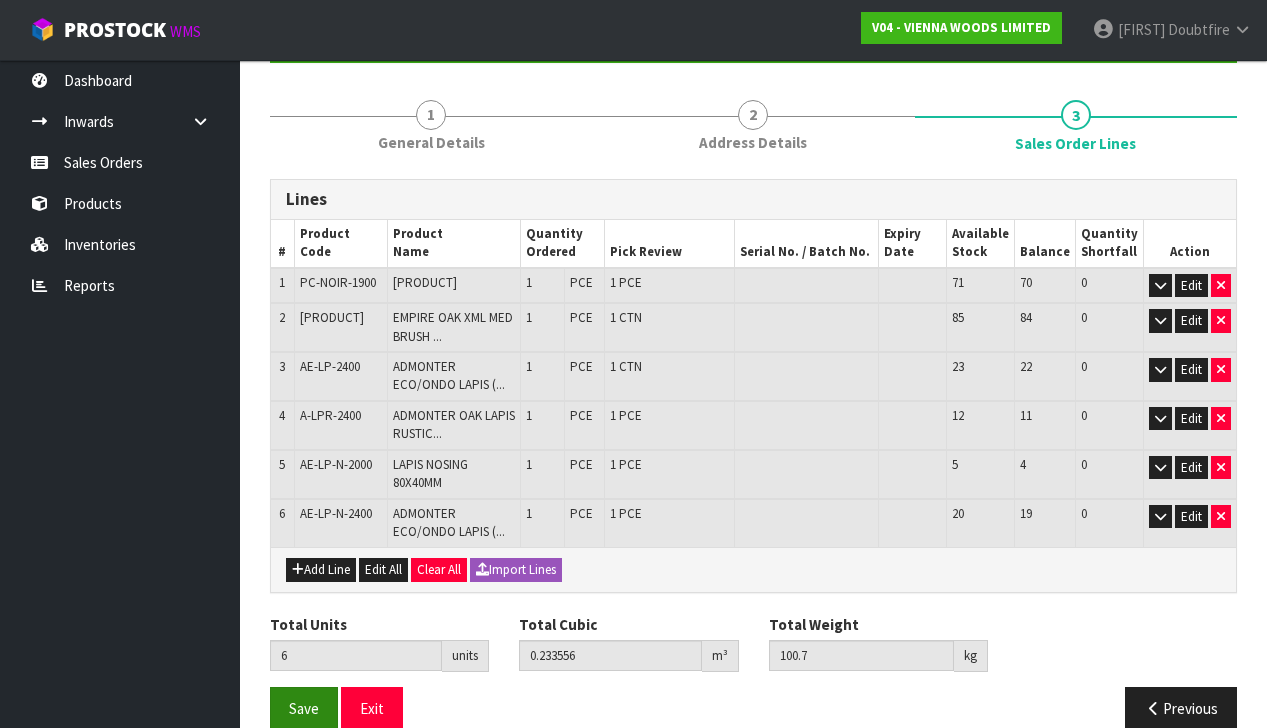click on "Save" at bounding box center (304, 708) 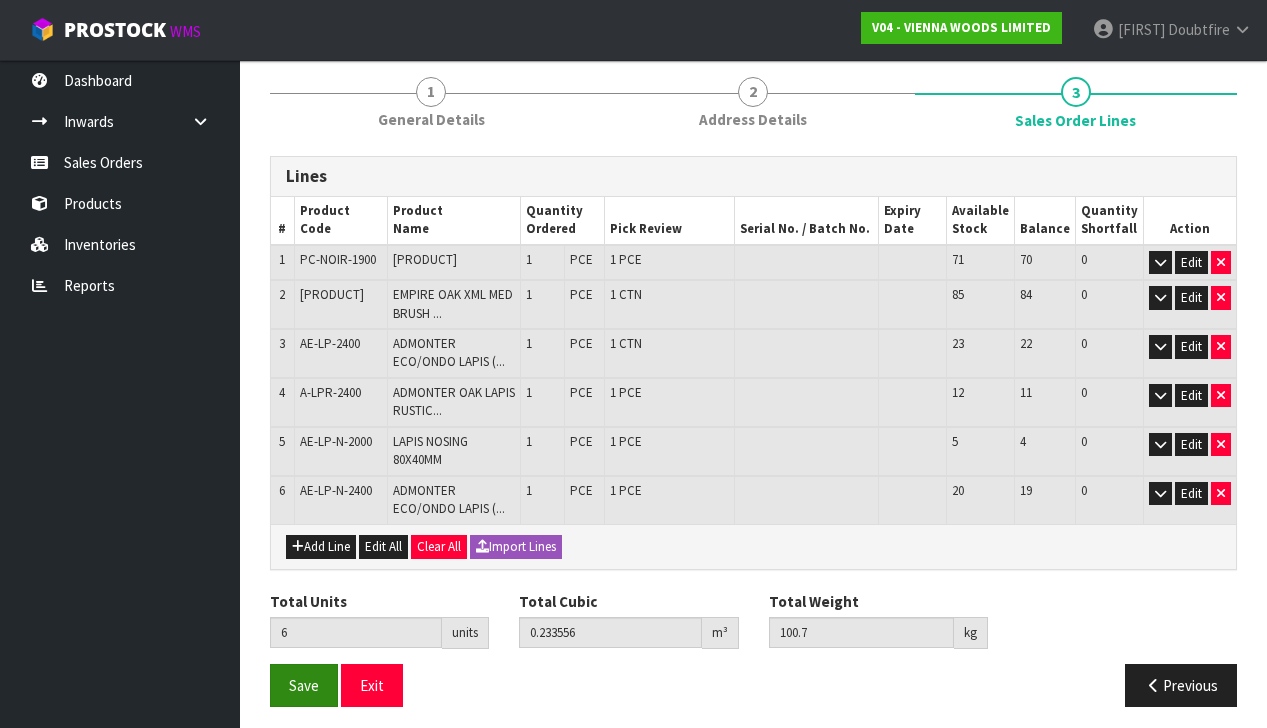 scroll, scrollTop: 230, scrollLeft: 0, axis: vertical 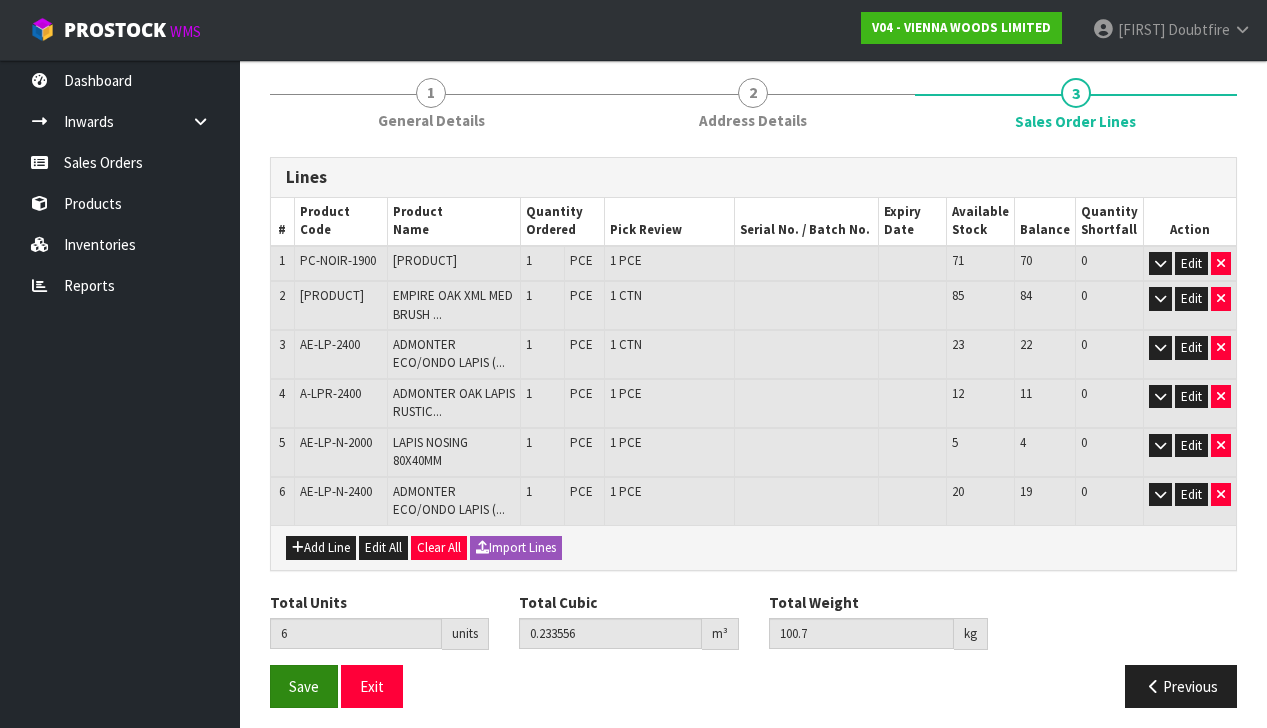 click on "Save" at bounding box center [304, 686] 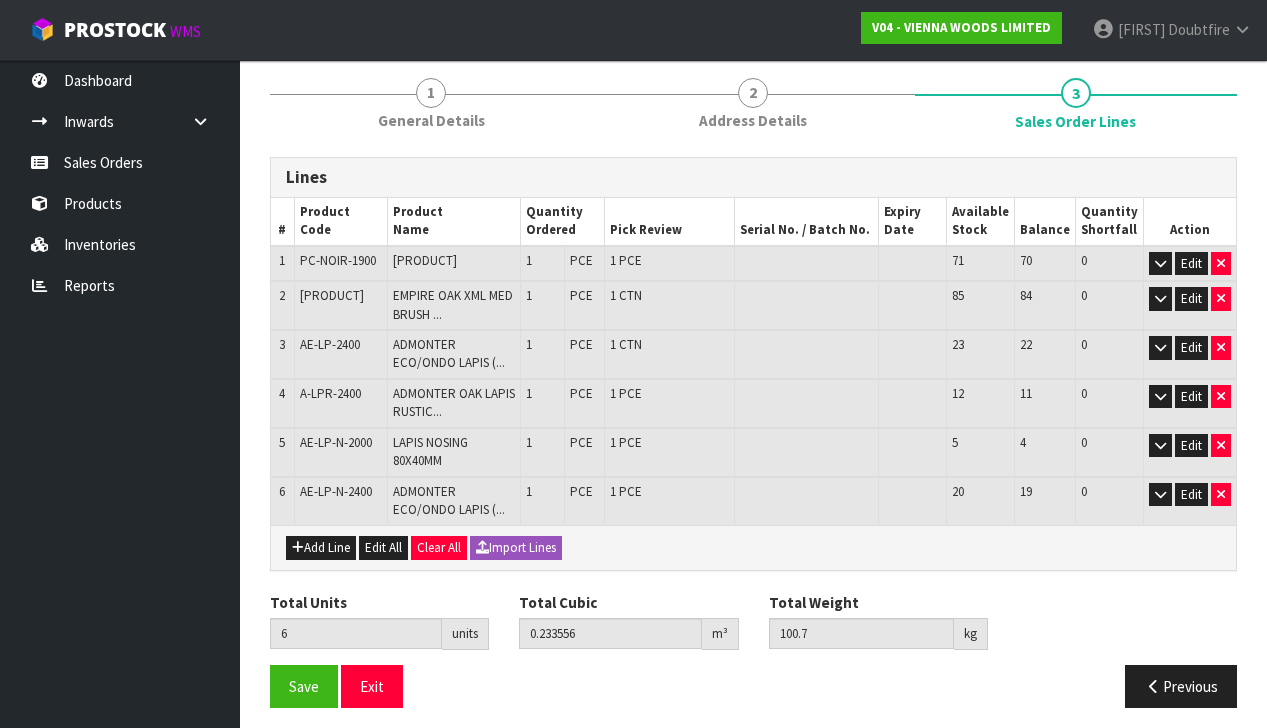 scroll, scrollTop: 217, scrollLeft: 0, axis: vertical 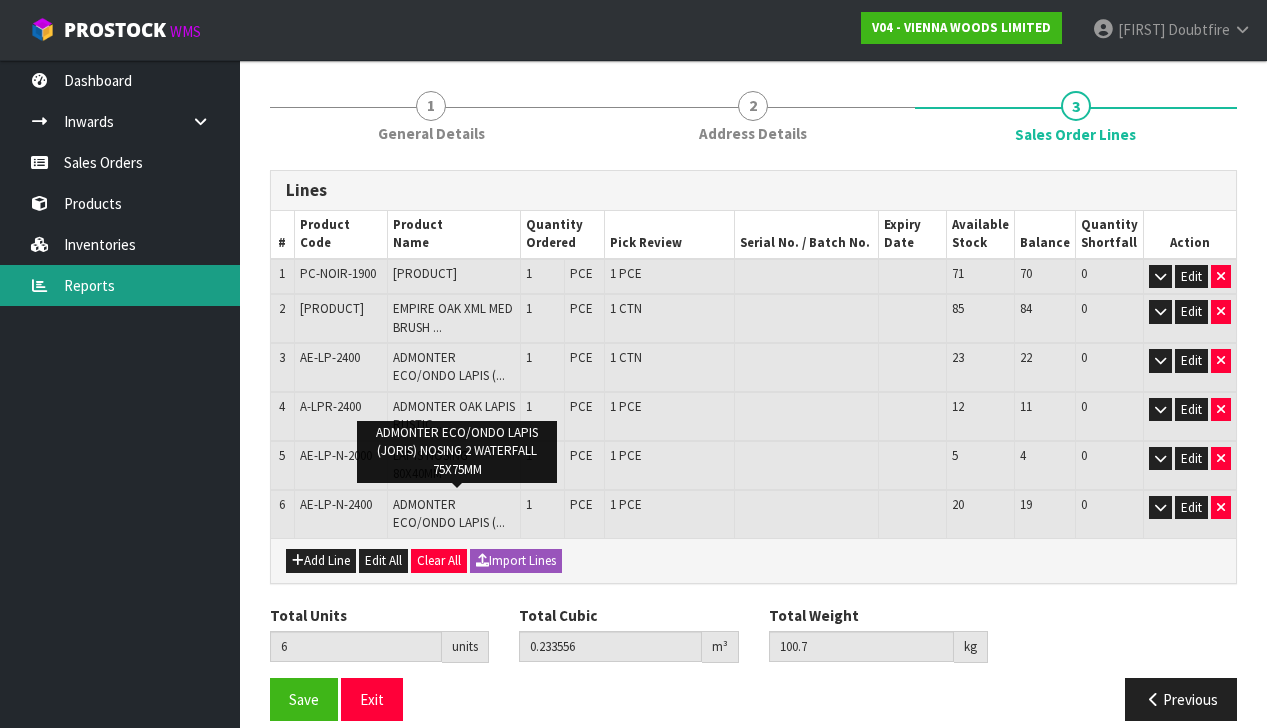 click on "ADMONTER ECO/ONDO LAPIS (JORIS) NOSING 2 WATERFALL 75X75MM" at bounding box center [457, 452] 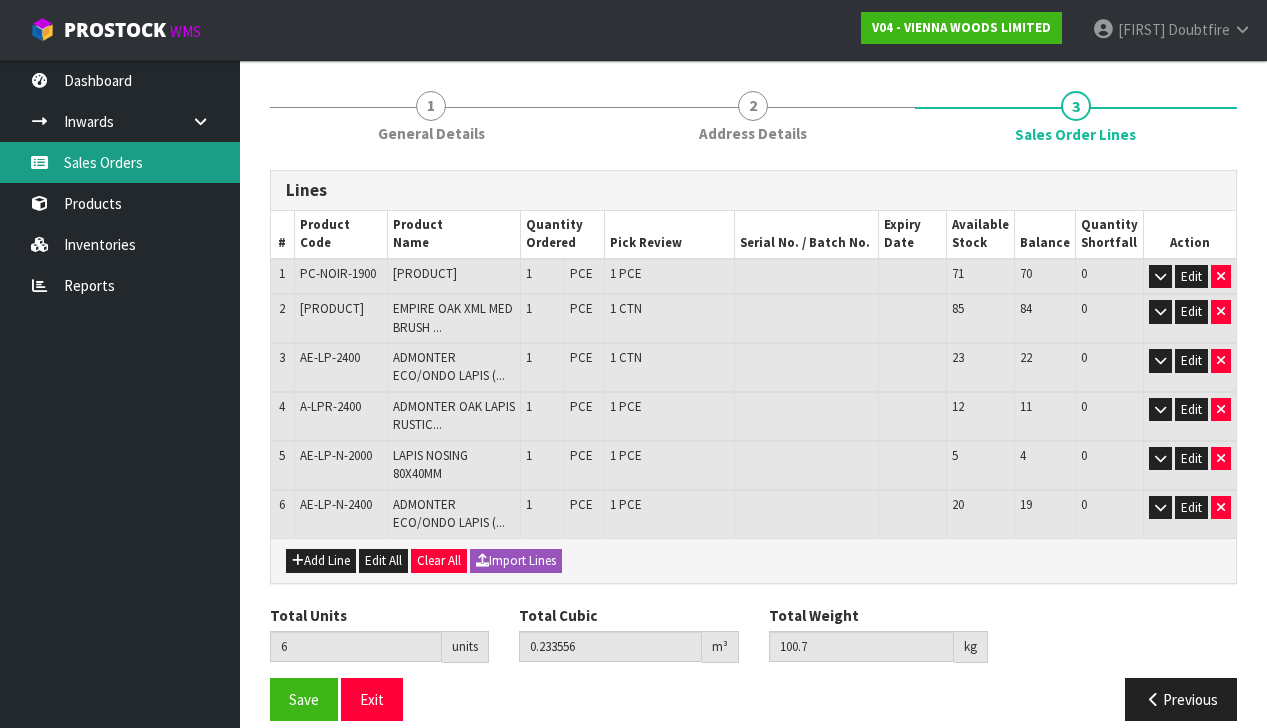 click on "Sales Orders" at bounding box center (120, 162) 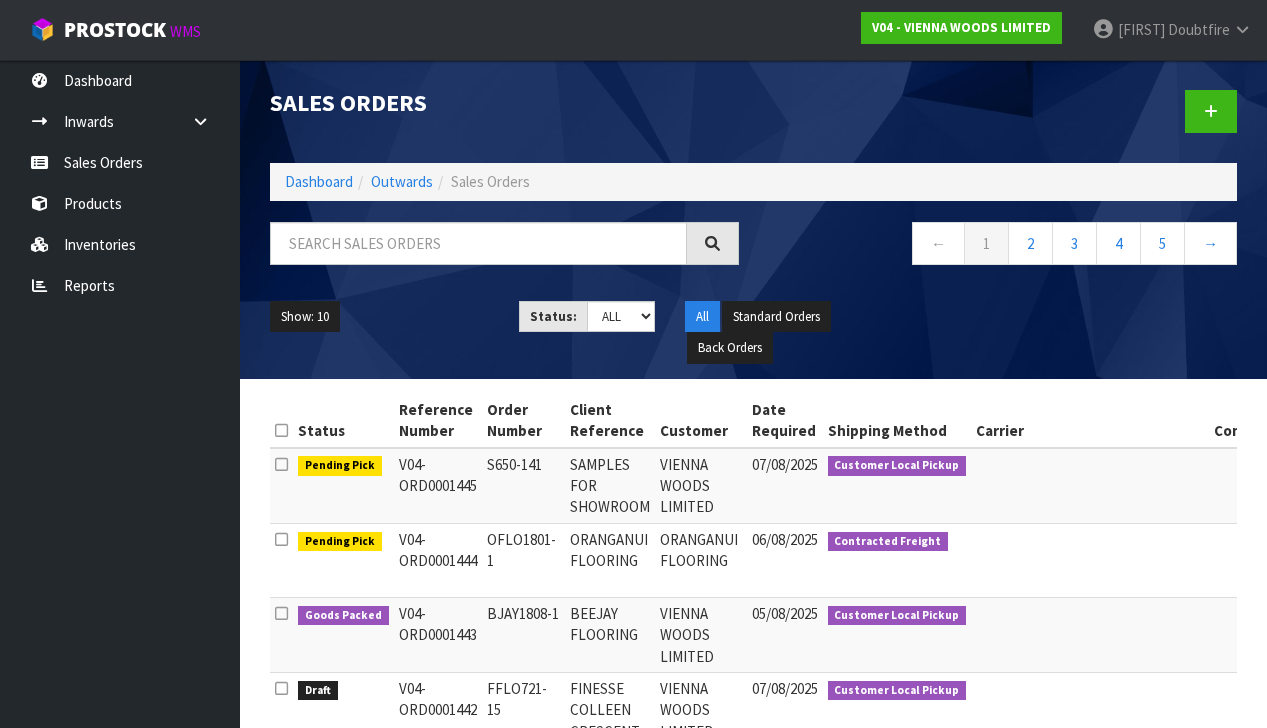 scroll, scrollTop: 0, scrollLeft: 0, axis: both 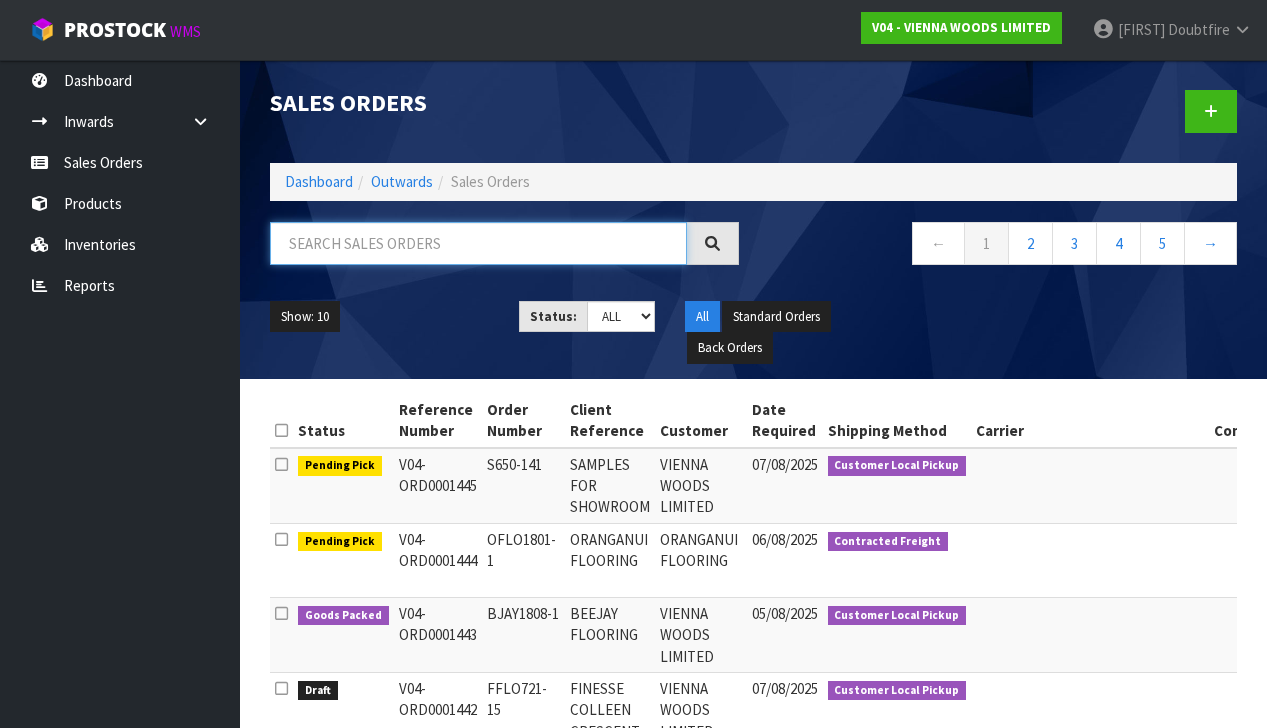 click at bounding box center (478, 243) 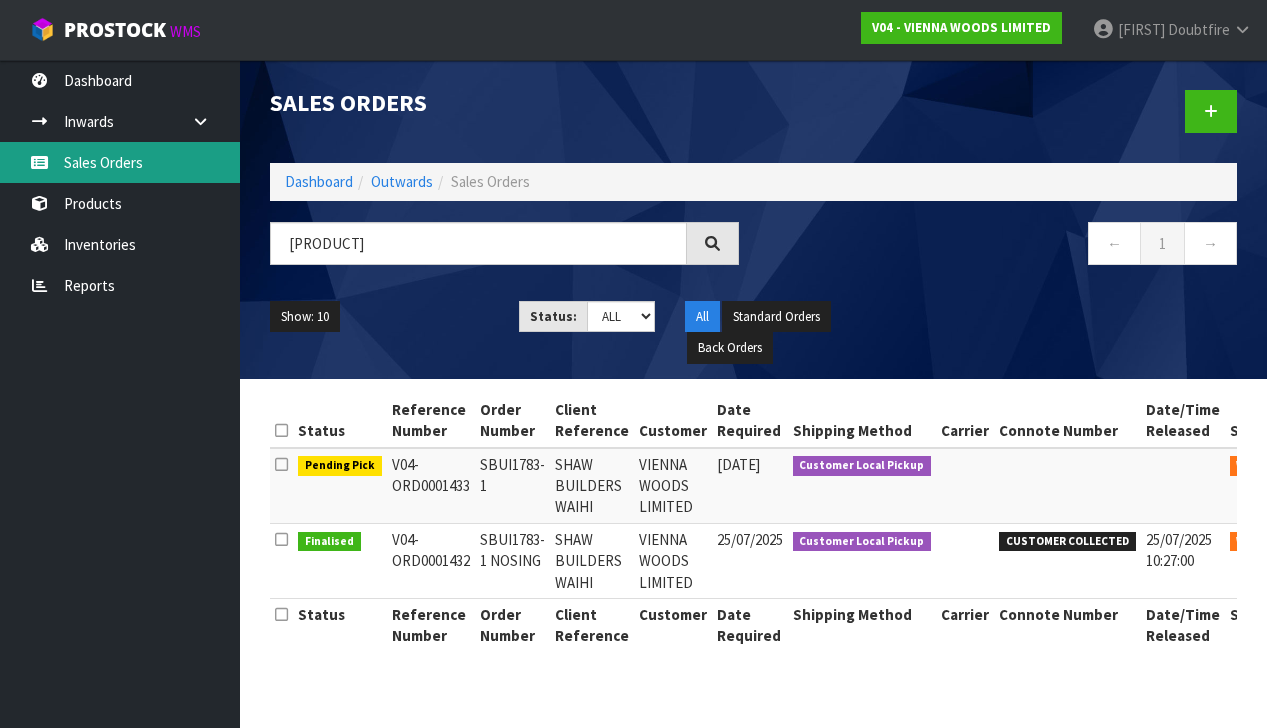 click on "Sales Orders" at bounding box center (120, 162) 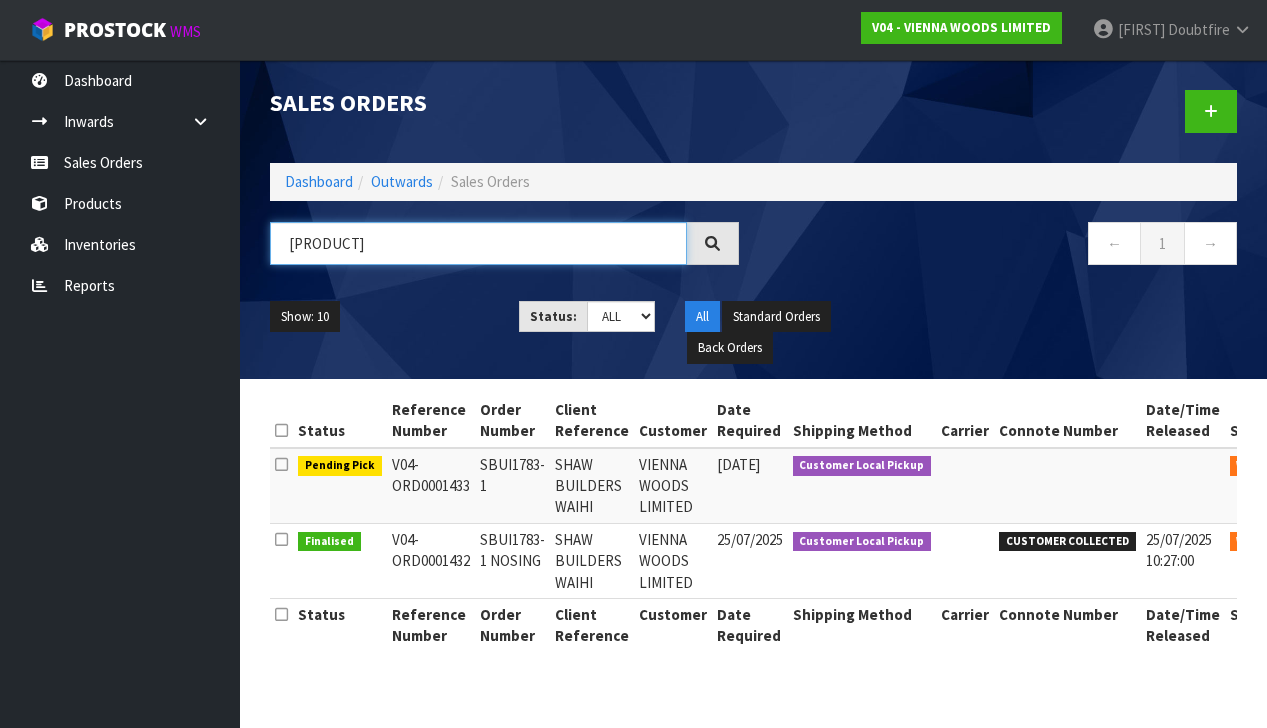 click on "[PRODUCT]" at bounding box center (478, 243) 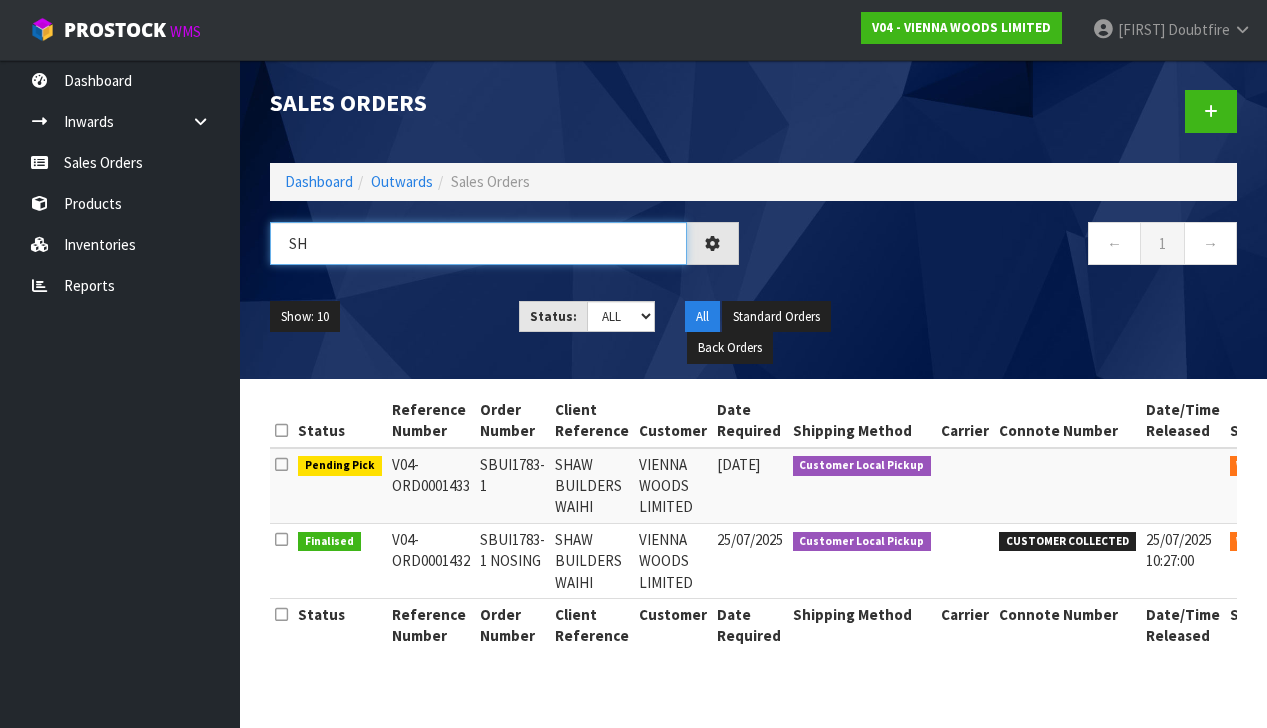 type on "S" 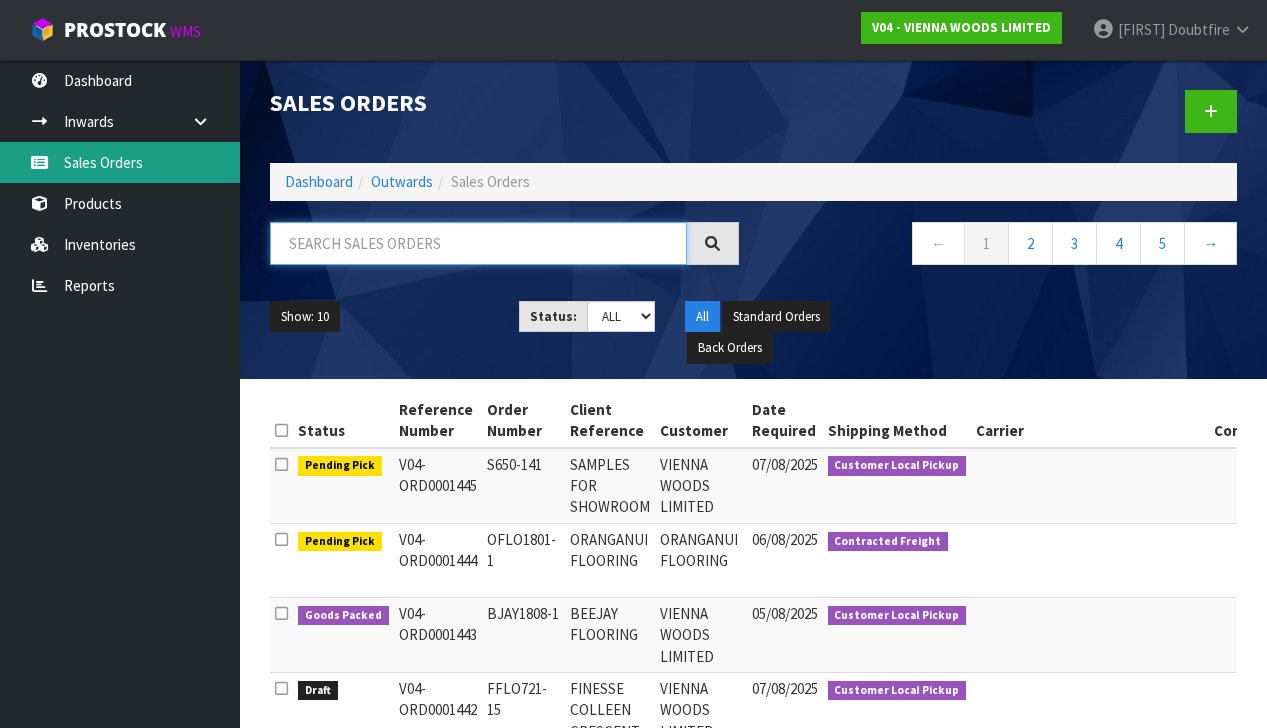type 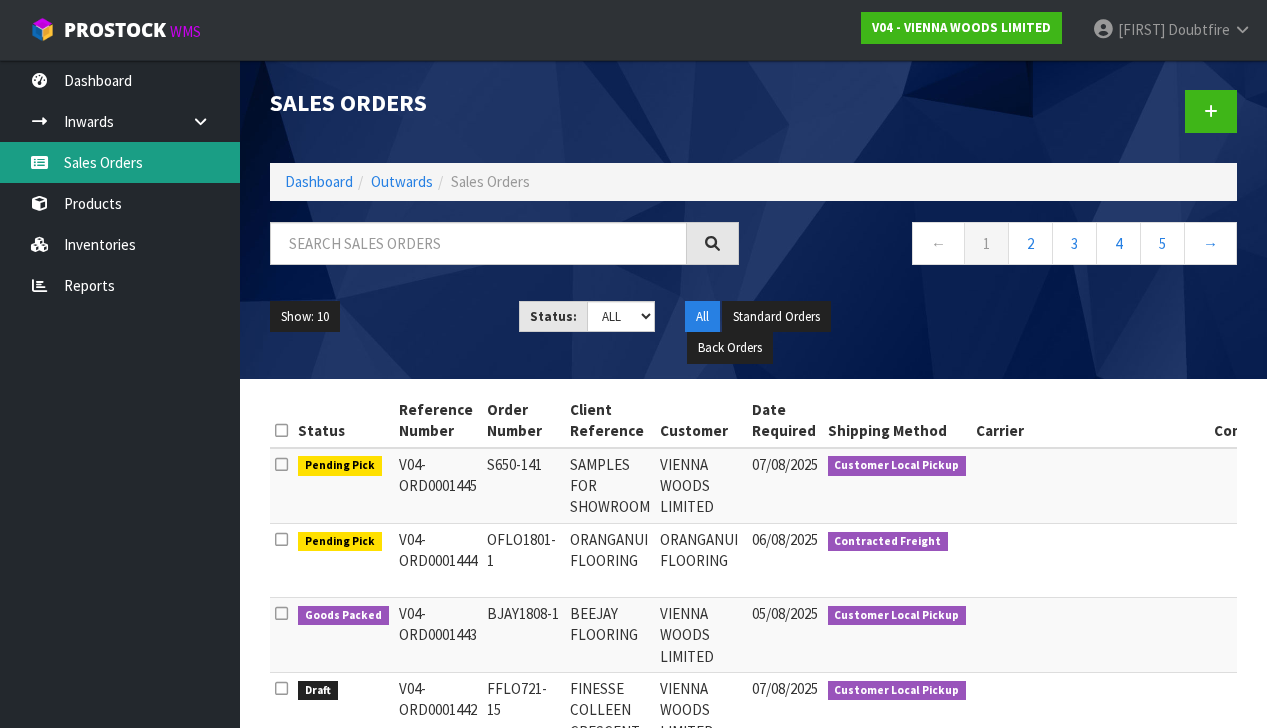 click on "Sales Orders" at bounding box center (120, 162) 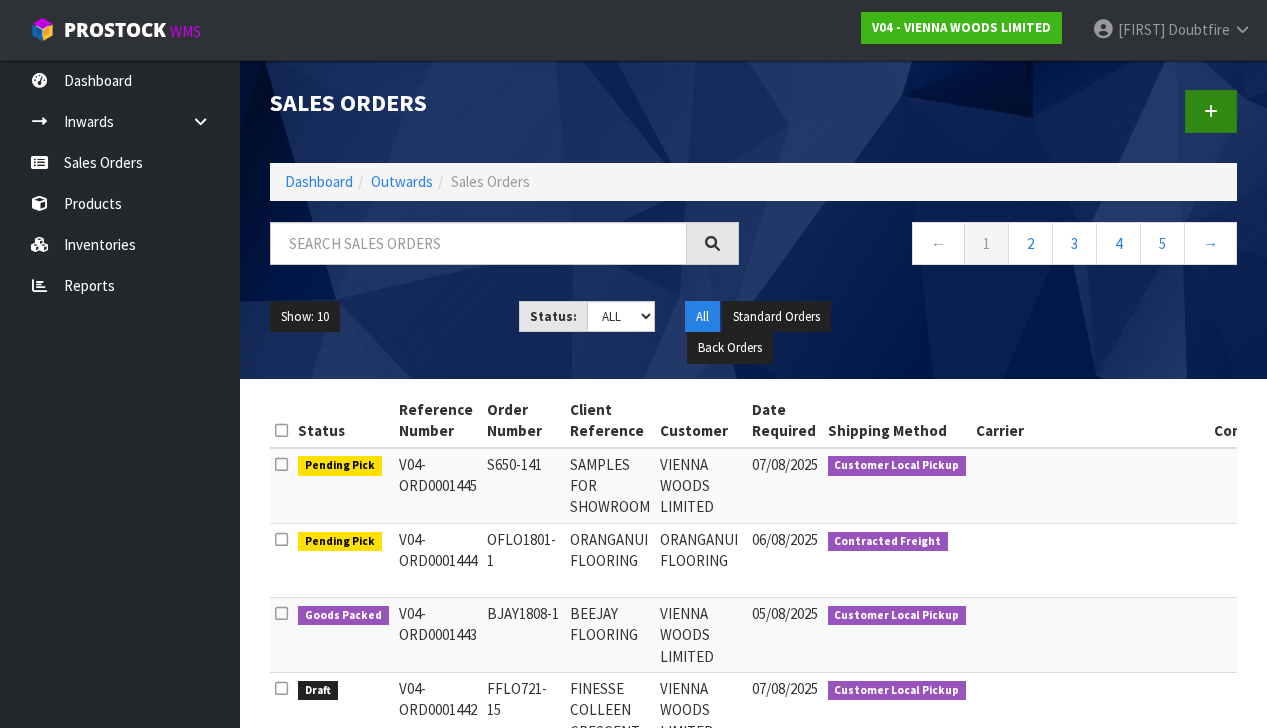 click at bounding box center [1211, 111] 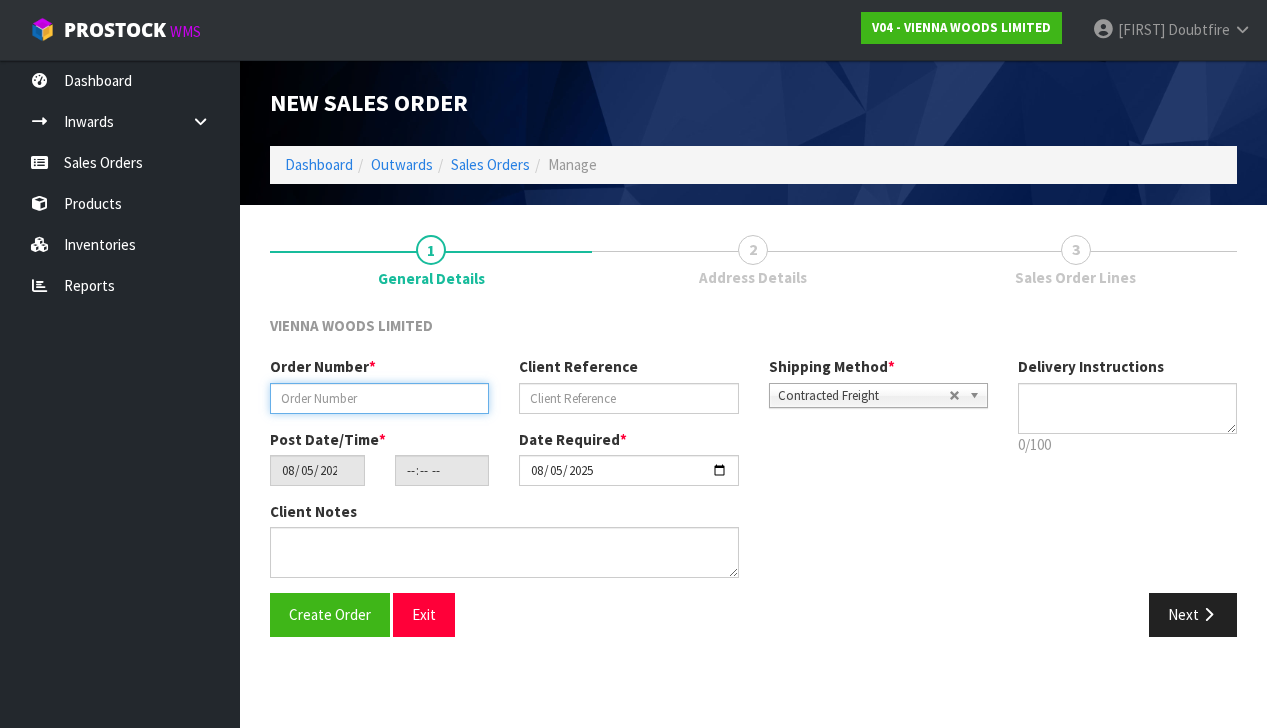 click at bounding box center [379, 398] 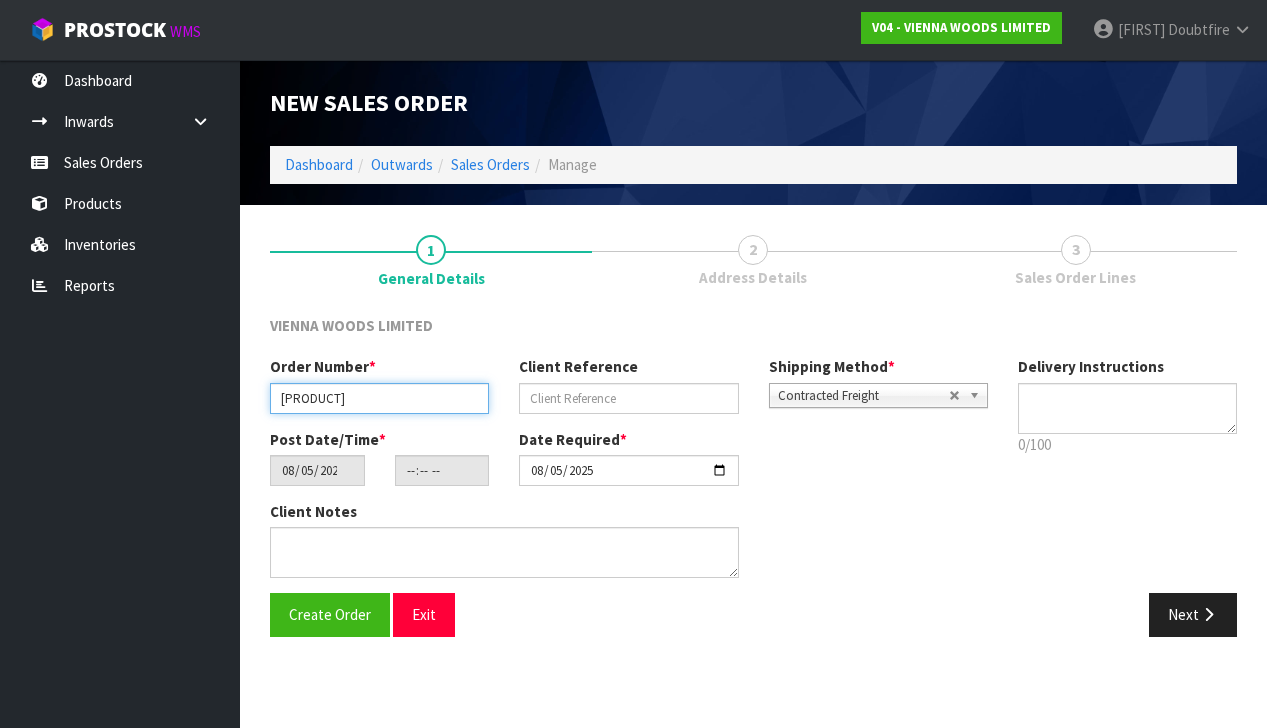 type on "[PRODUCT]" 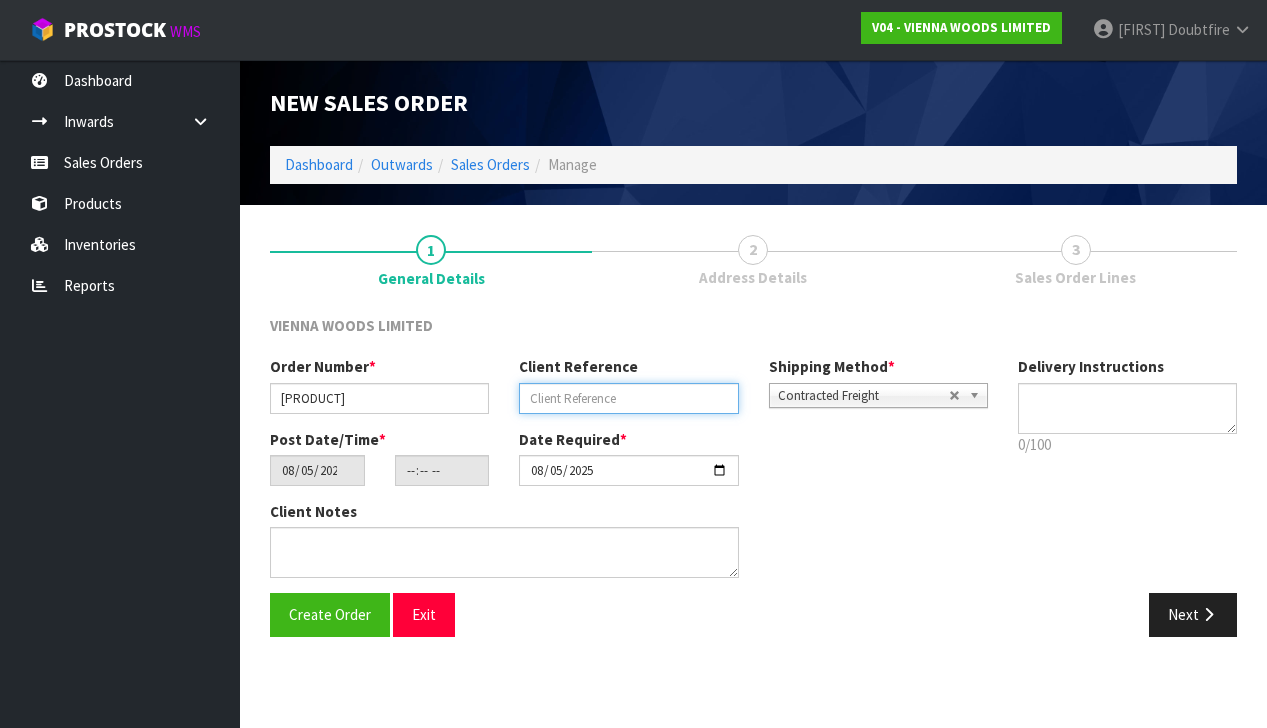 click at bounding box center (628, 398) 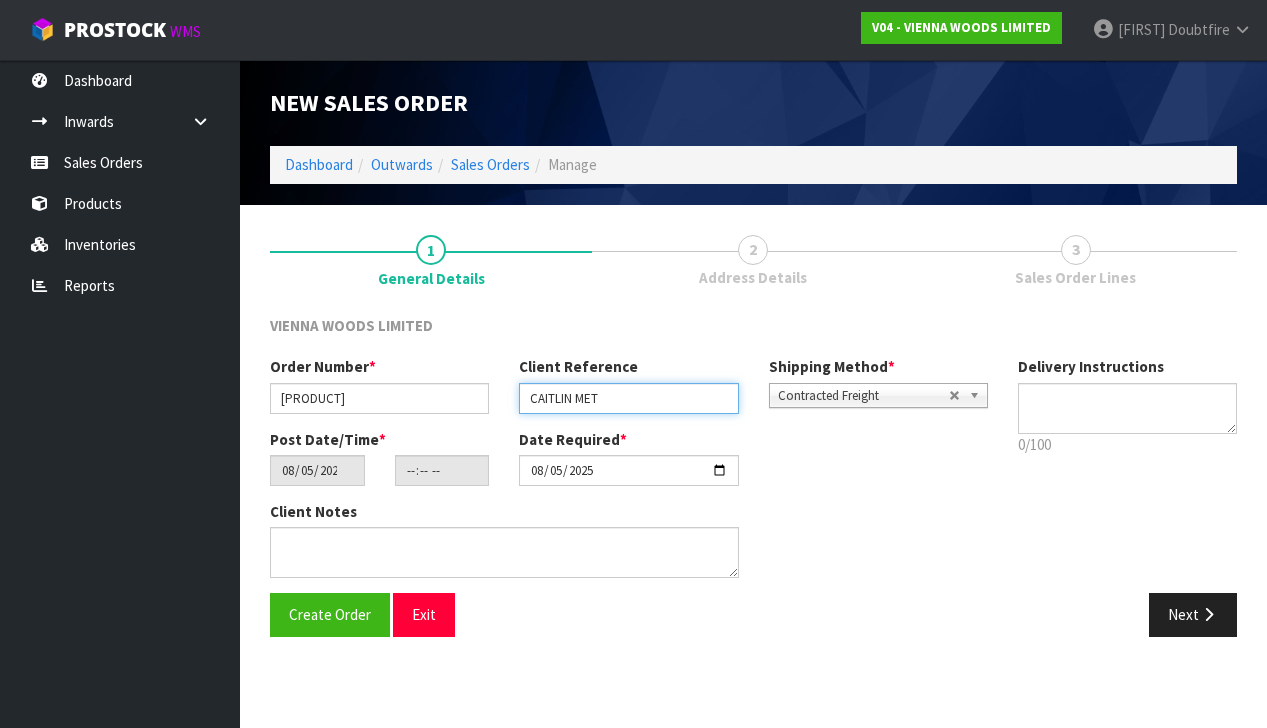 type on "[NAME]" 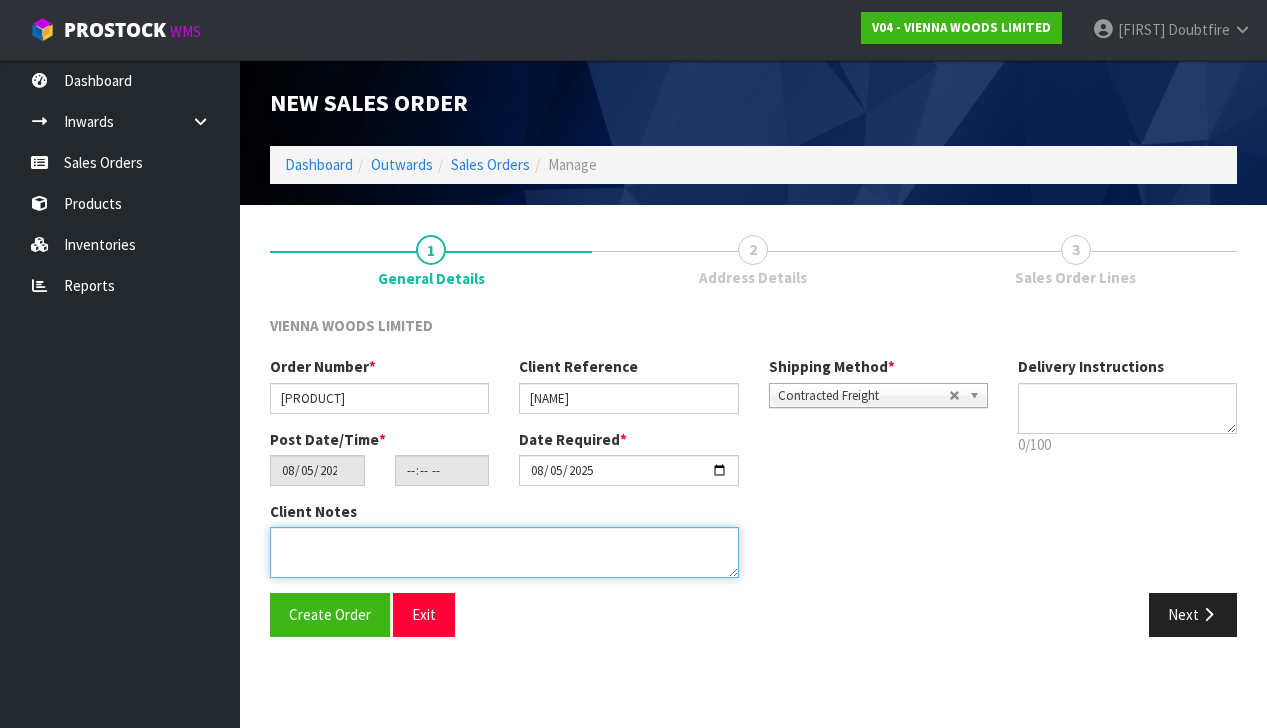 click at bounding box center (504, 552) 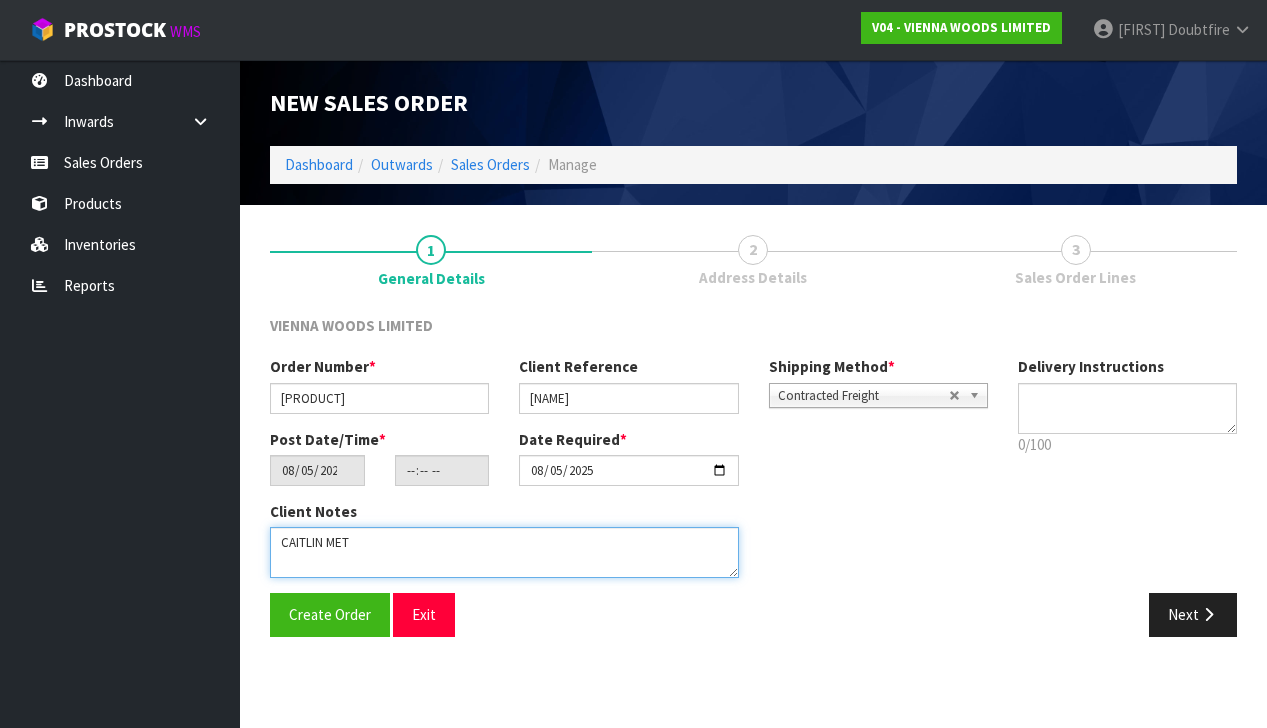 type on "[NAME]" 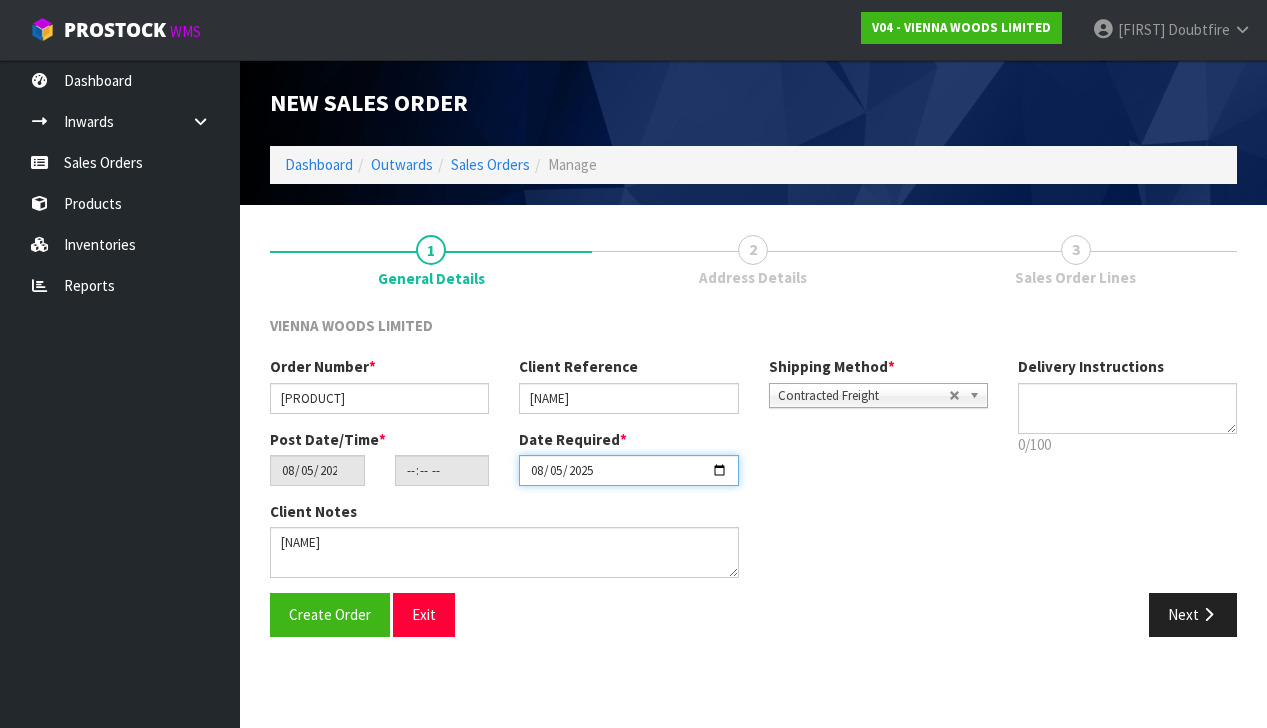 click on "2025-08-05" at bounding box center (628, 470) 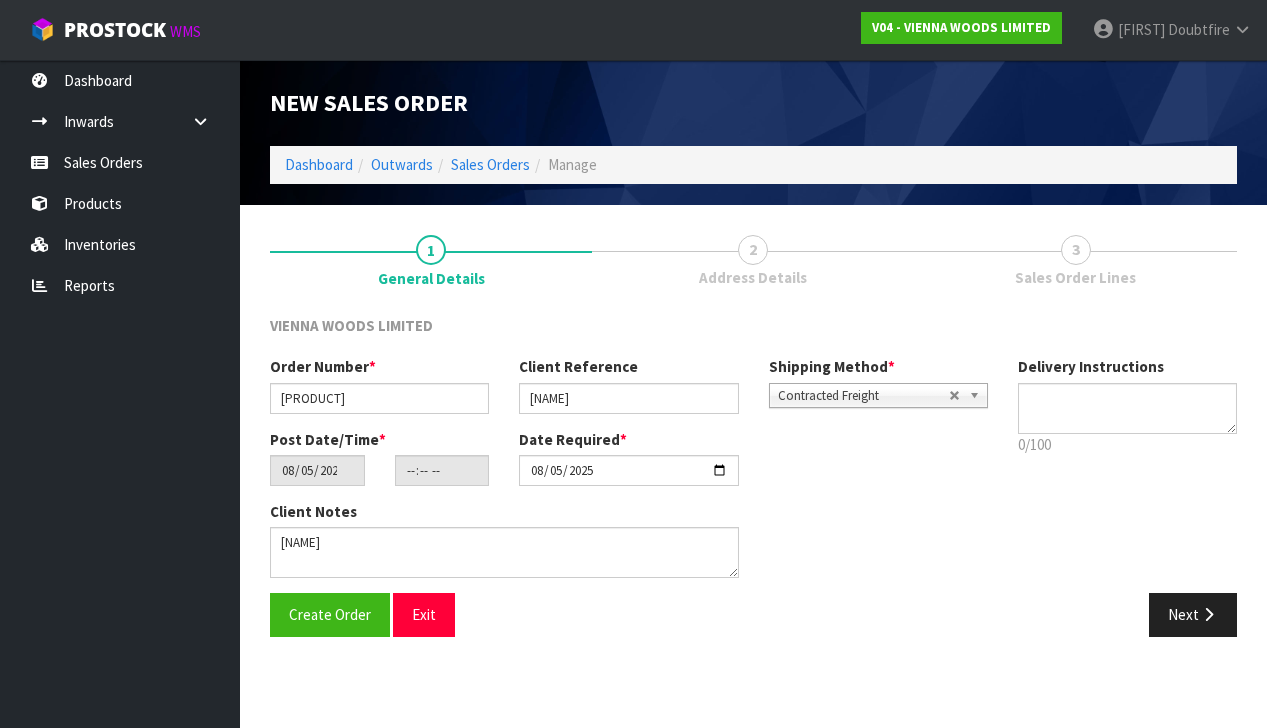 click on "Order Number  *
CMET1809-1
Client Reference
CAITLIN METZ
Shipping Method  *
Pickup Contracted Freight
Contracted Freight
Post Date/Time  *
[DATE]
13:48:00.000
Date Required  *
[DATE]
Client Notes
Delivery Instructions
0/100
Delivery instructions has exceeded maximum length!
Create Order
Exit" at bounding box center [753, 436] 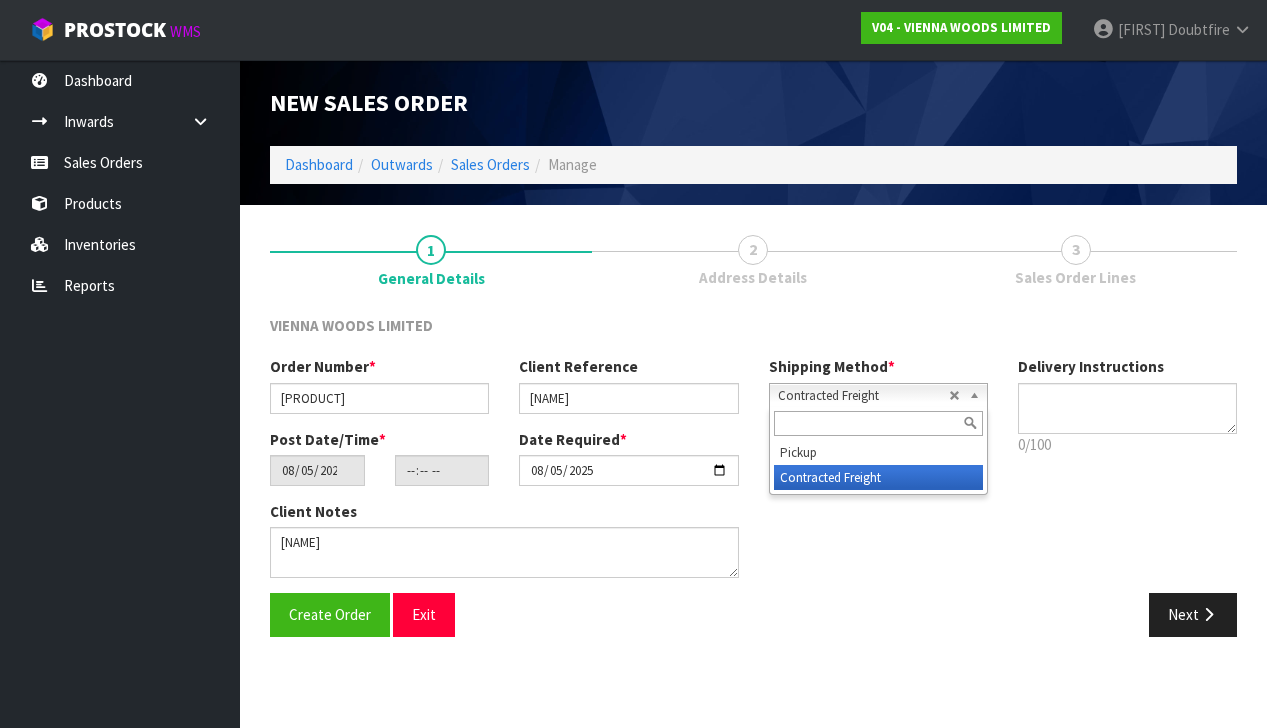click on "Contracted Freight" at bounding box center (863, 396) 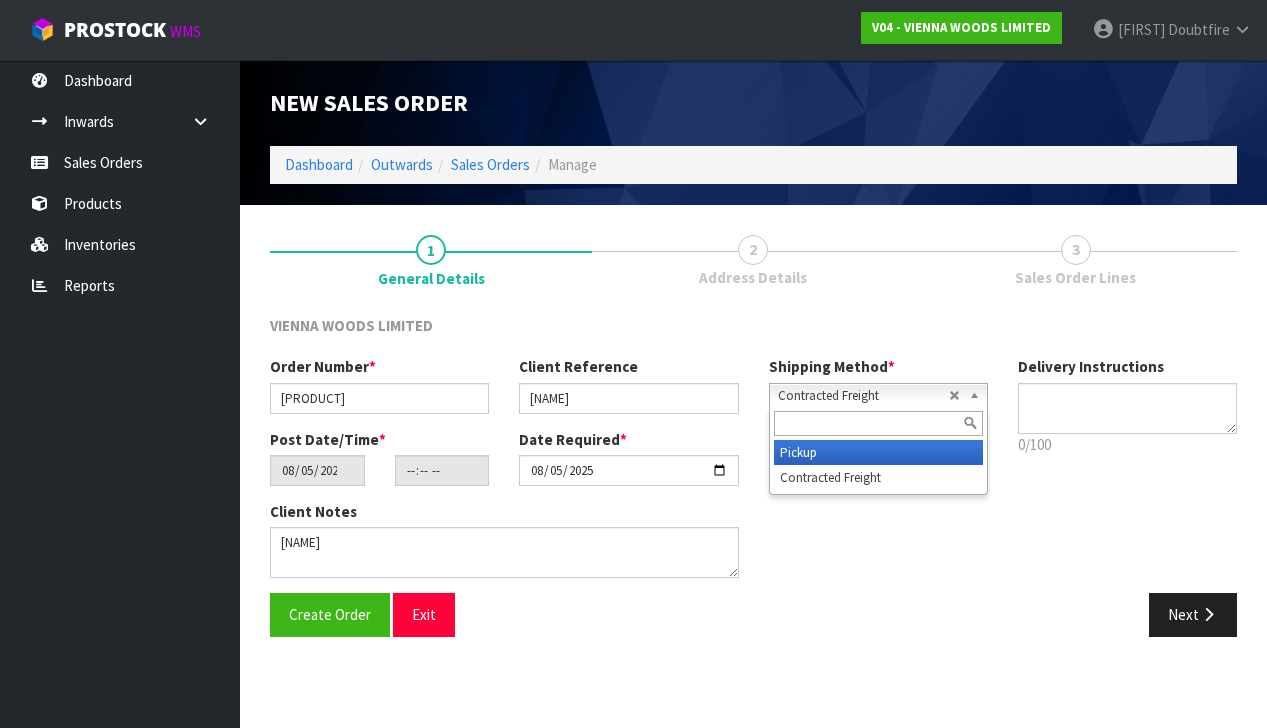 click on "Pickup" at bounding box center (878, 452) 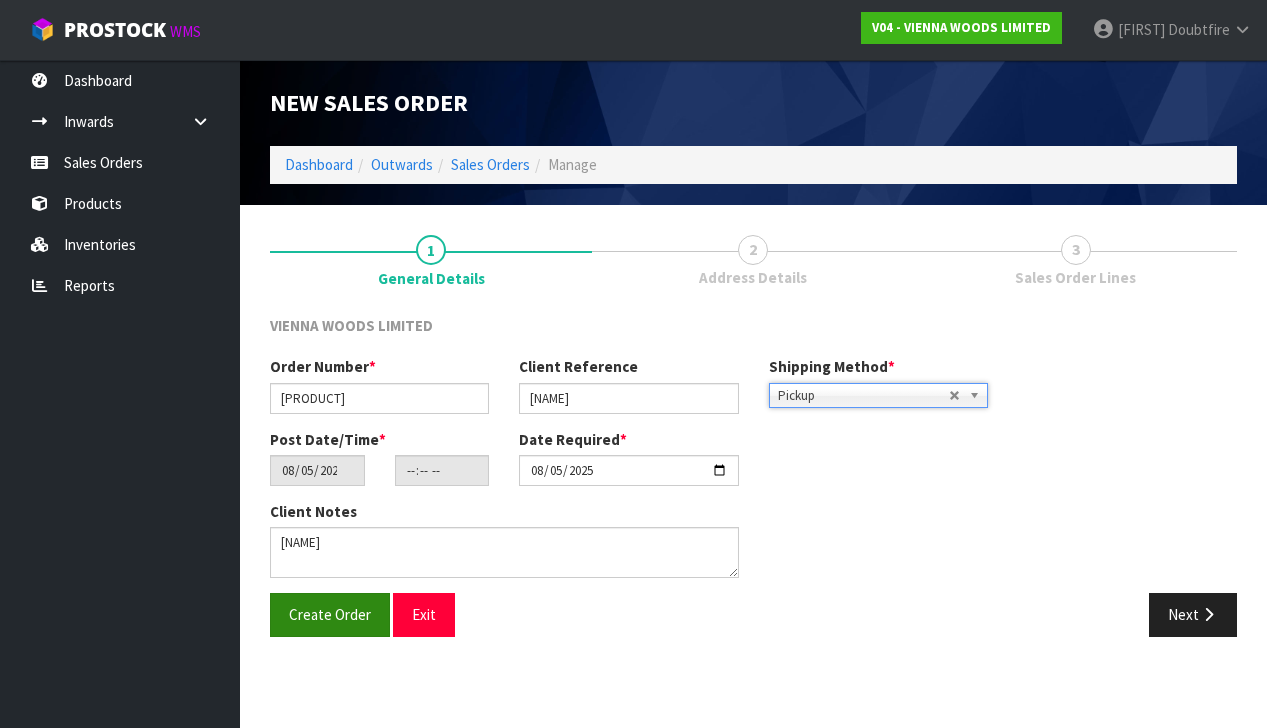 click on "Create Order" at bounding box center (330, 614) 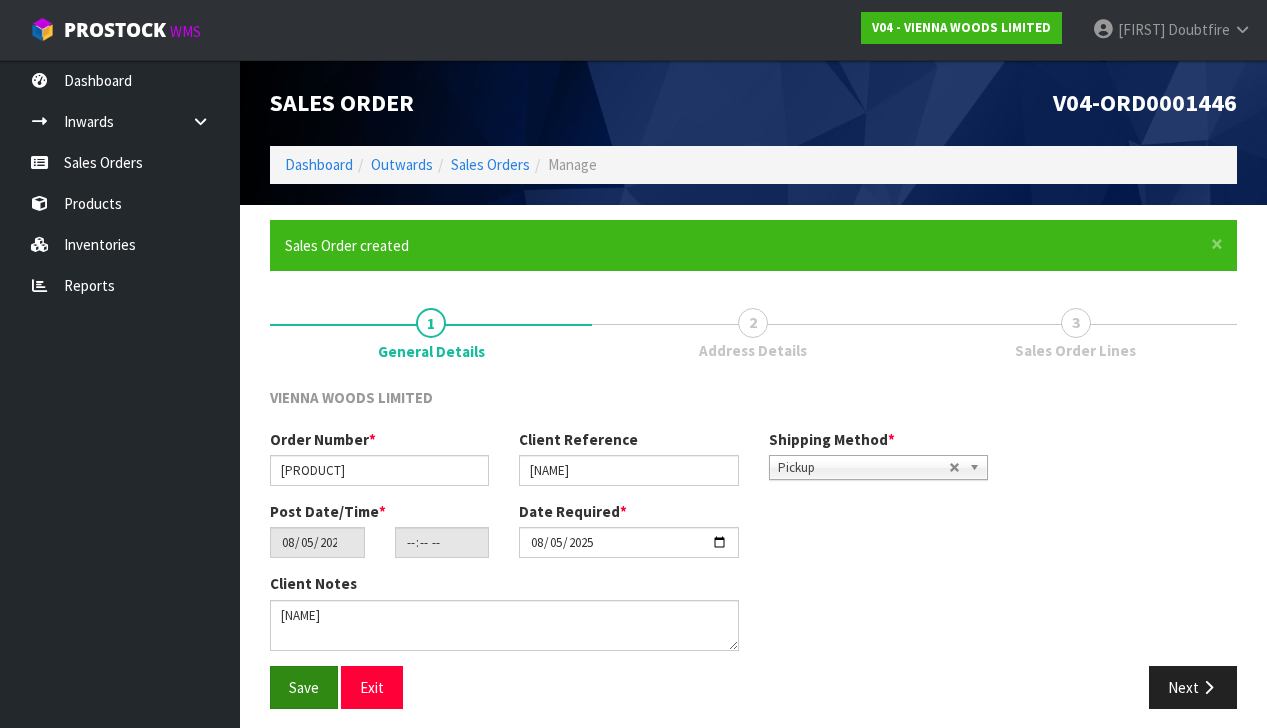 click on "Save" at bounding box center [304, 687] 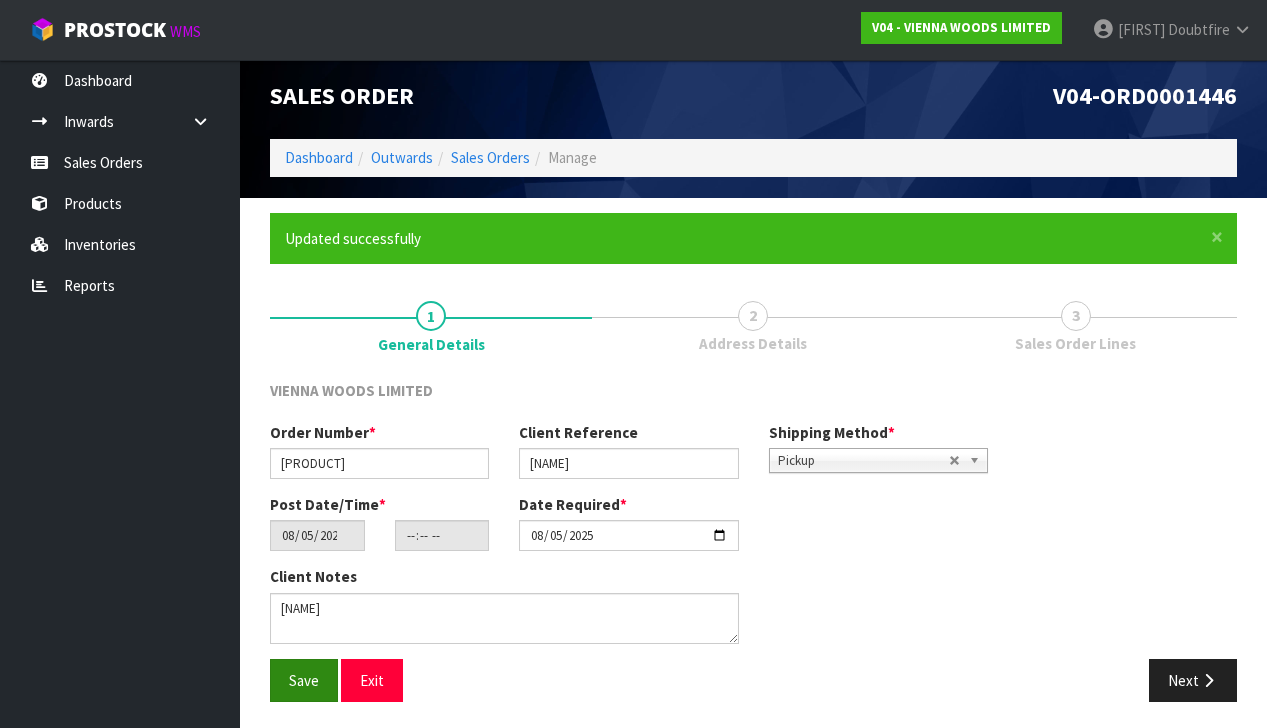 scroll, scrollTop: 6, scrollLeft: 0, axis: vertical 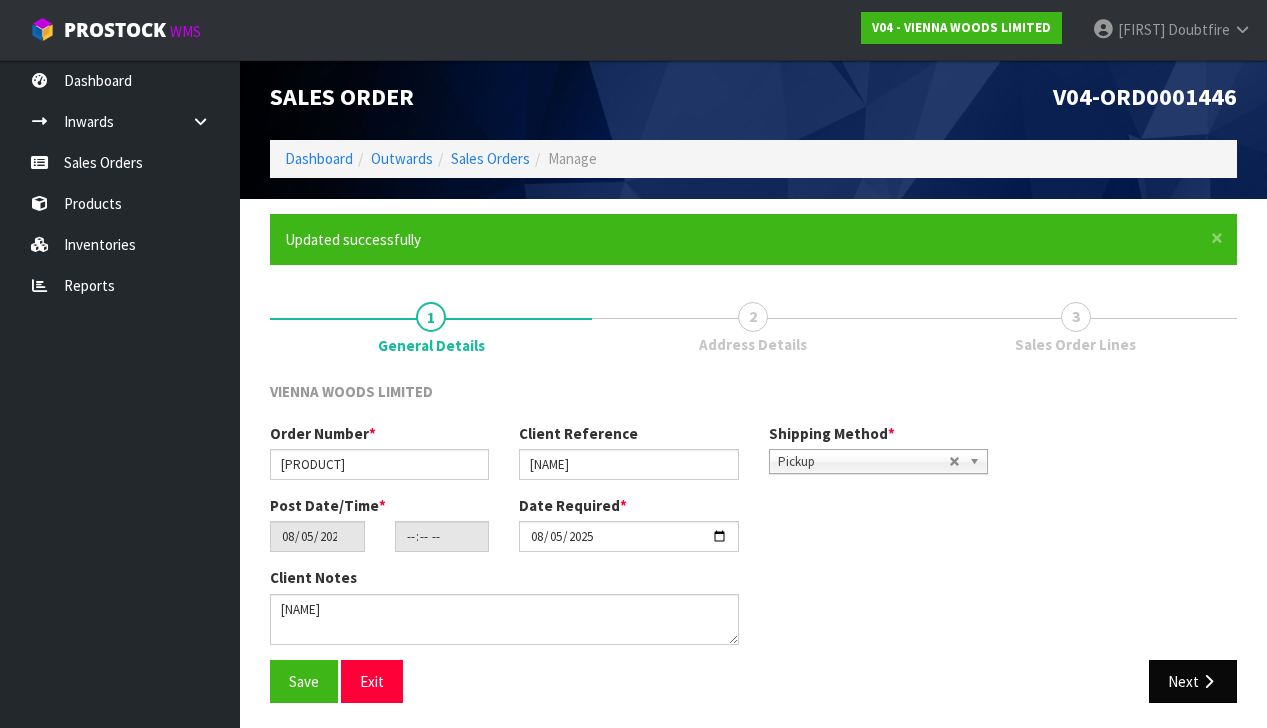 click on "Next" at bounding box center (1193, 681) 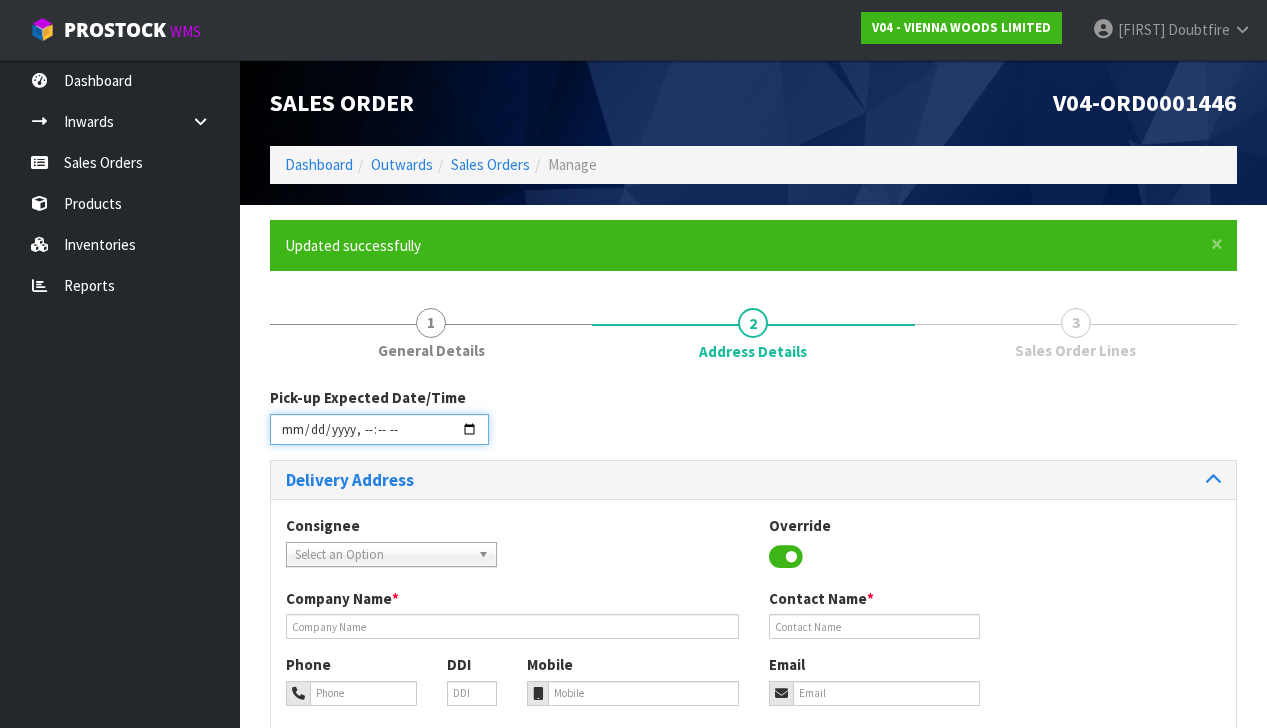 click at bounding box center [379, 429] 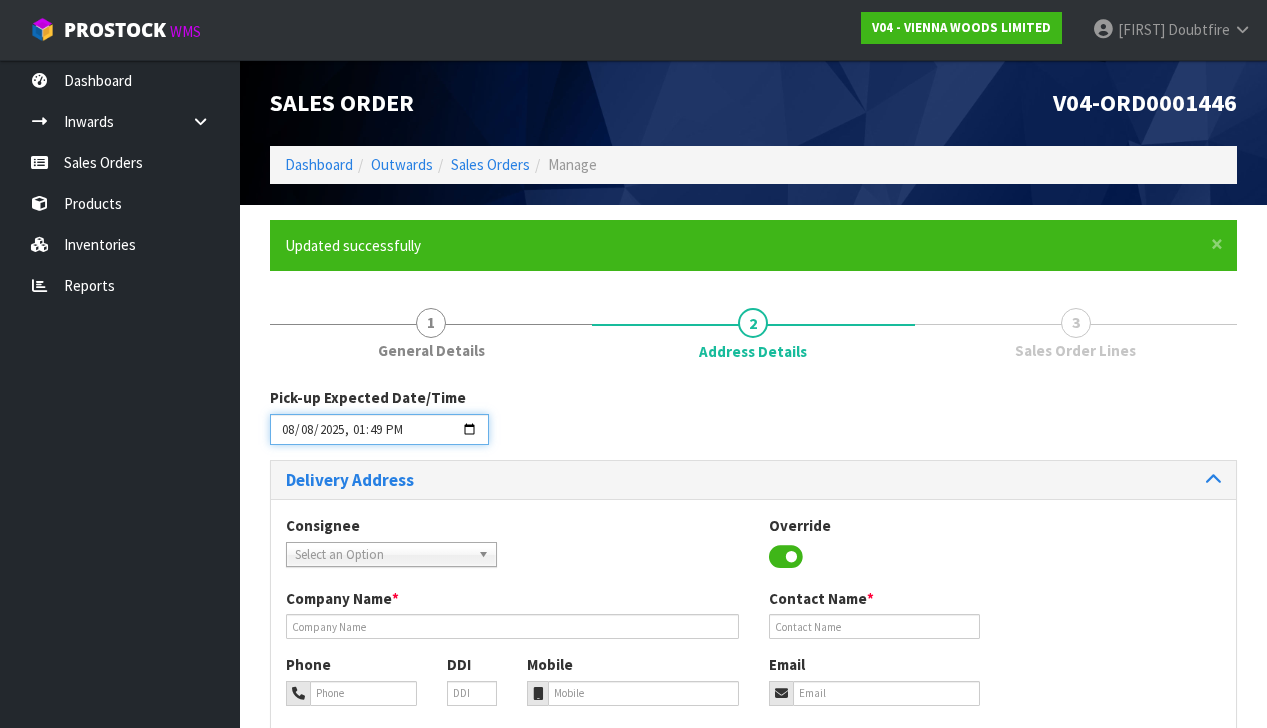 type on "[DATE]T[TIME]" 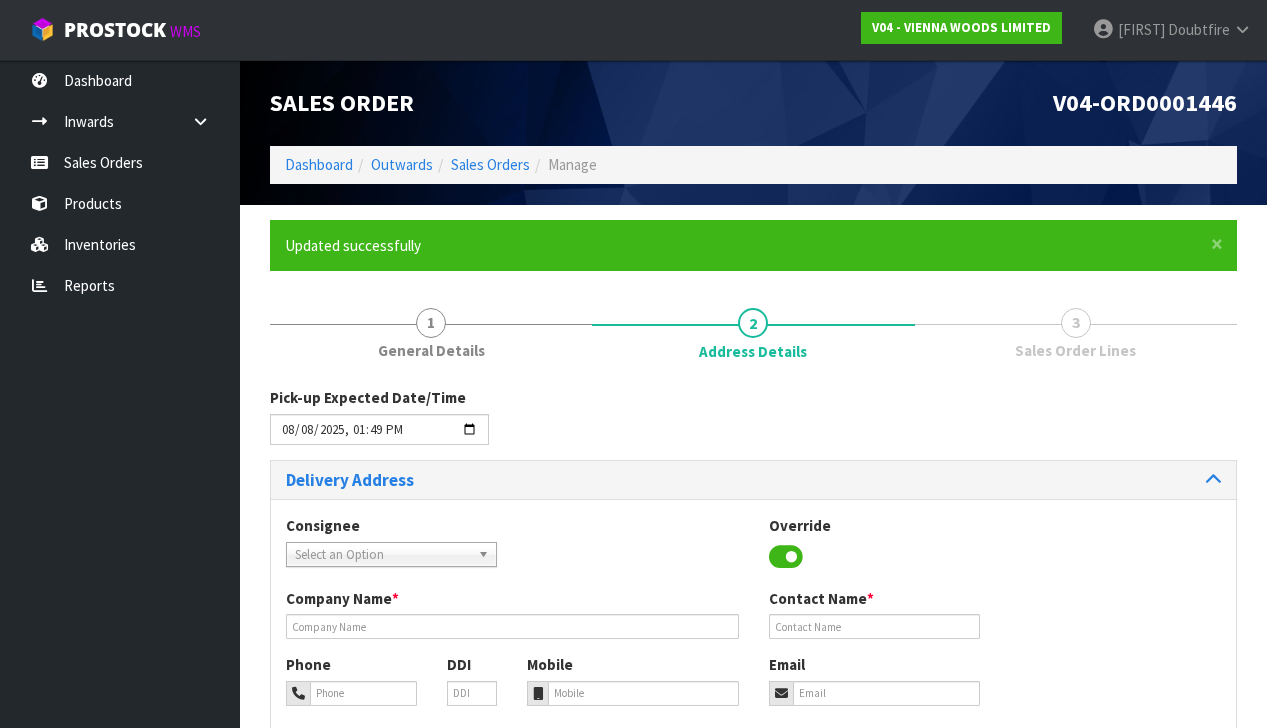 click on "Consignee
000001.BAY MECHANICS - BAY MECHANICS 000001A - BRAKE & TRANSMISSION NZ LTD 000003 - AUTOLIGN ALBANY 21 000003.1 - AUTOLIGN ALBANY 21 000005 - AUTOLIGN MT WELLINGTON 000006 - AUTOLIGN MANUKAU 000006.1 - GENERAL AUTO & DIESEL 000008 - AUTOLIGN PALMERSTON NORTH 000010 - ROTHFORD - WAIRARAPA HEAD OFFICE 000010.AUTOLIGN CHRISTCHURCH - AUTOLIGN CHRISTCHURCH 000011.AUTOLIGN DUNEDIN - AUTOLIGN DUNEDIN 000012 - AUTOLIGN MT MAUNGANUI 000013 - BNTNZ TAURIKO 000013-BNTNZ TAURIKO - BNTNZ TAURIKO 42 000013-DTECH AUTOMOTIVE - DTECH AUTOMOTIVE 000013.1 - GO BUS TRANSPORT 000013.2 - NORTHERN AUTO 000013.CROSS AUTOS - CROSS AUTOS 000013.ROWE MOTORS TGA LTD - ROWE MOTORS TGA LTD 000013.TRANSPORT MAINTENANCE LTD - TRANSPORT MAINTENANCE LTD 000013.WATERFORD AUTO SERVICES - WATERFORD AUTO SERVICES LTD 0000133. THE LAKES - THE LAKES AUTOMOTIVE 000014 - BNTNZ FIELDING 5 000015.BNT QUEENSTOWN - BNT QUEENSTOWN 000017 - BNTNZ PETONE 020201 - RUSSELL PHARMACY 060202 - THE TIPSY TULIP 24 SURF - 24 SURF" at bounding box center (753, 551) 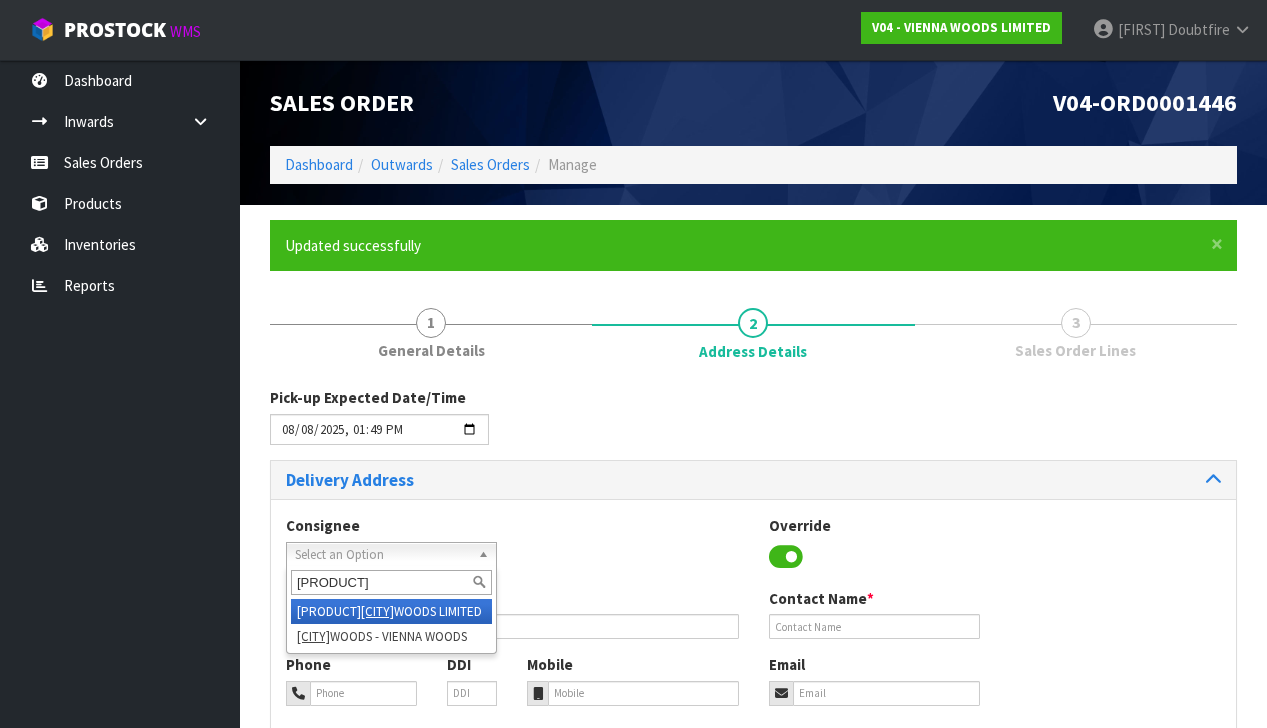 type on "[PRODUCT]" 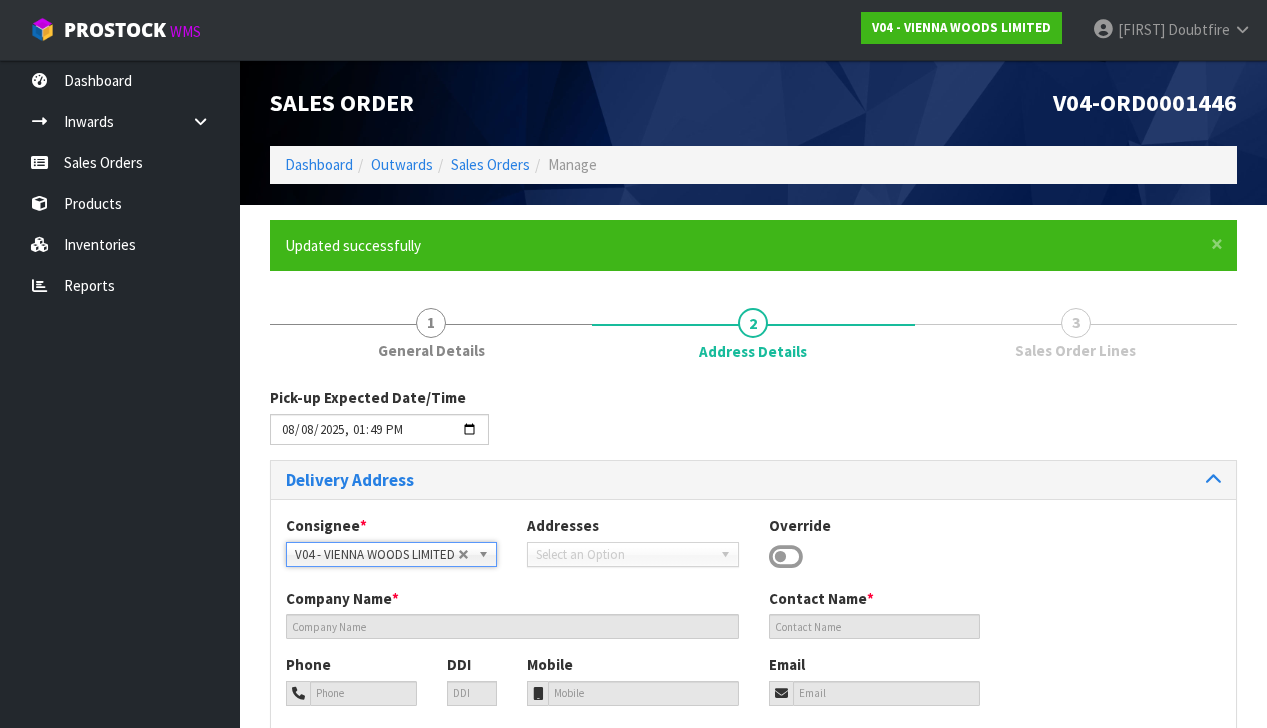 type on "VIENNA WOODS LIMITED" 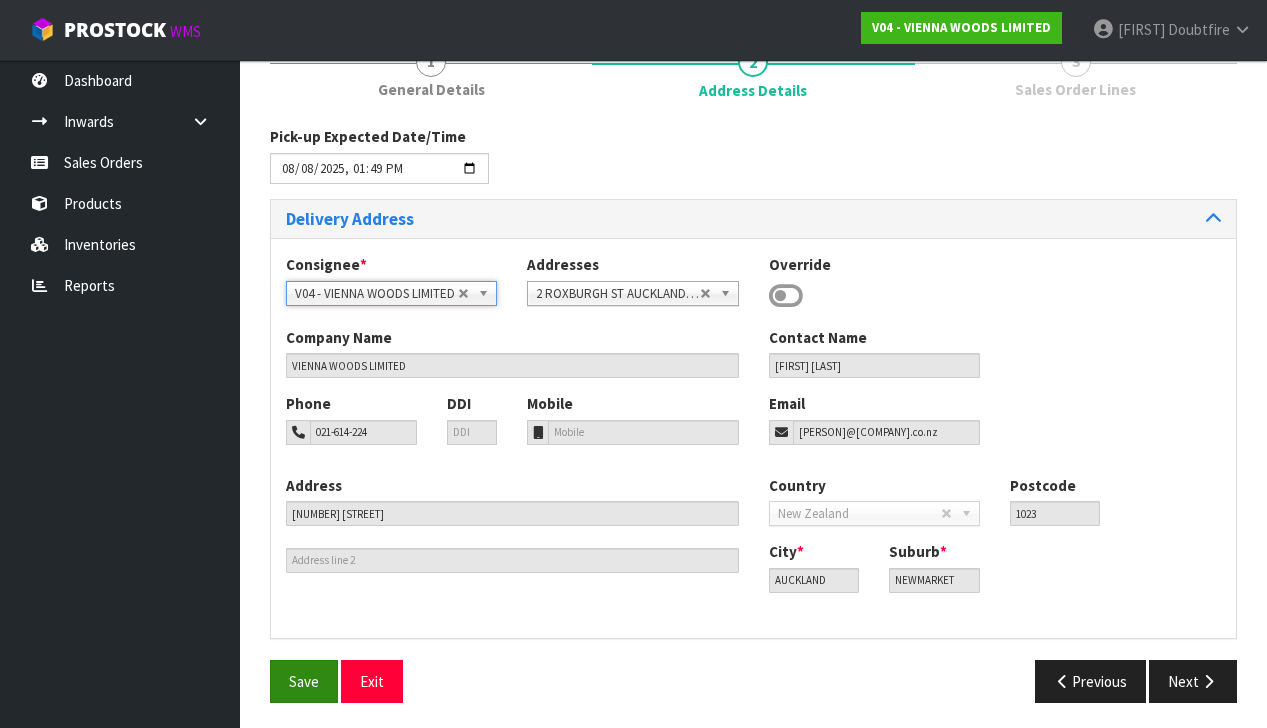 scroll, scrollTop: 260, scrollLeft: 0, axis: vertical 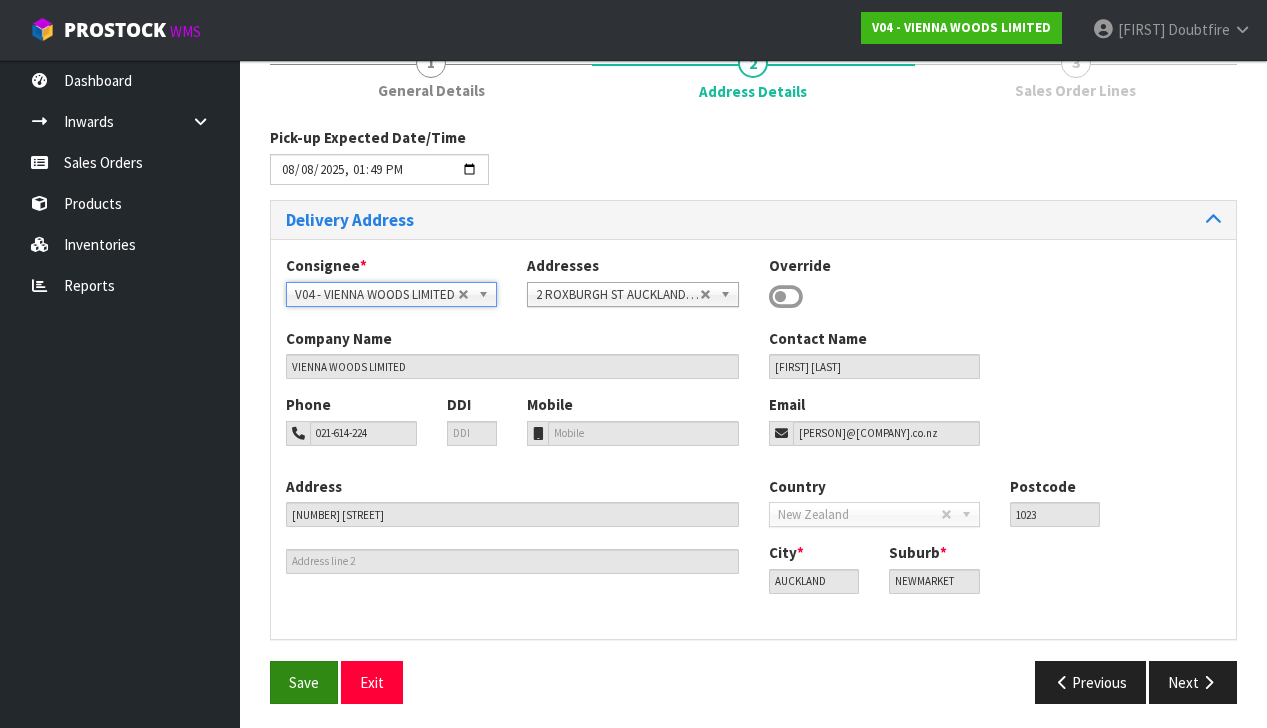 click on "Save" at bounding box center [304, 682] 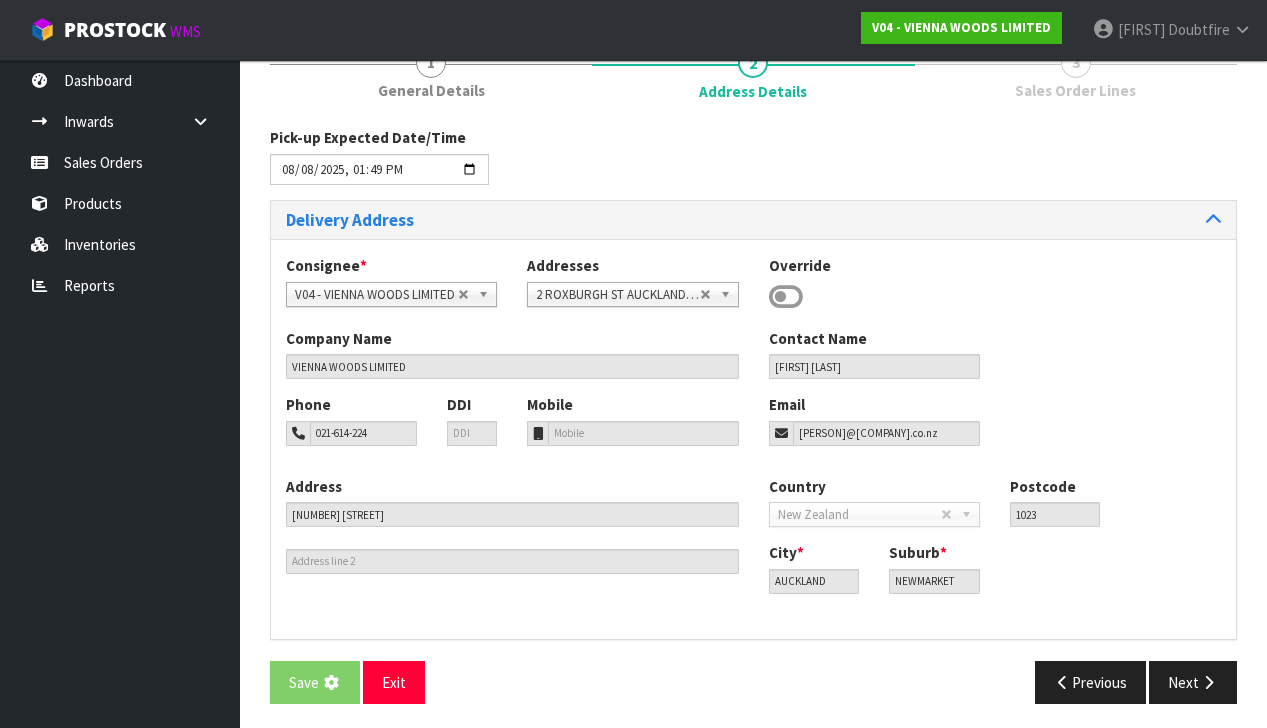 scroll, scrollTop: 0, scrollLeft: 0, axis: both 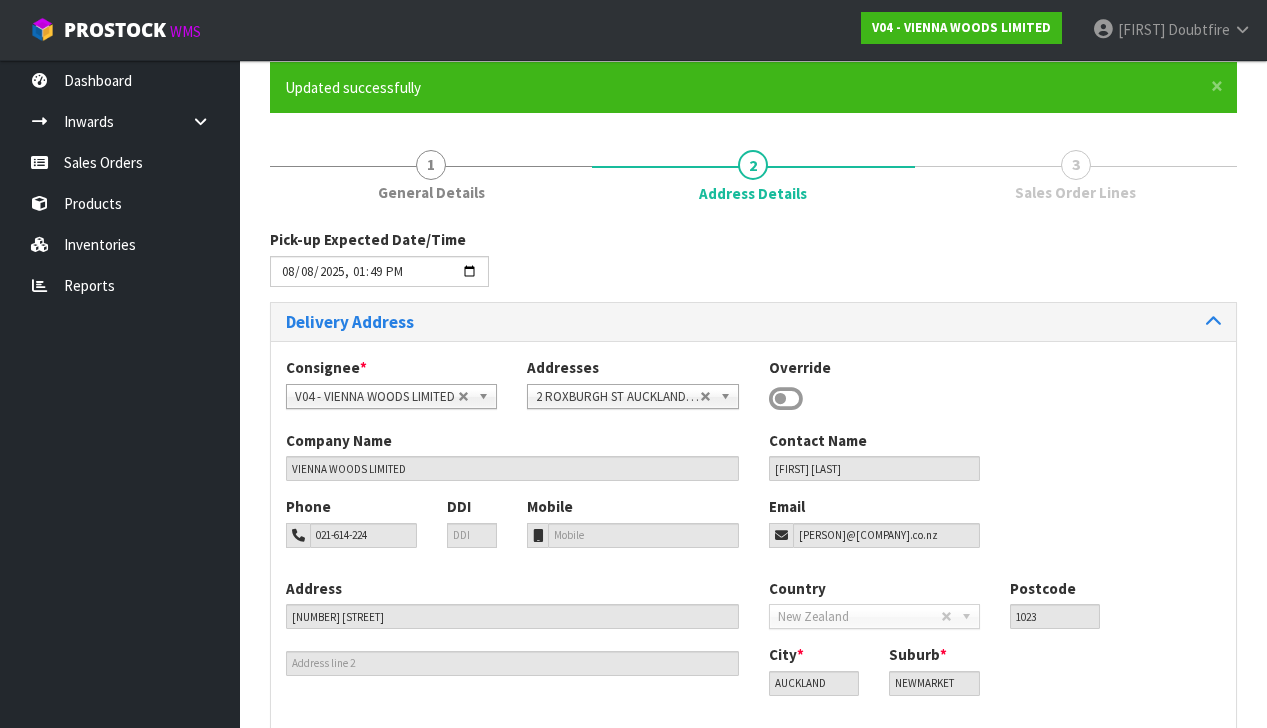 type on "[DATE]T[TIME]" 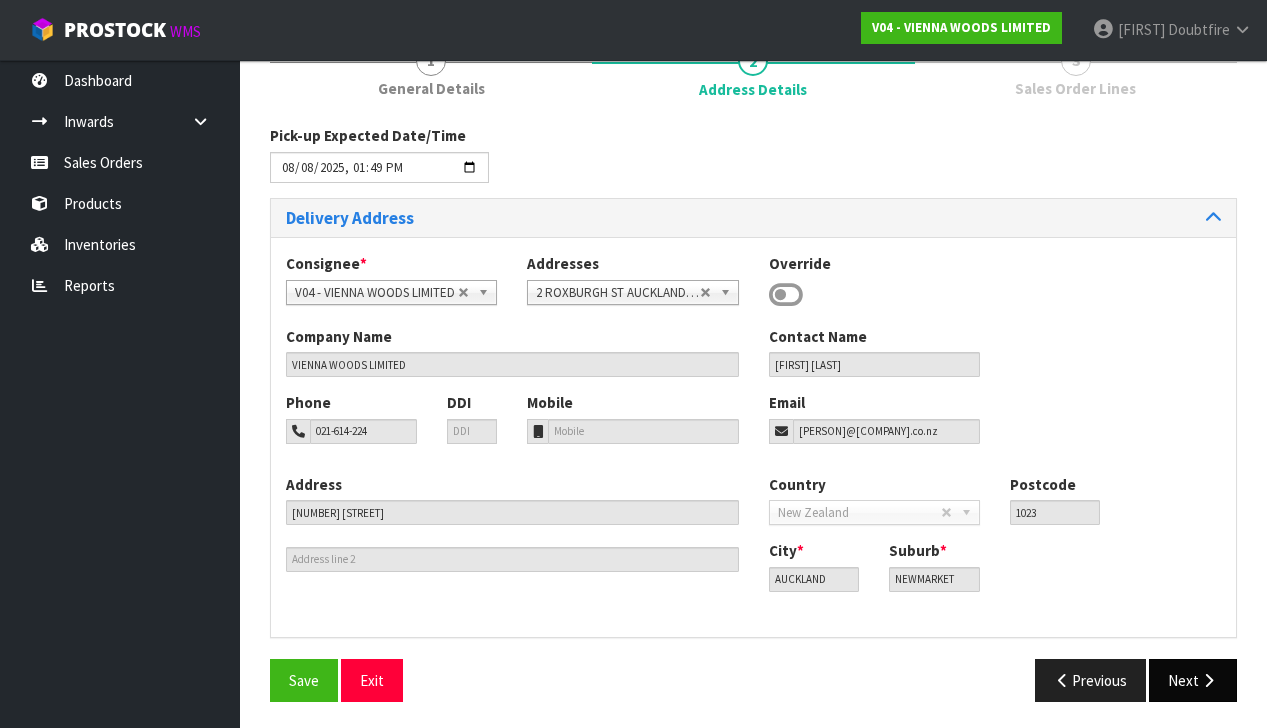 scroll, scrollTop: 260, scrollLeft: 0, axis: vertical 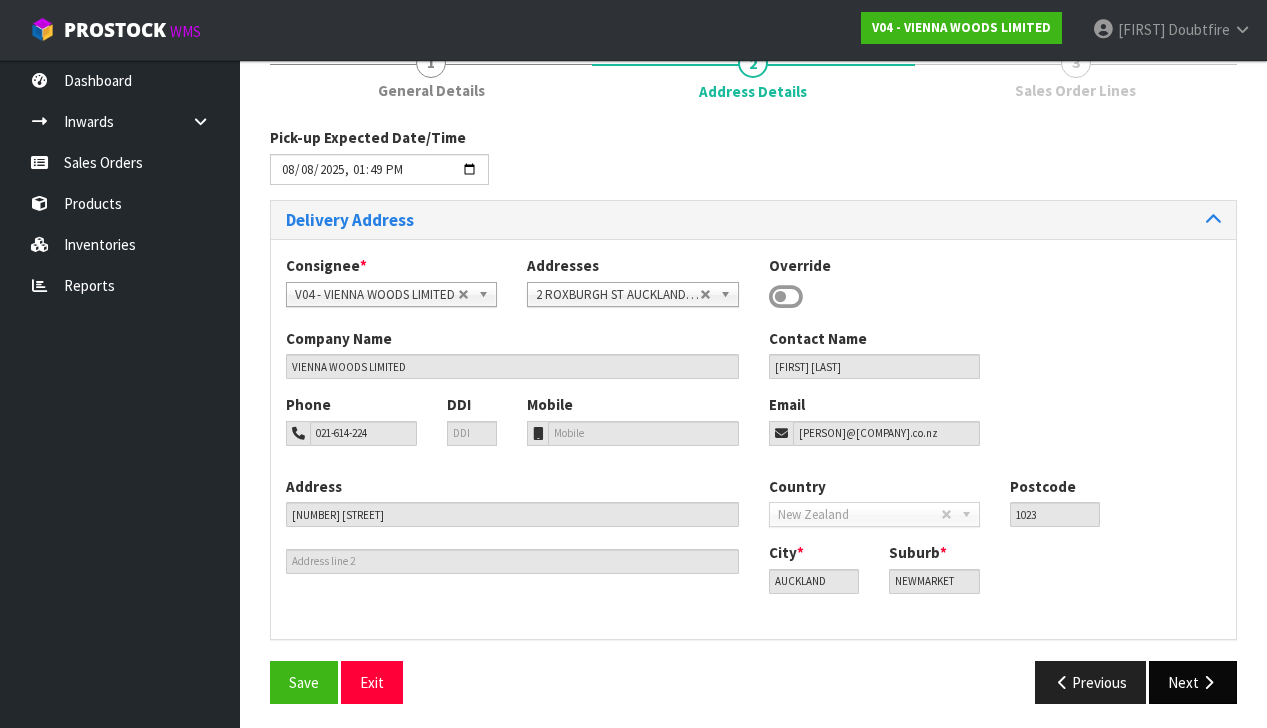 click at bounding box center (1208, 682) 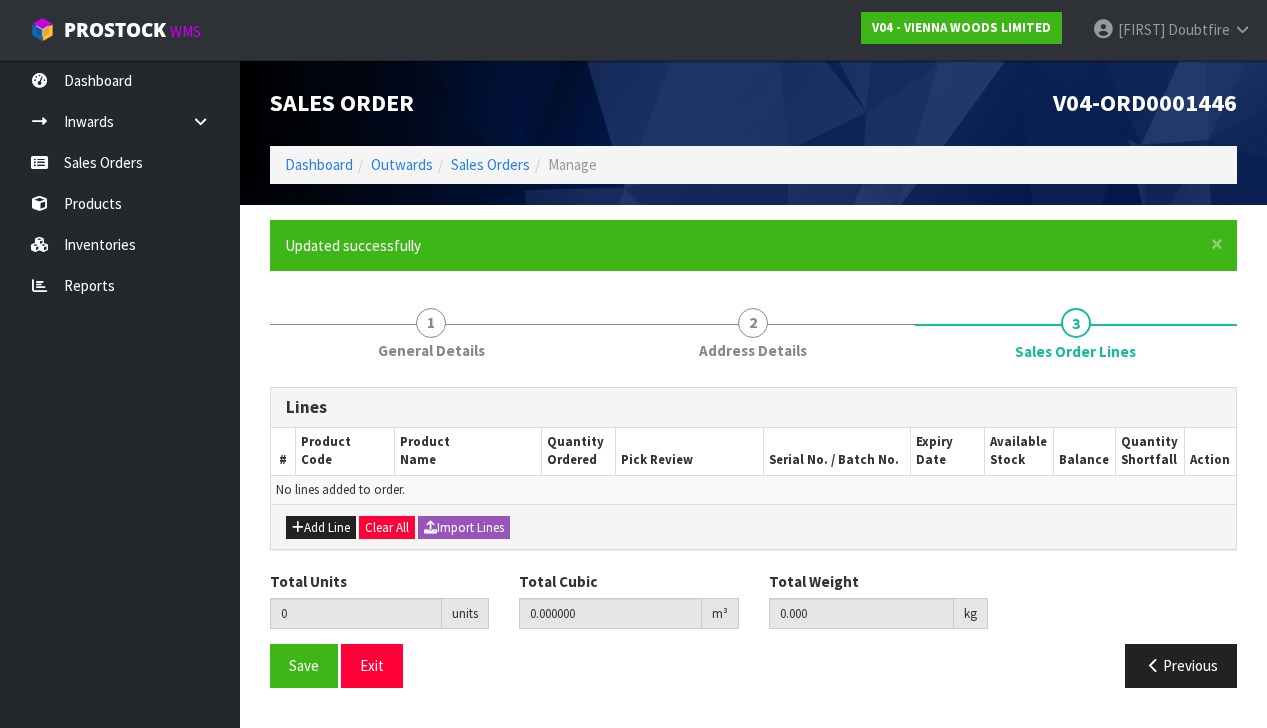 scroll, scrollTop: 0, scrollLeft: 0, axis: both 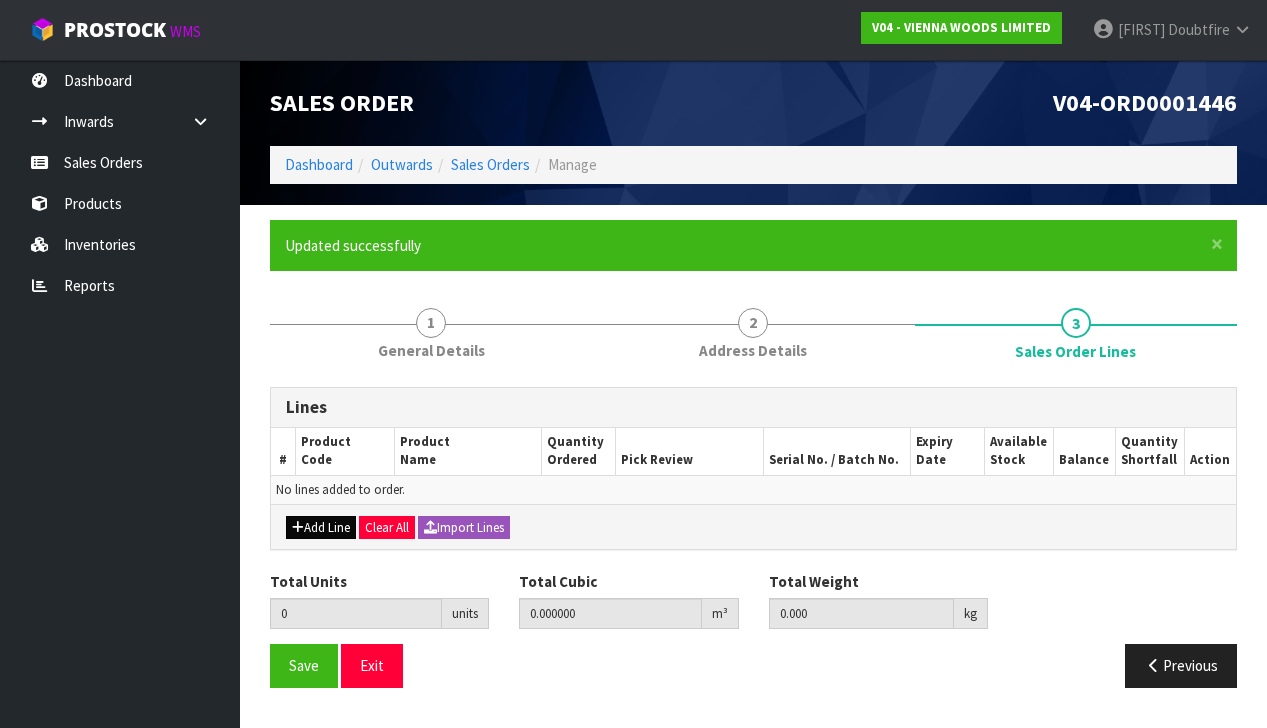 click on "Add Line" at bounding box center (321, 528) 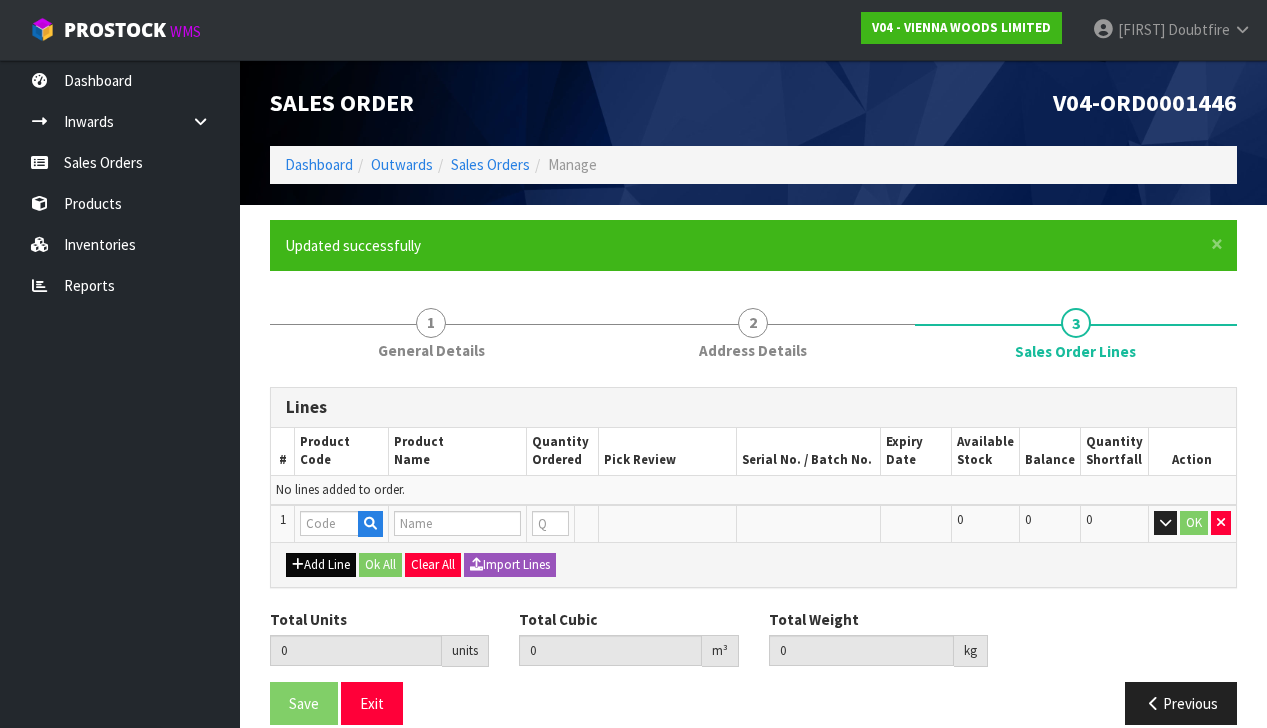 type on "0" 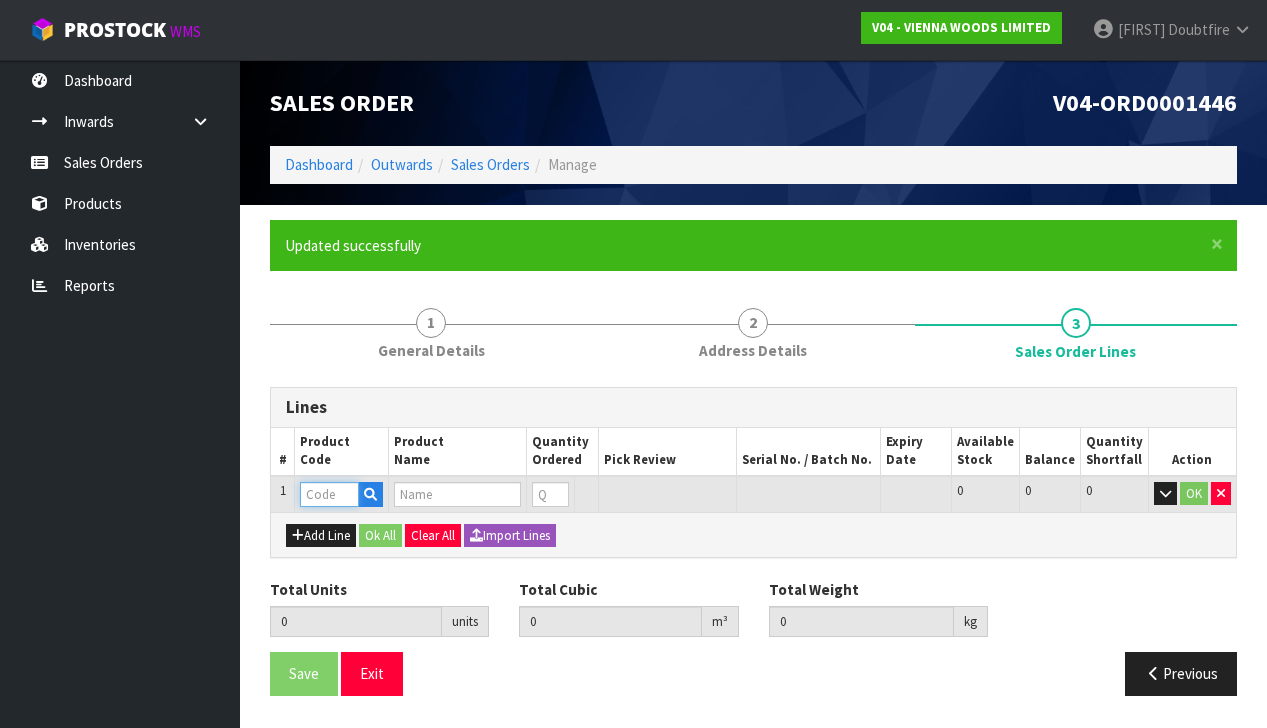 click at bounding box center [329, 494] 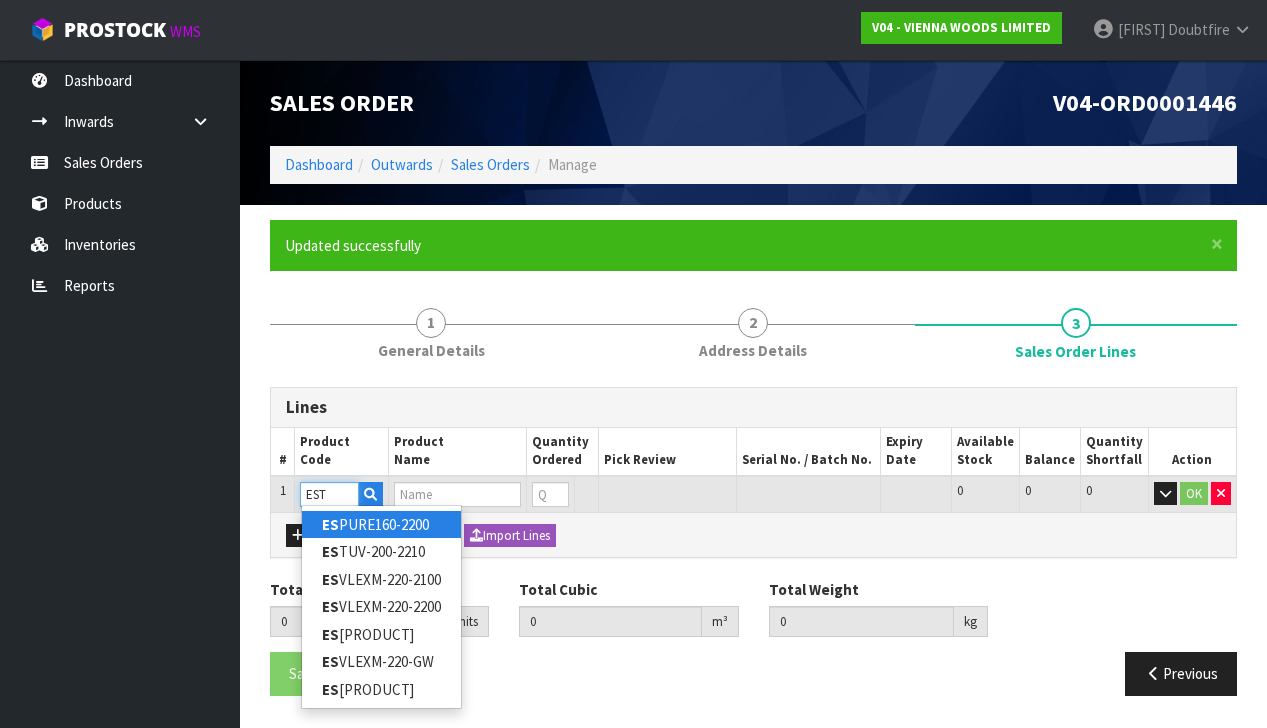 type on "ESTU" 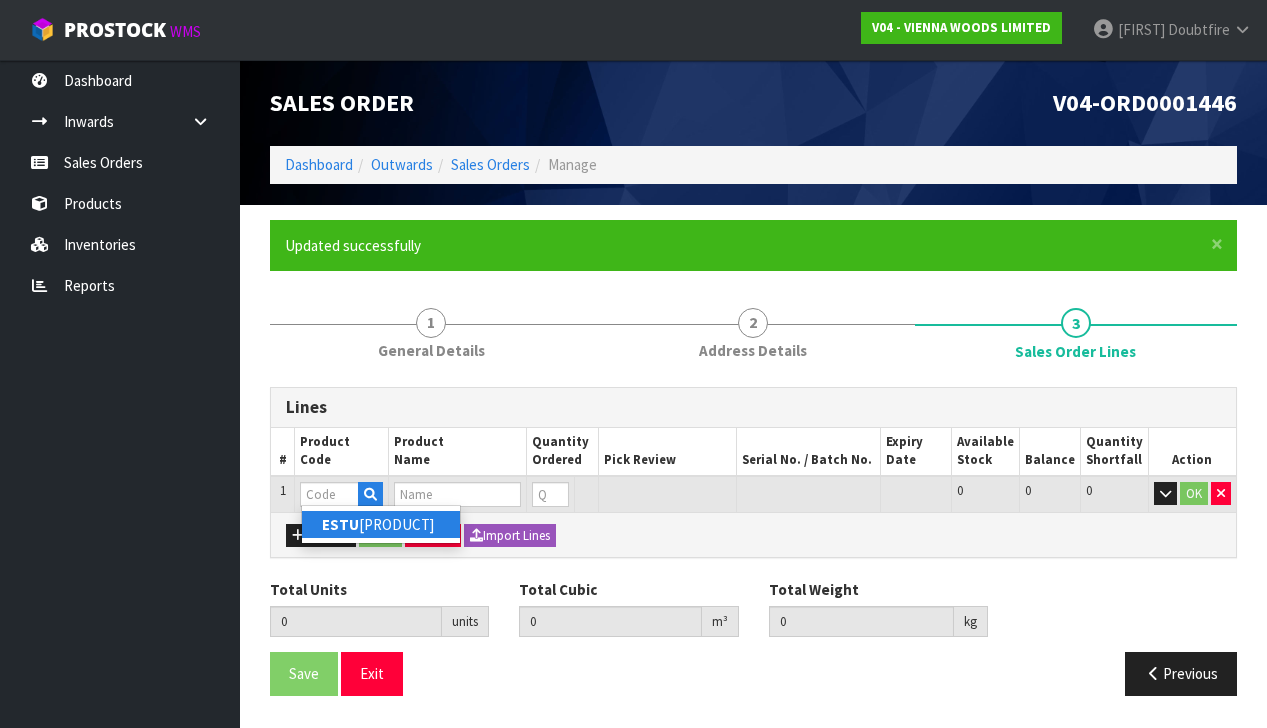 click on "ESTU V-200-2210" at bounding box center [381, 524] 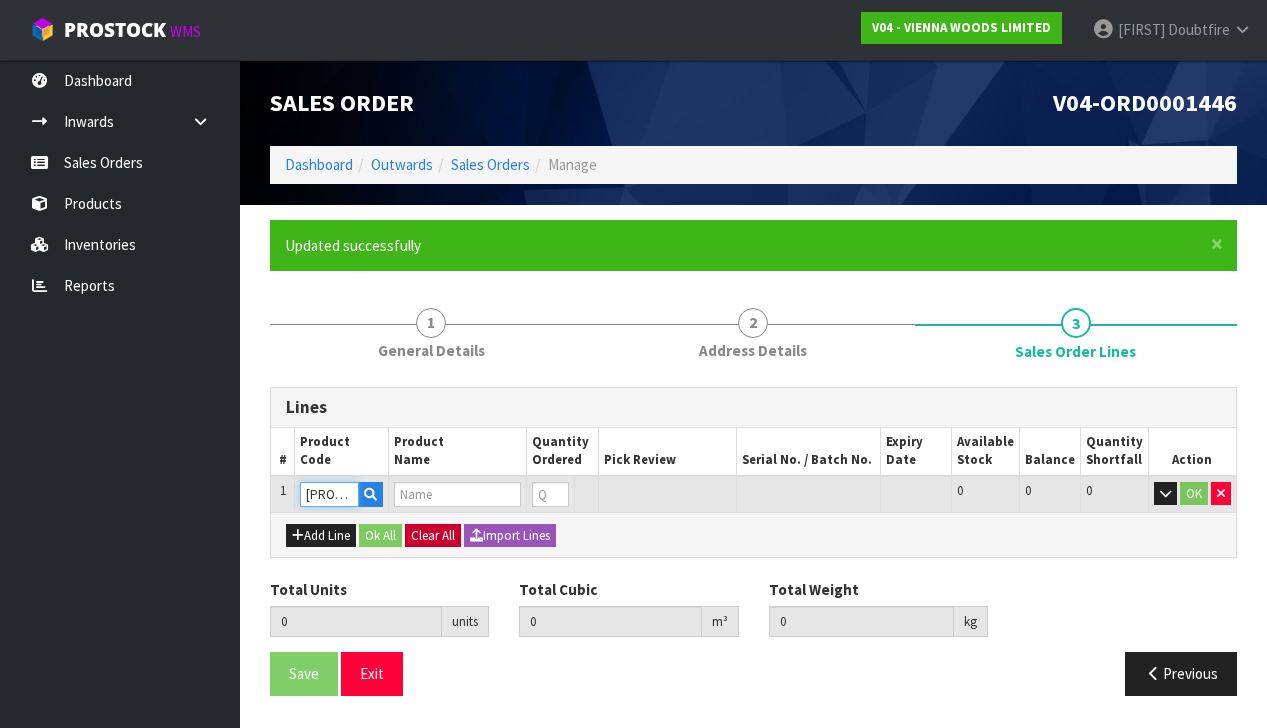 type on "0.000000" 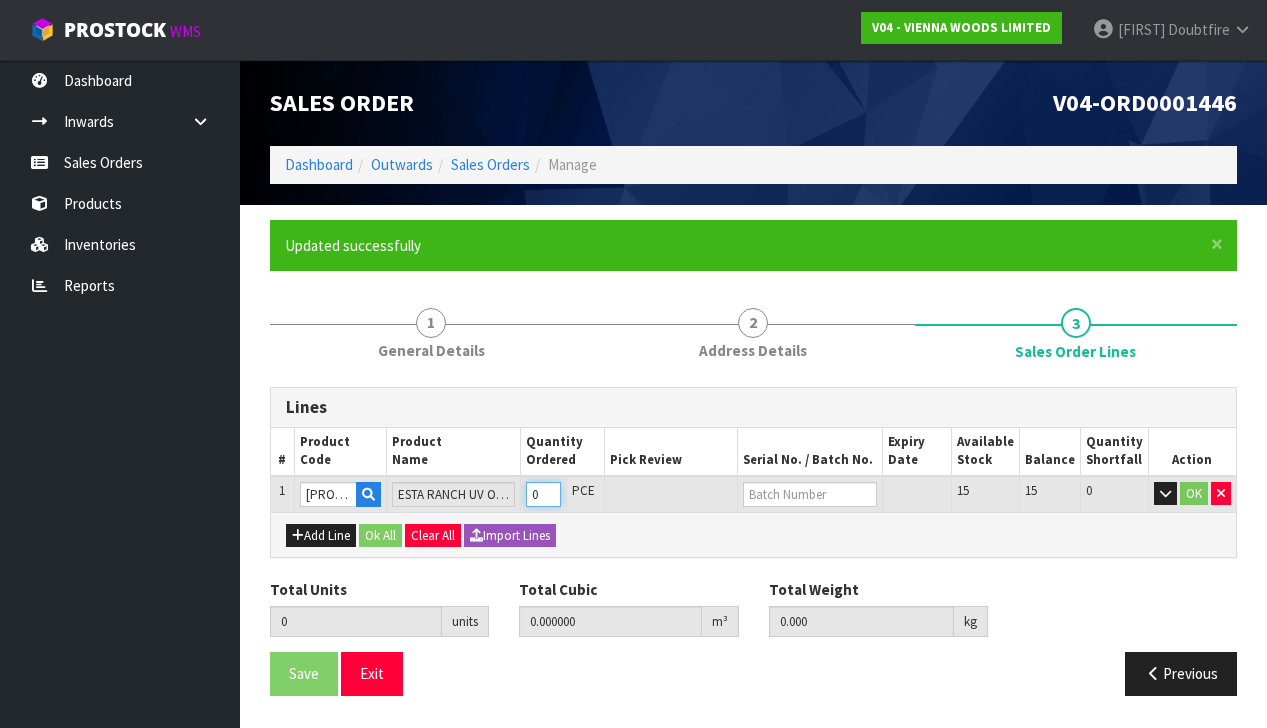 type on "1" 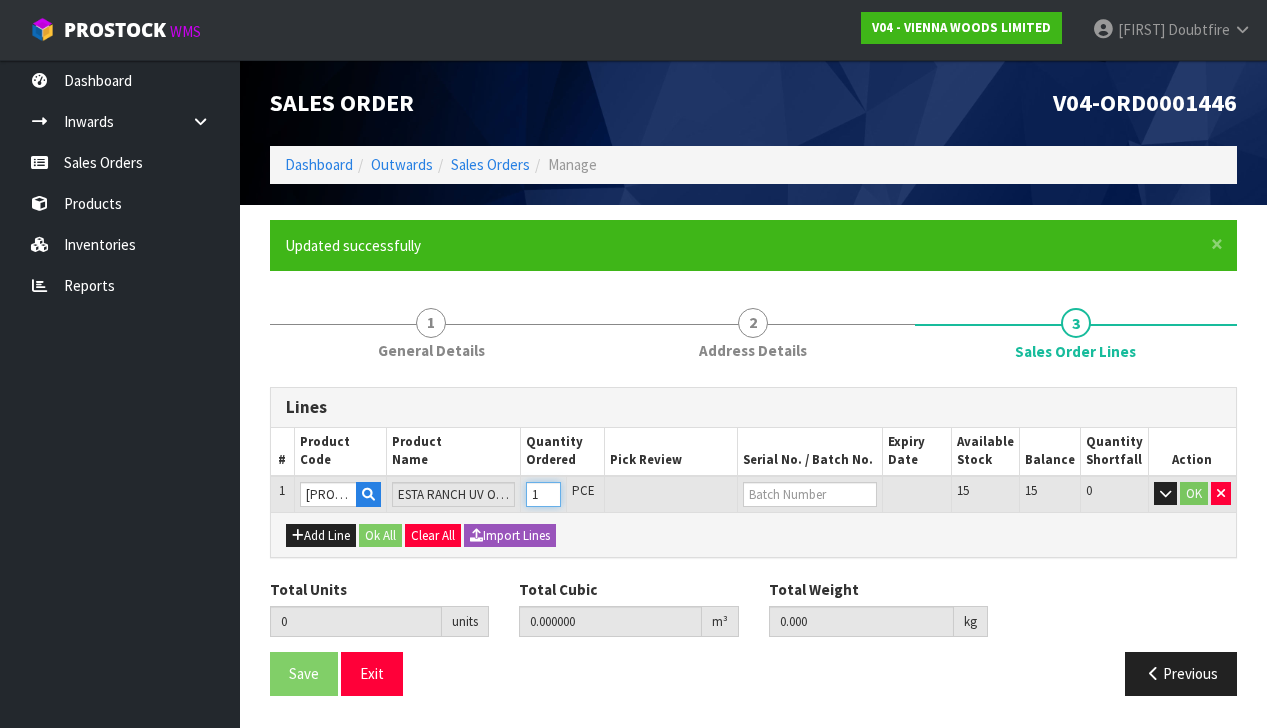 type on "1" 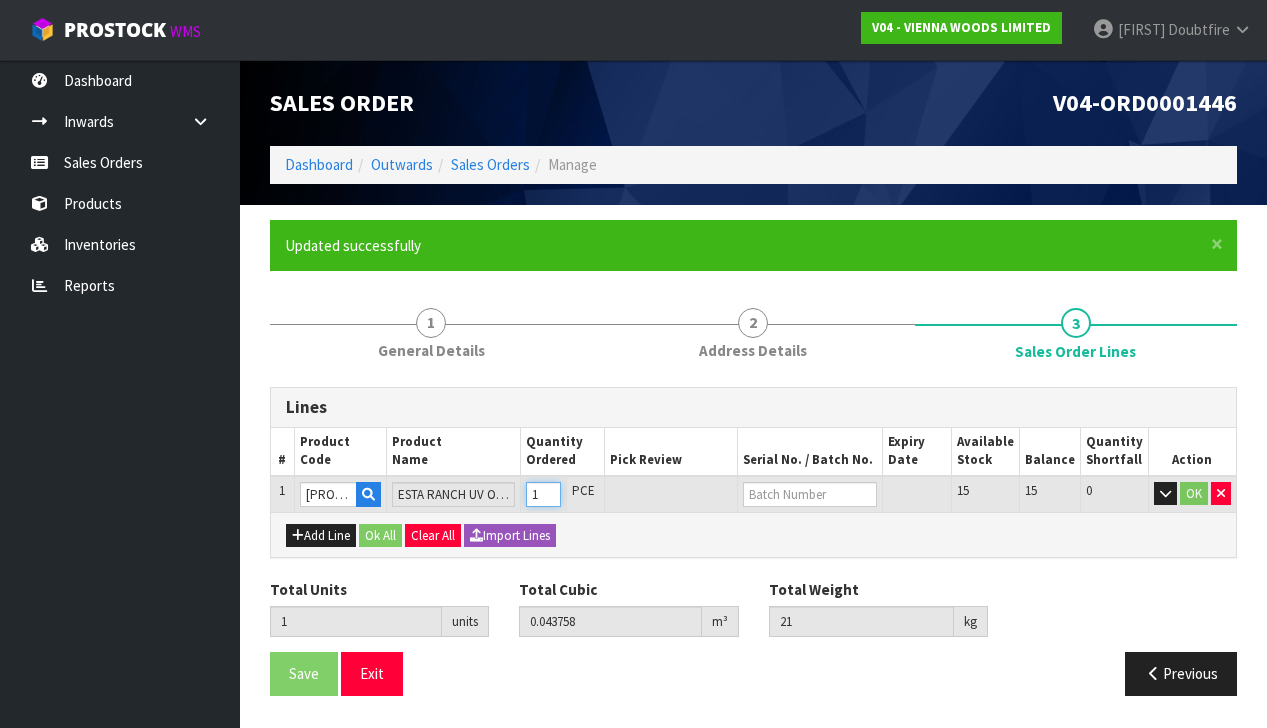 click on "1" at bounding box center [543, 494] 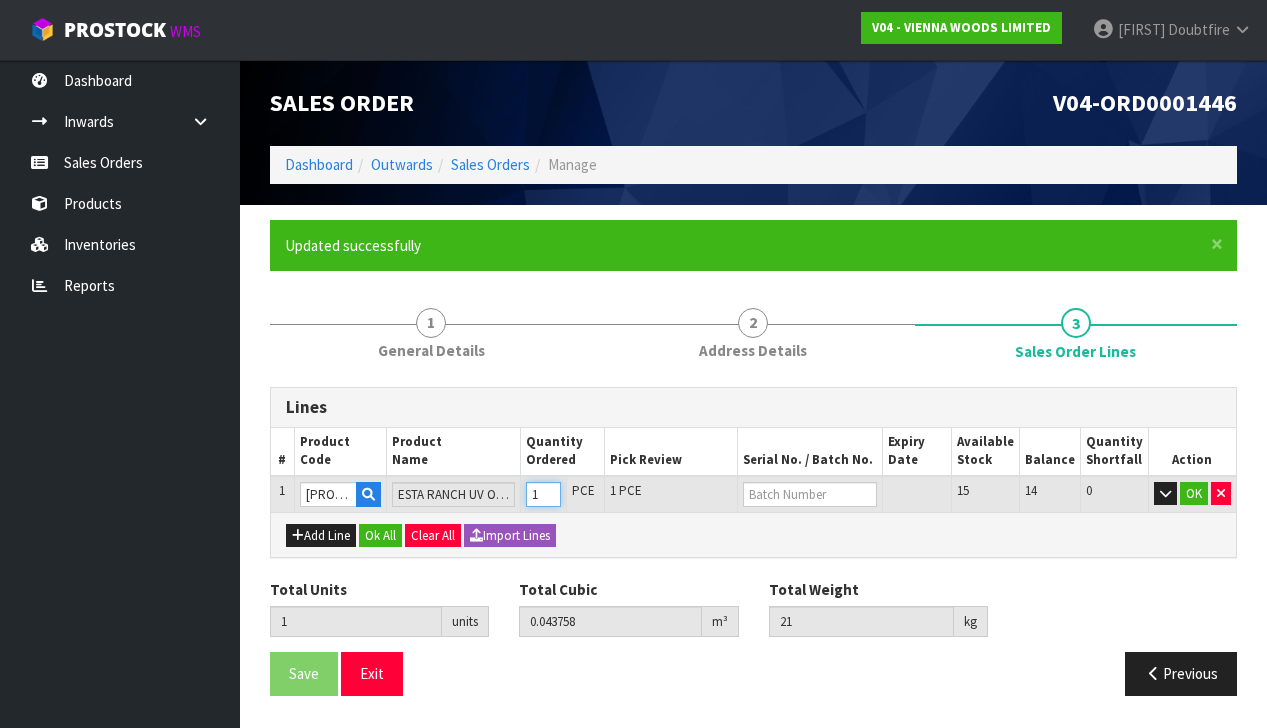 type on "0" 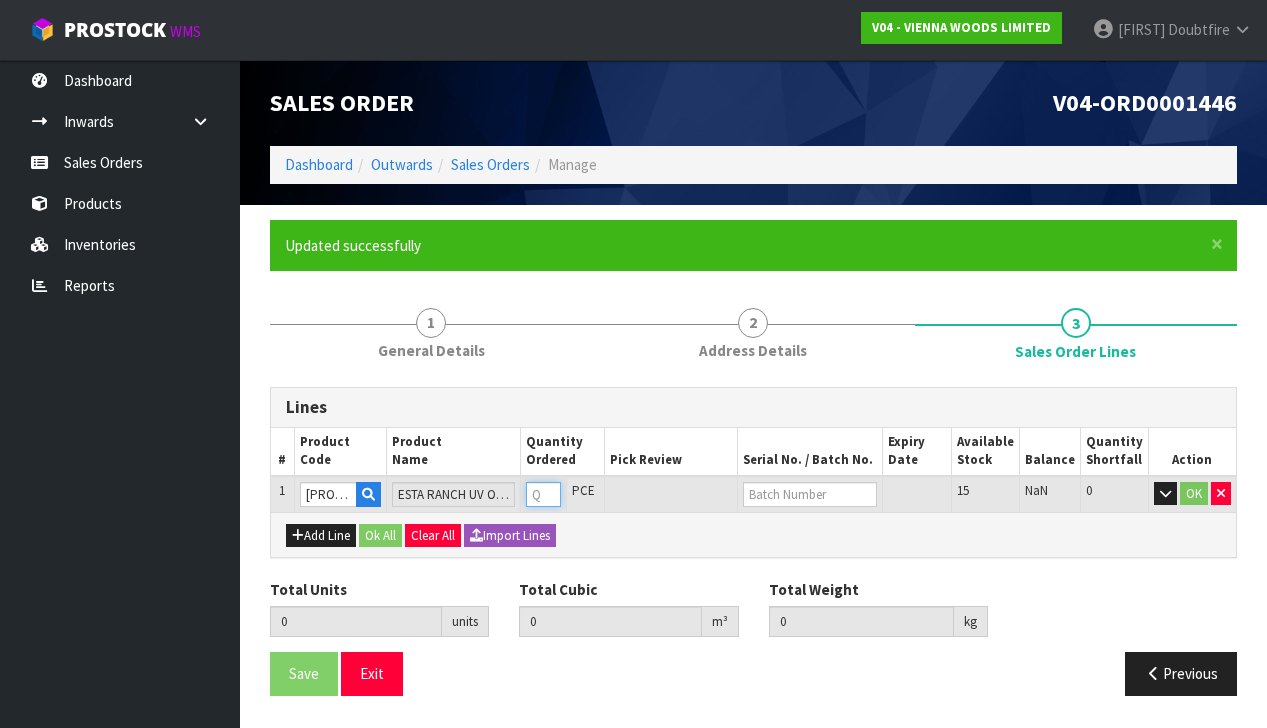 type on "1" 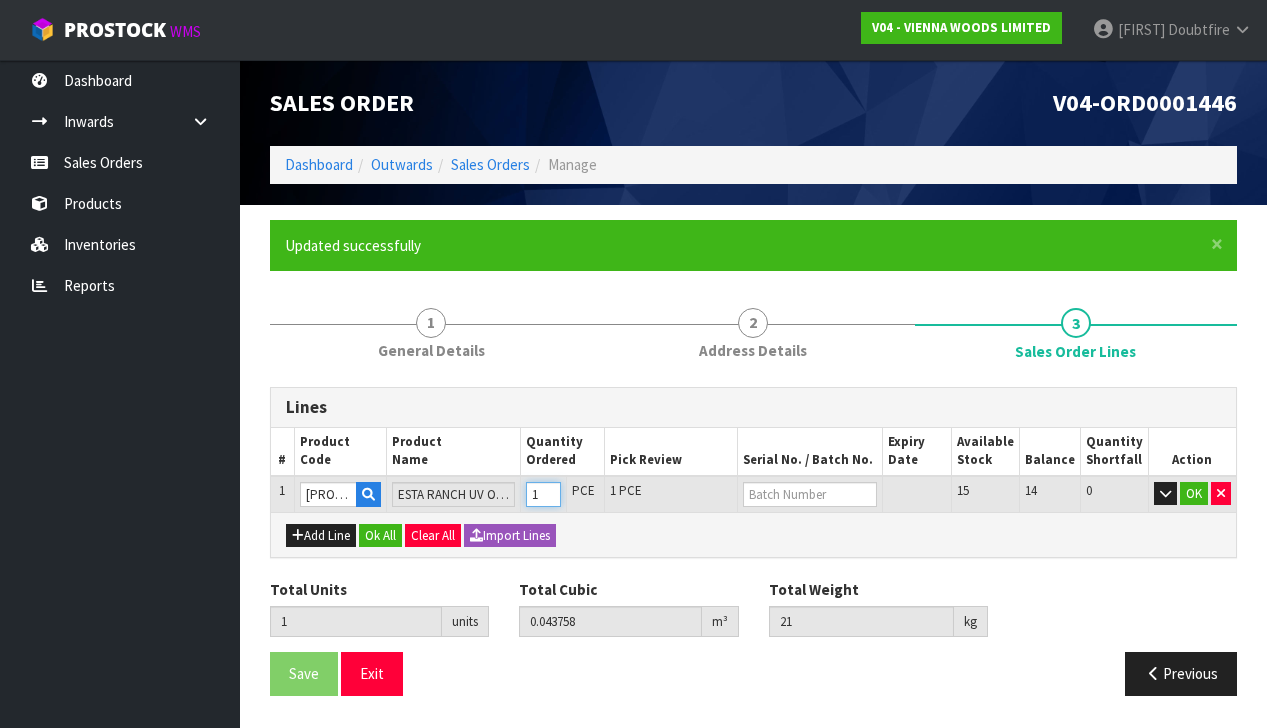 type on "15" 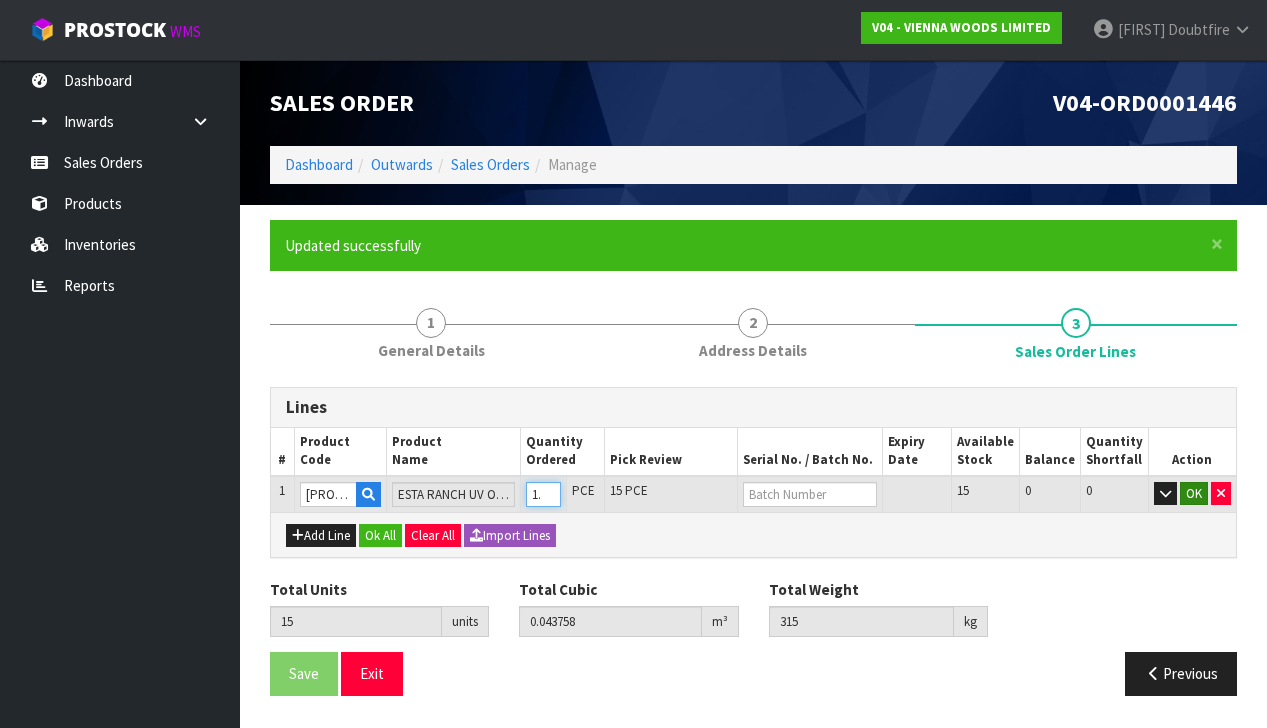 type on "15" 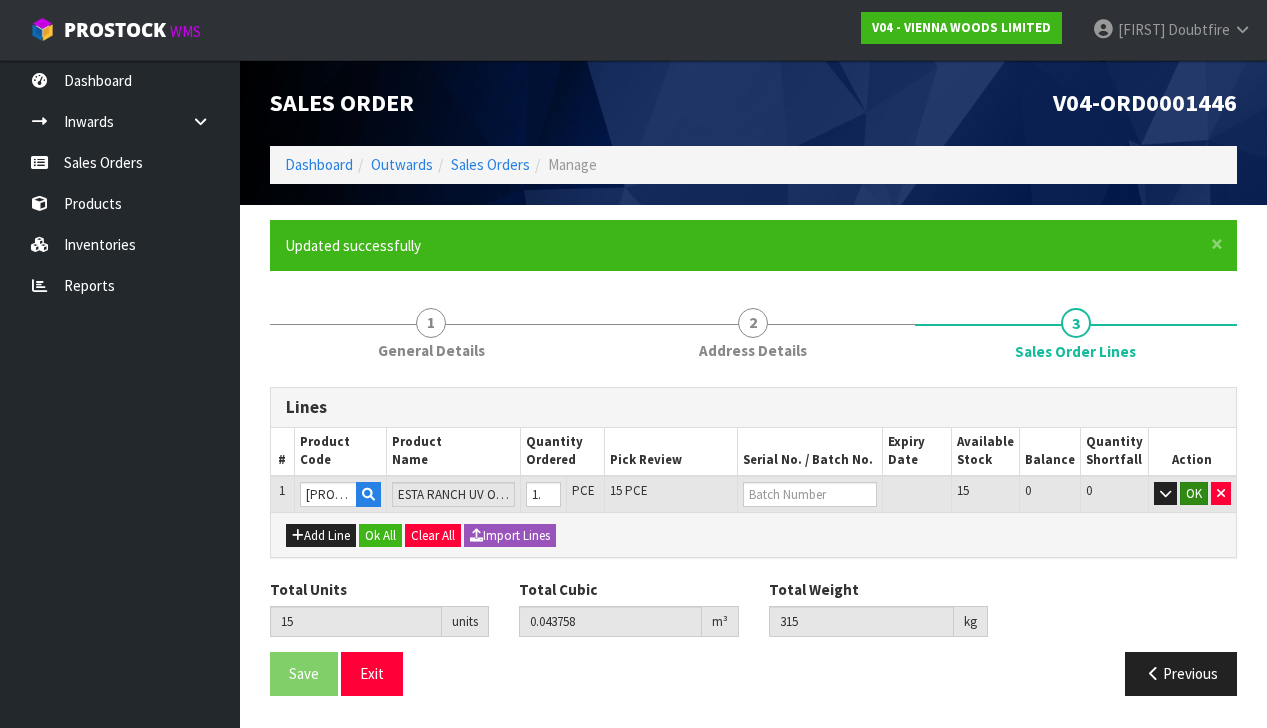 click on "OK" at bounding box center [1194, 494] 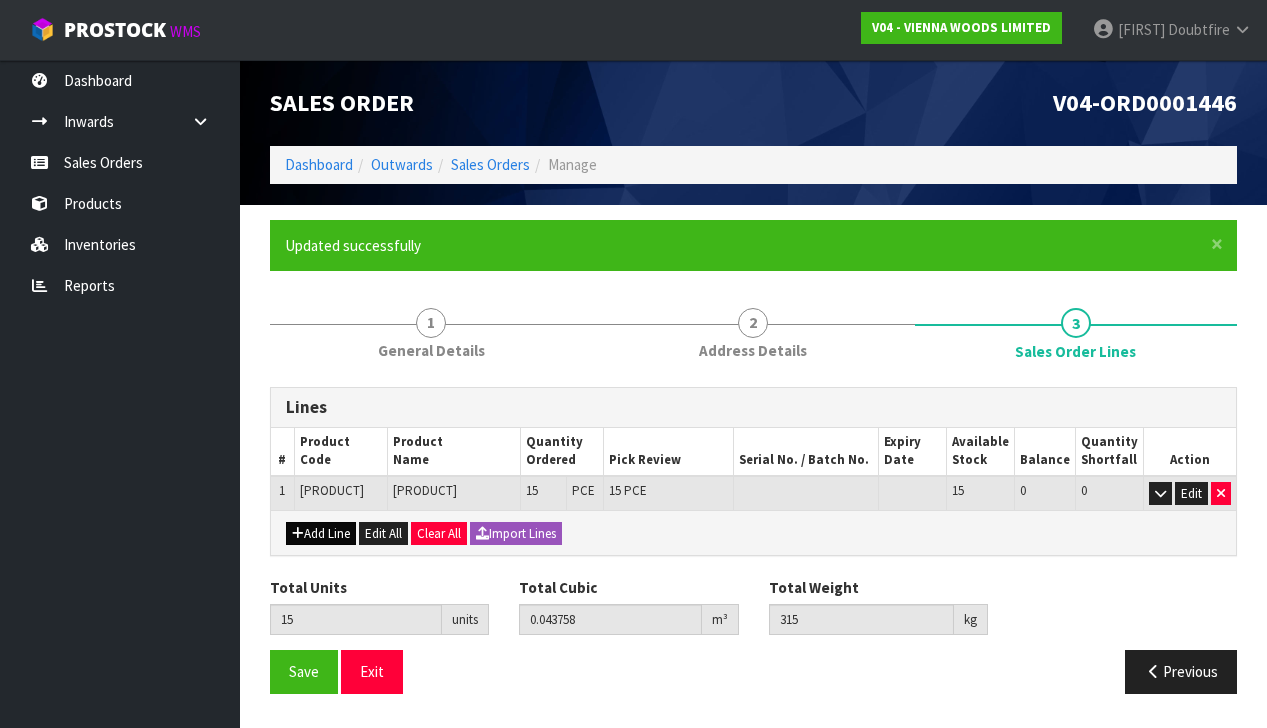 click on "Add Line" at bounding box center [321, 534] 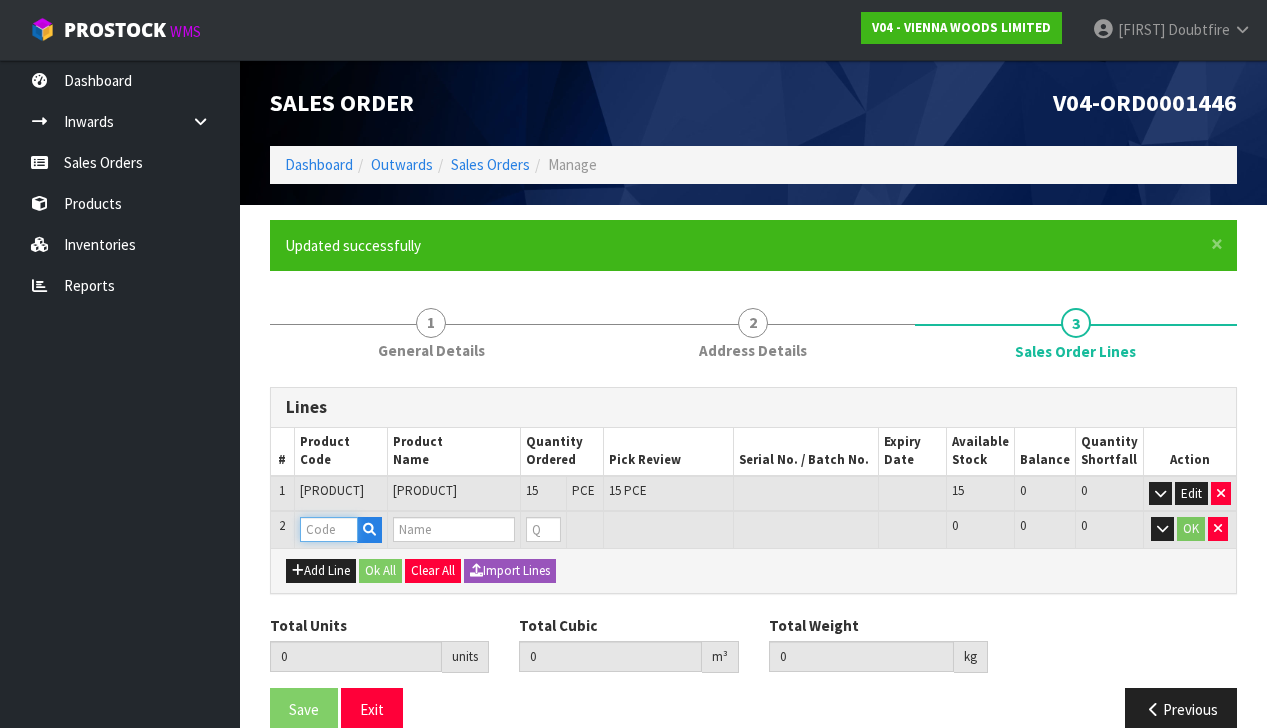 click at bounding box center [329, 529] 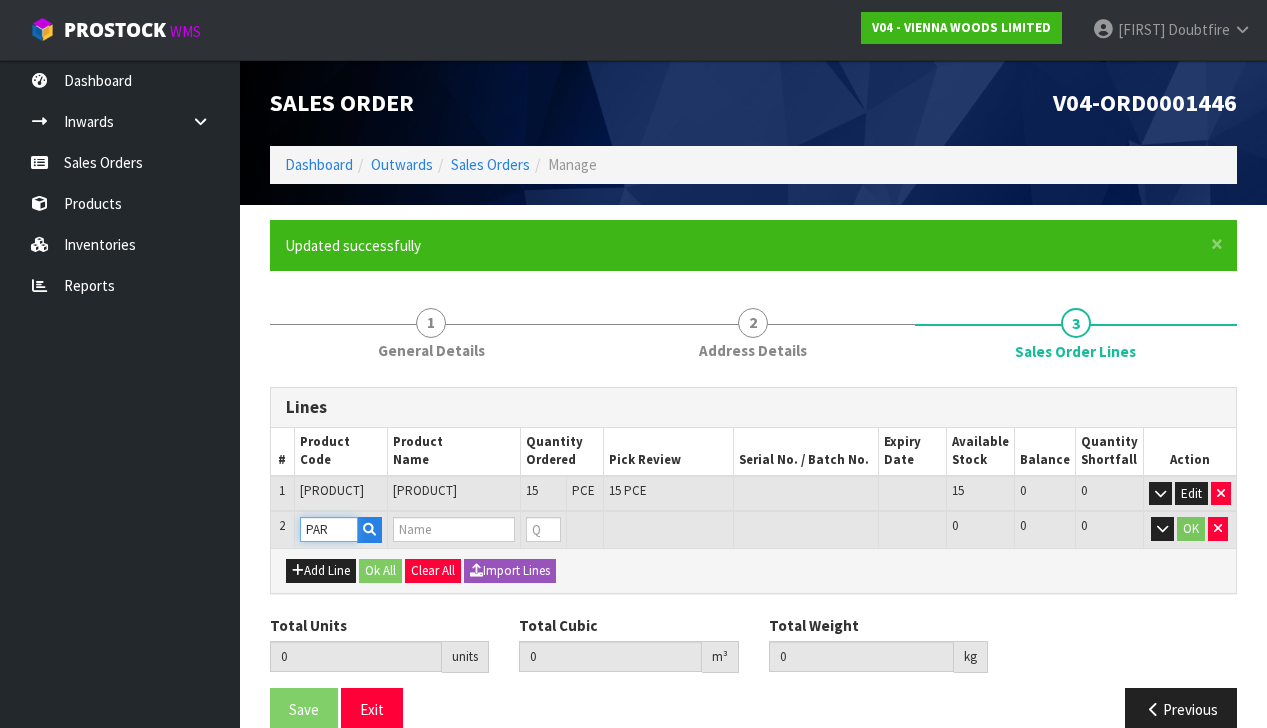 type on "[PRODUCT]" 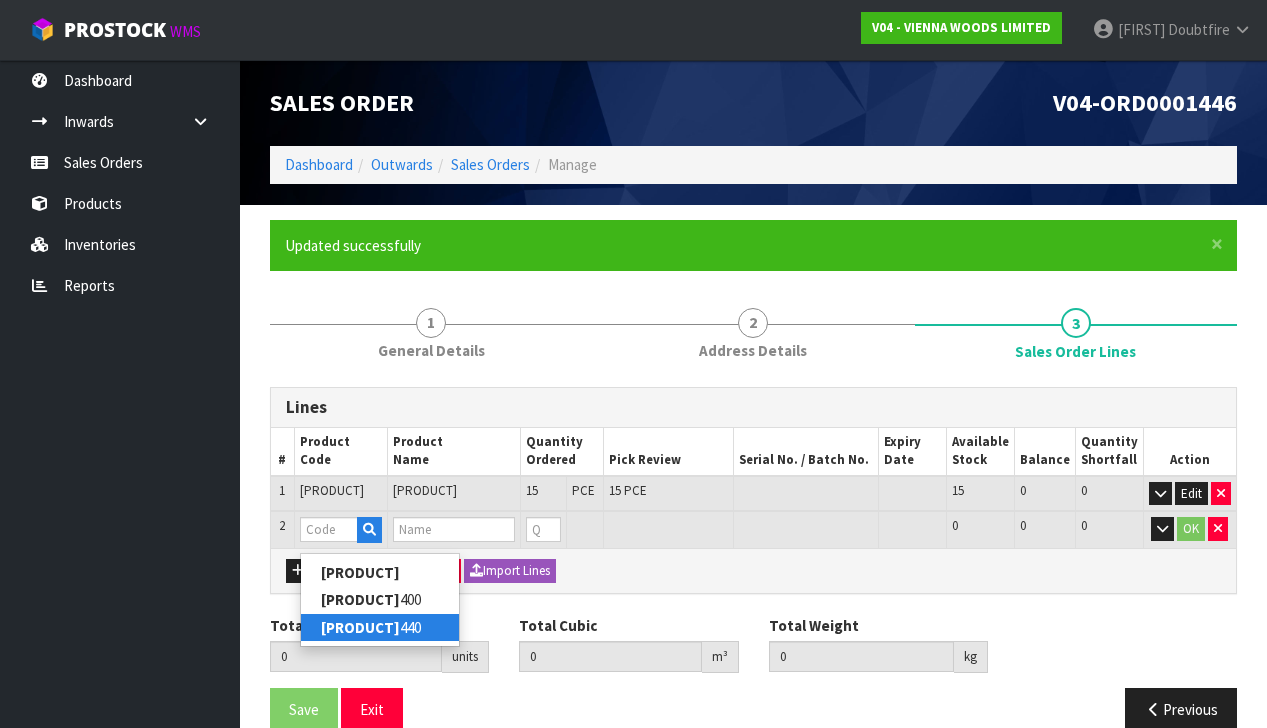 click on "PARA  440" at bounding box center (380, 627) 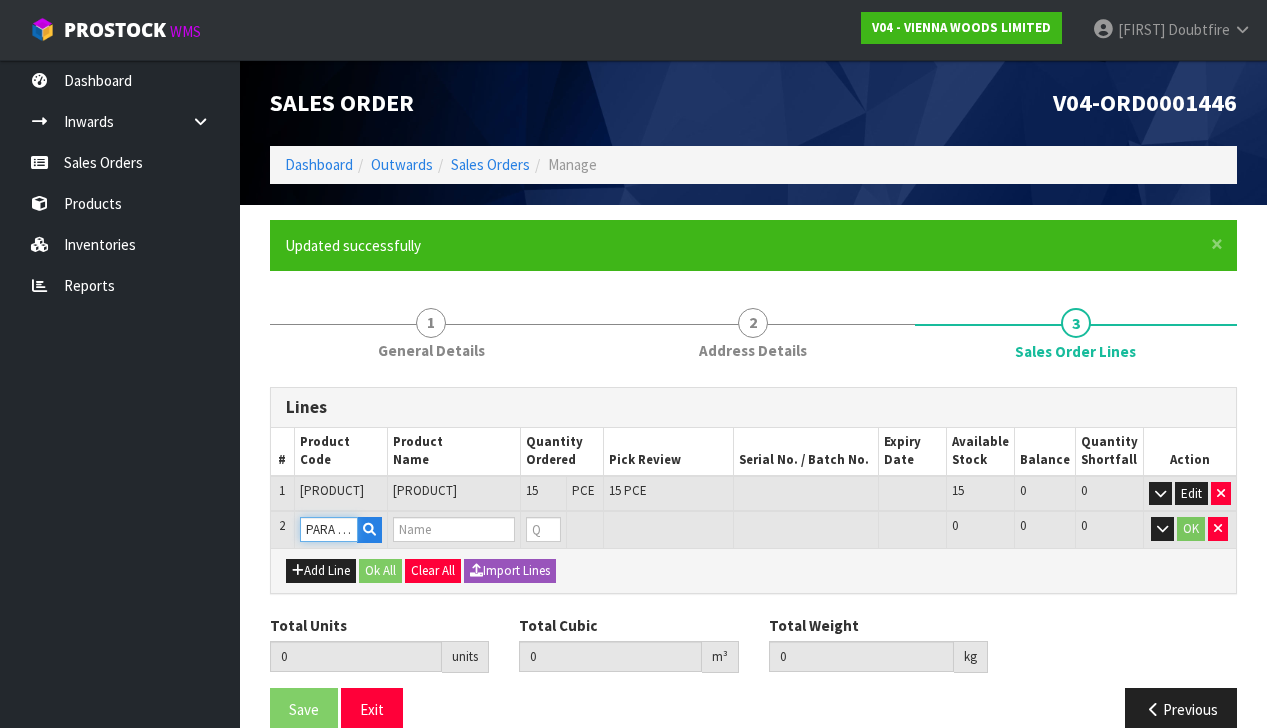 type on "15" 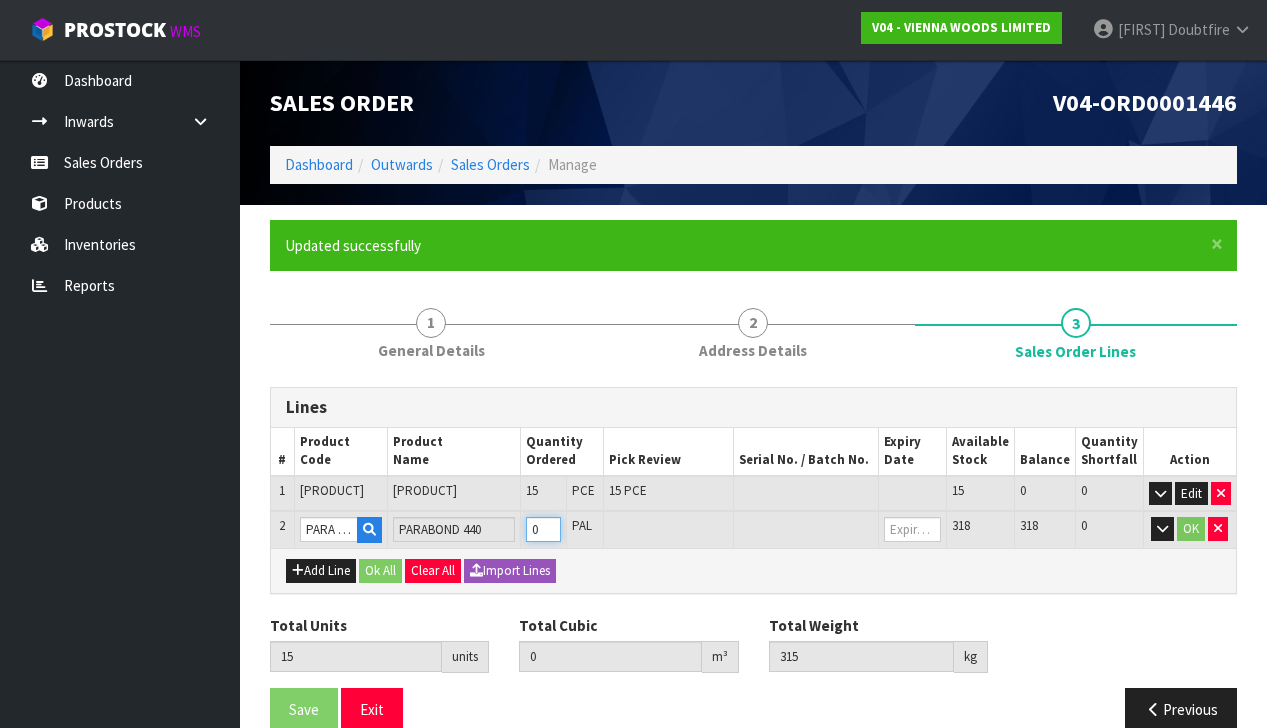 type on "1" 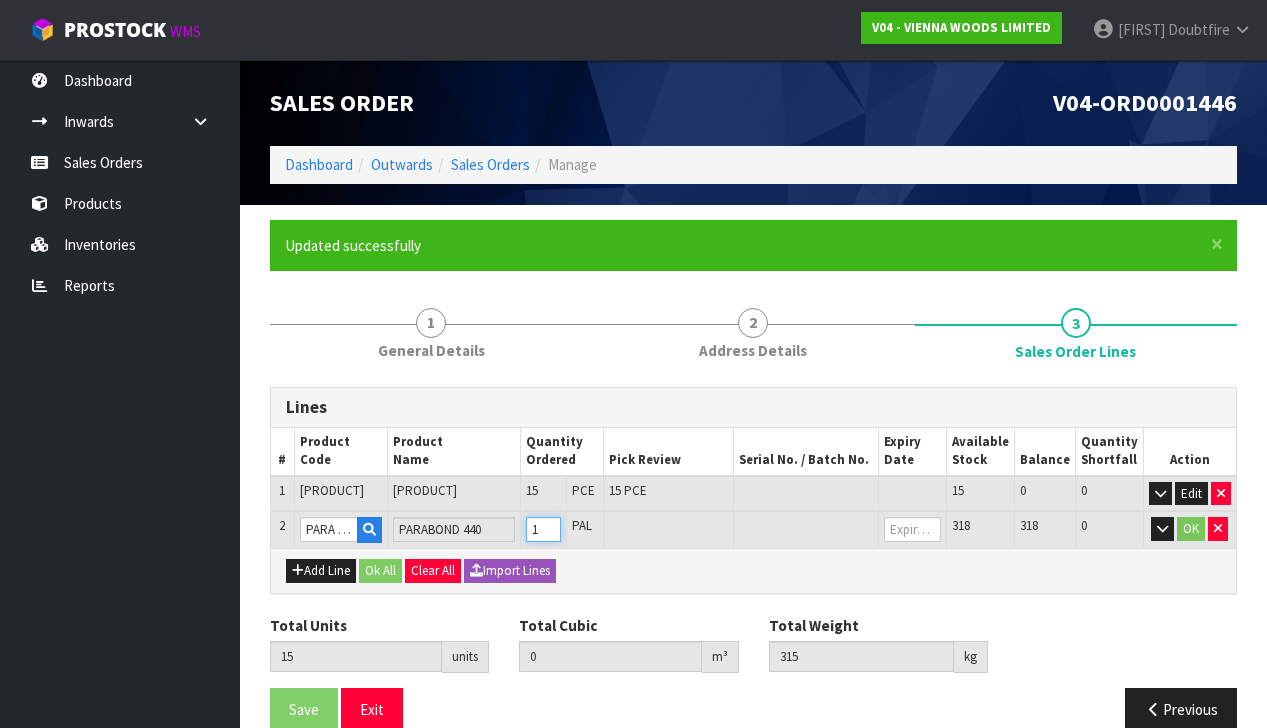 type on "16" 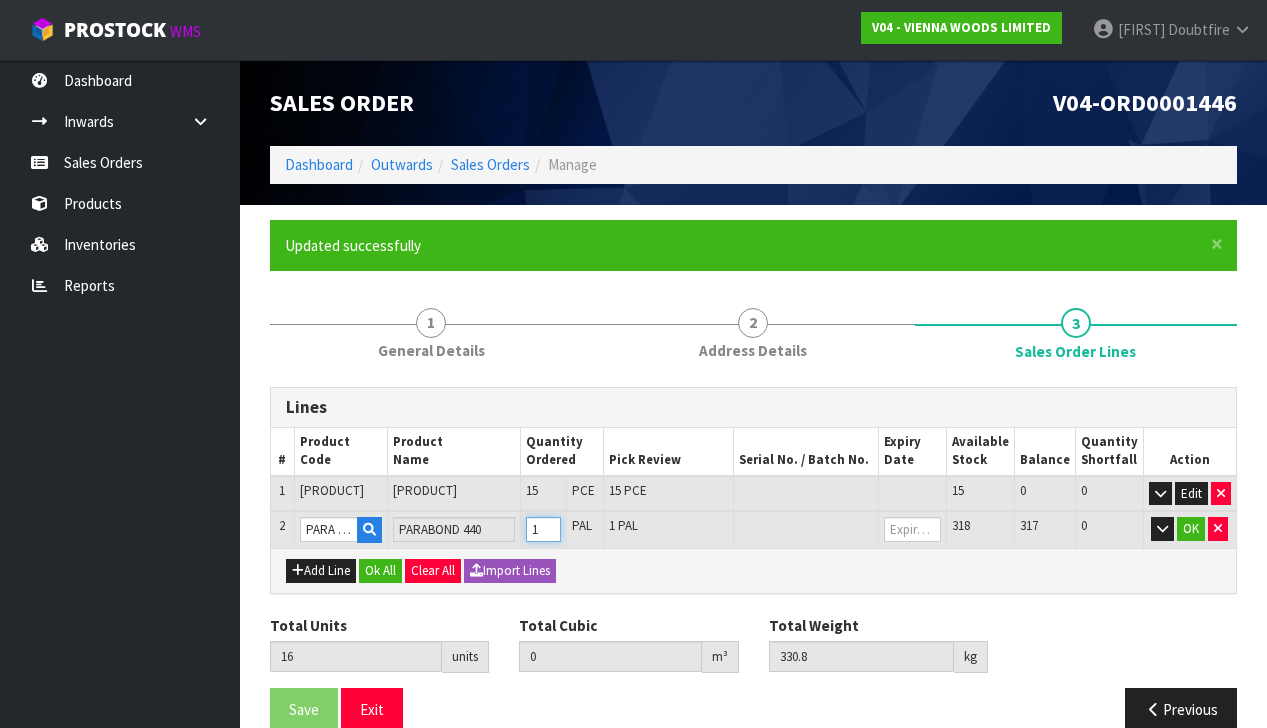 click on "1" at bounding box center (543, 529) 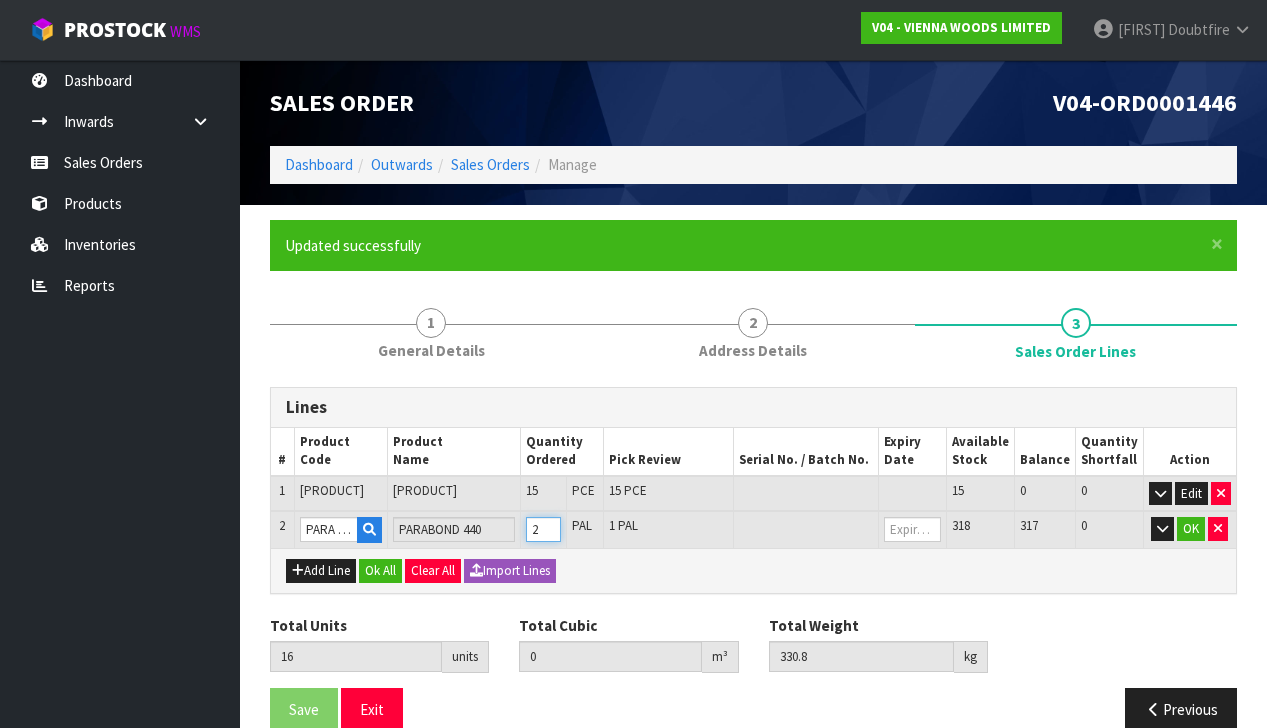 type on "17" 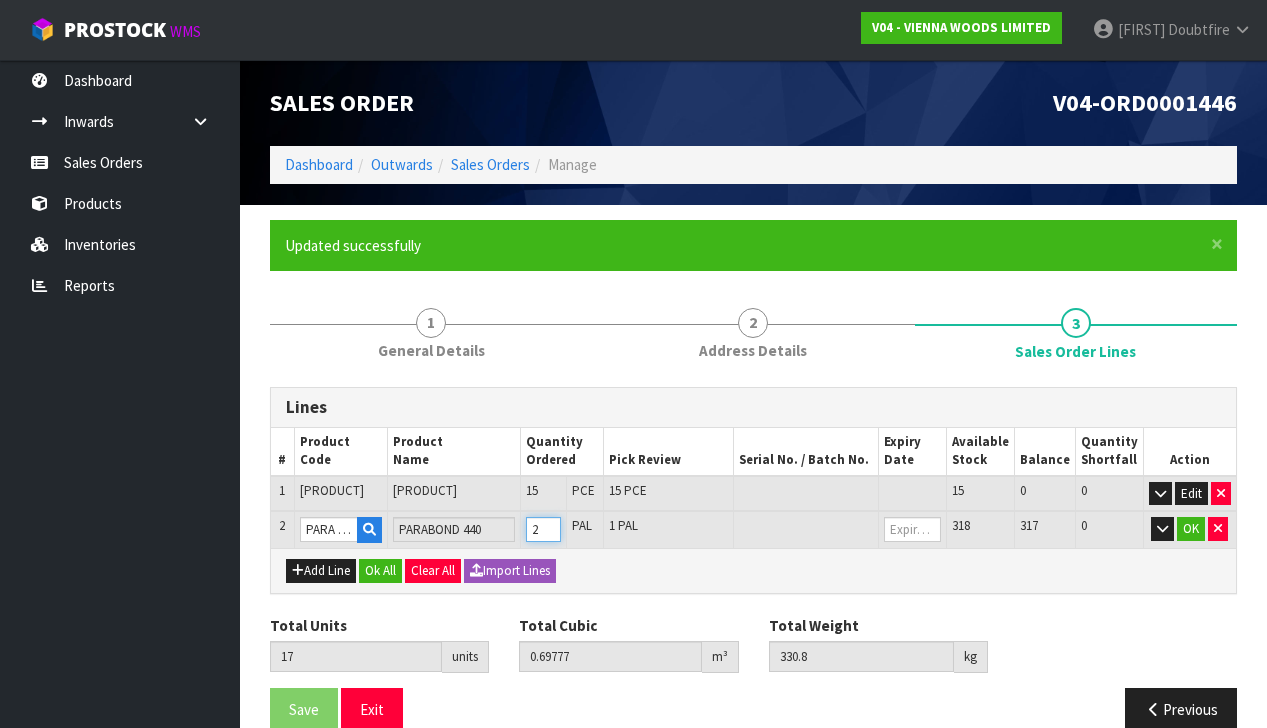 click on "2" at bounding box center [543, 529] 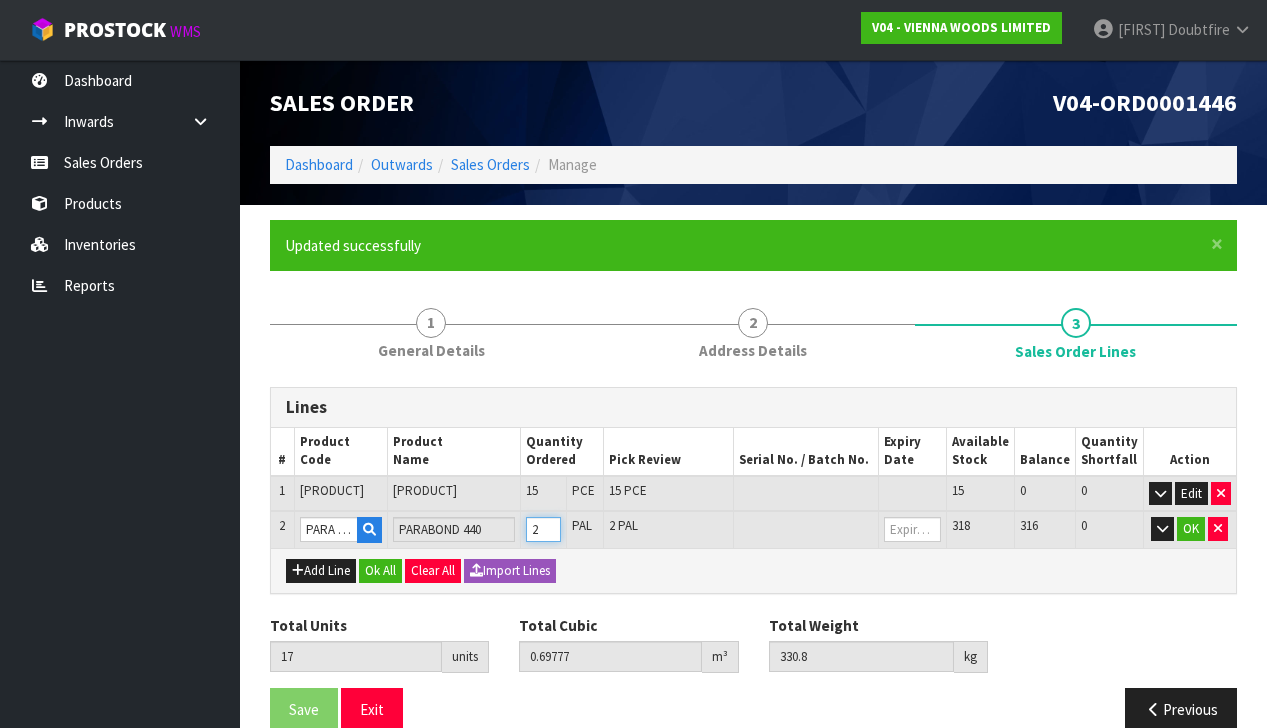 type on "3" 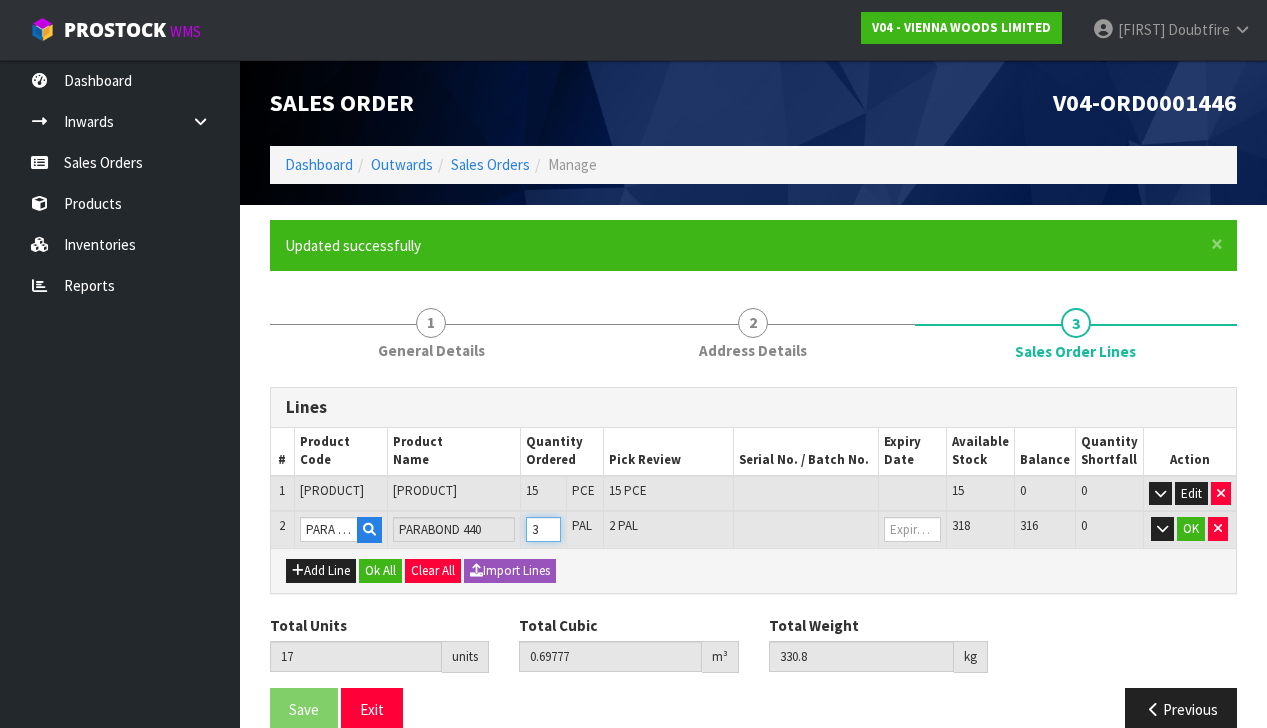 type on "18" 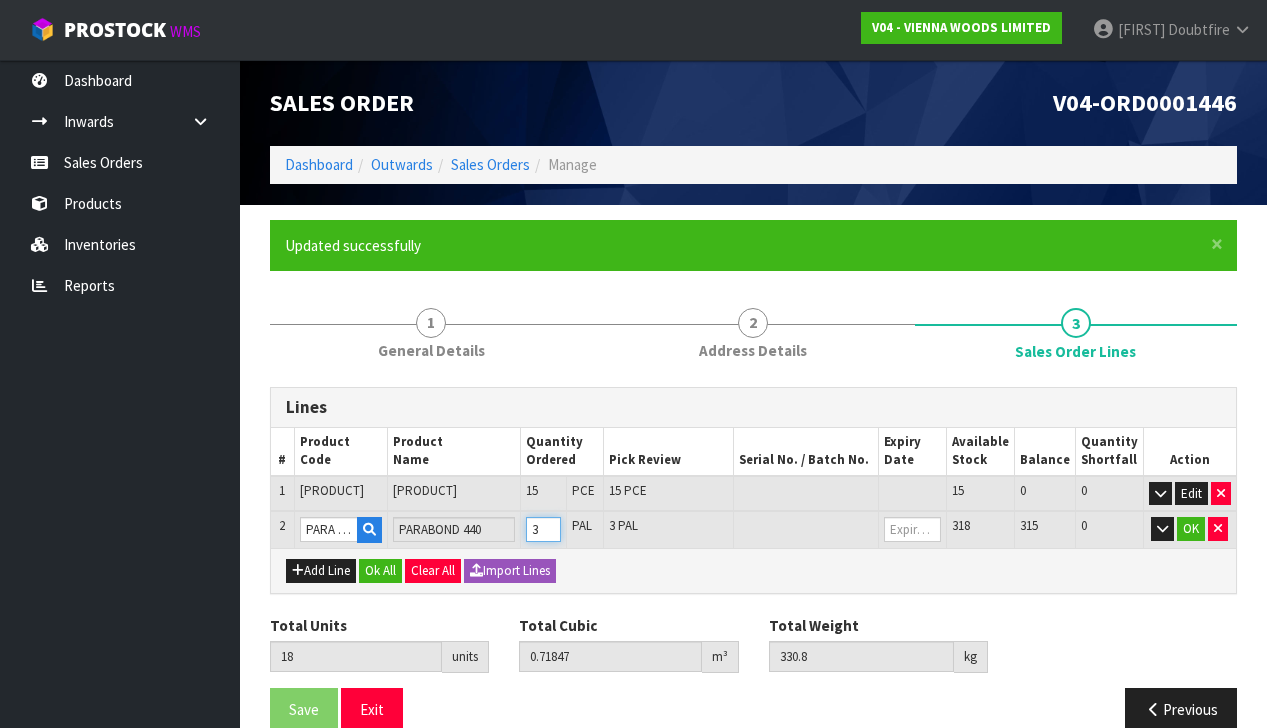 click on "3" at bounding box center [543, 529] 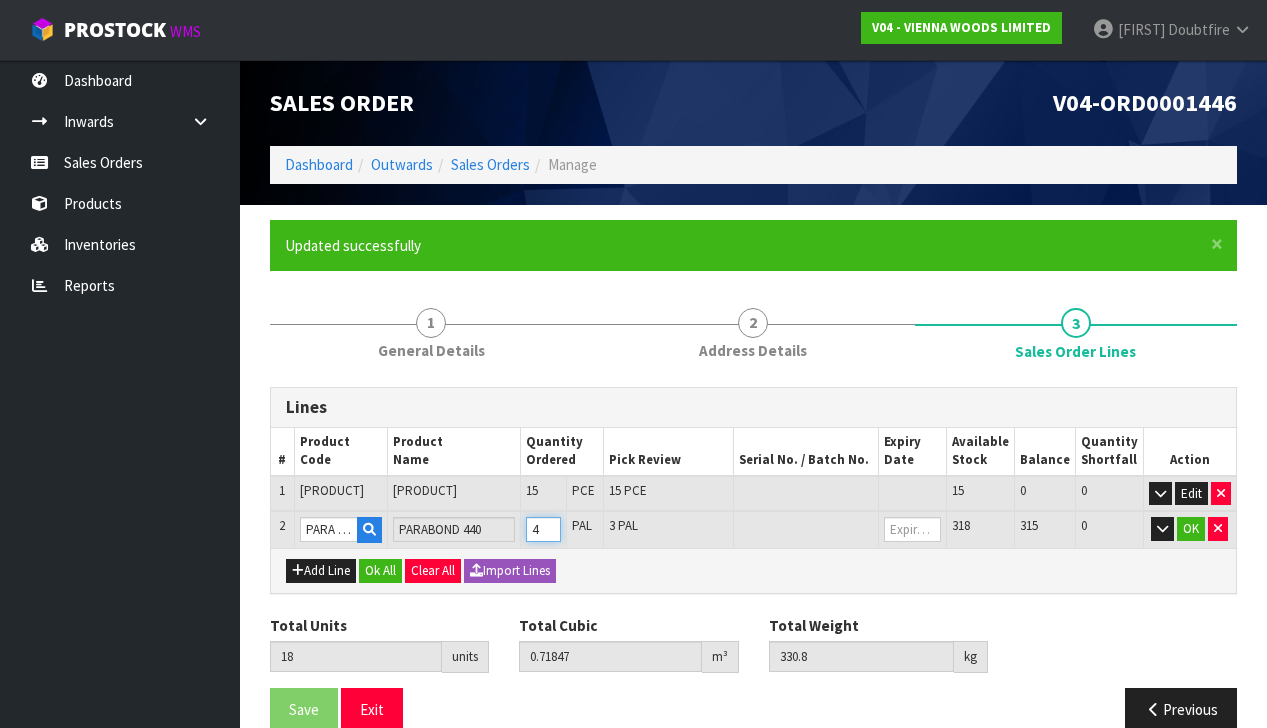 type on "19" 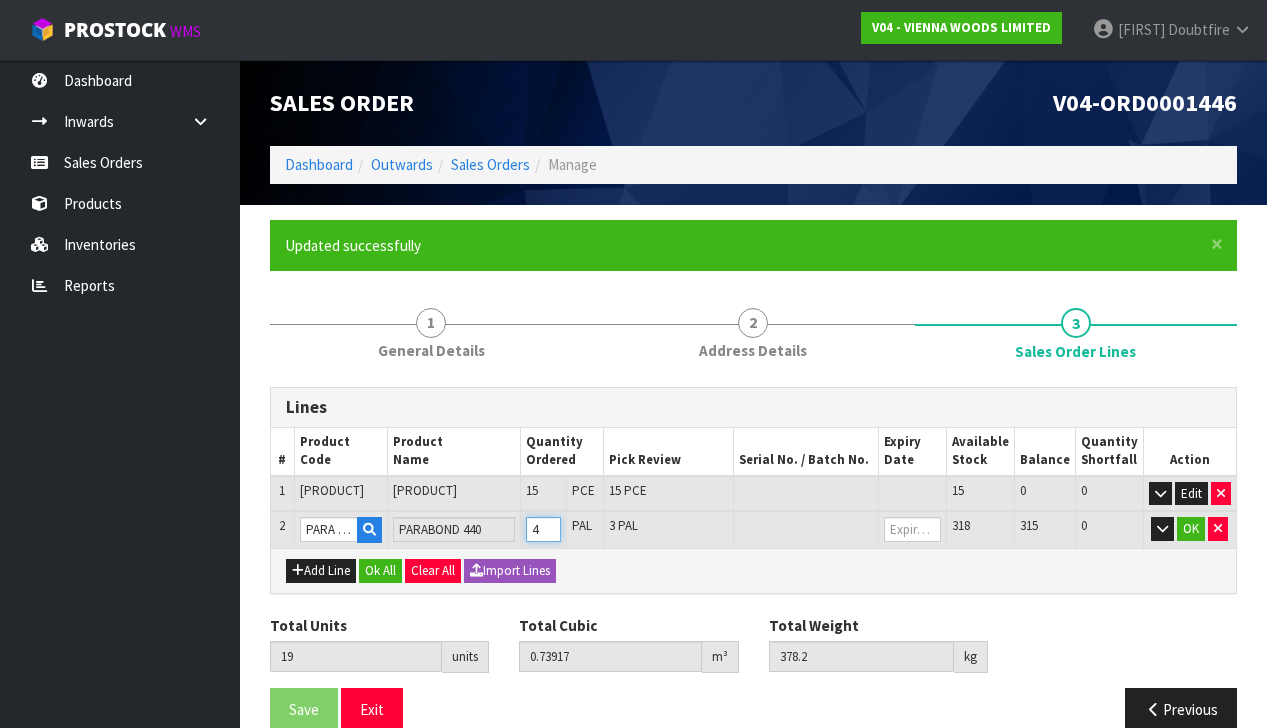 click on "4" at bounding box center [543, 529] 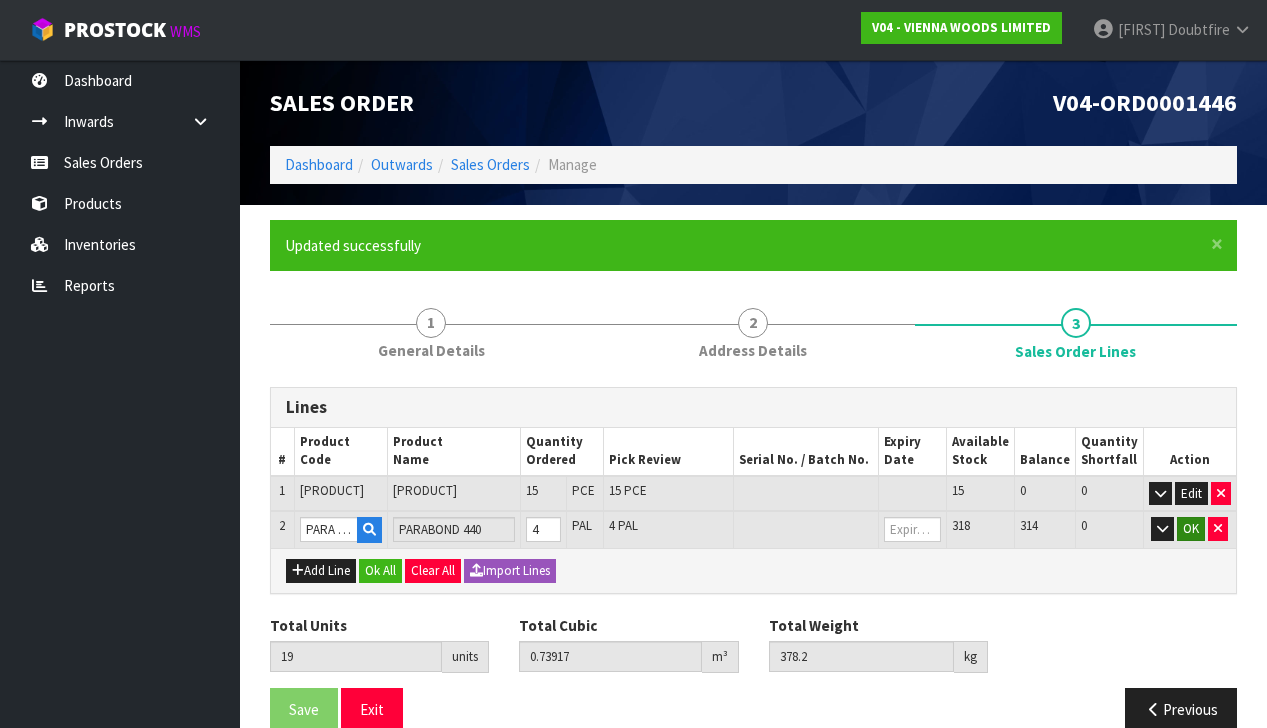 click on "OK" at bounding box center [1191, 529] 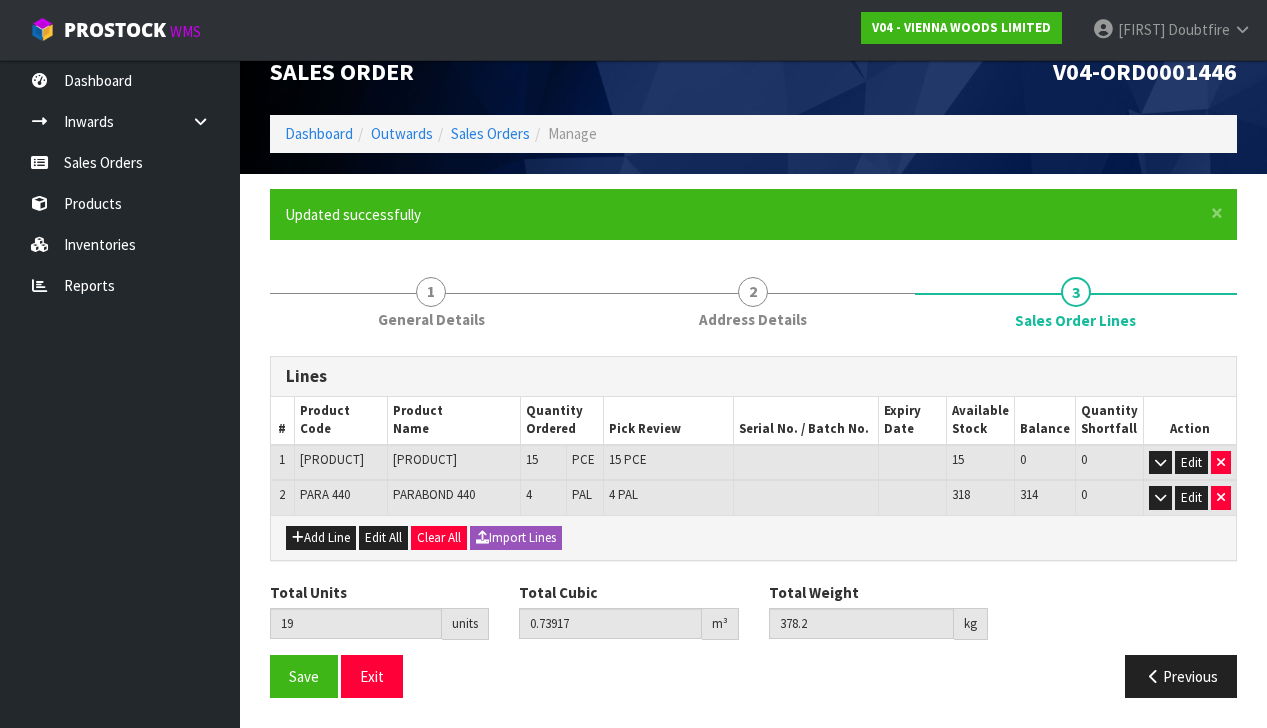 scroll, scrollTop: 38, scrollLeft: 0, axis: vertical 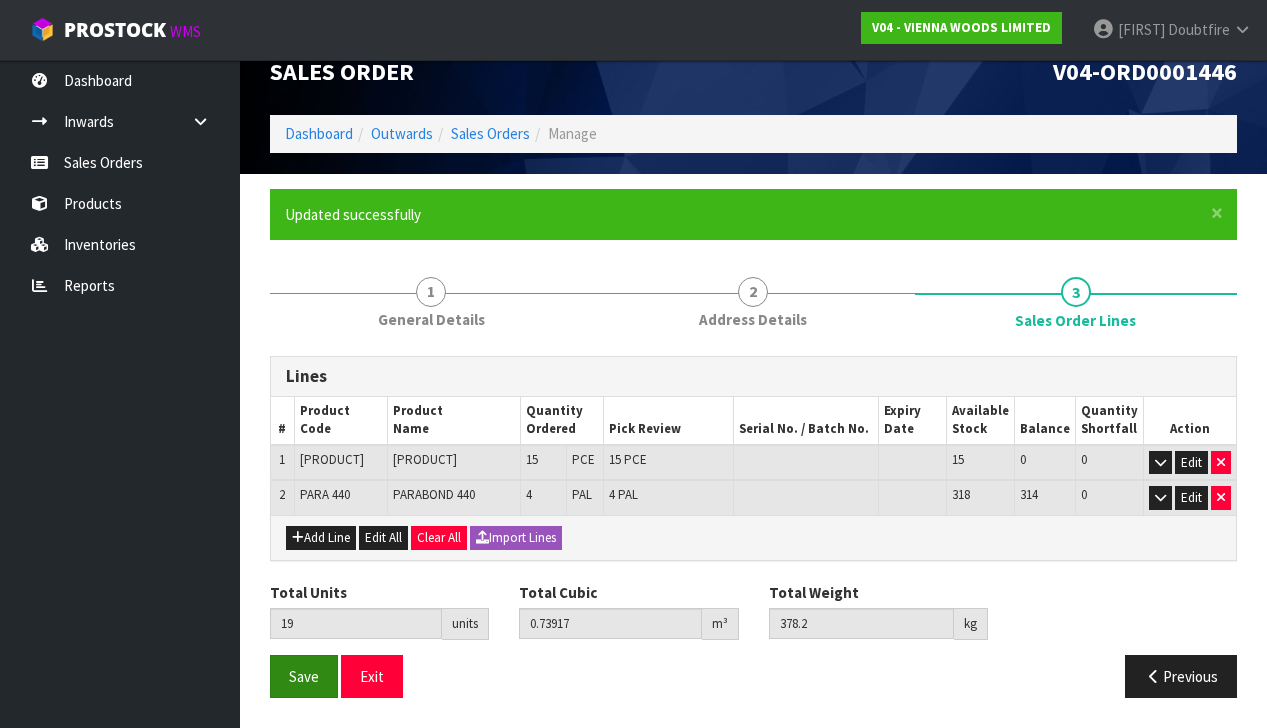 click on "Save" at bounding box center [304, 676] 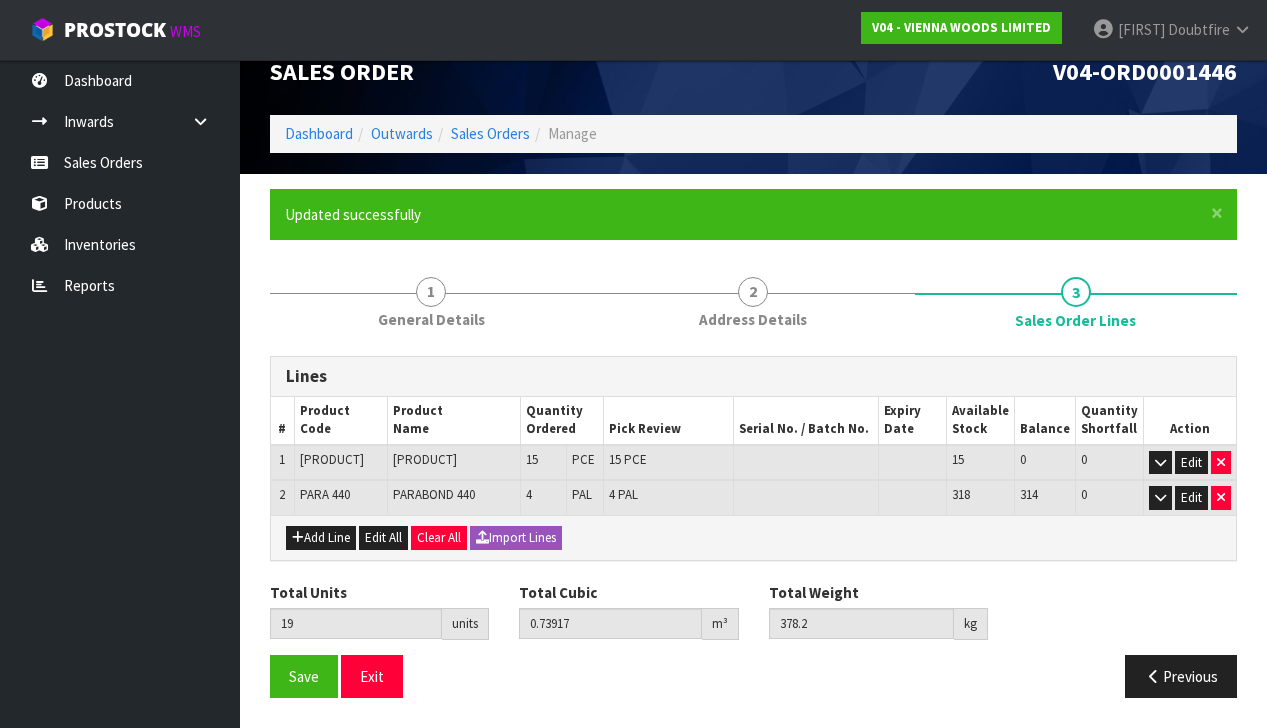 scroll, scrollTop: 38, scrollLeft: 0, axis: vertical 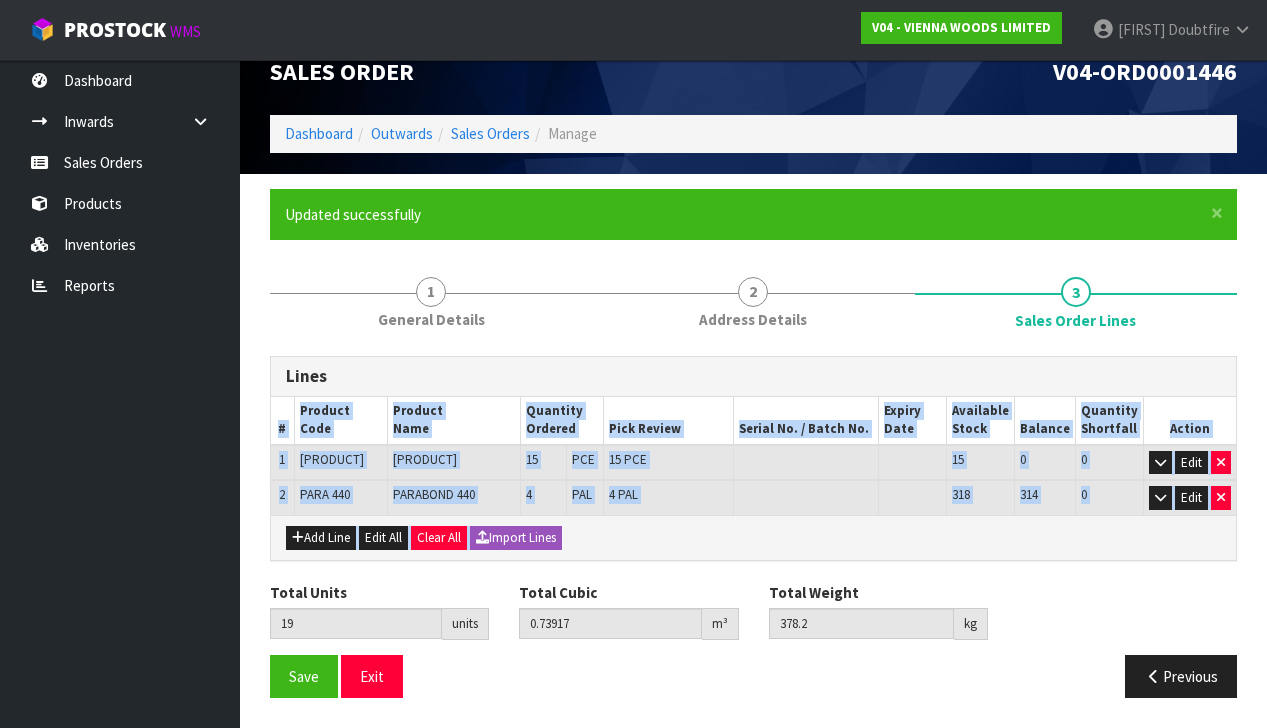 drag, startPoint x: 257, startPoint y: 431, endPoint x: 992, endPoint y: 539, distance: 742.89233 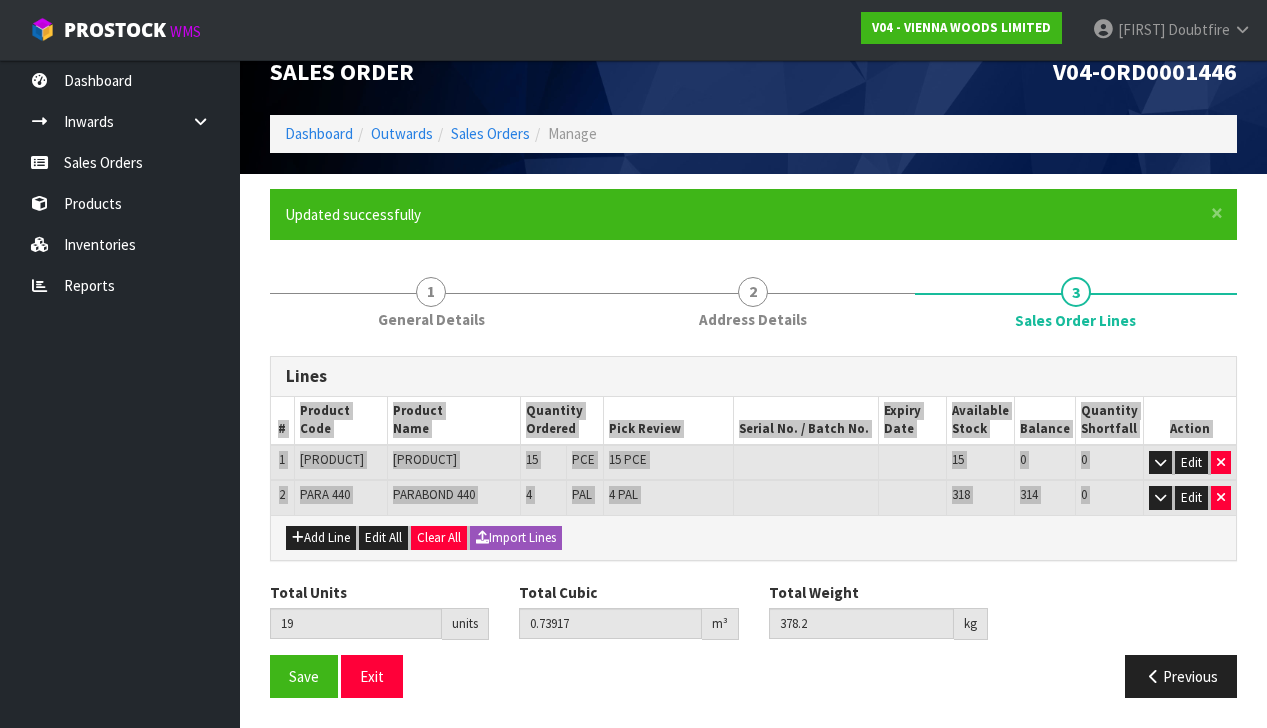drag, startPoint x: 476, startPoint y: 701, endPoint x: 797, endPoint y: 557, distance: 351.81955 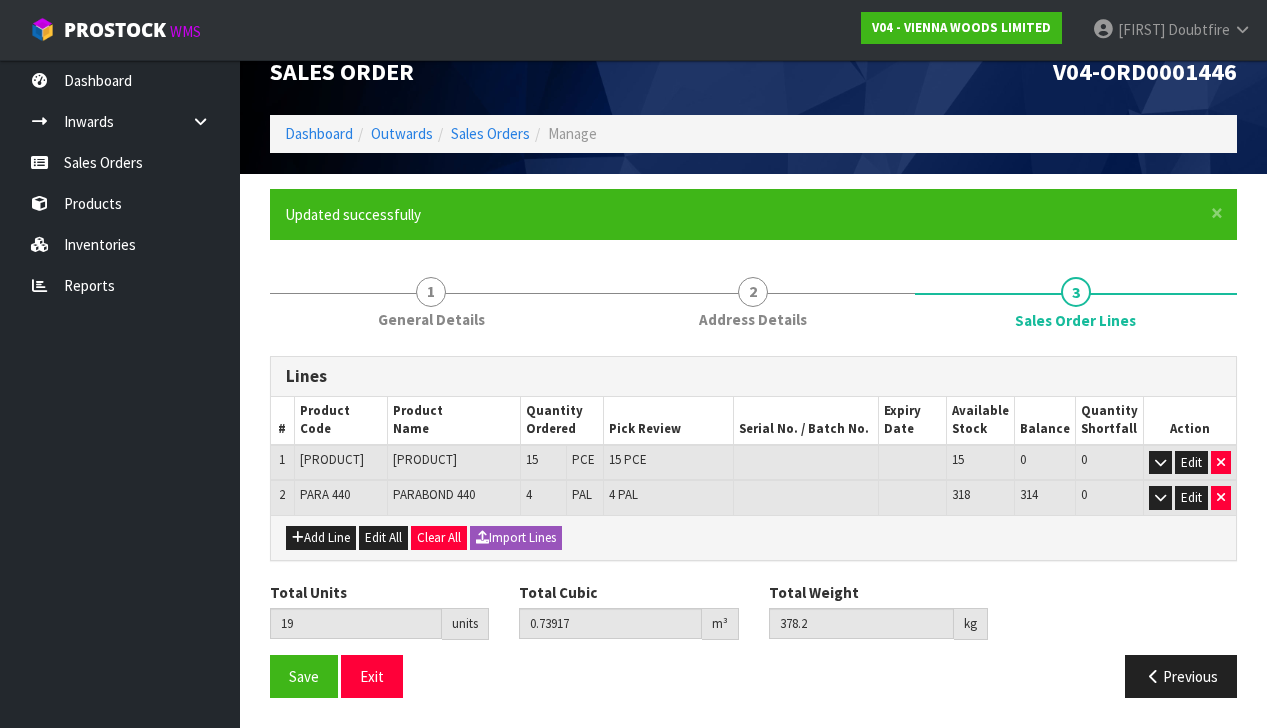 click on "Add Line
Edit All
Clear All
Import Lines" at bounding box center [753, 537] 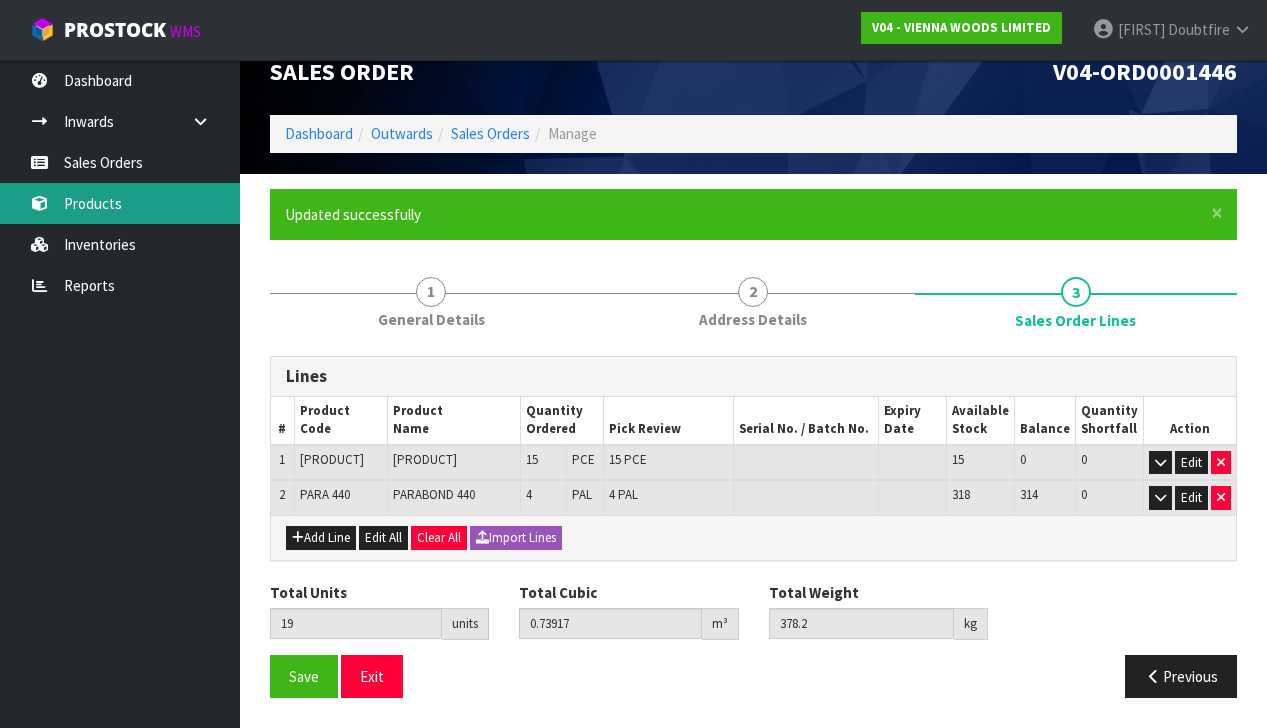 click on "Products" at bounding box center (120, 203) 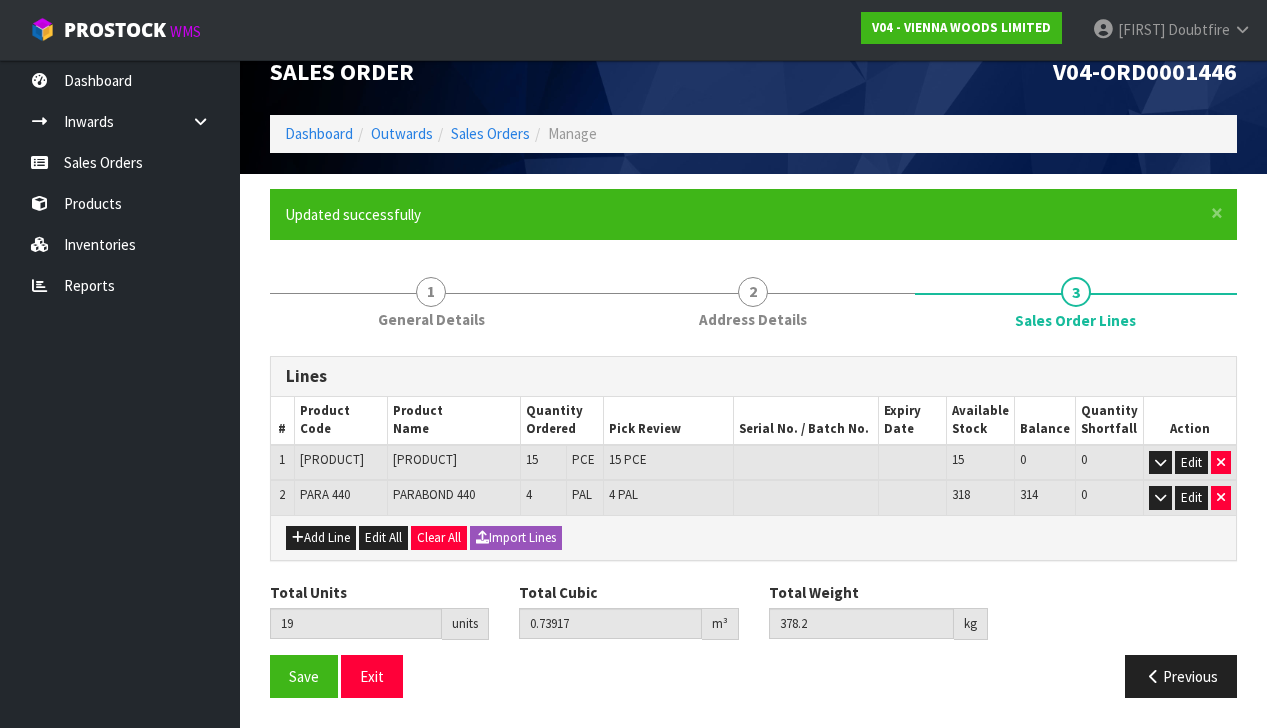 scroll, scrollTop: 0, scrollLeft: 0, axis: both 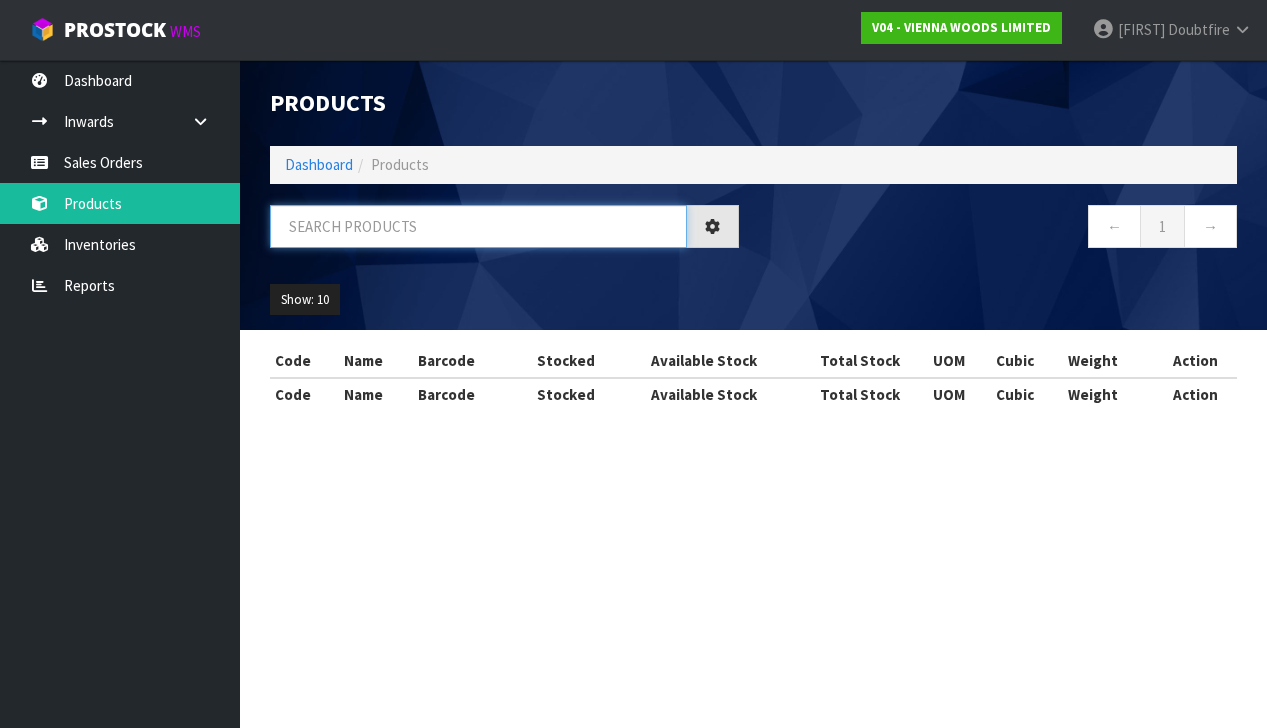 click at bounding box center [478, 226] 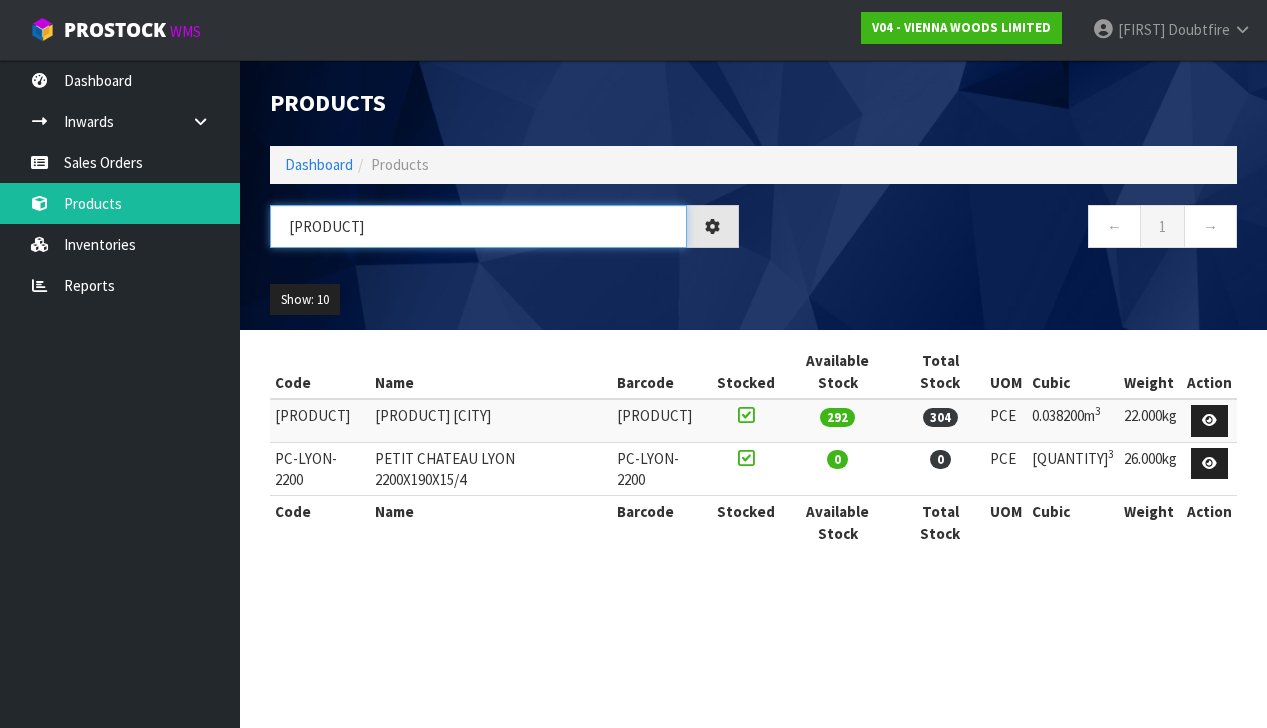 type on "L" 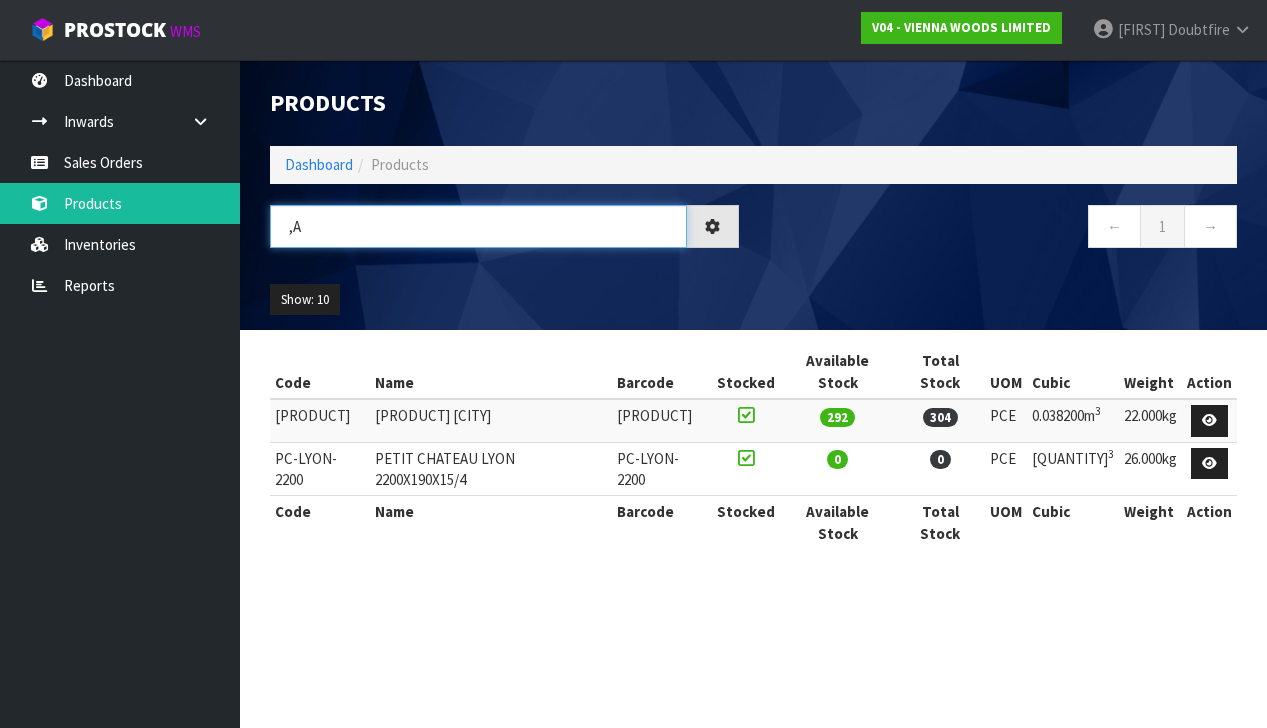 type on "," 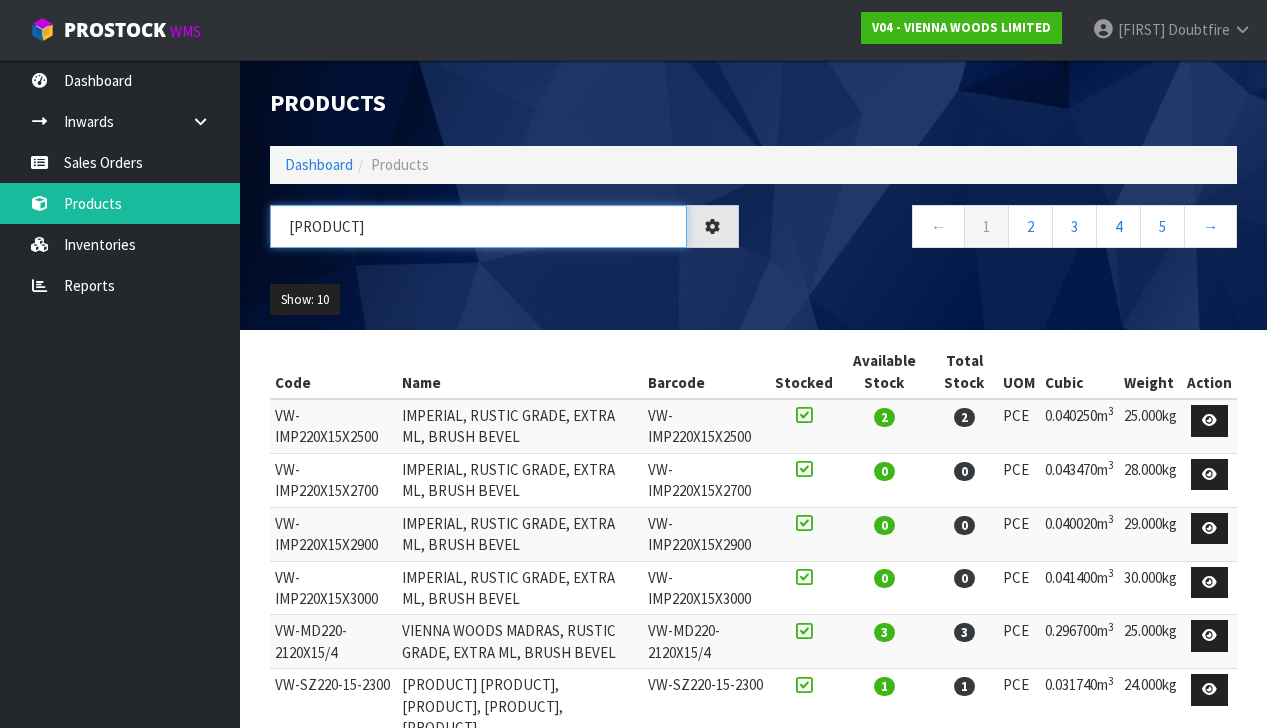 type on "[PRODUCT]" 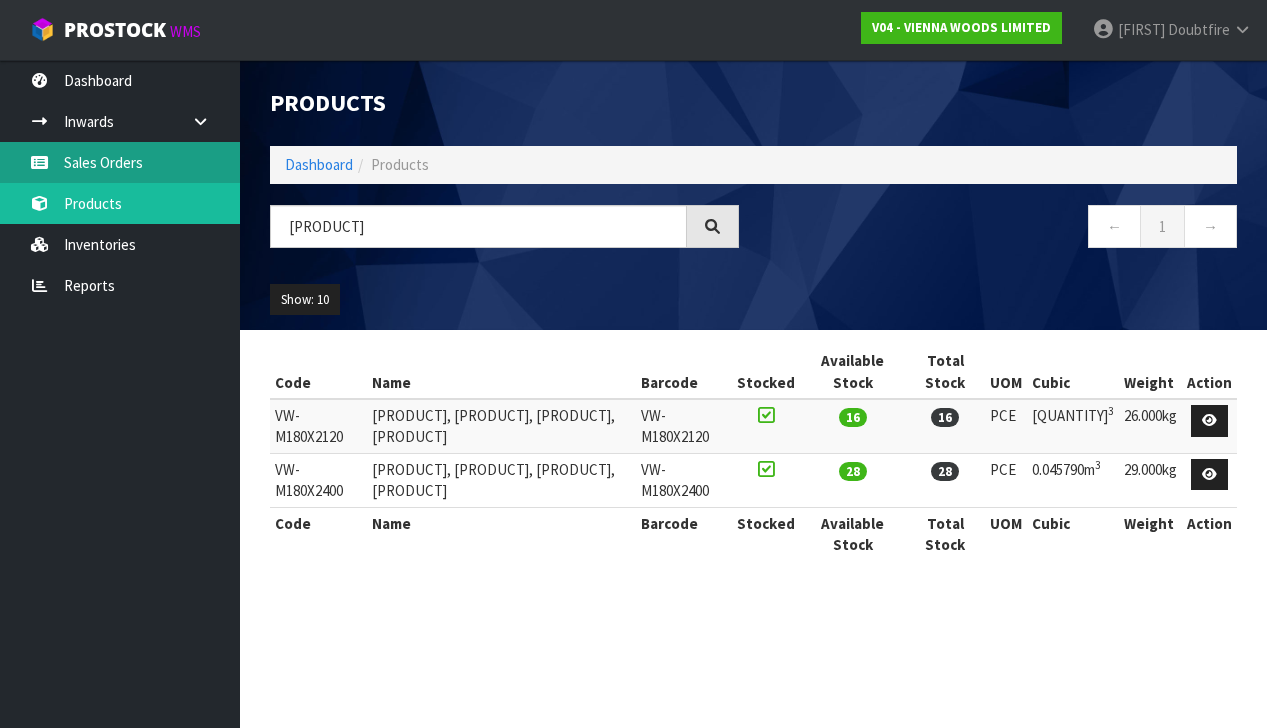click on "Sales Orders" at bounding box center [120, 162] 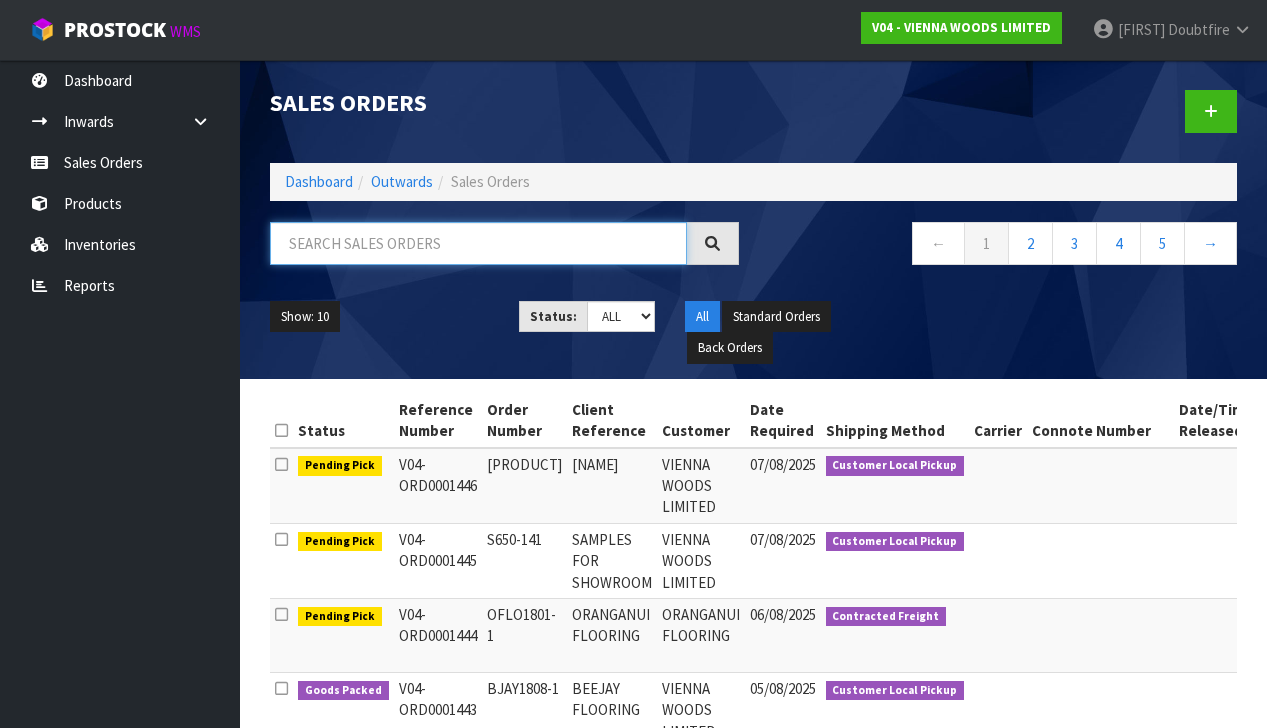 click at bounding box center [478, 243] 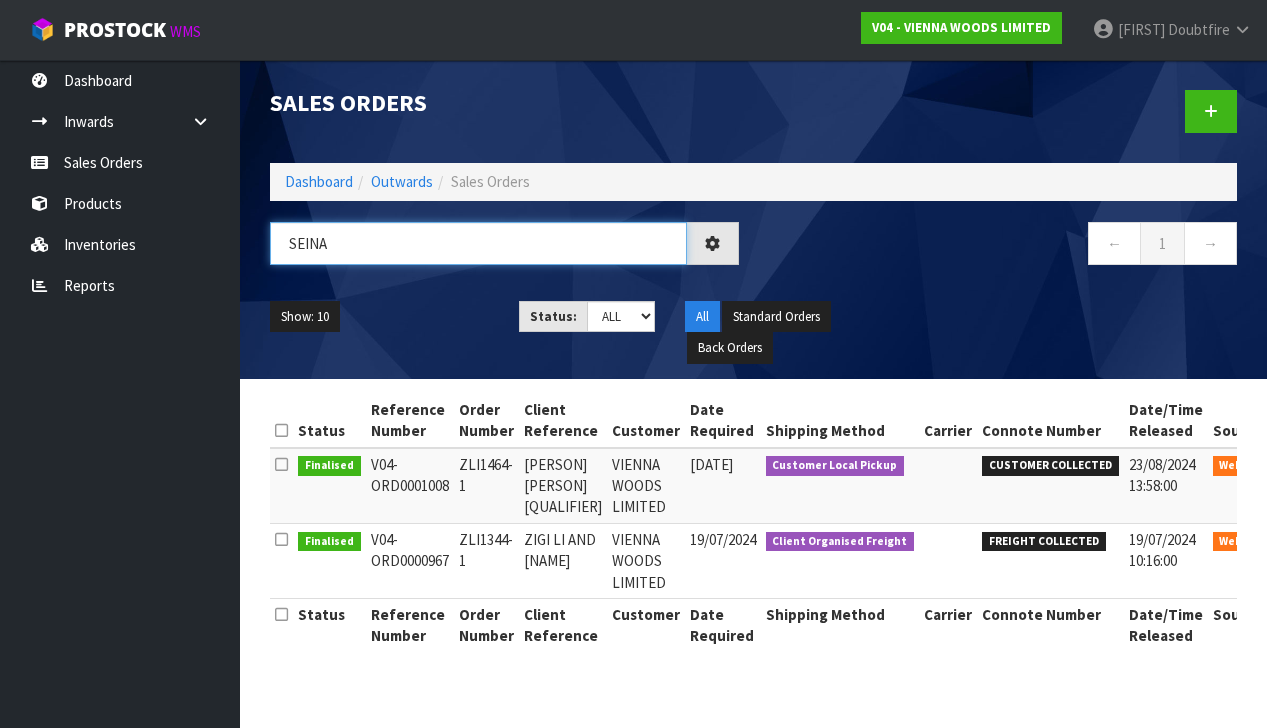 type on "[FIRST]" 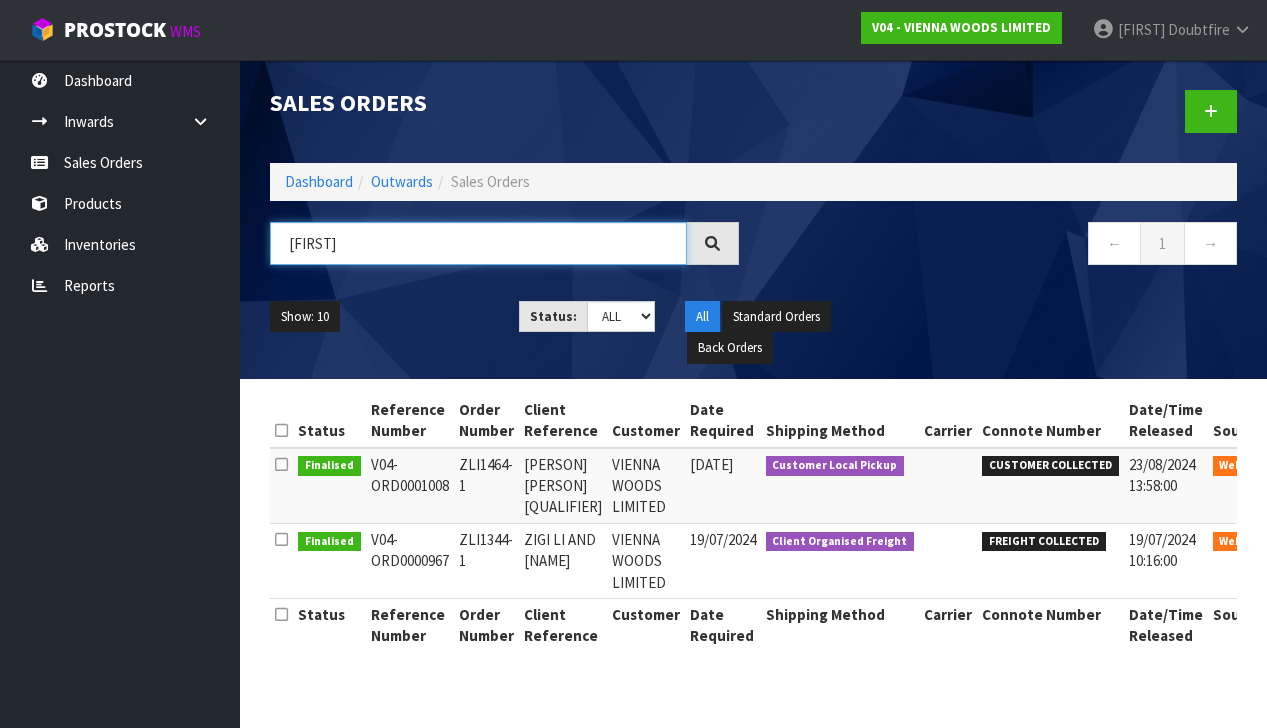 scroll, scrollTop: 0, scrollLeft: 0, axis: both 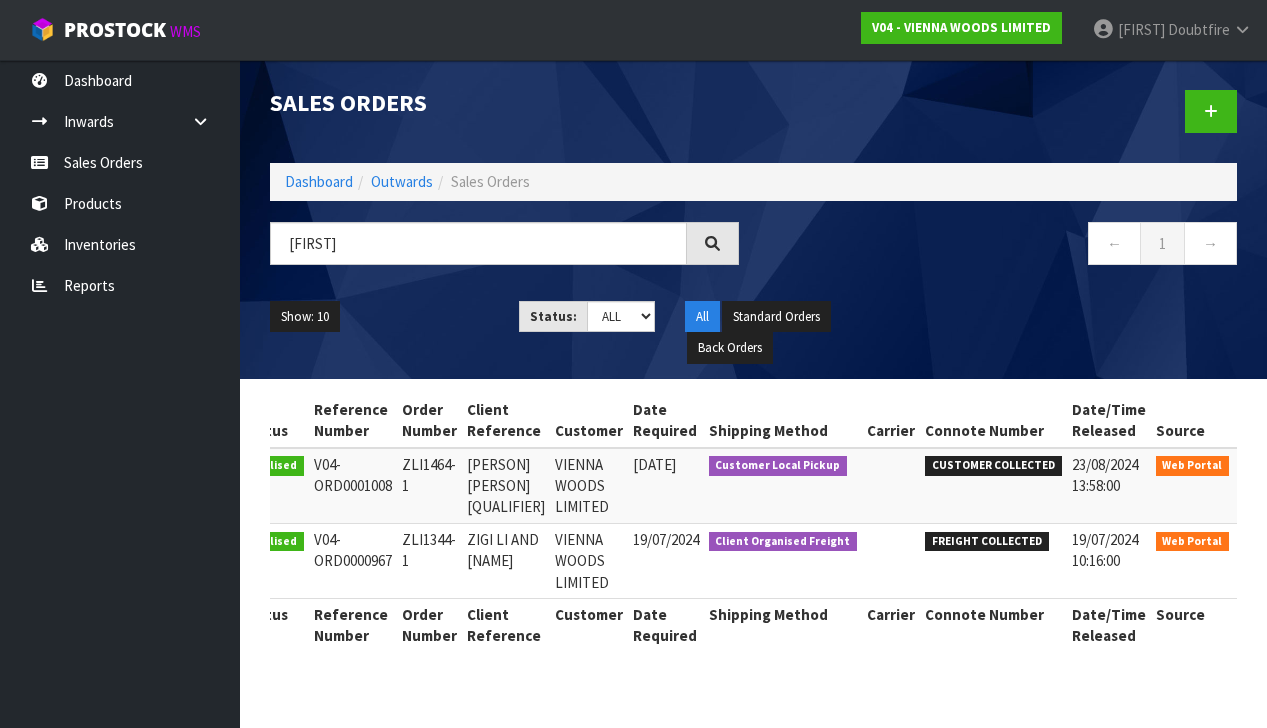 click at bounding box center (1261, 469) 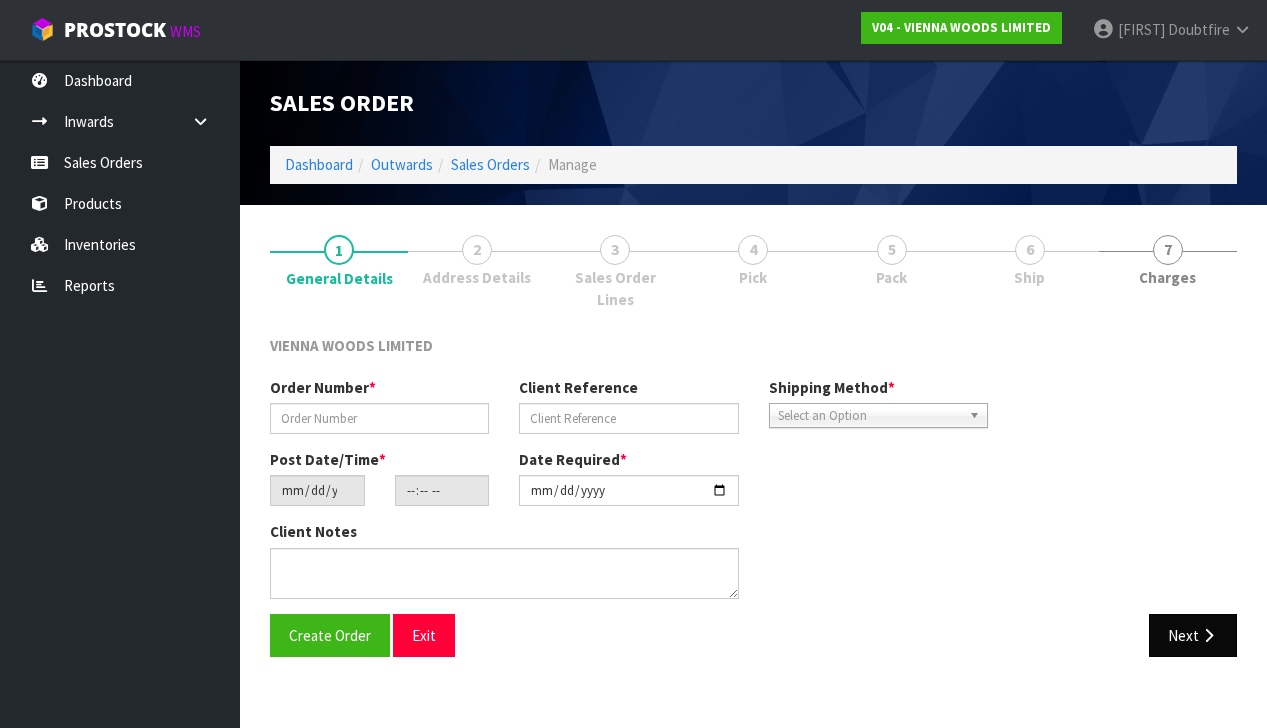 type on "ZLI1464-1" 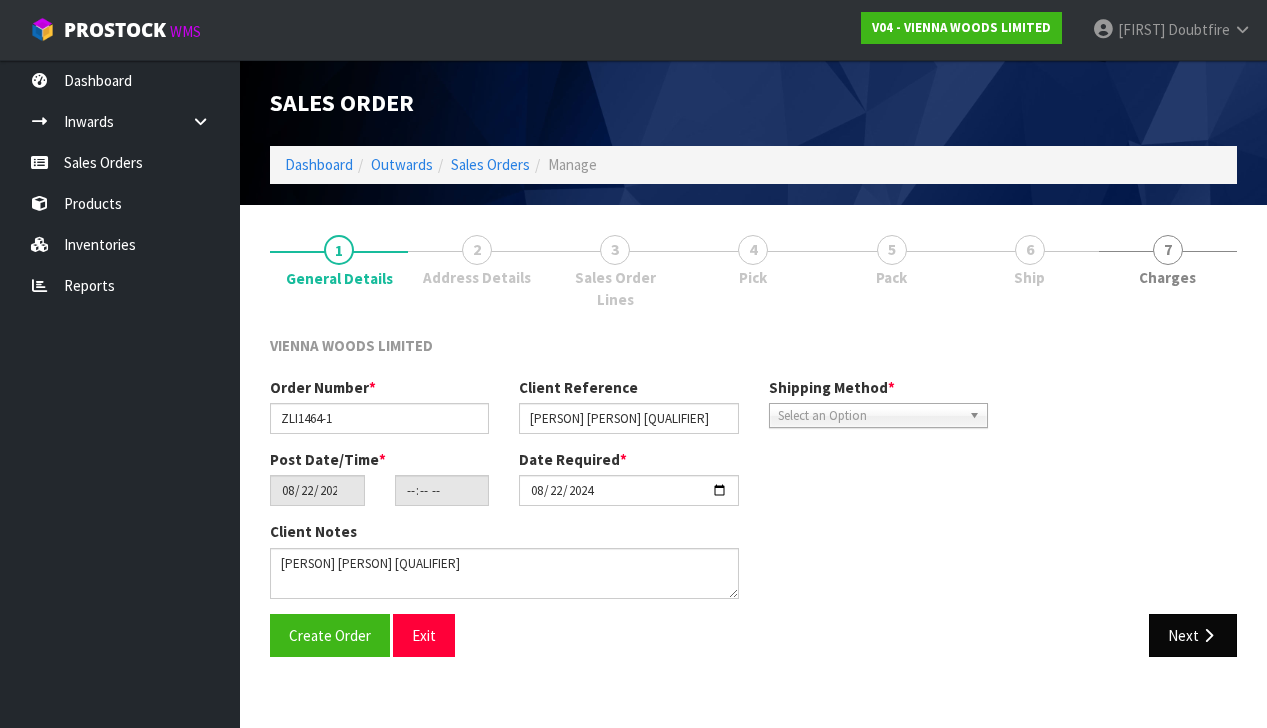 scroll, scrollTop: 0, scrollLeft: 0, axis: both 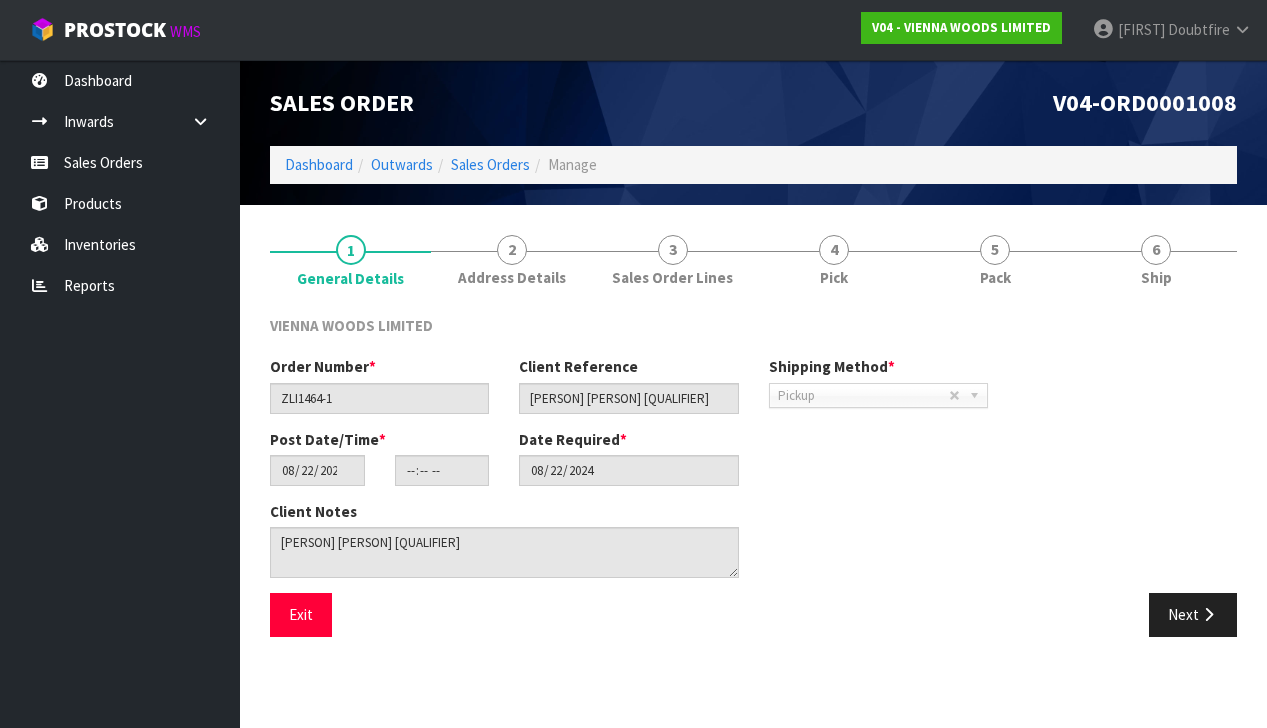 click on "Next" at bounding box center [1193, 614] 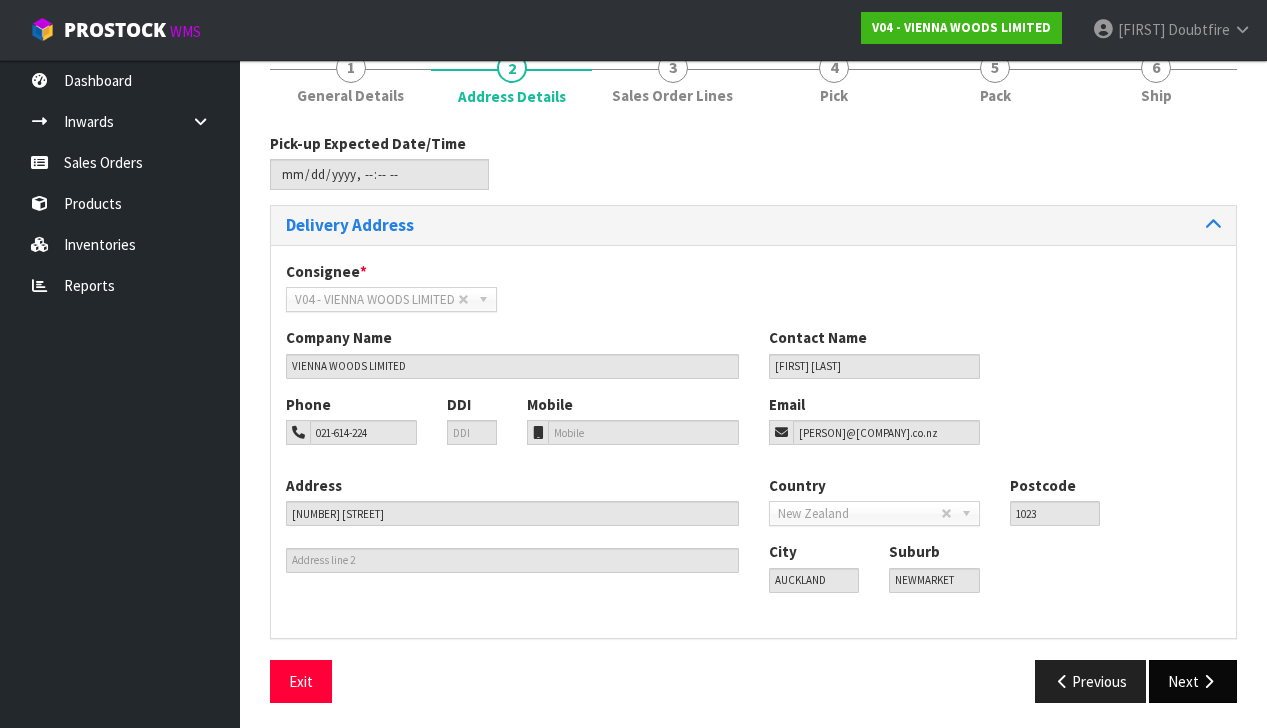 scroll, scrollTop: 181, scrollLeft: 0, axis: vertical 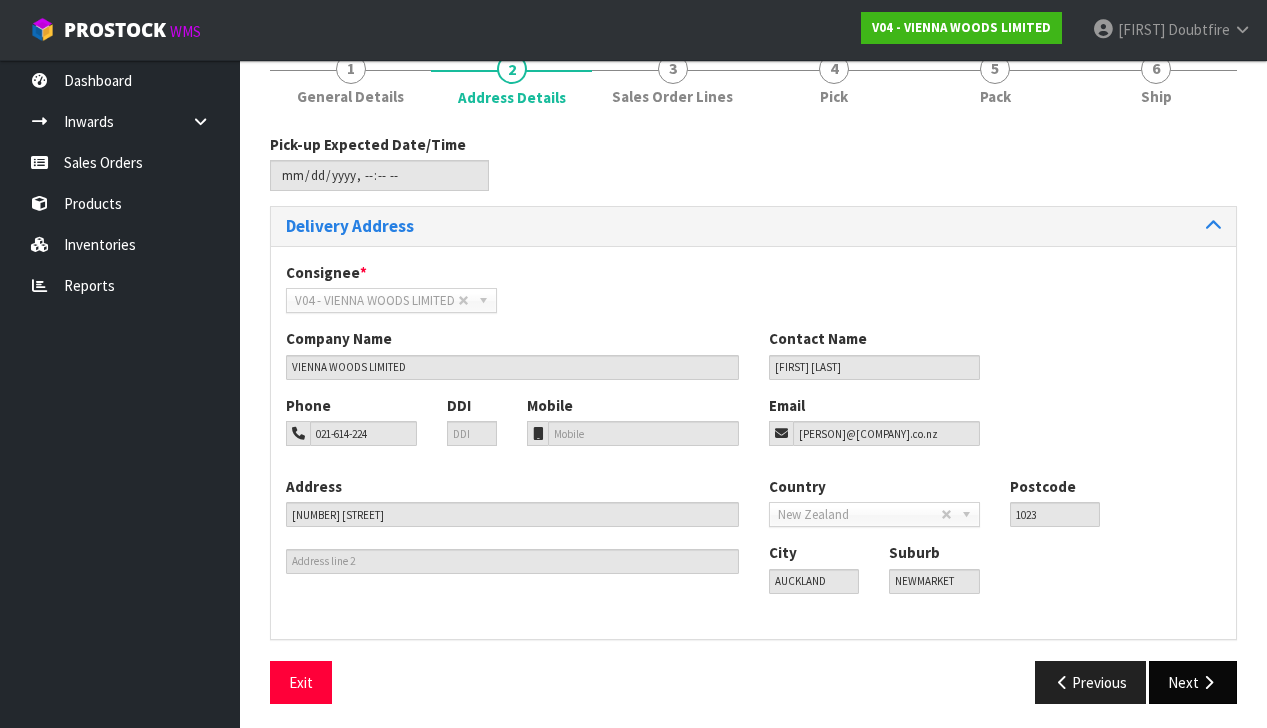 click on "Next" at bounding box center (1193, 682) 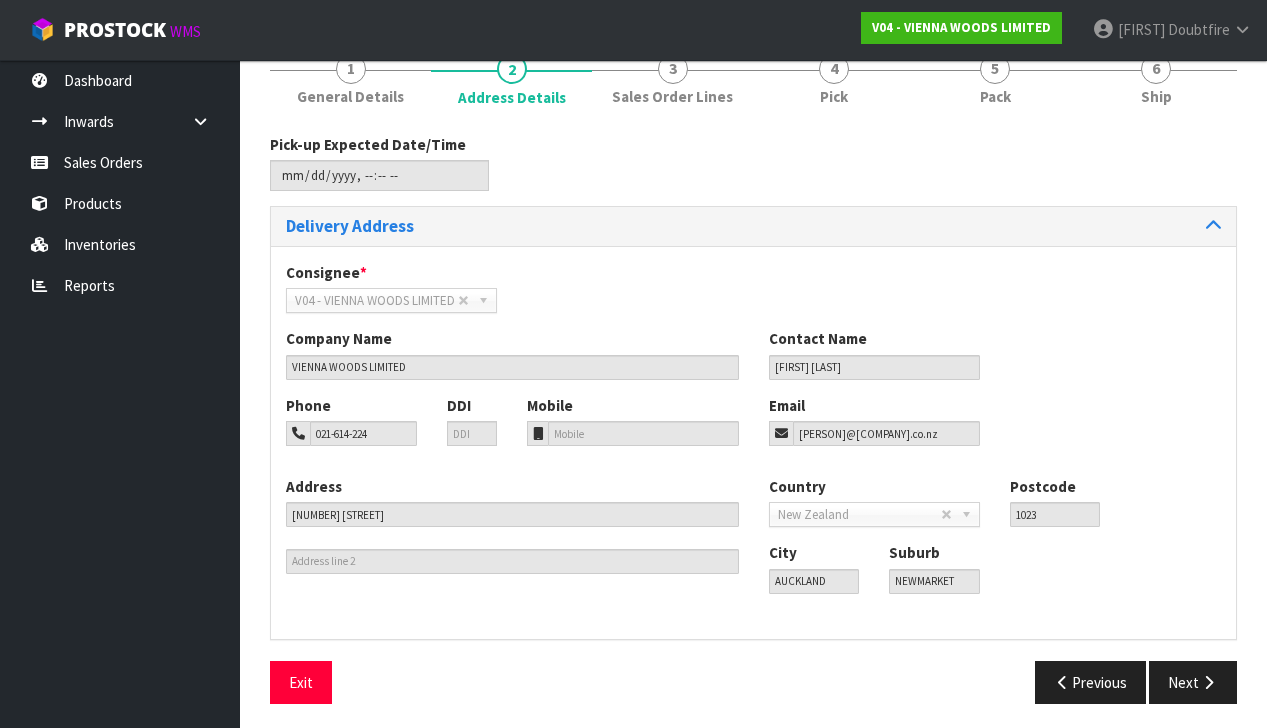 scroll, scrollTop: 0, scrollLeft: 0, axis: both 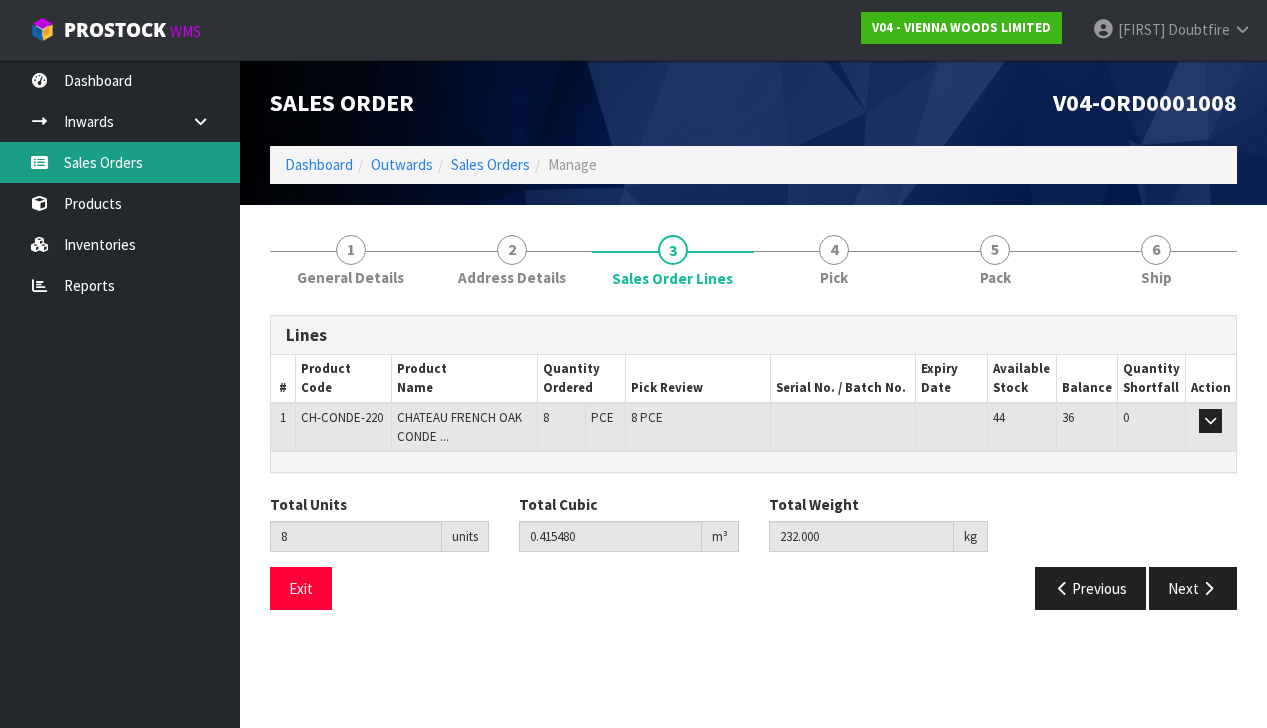 click on "Sales Orders" at bounding box center [120, 162] 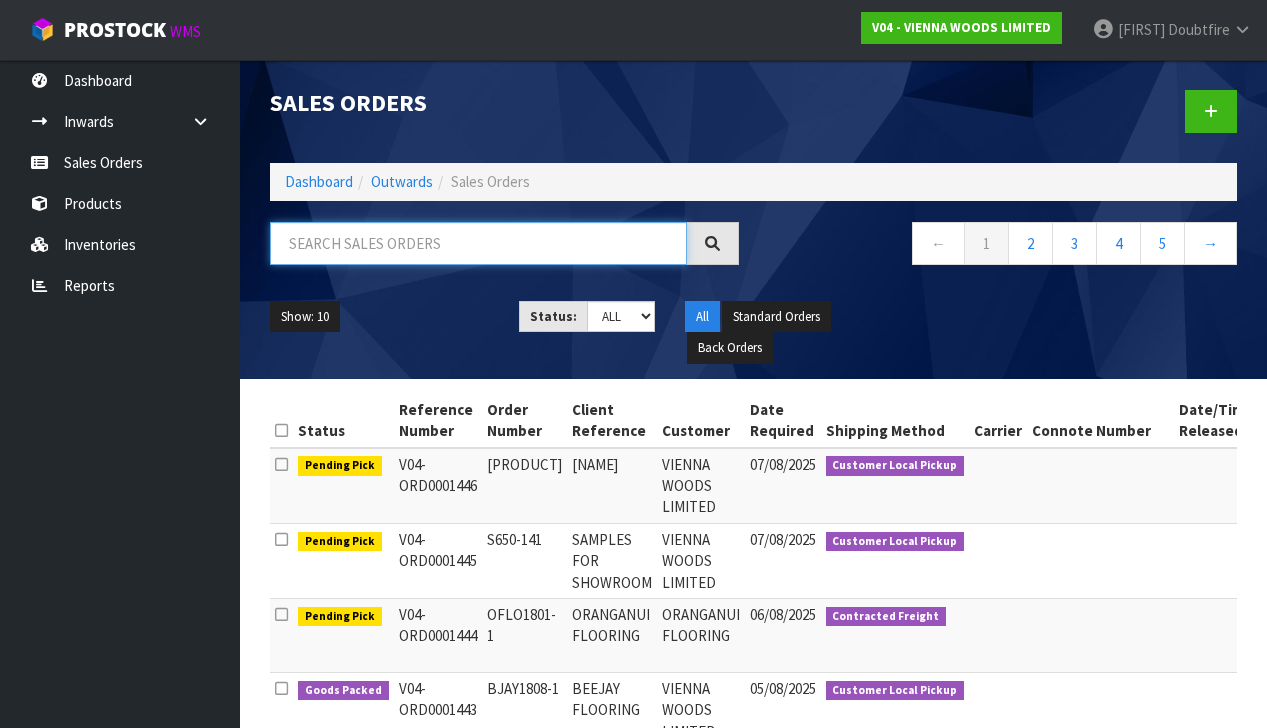 click at bounding box center (478, 243) 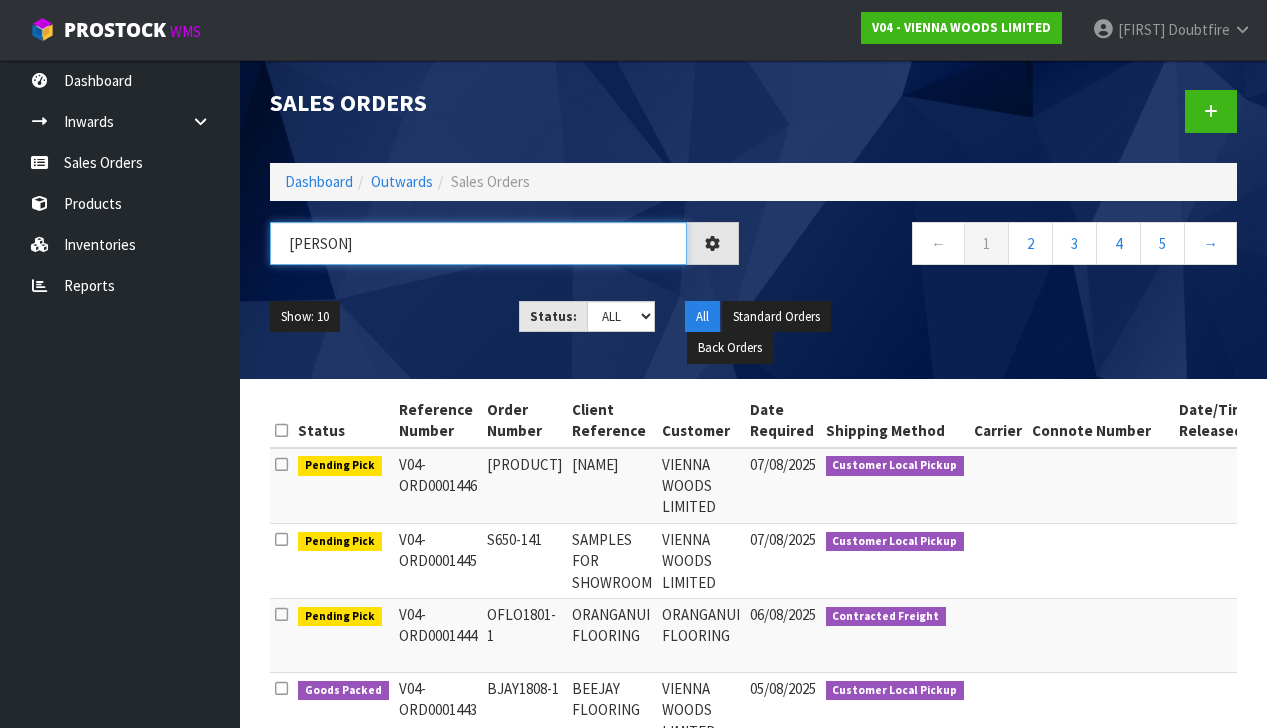 type 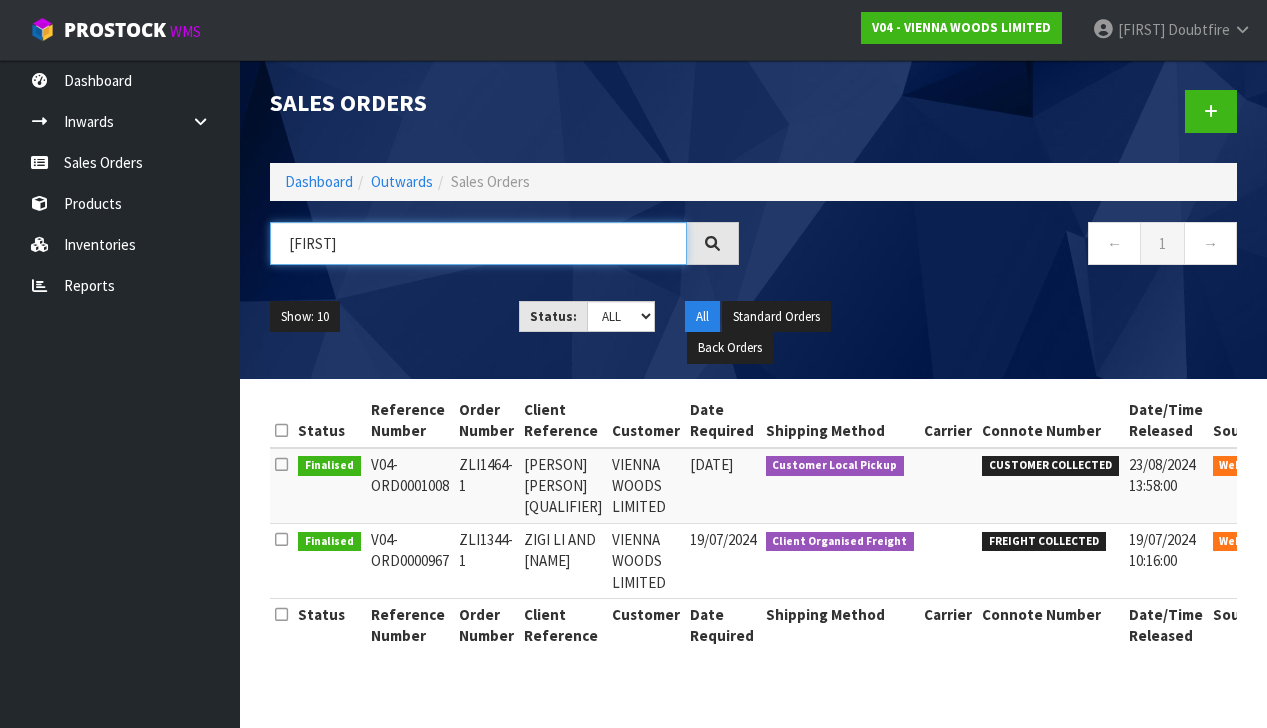 scroll, scrollTop: 0, scrollLeft: 0, axis: both 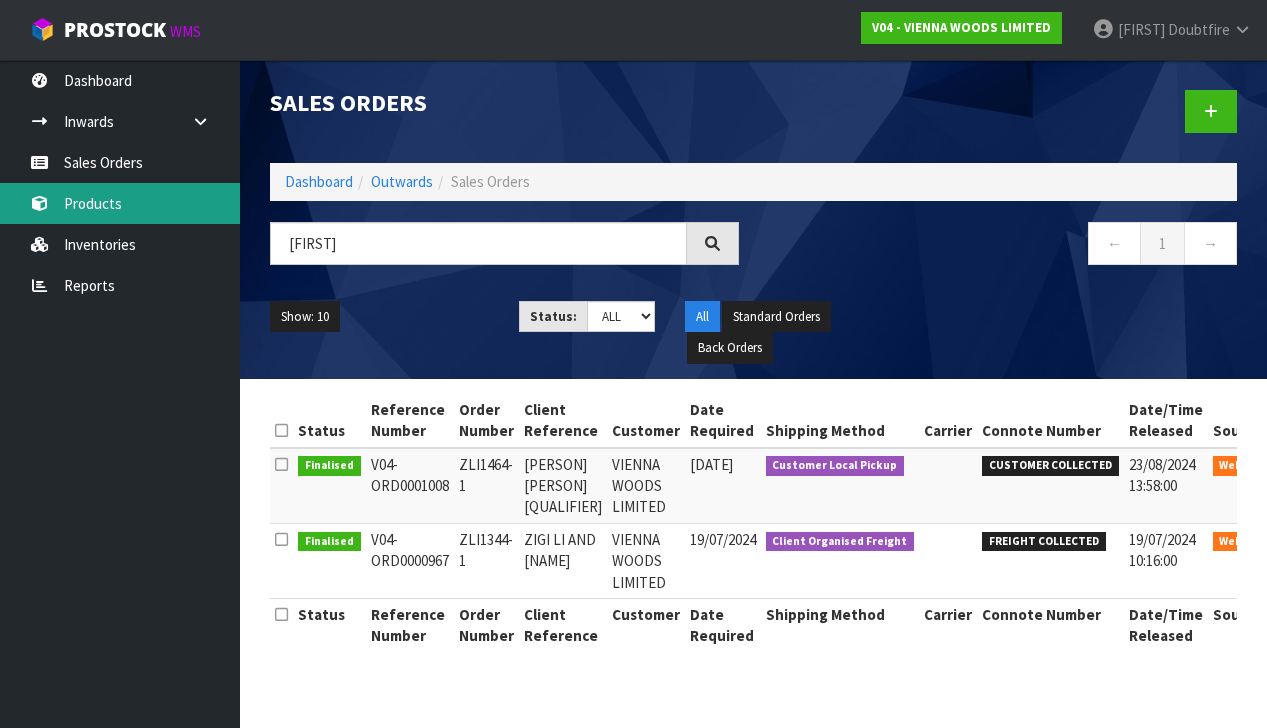 click on "Products" at bounding box center (120, 203) 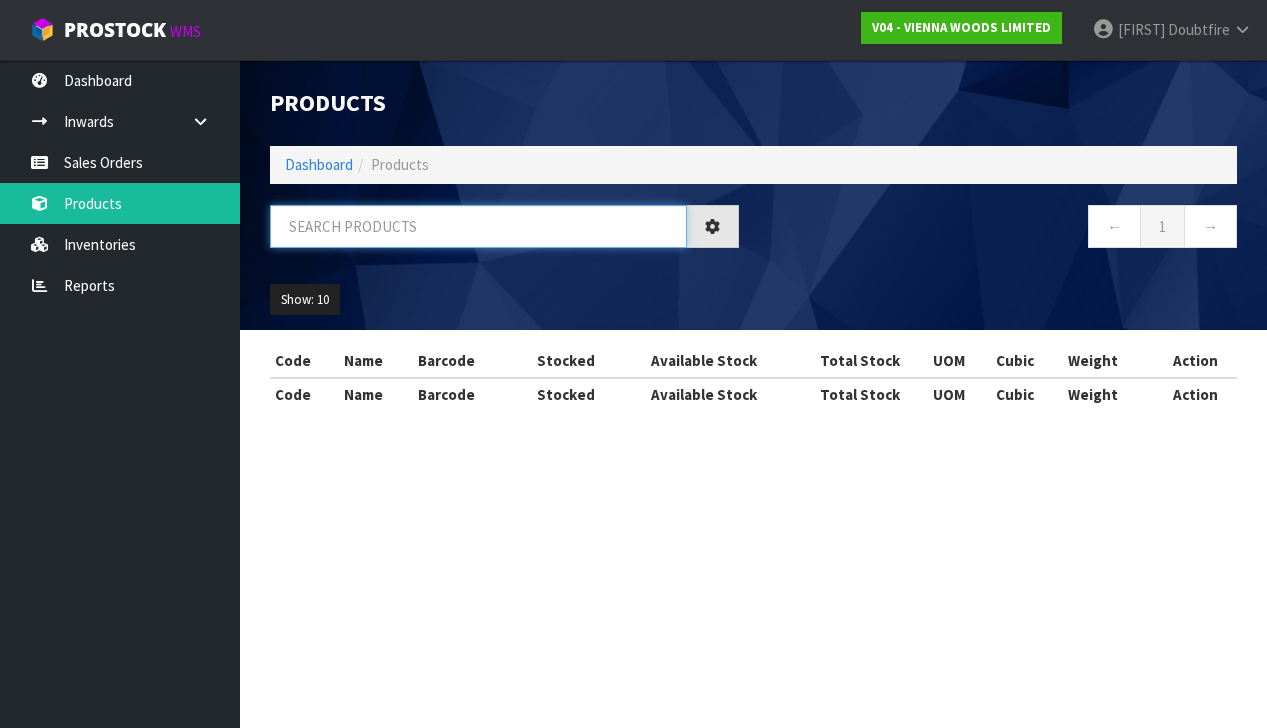 click at bounding box center [478, 226] 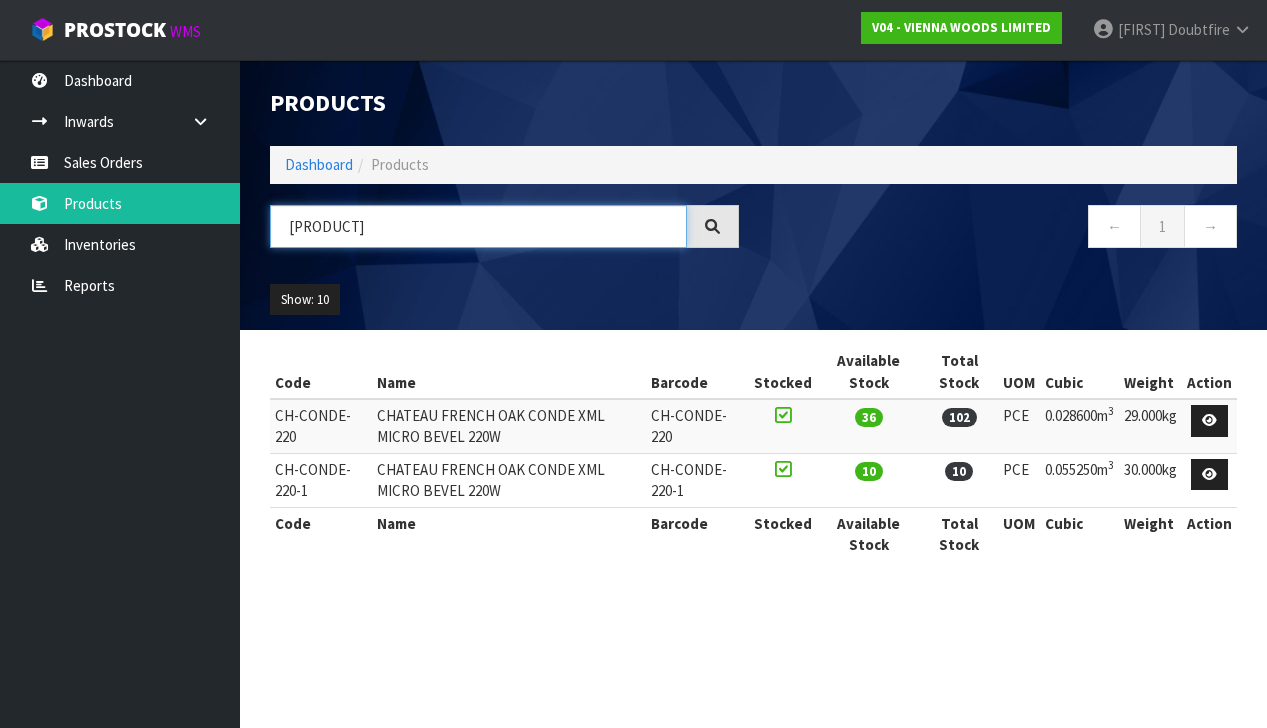 scroll, scrollTop: 0, scrollLeft: 0, axis: both 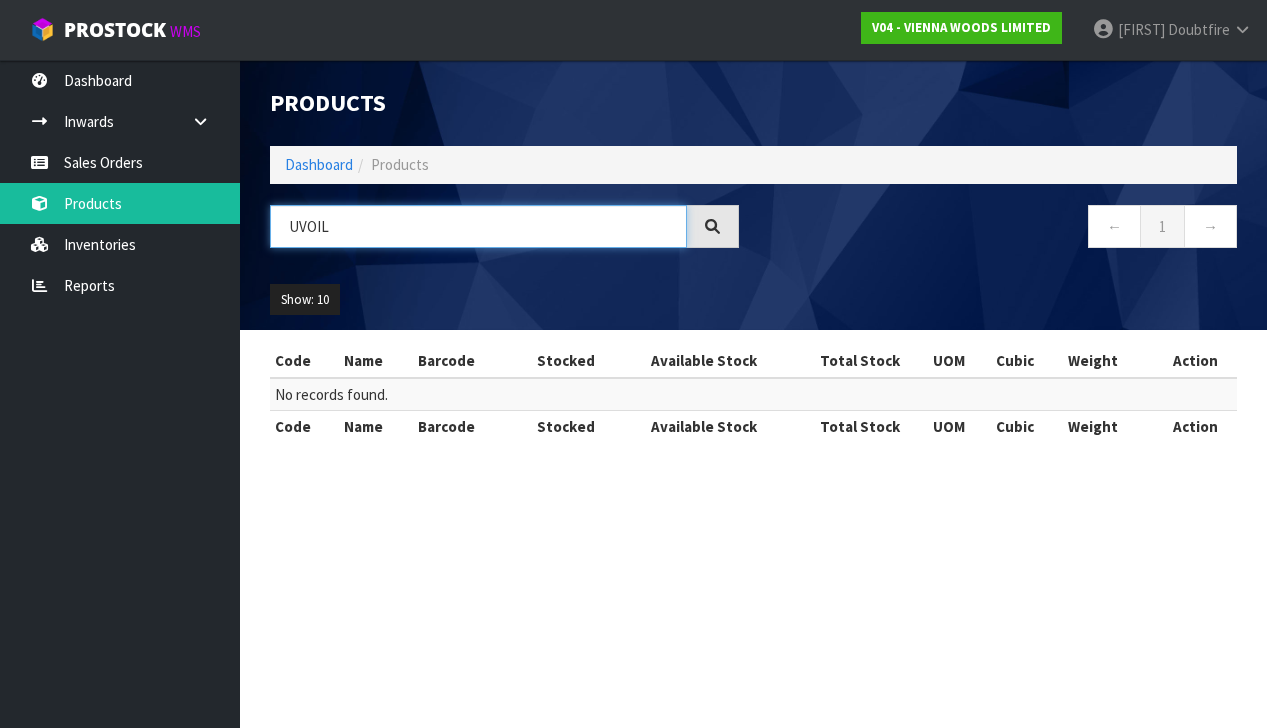 click on "UVOIL" at bounding box center (478, 226) 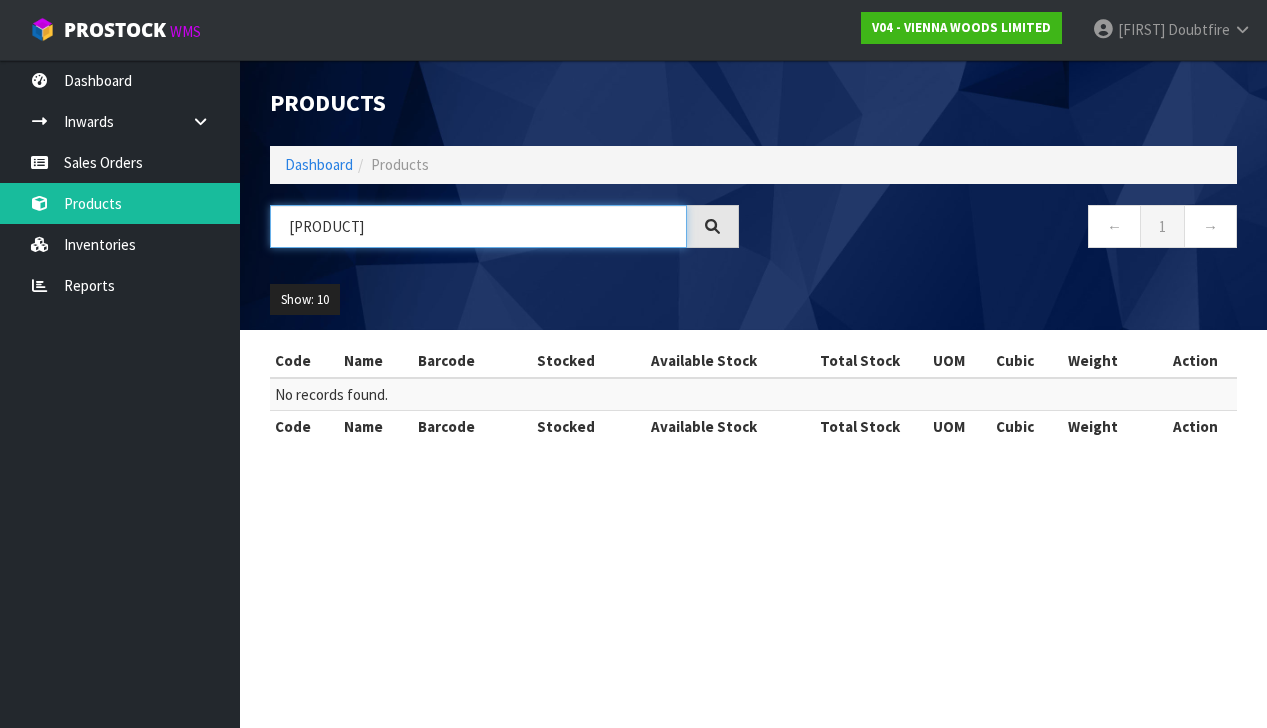 click on "[PRODUCT]" at bounding box center (478, 226) 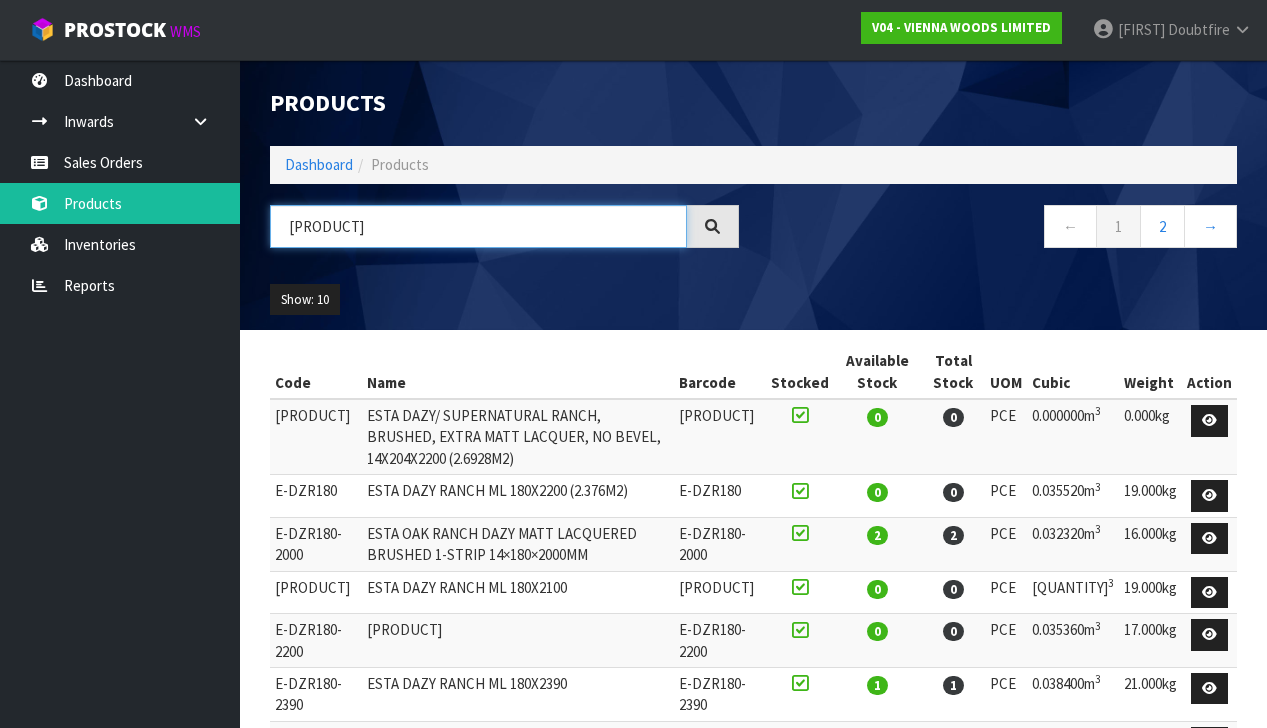 scroll, scrollTop: 0, scrollLeft: 0, axis: both 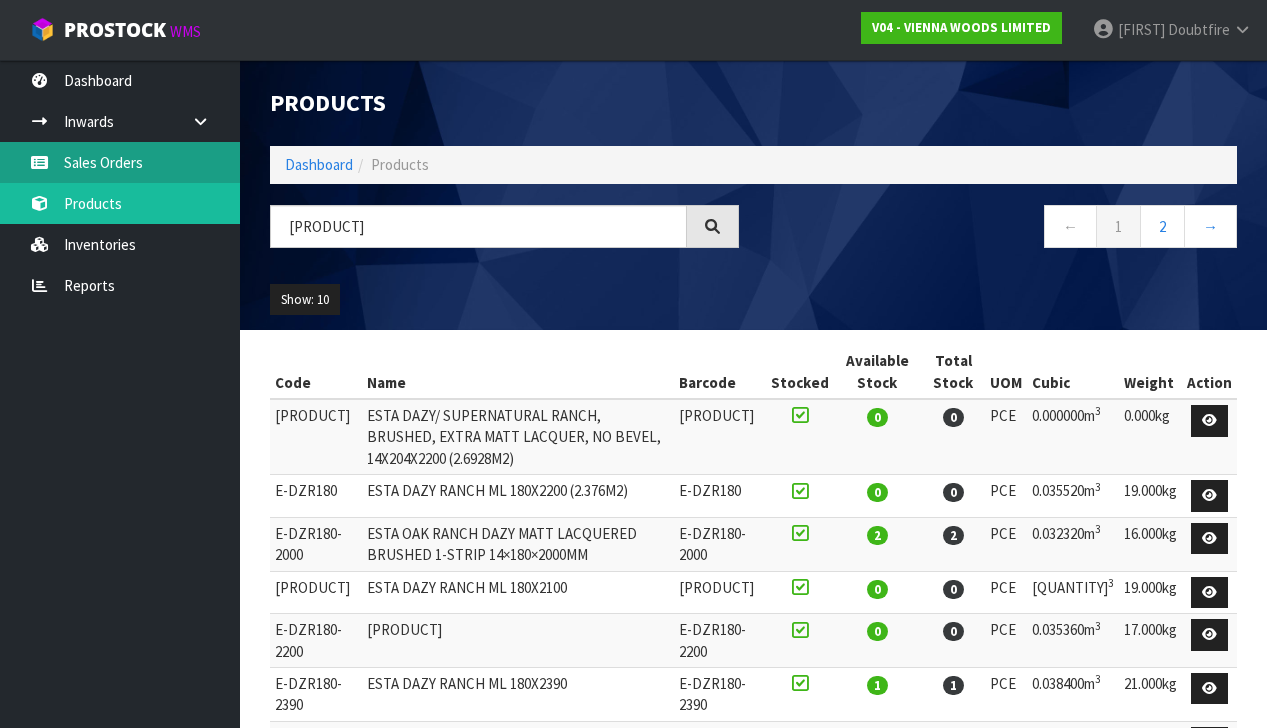 click on "Sales Orders" at bounding box center [120, 162] 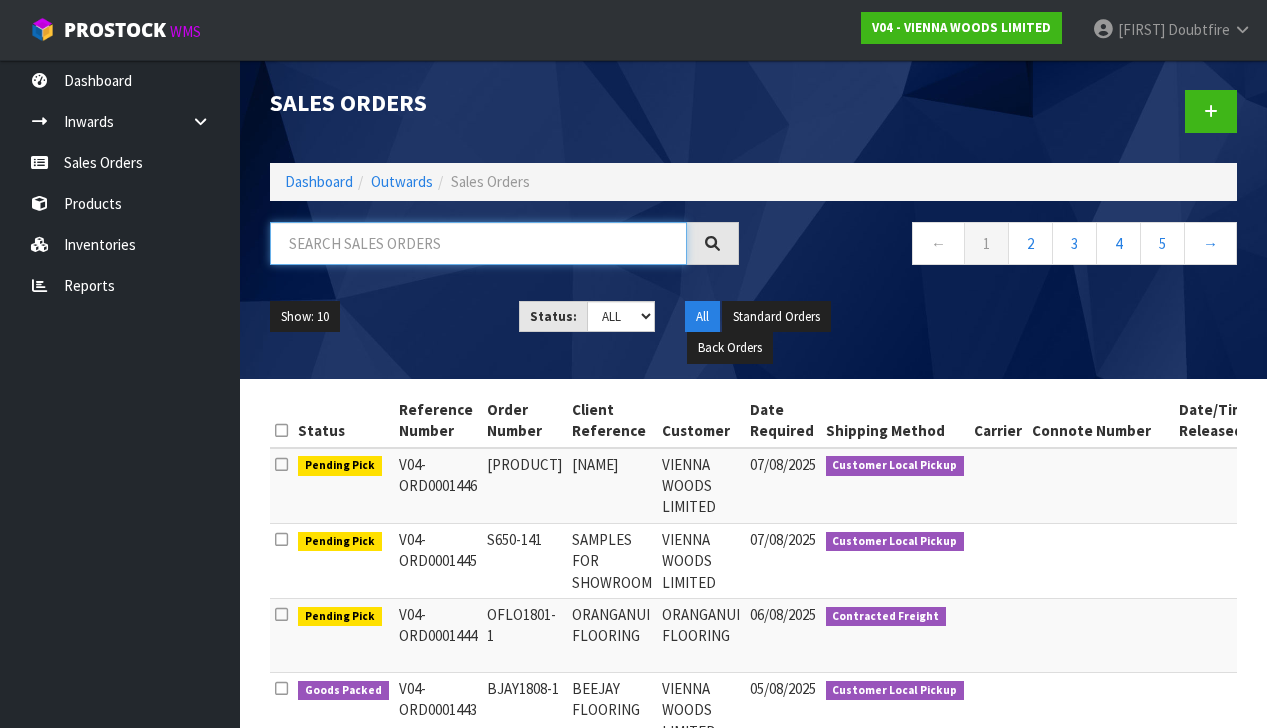 paste on "SYAN1726-1" 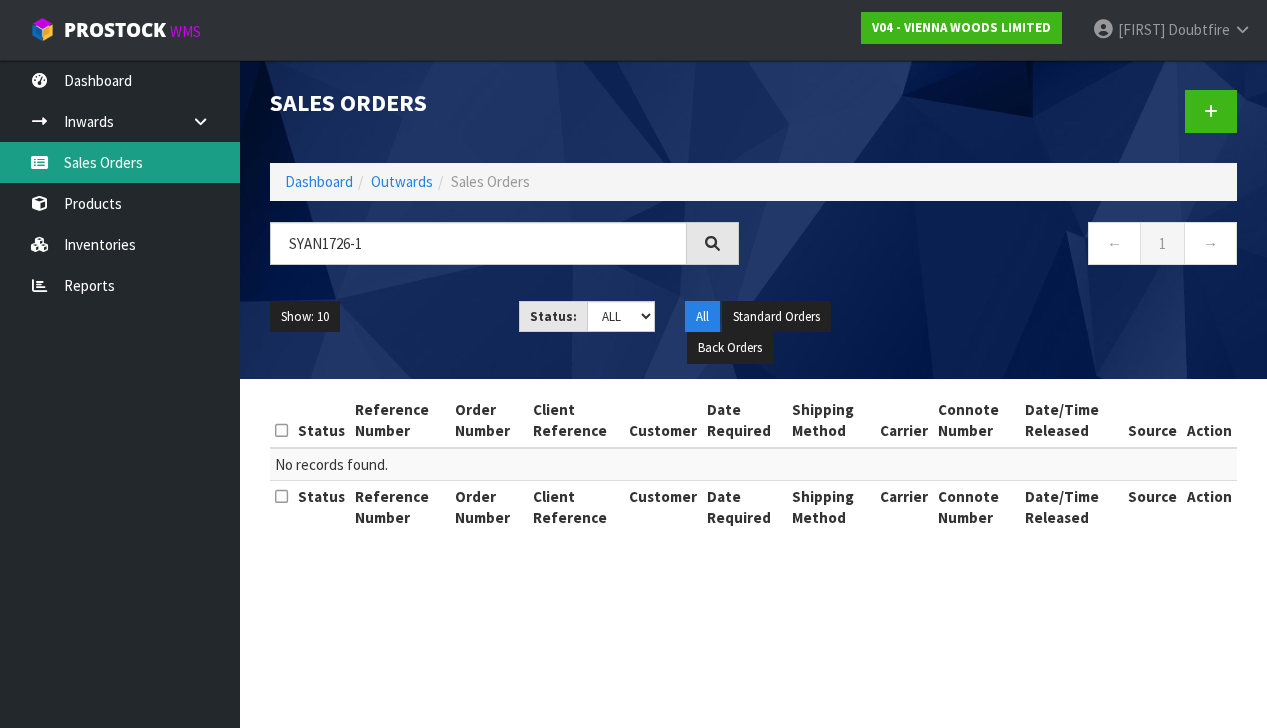click on "Sales Orders" at bounding box center (120, 162) 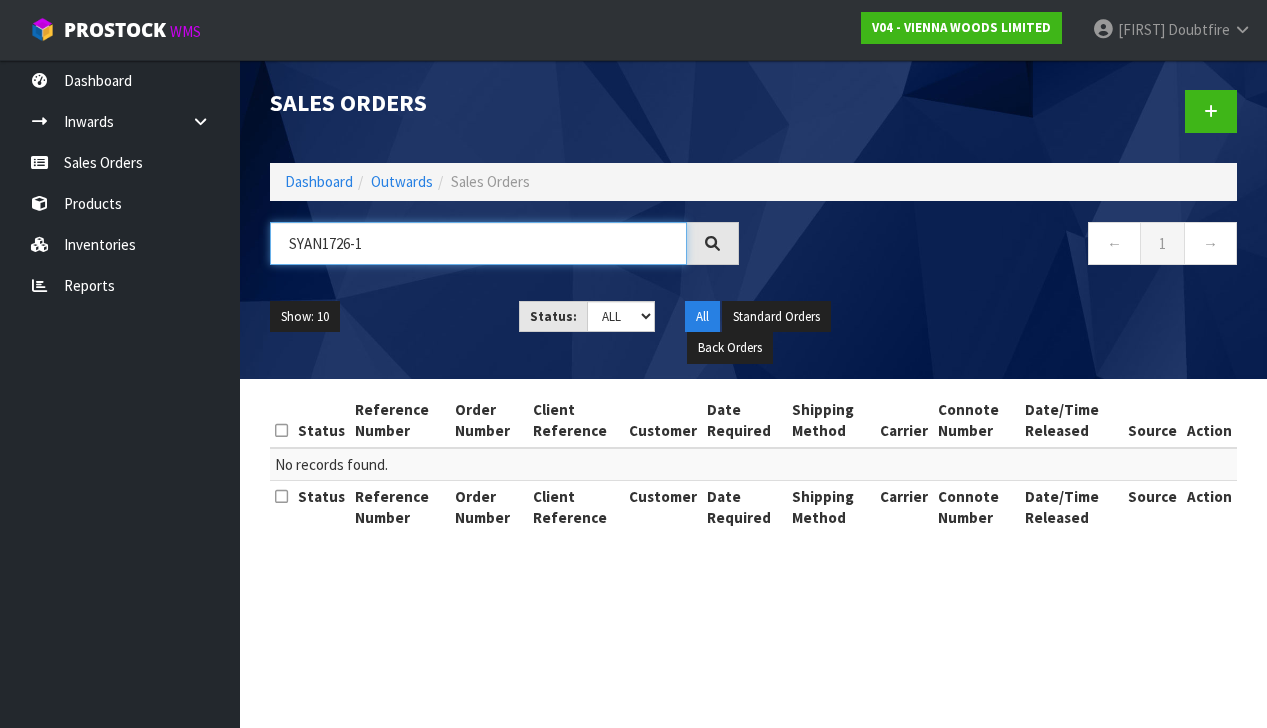 click on "SYAN1726-1" at bounding box center [478, 243] 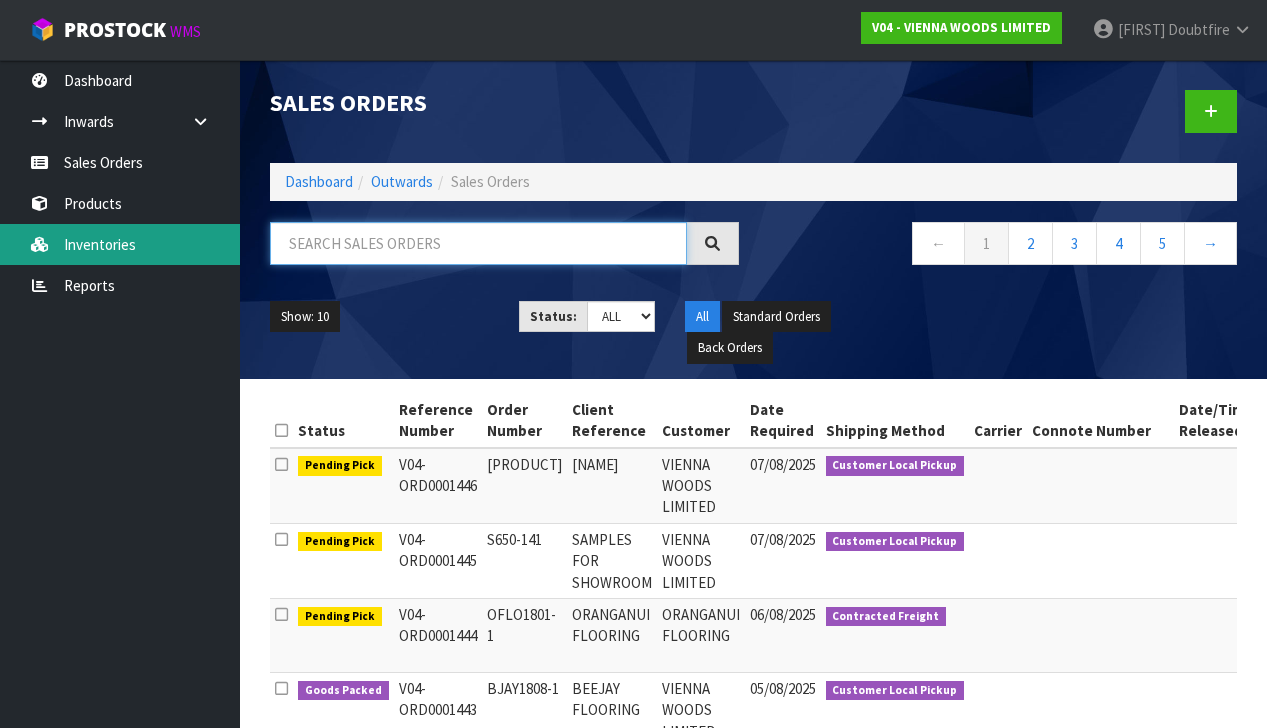 scroll, scrollTop: 1, scrollLeft: 0, axis: vertical 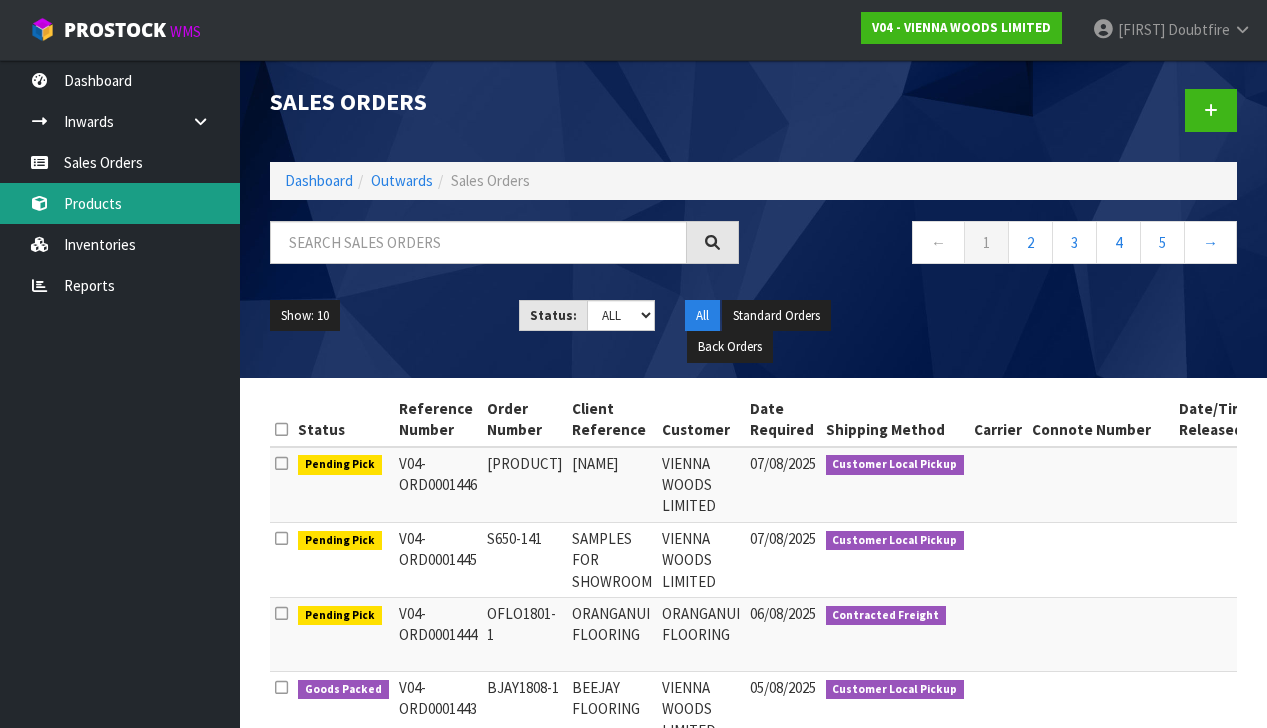 click on "Products" at bounding box center [120, 203] 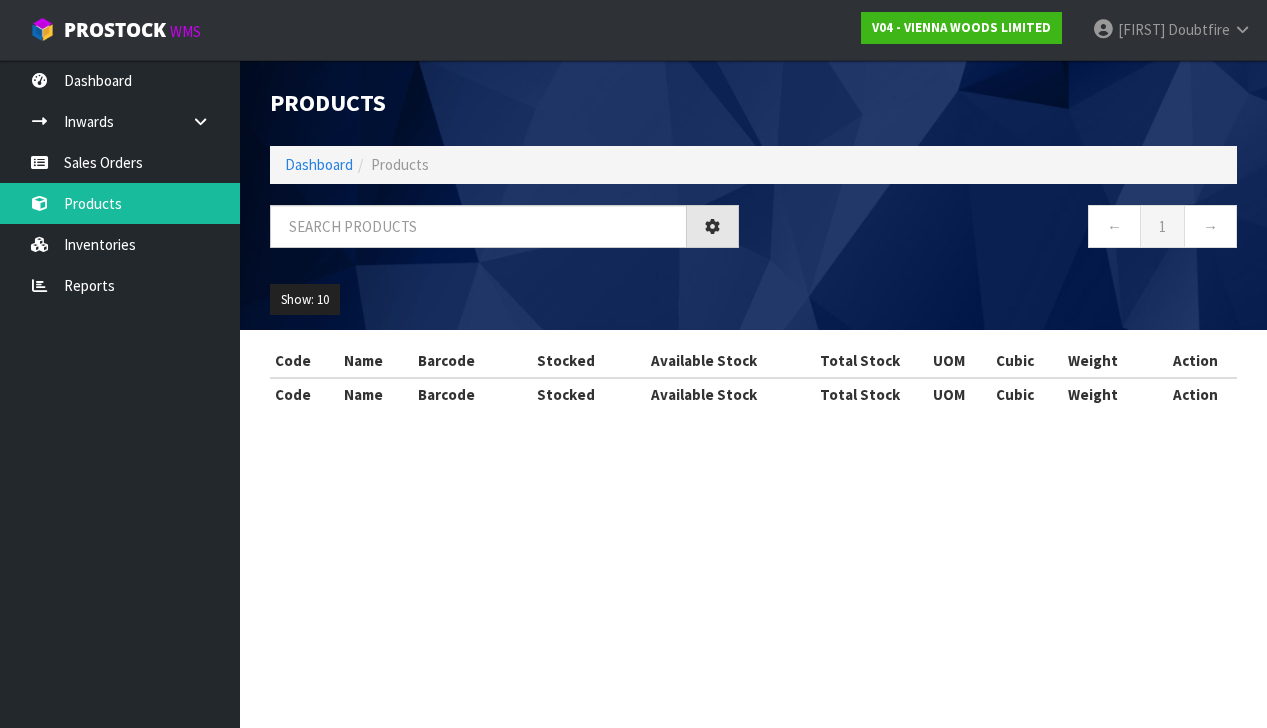 scroll, scrollTop: 0, scrollLeft: 0, axis: both 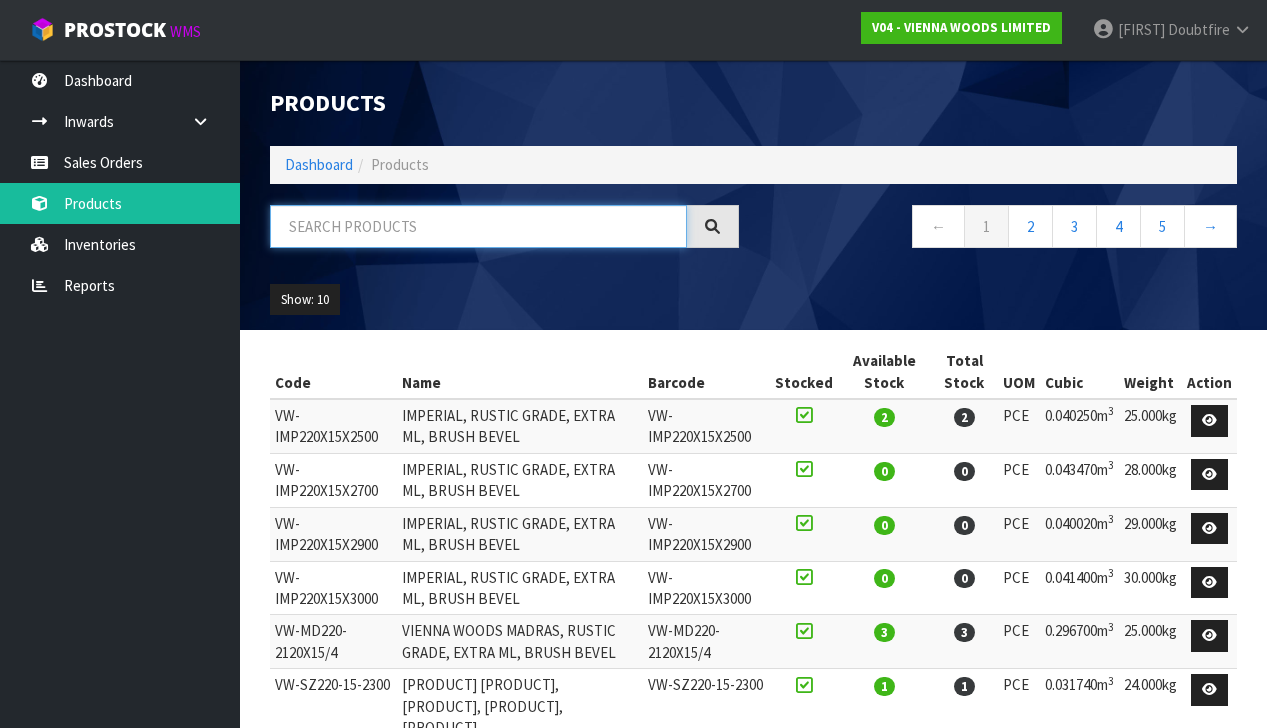 click at bounding box center [478, 226] 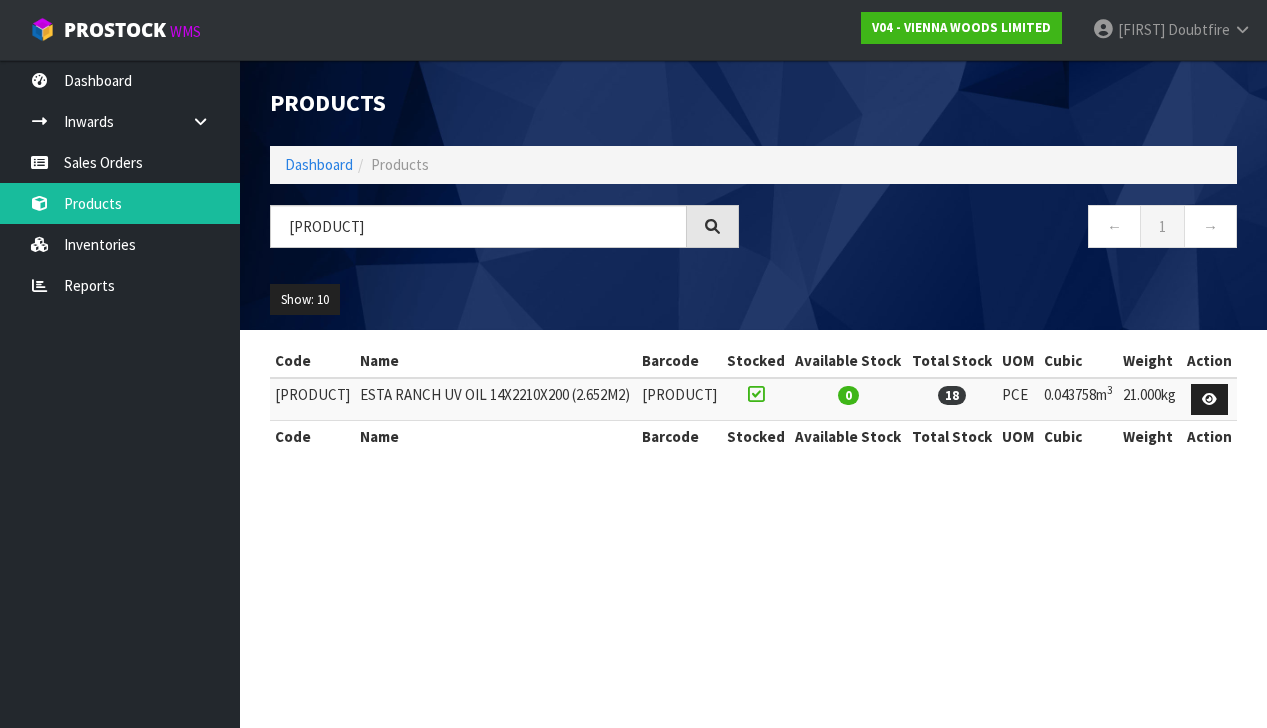 scroll, scrollTop: 0, scrollLeft: 0, axis: both 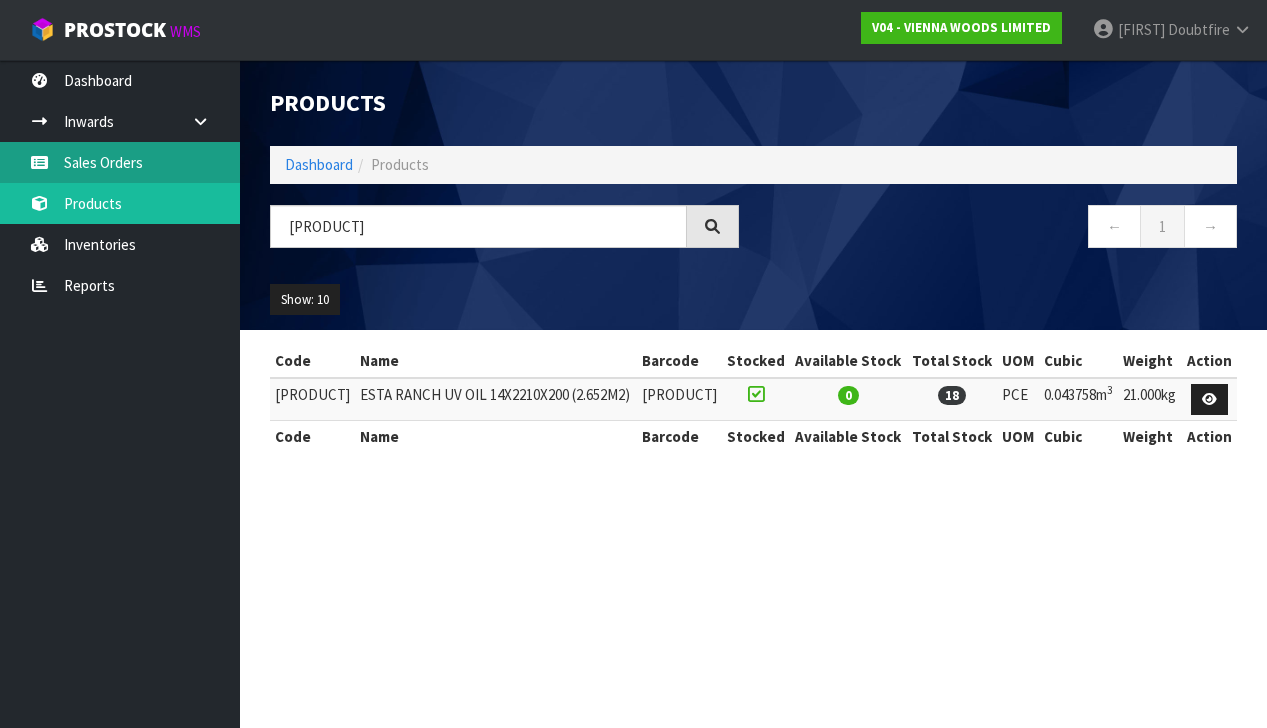 click on "Sales Orders" at bounding box center [120, 162] 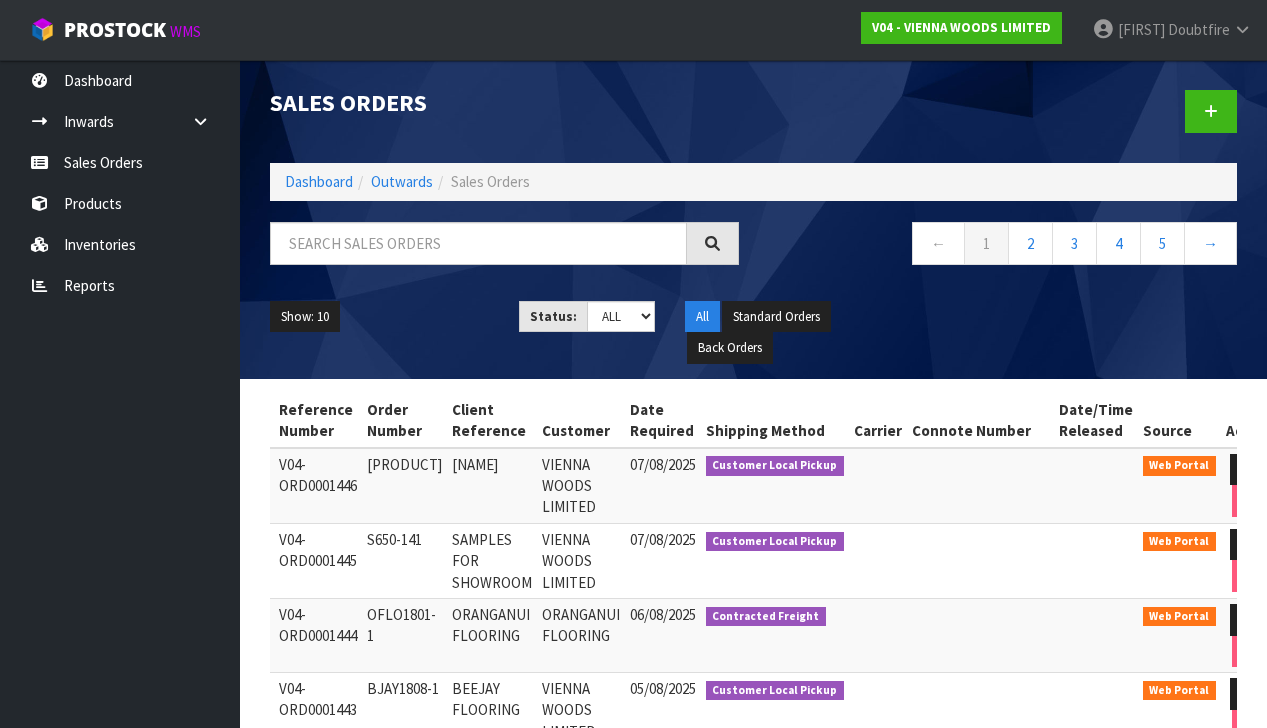 scroll, scrollTop: 0, scrollLeft: 119, axis: horizontal 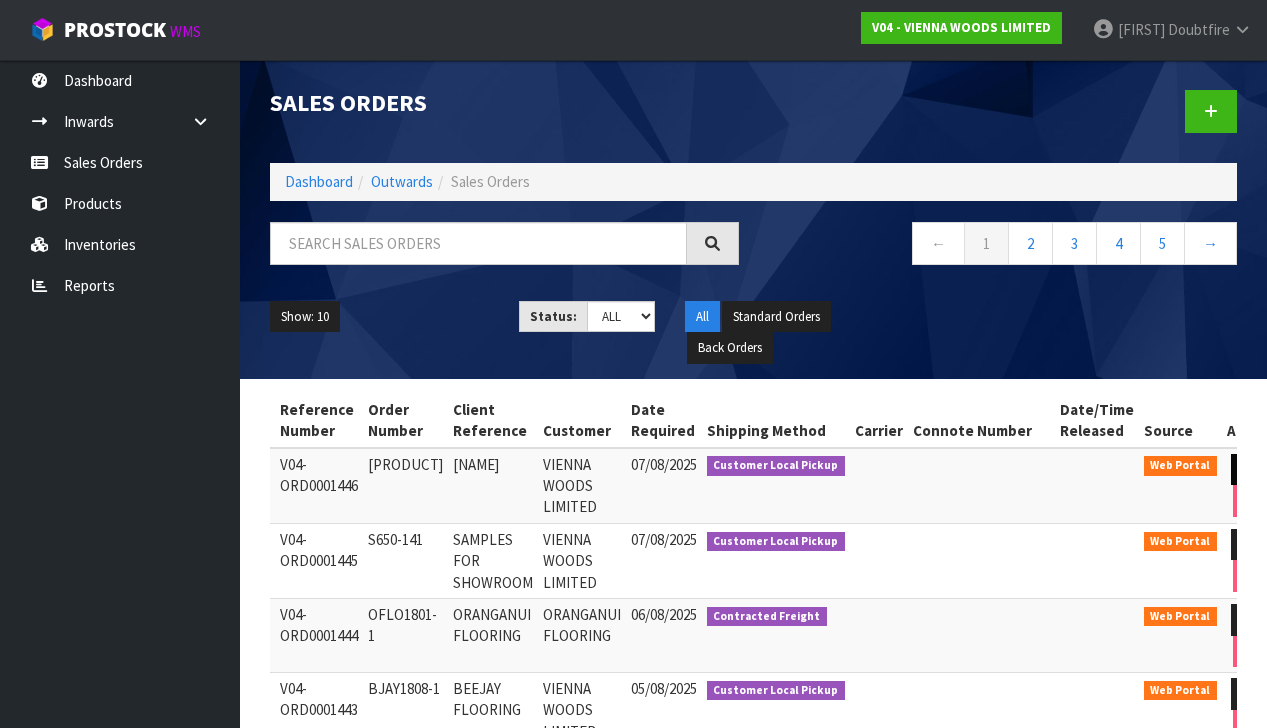click at bounding box center [1249, 469] 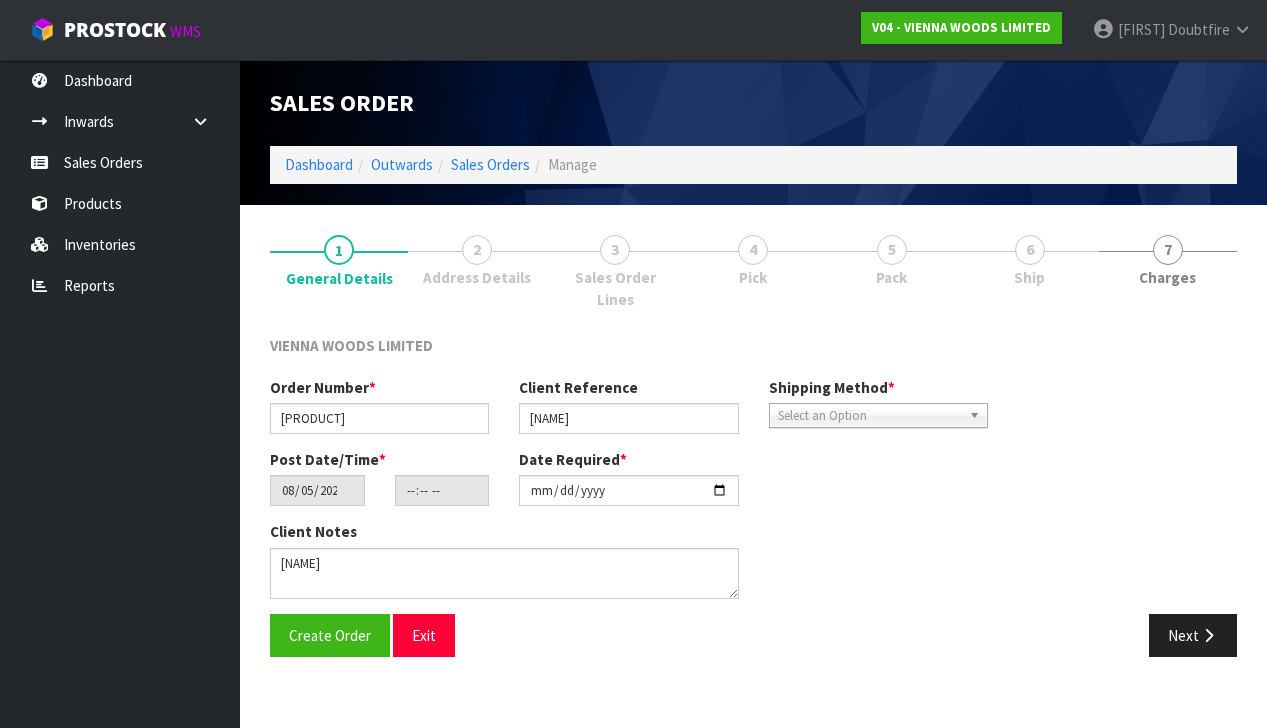 scroll, scrollTop: 0, scrollLeft: 0, axis: both 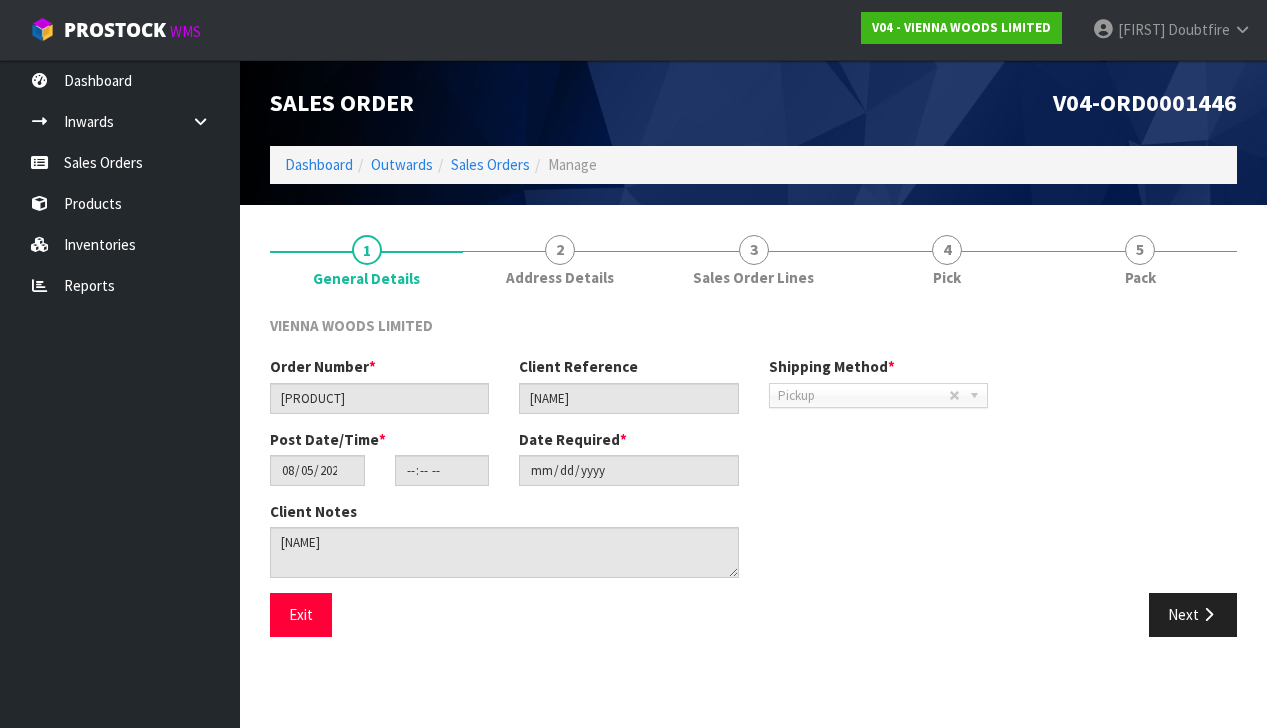click on "Next" at bounding box center (1193, 614) 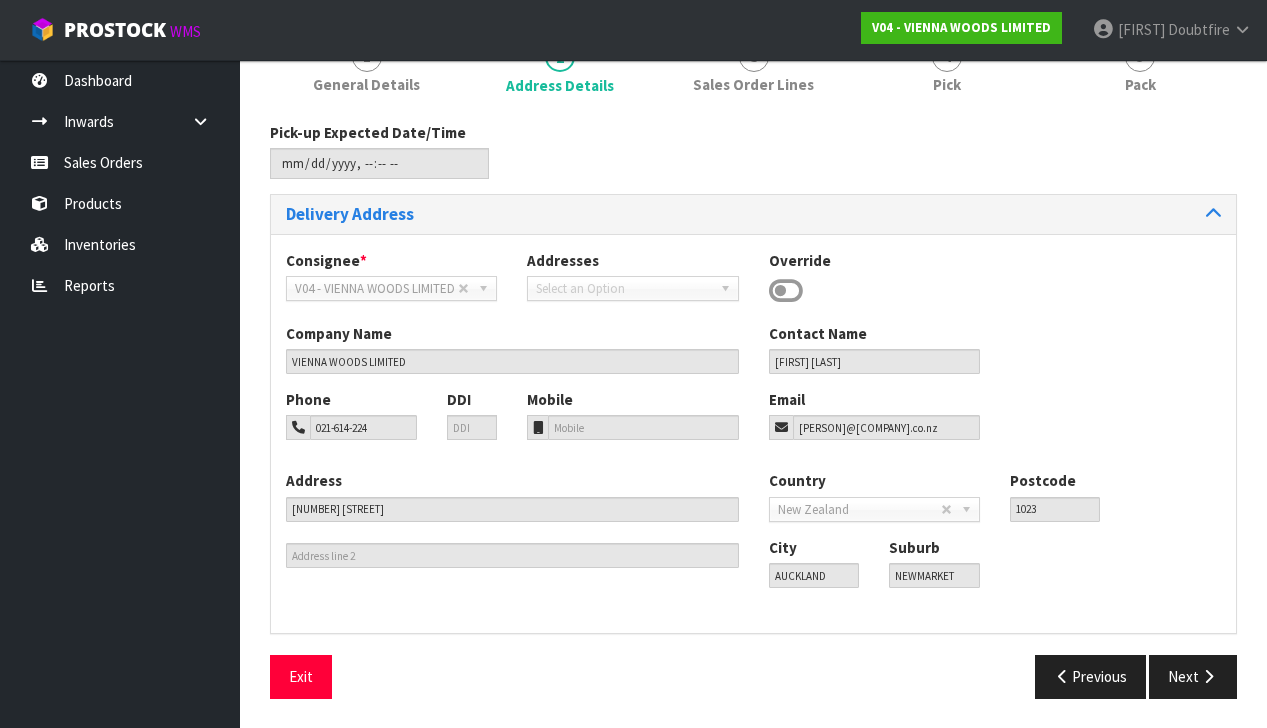 scroll, scrollTop: 188, scrollLeft: 0, axis: vertical 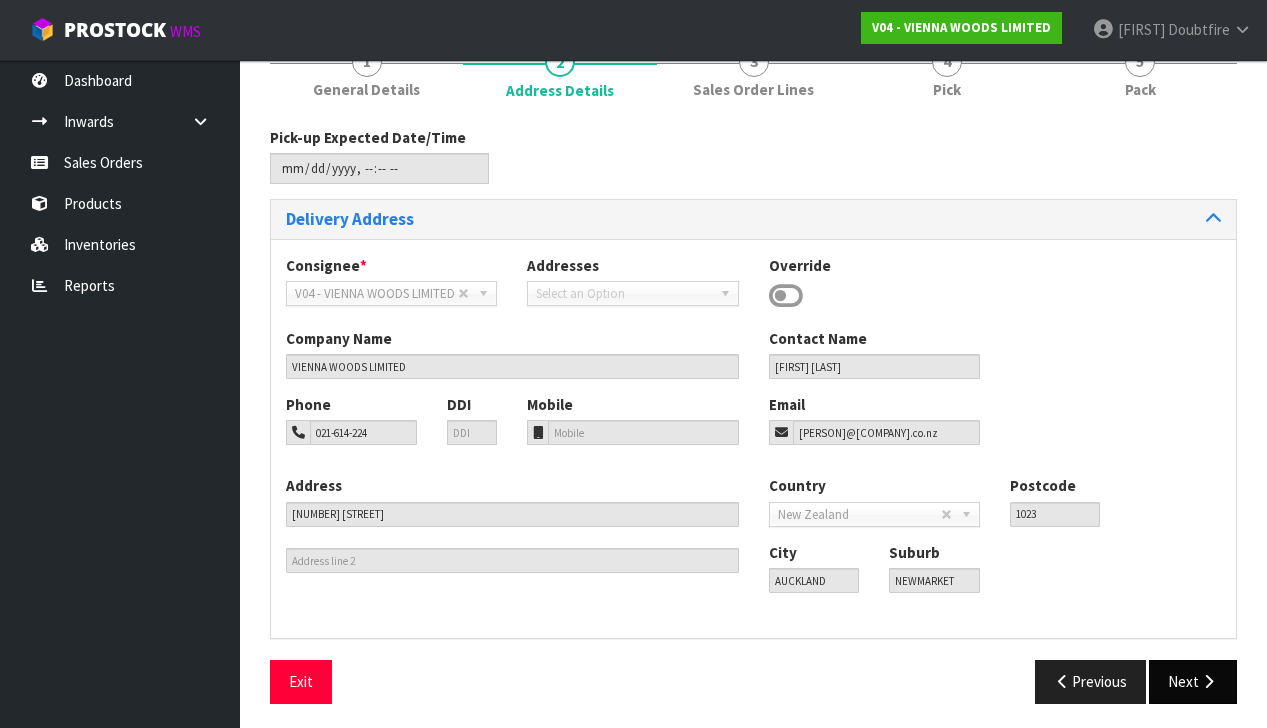 click at bounding box center [1208, 681] 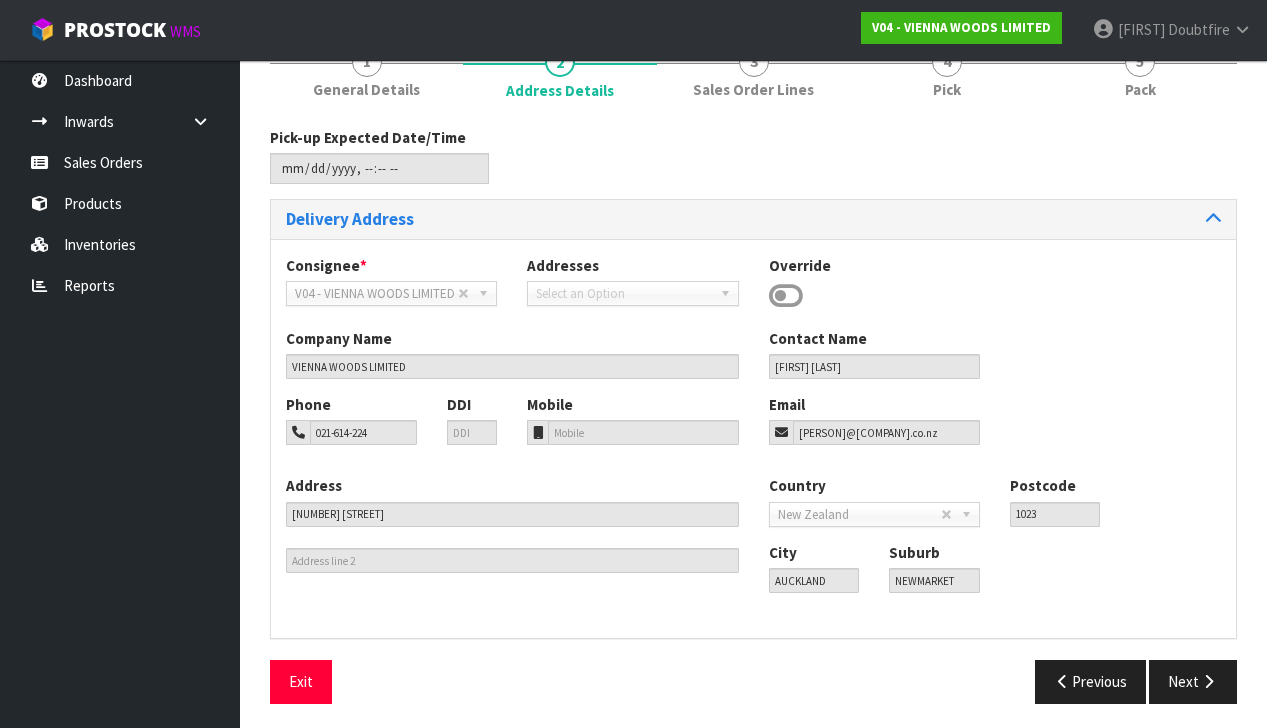 scroll, scrollTop: 0, scrollLeft: 0, axis: both 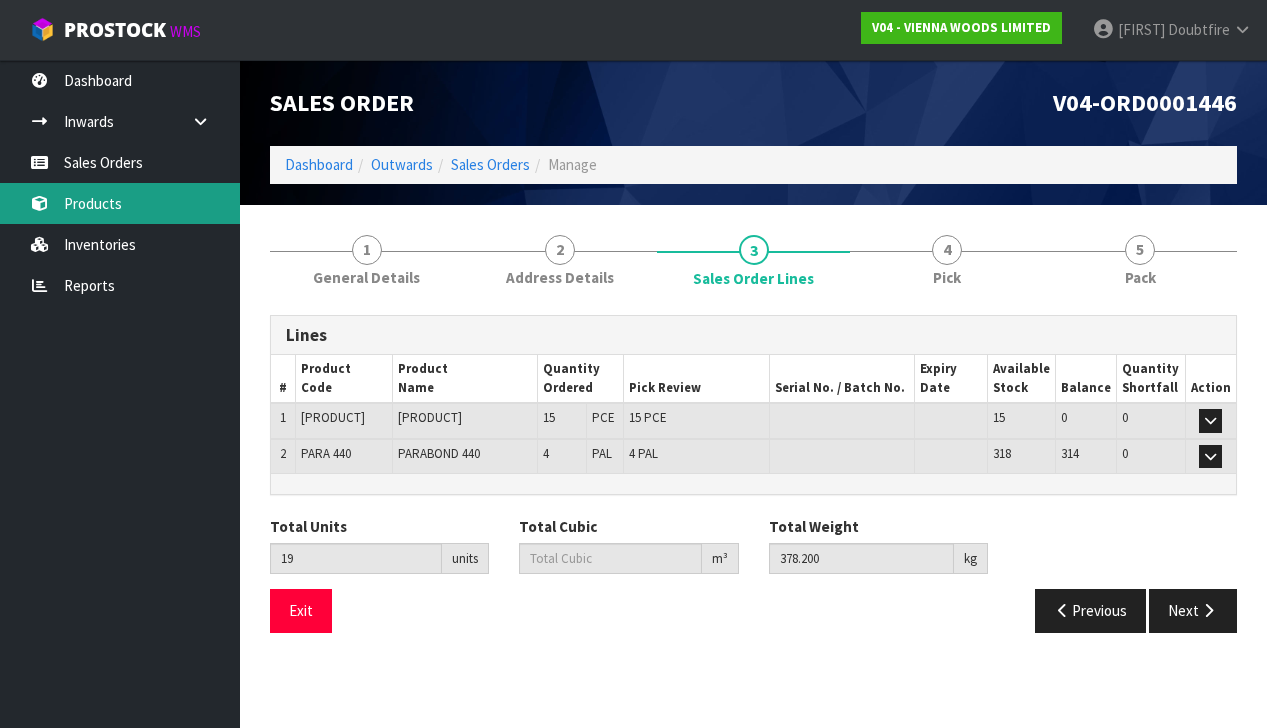 click on "Products" at bounding box center (120, 203) 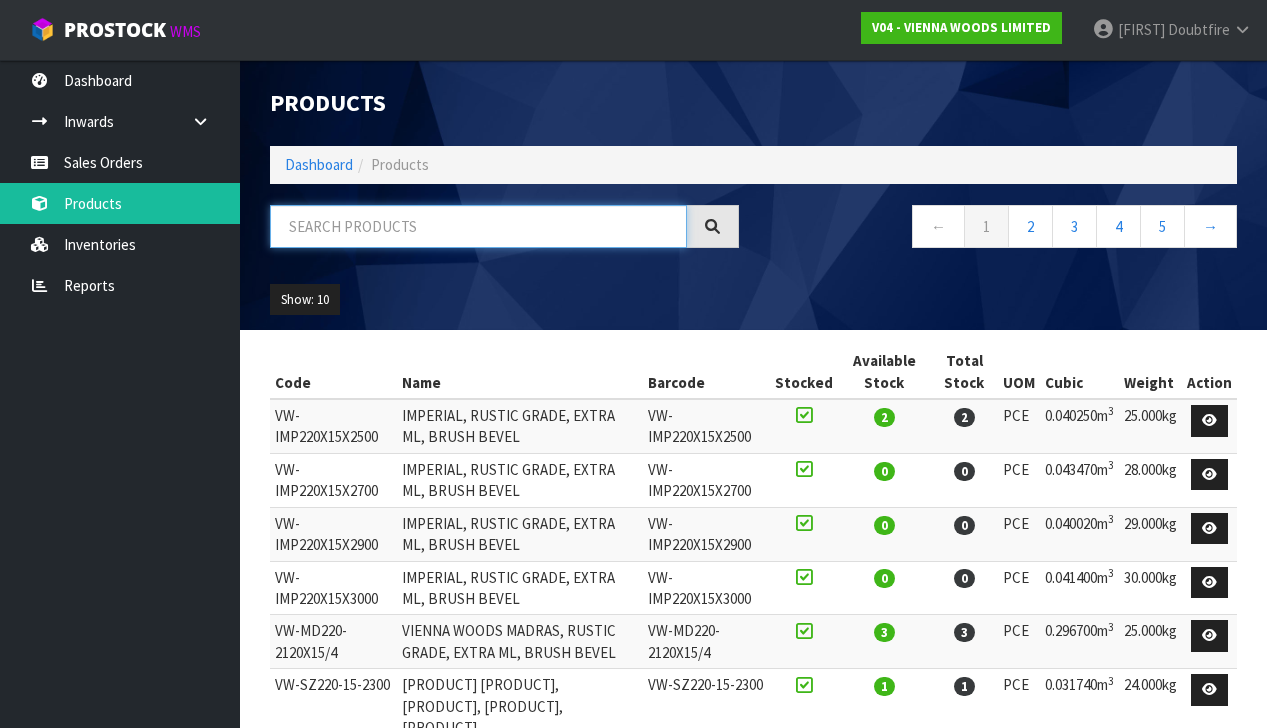 click at bounding box center (478, 226) 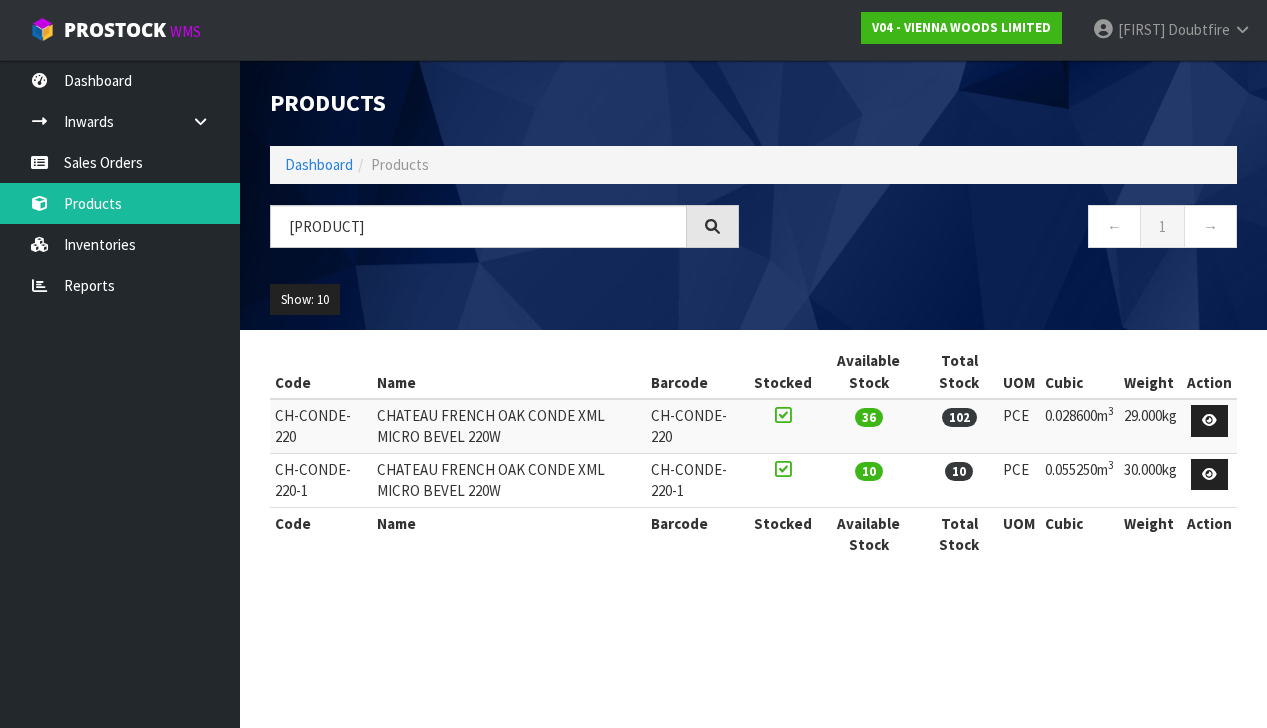 click on "Code
Name
Barcode
Stocked
Available Stock
Total Stock
UOM
Cubic
Weight
Action
CH-CONDE-220
CHATEAU FRENCH OAK CONDE XML MICRO BEVEL 220W
CH-CONDE-220
36
102
PCE
0.028600m 3
29.000kg
CH-CONDE-220-1
CHATEAU FRENCH OAK CONDE XML MICRO BEVEL 220W
CH-CONDE-220-1
10
10
PCE
0.055250m 3" at bounding box center (753, 463) 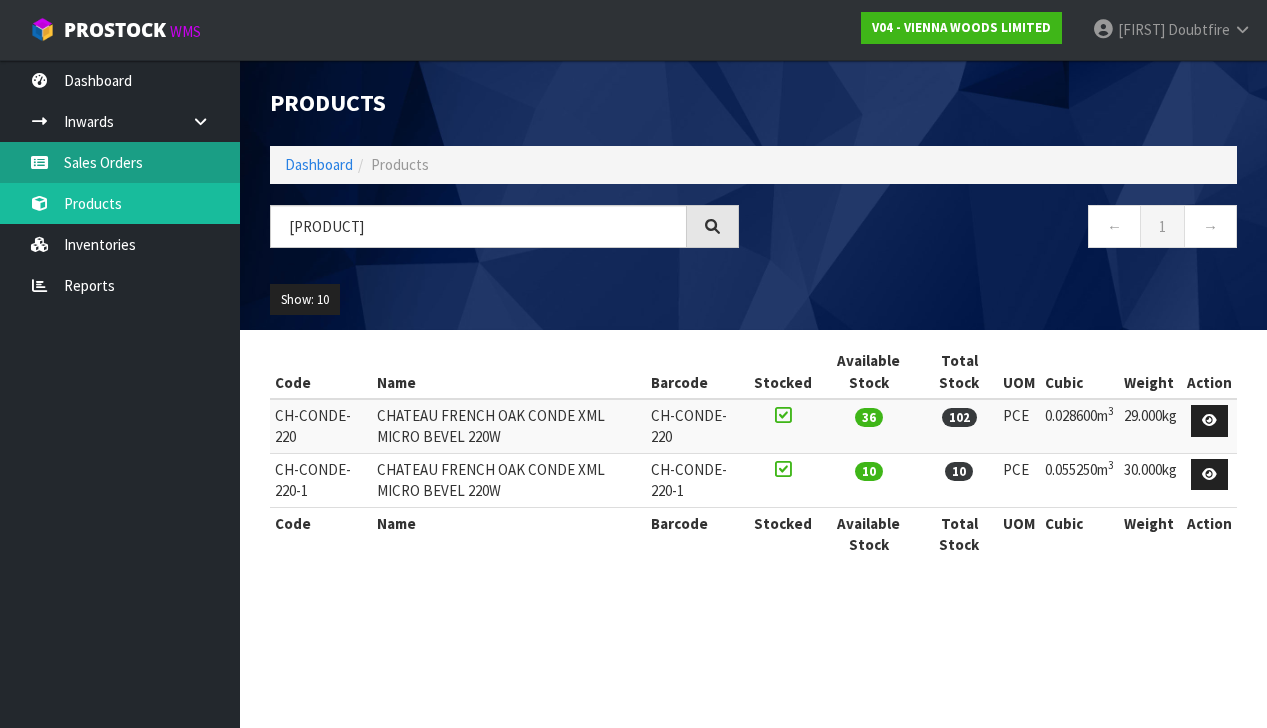 click on "Sales Orders" at bounding box center (120, 162) 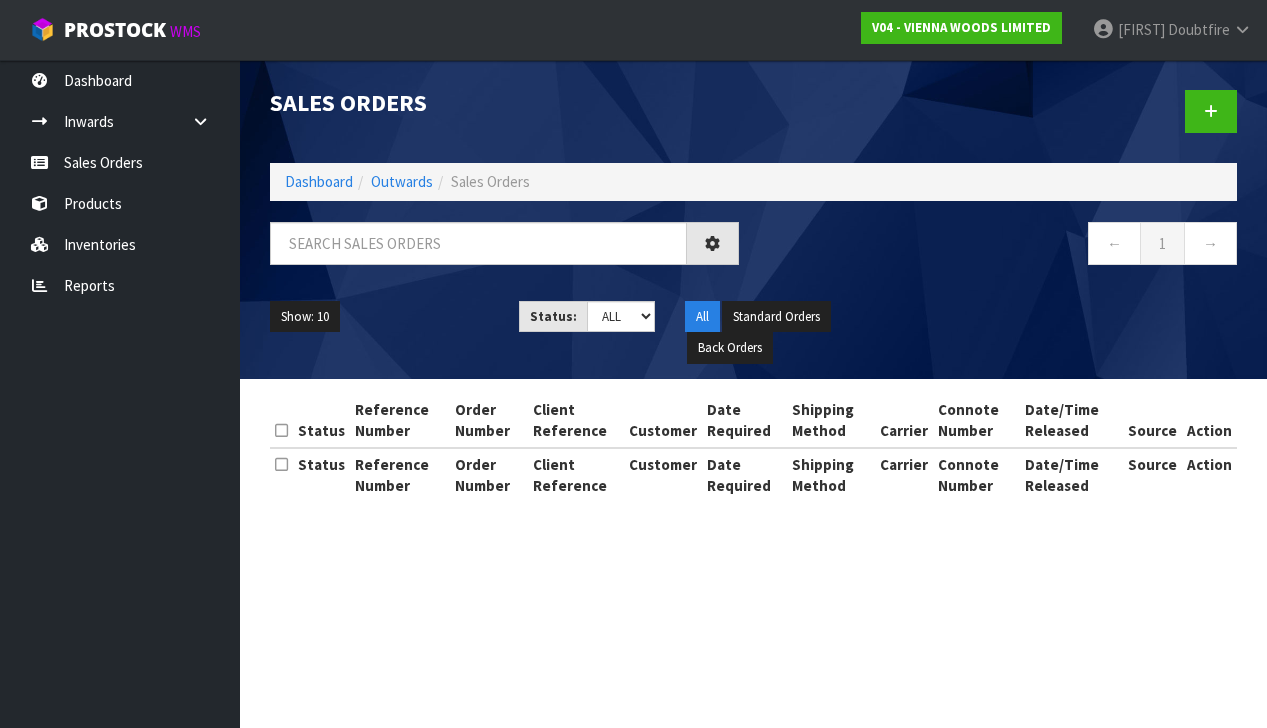 scroll, scrollTop: 0, scrollLeft: 0, axis: both 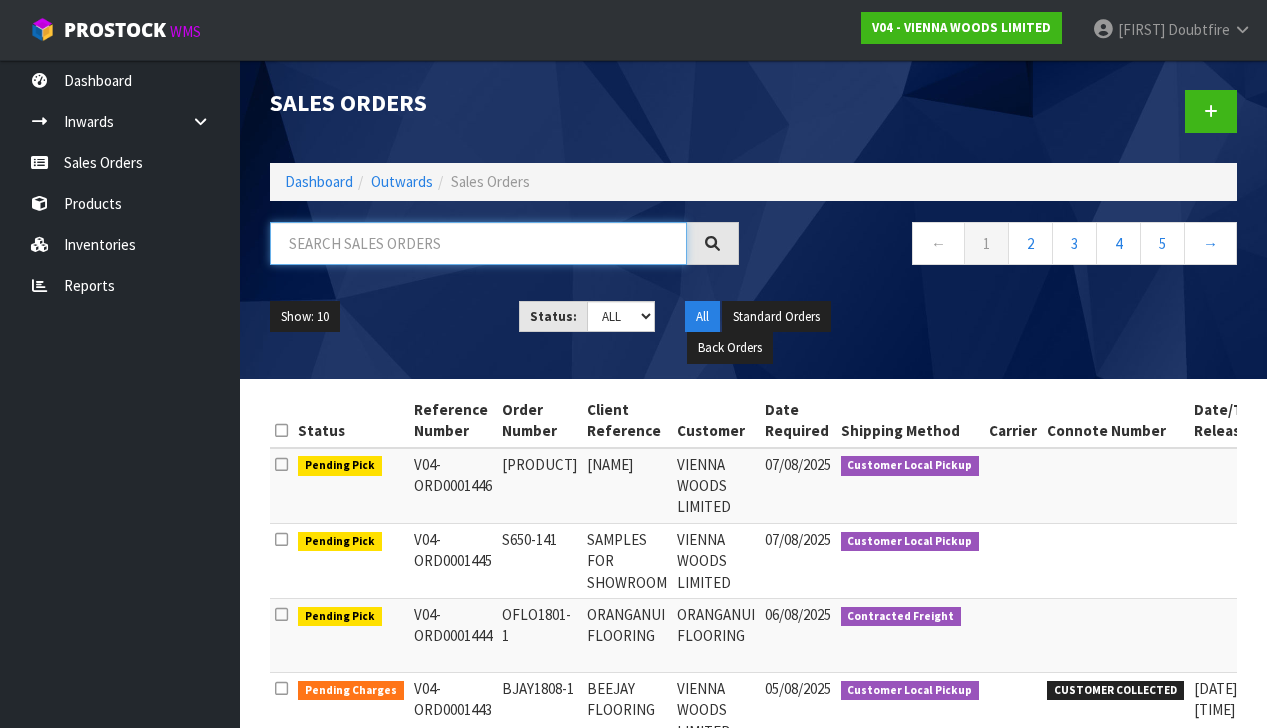 paste on "SYAN1726-1" 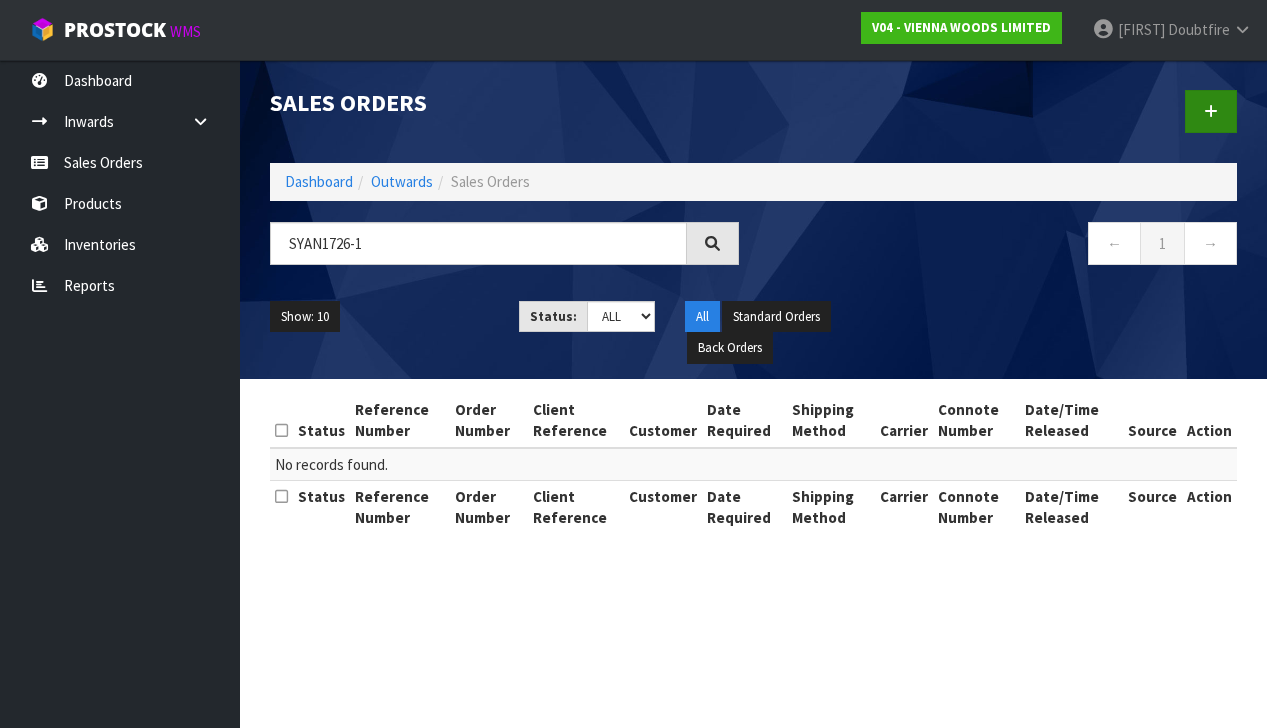 click at bounding box center (1211, 111) 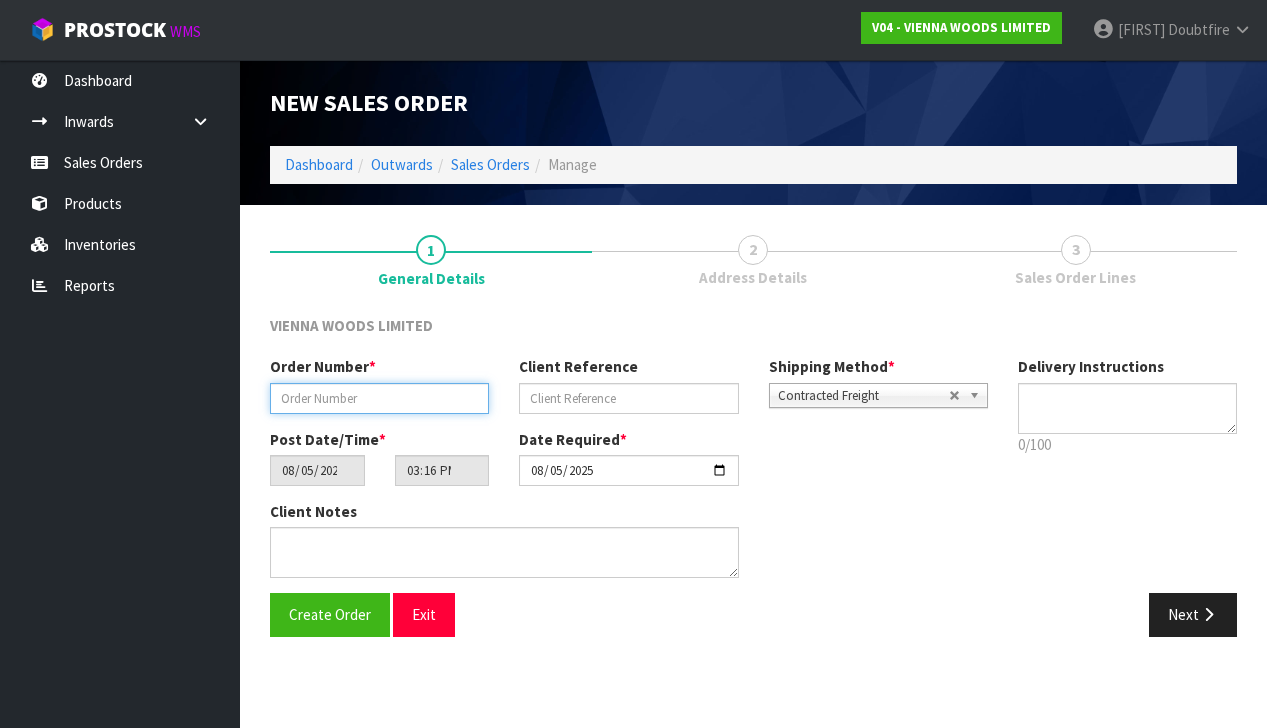 paste on "SYAN1726-1" 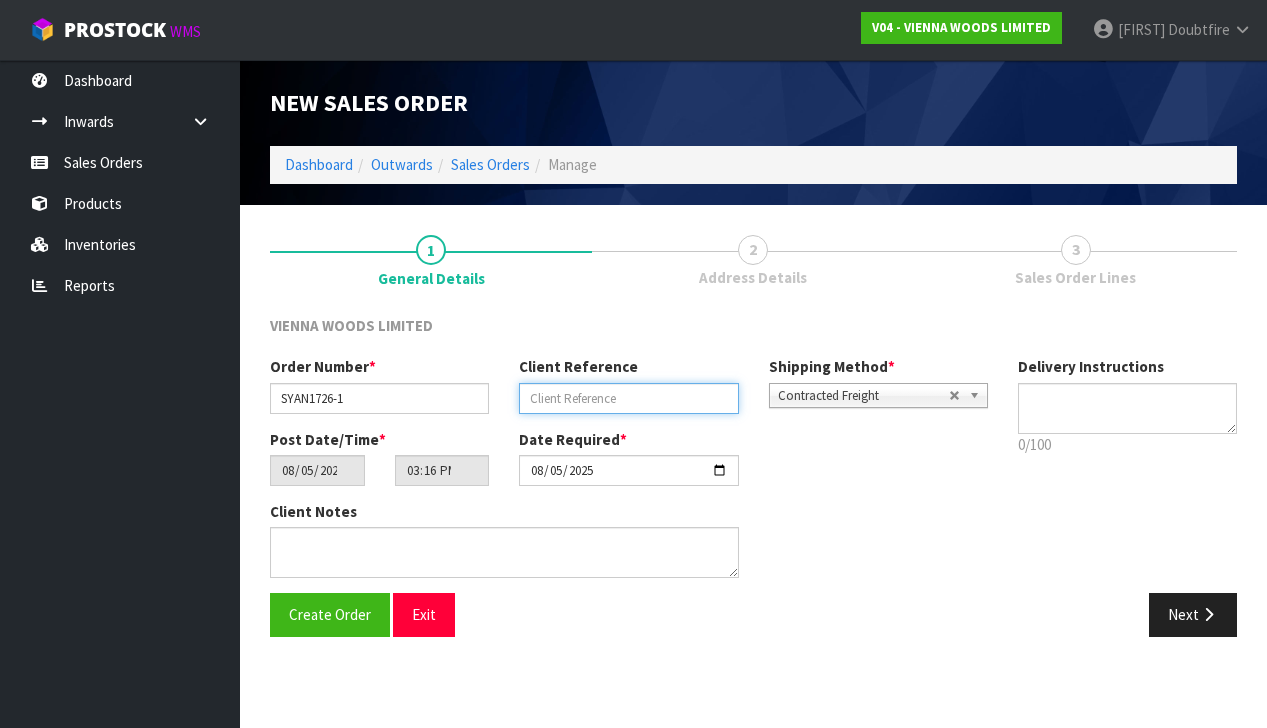 click at bounding box center (628, 398) 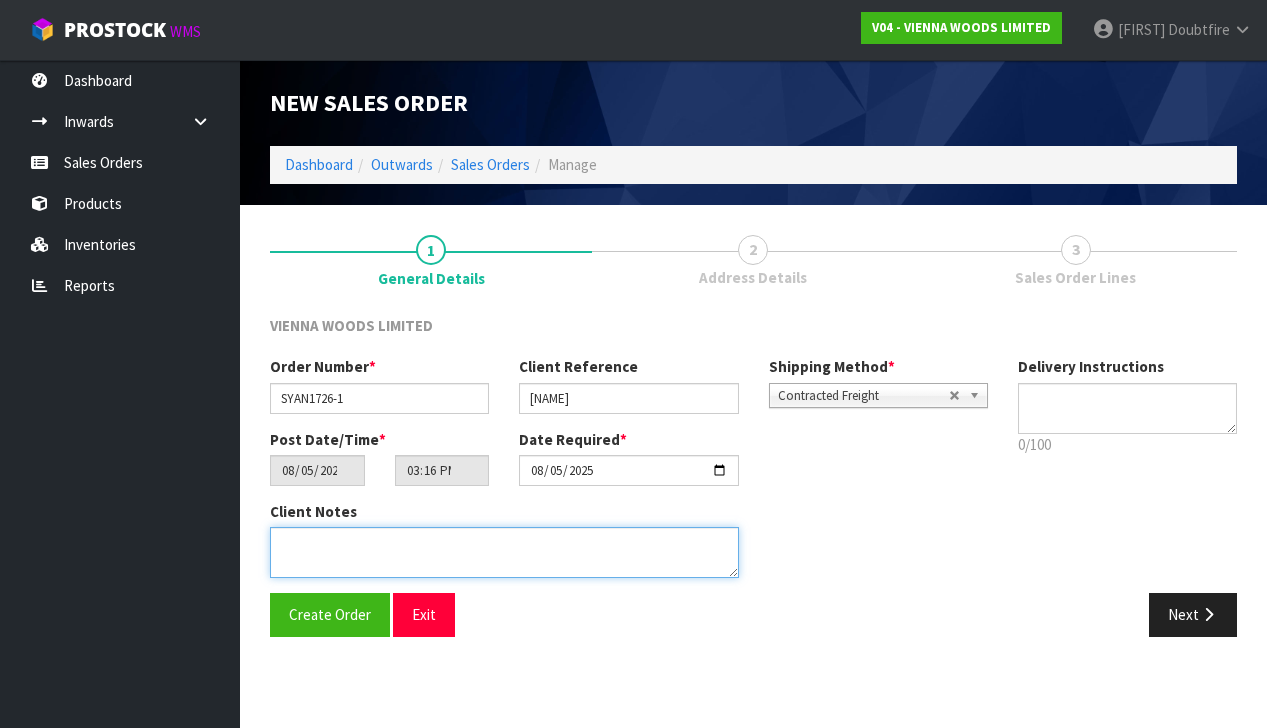click at bounding box center (504, 552) 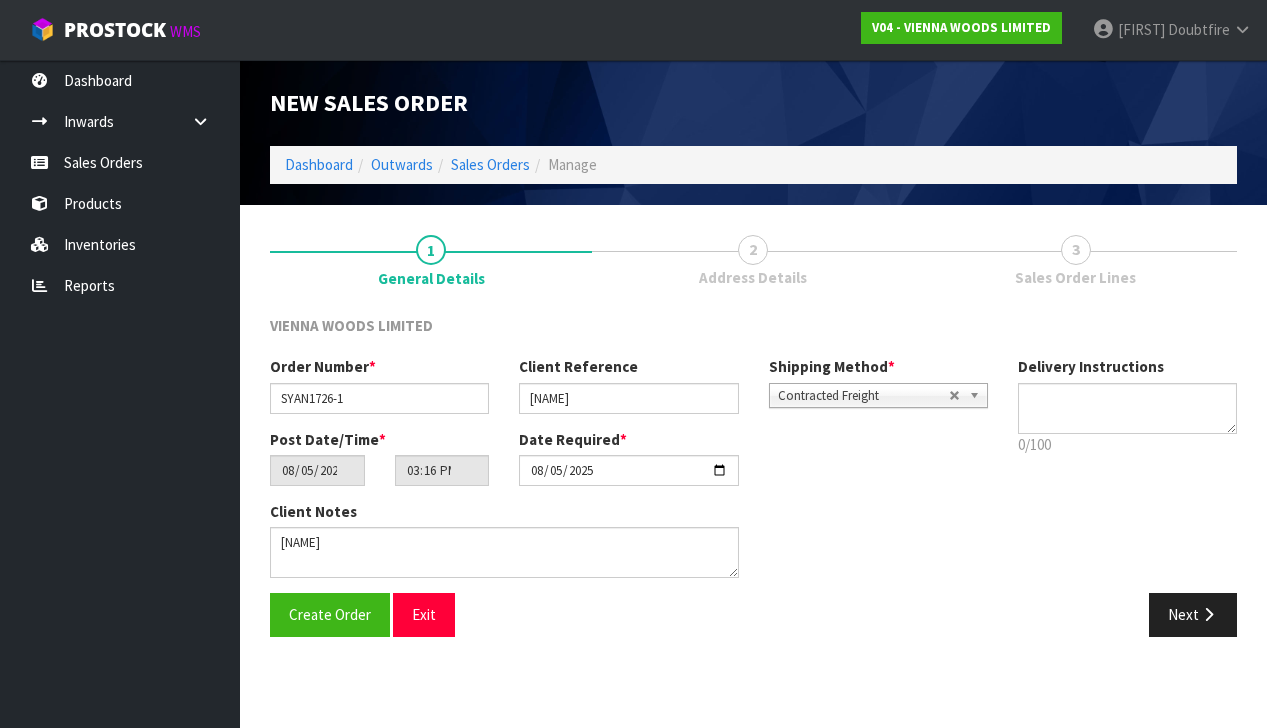 click on "Contracted Freight" at bounding box center (863, 396) 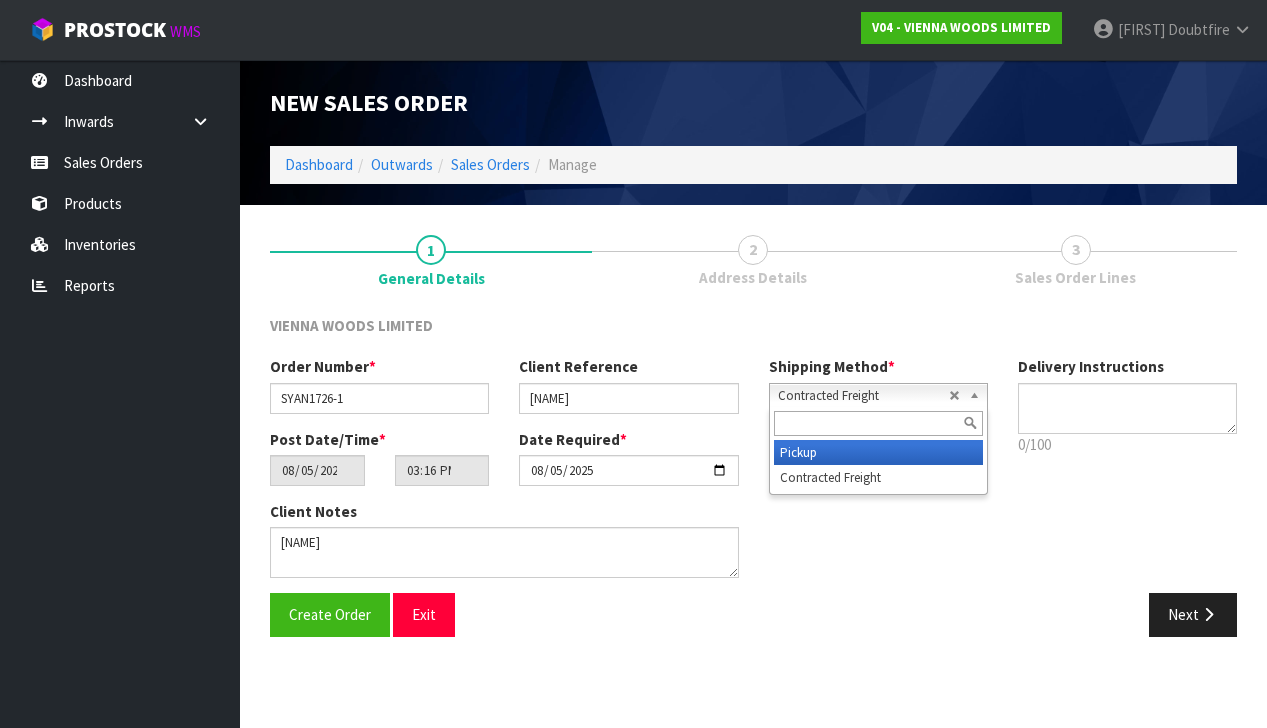 click on "Pickup" at bounding box center (878, 452) 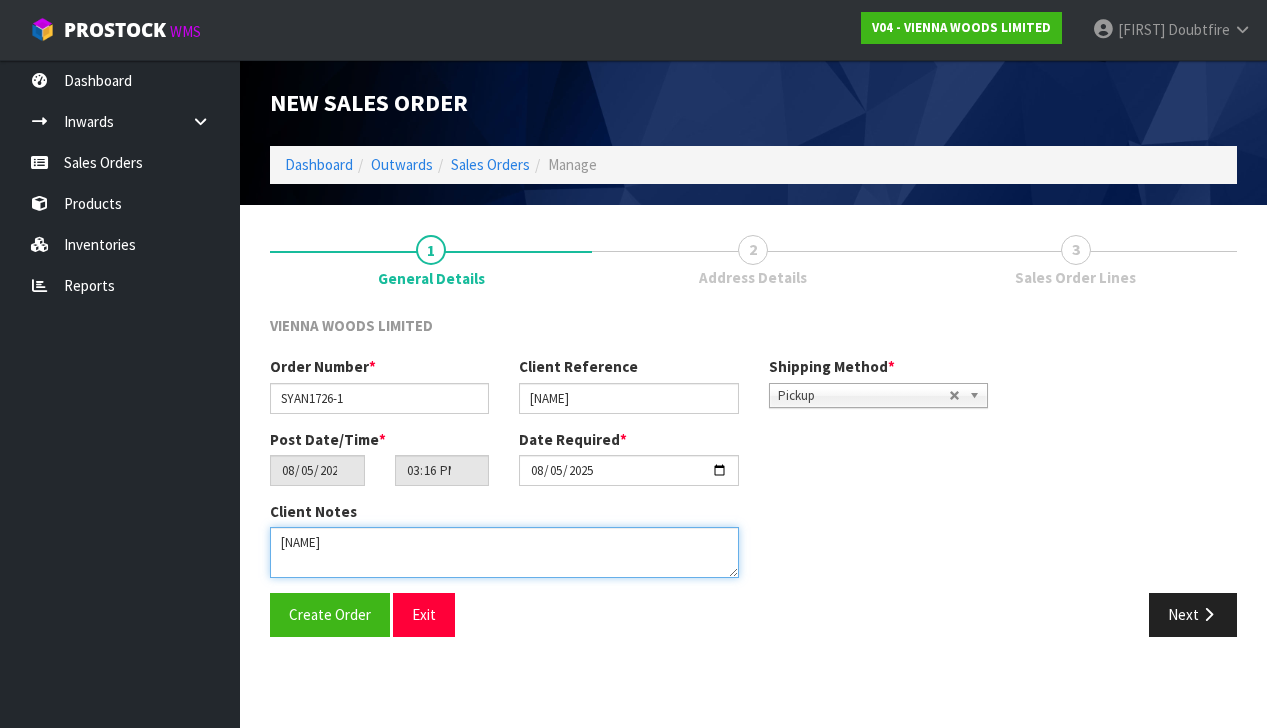 click at bounding box center [504, 552] 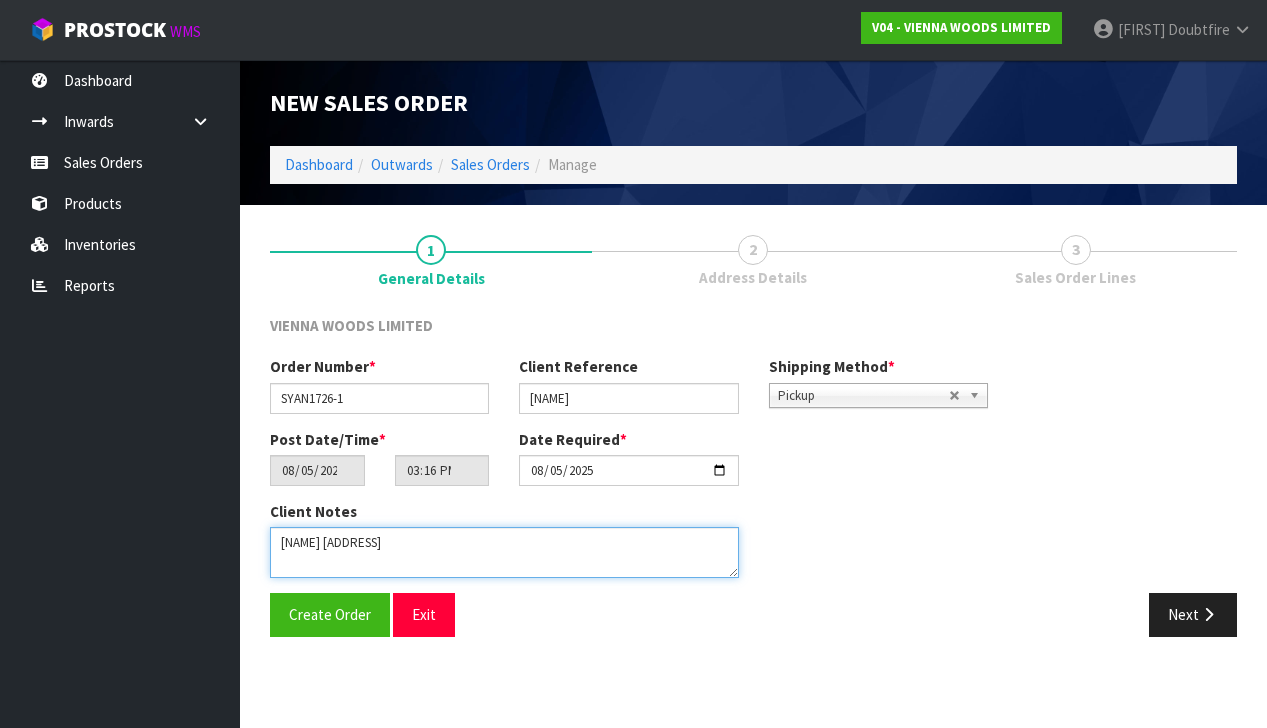 scroll, scrollTop: 0, scrollLeft: 0, axis: both 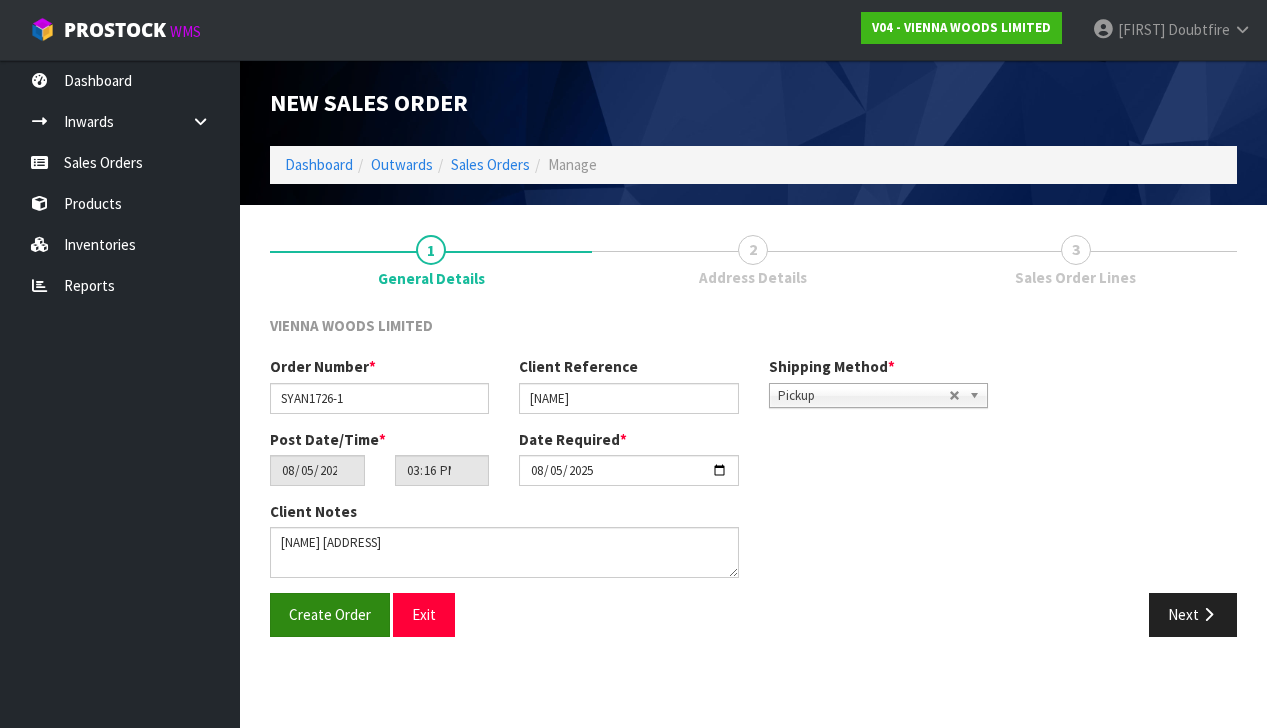 click on "Create Order" at bounding box center (330, 614) 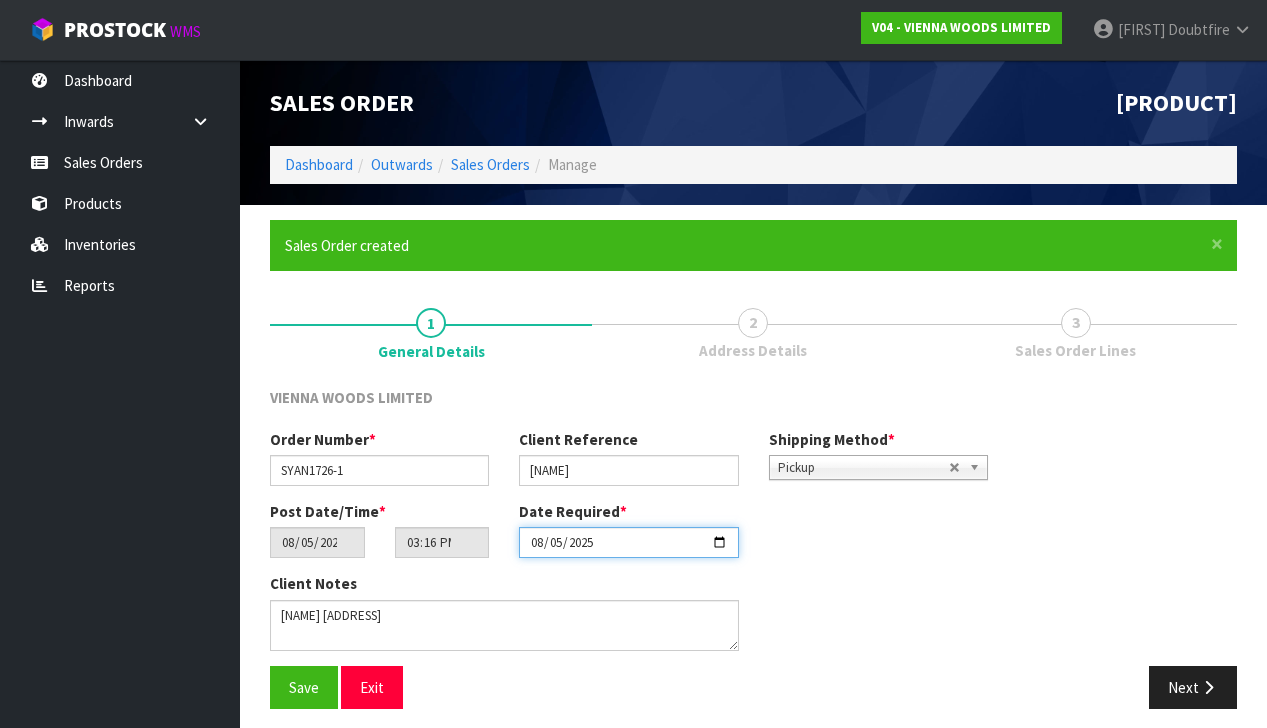 click on "2025-08-05" at bounding box center (628, 542) 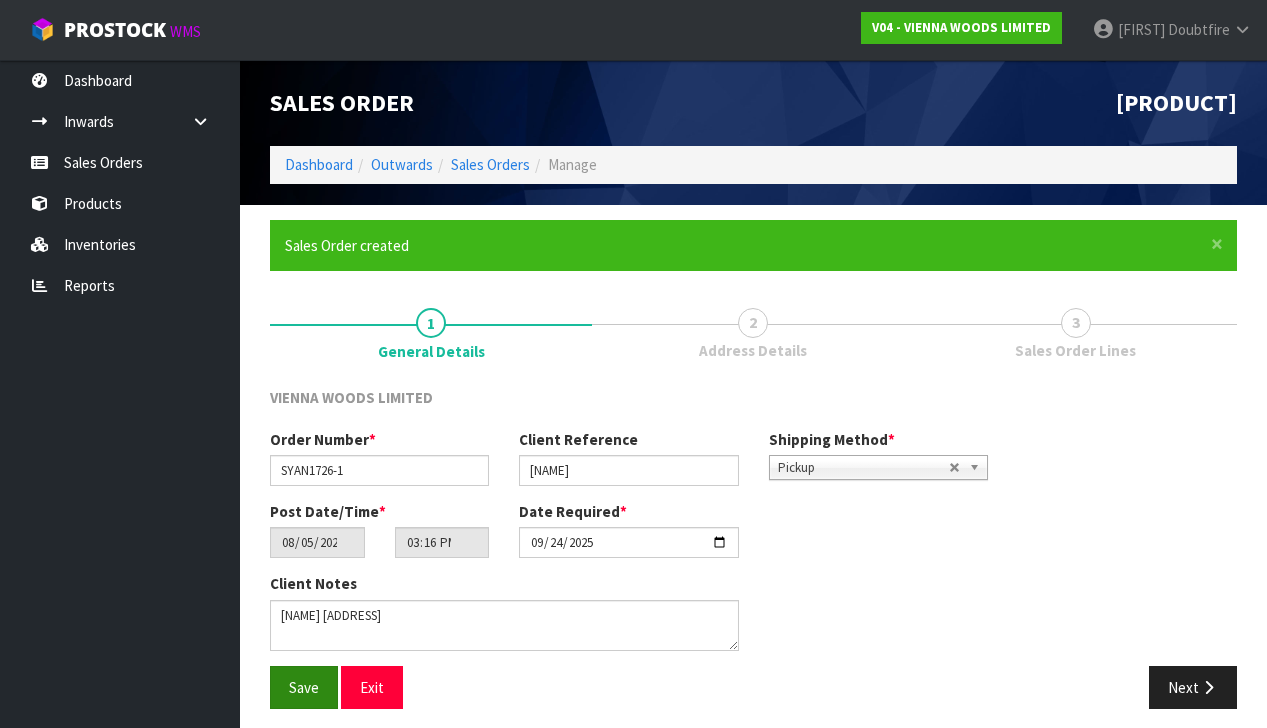 click on "Save" at bounding box center (304, 687) 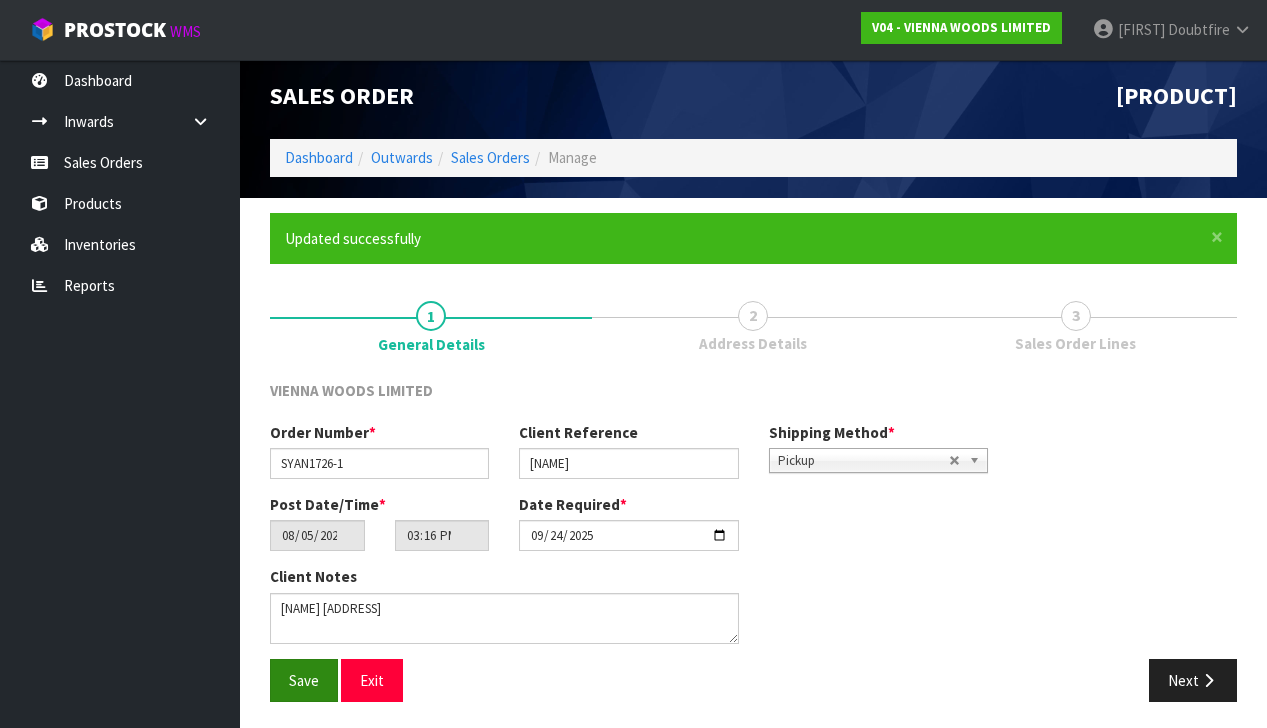 scroll, scrollTop: 6, scrollLeft: 0, axis: vertical 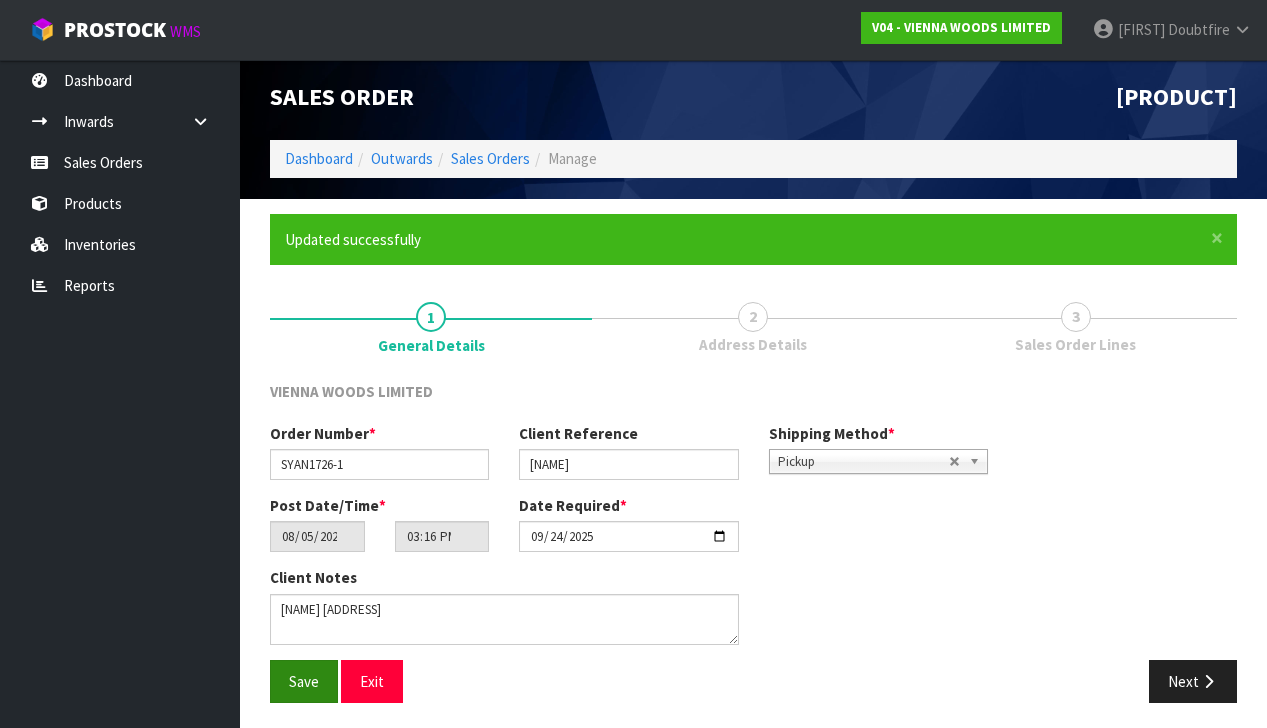 click on "Save" at bounding box center [304, 681] 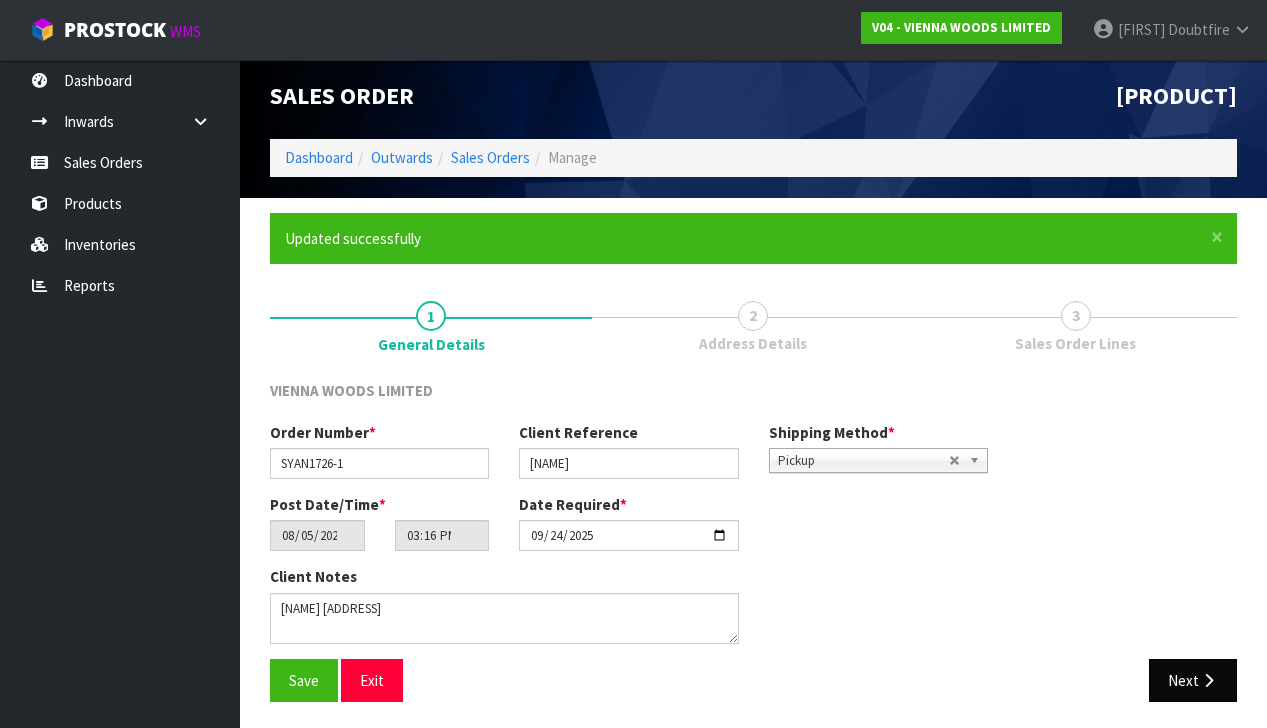 scroll, scrollTop: 6, scrollLeft: 0, axis: vertical 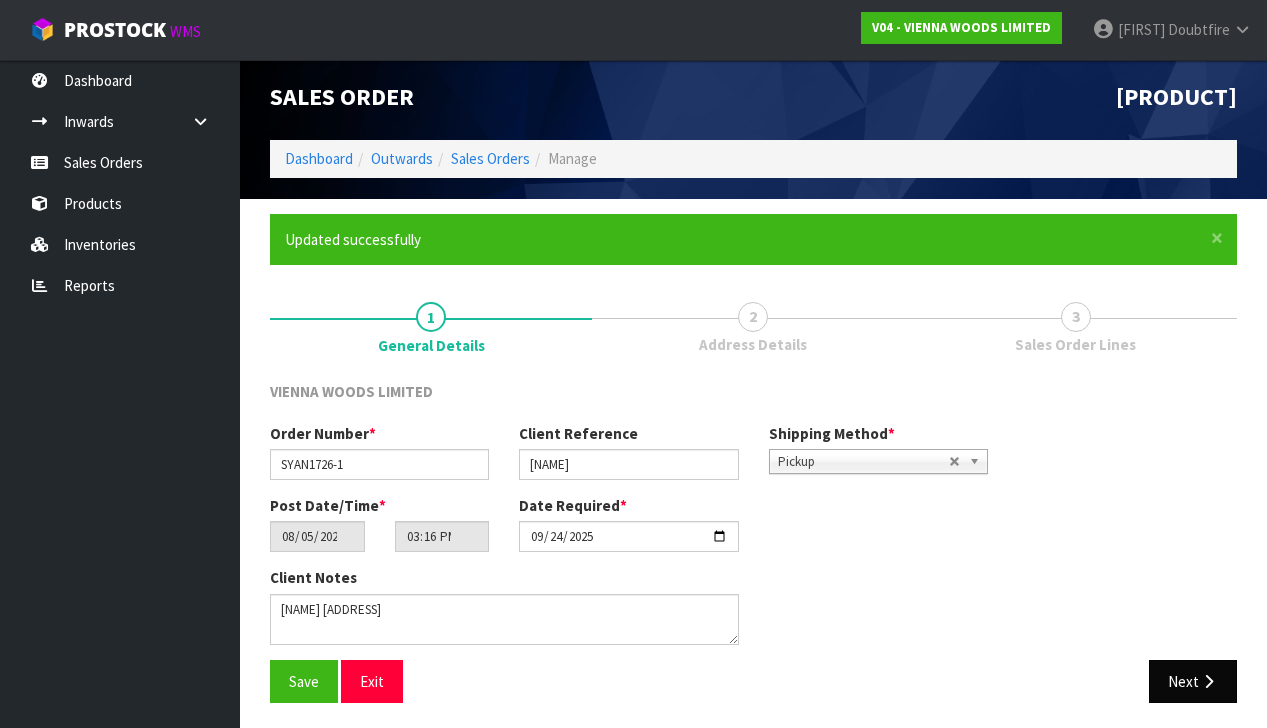 click on "Next" at bounding box center (1193, 681) 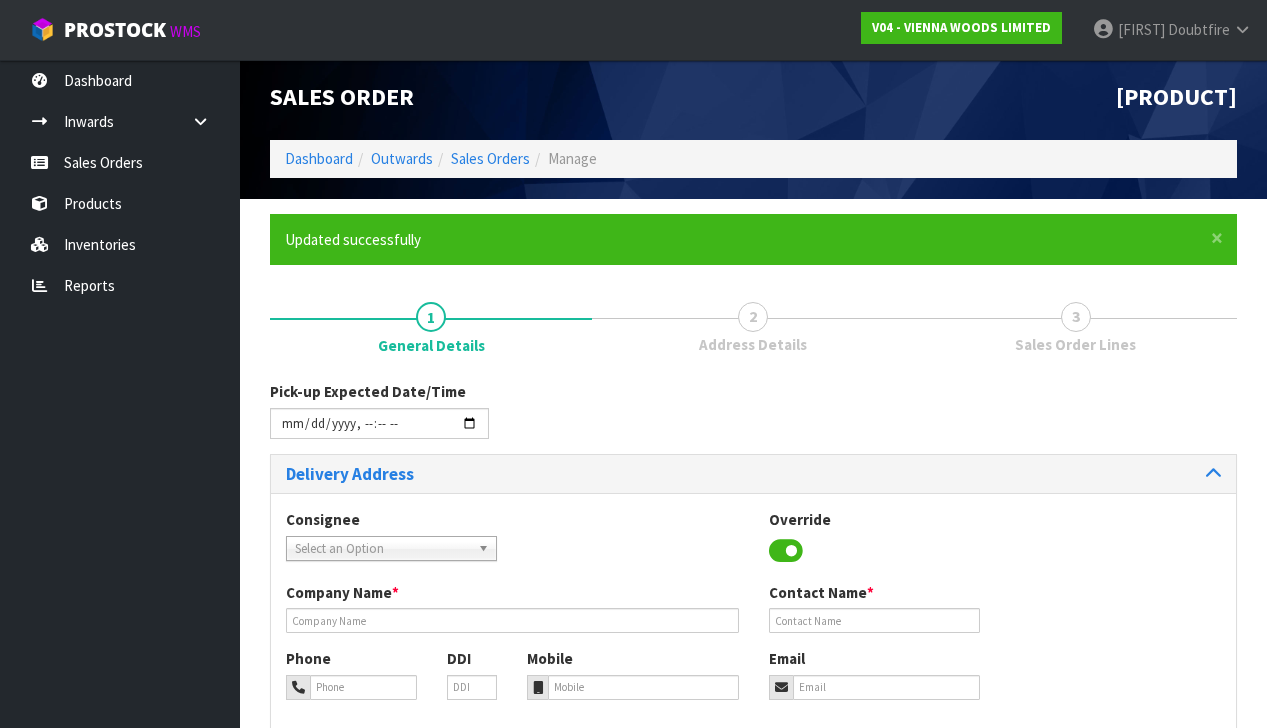 scroll, scrollTop: 0, scrollLeft: 0, axis: both 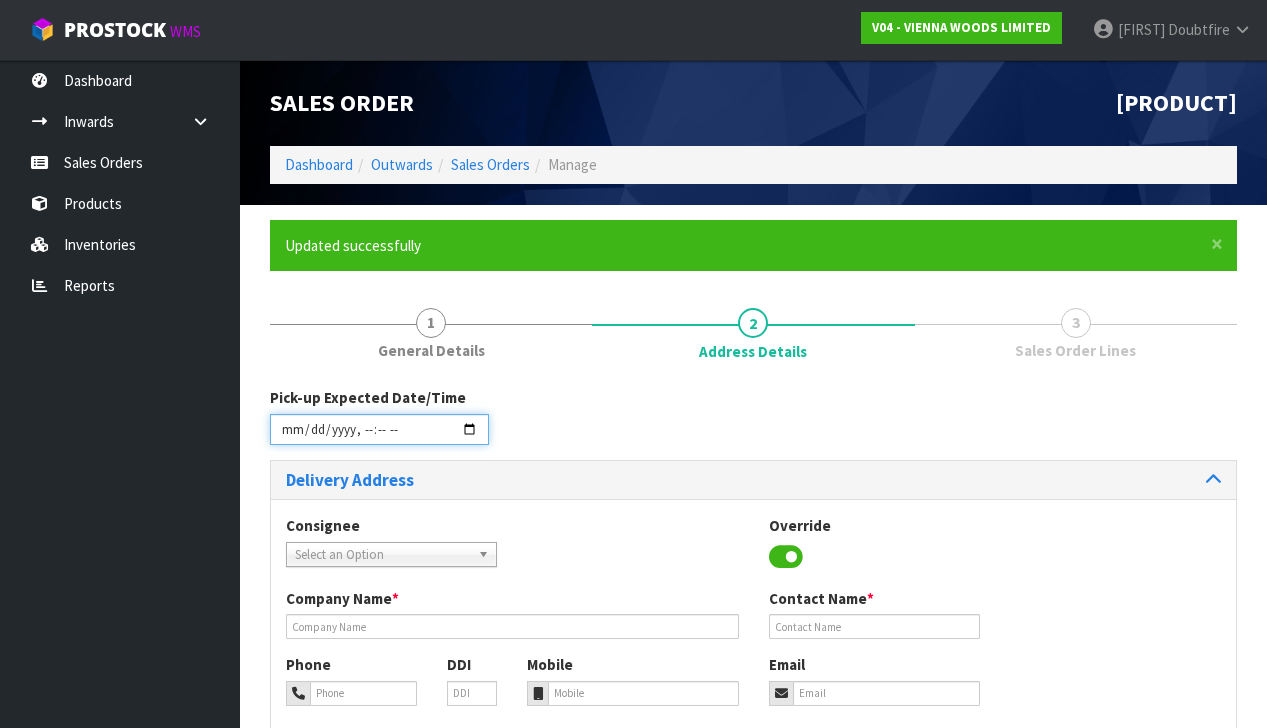 click at bounding box center (379, 429) 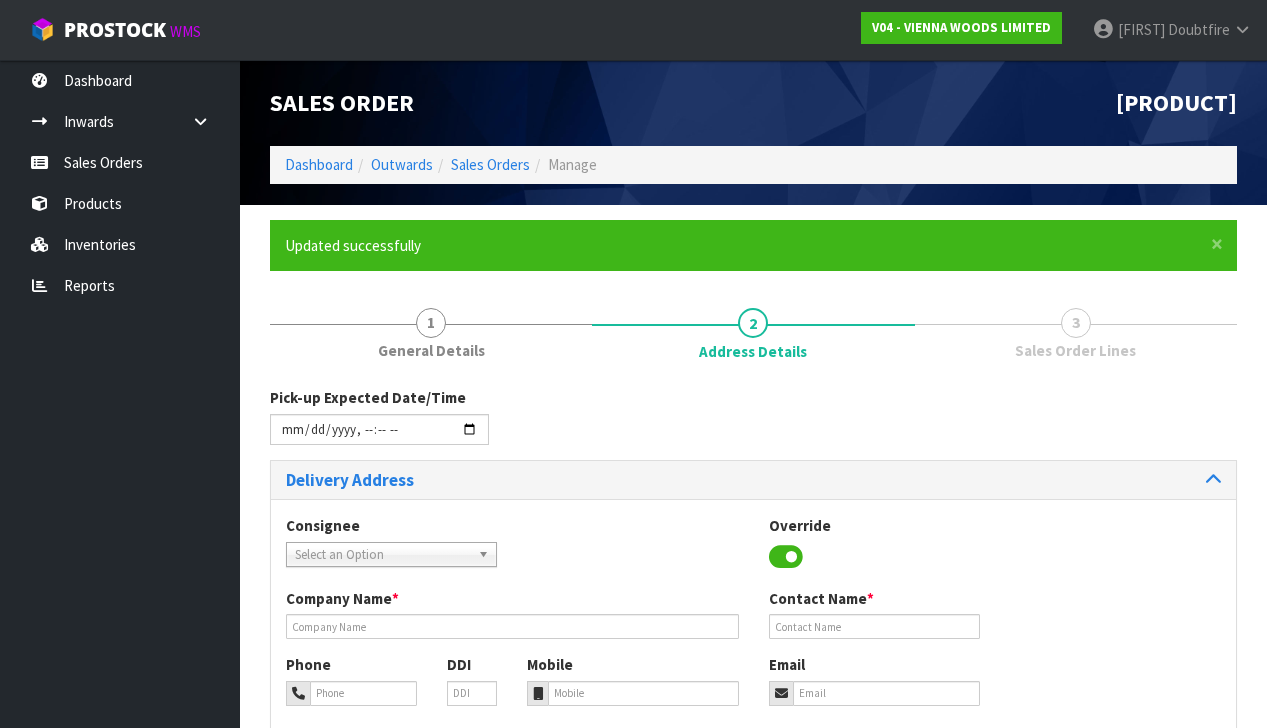 click on "Consignee
000001.BAY MECHANICS - BAY MECHANICS 000001A - BRAKE & TRANSMISSION NZ LTD 000003 - AUTOLIGN ALBANY 21 000003.1 - AUTOLIGN ALBANY 21 000005 - AUTOLIGN MT WELLINGTON 000006 - AUTOLIGN MANUKAU 000006.1 - GENERAL AUTO & DIESEL 000008 - AUTOLIGN PALMERSTON NORTH 000010 - ROTHFORD - WAIRARAPA HEAD OFFICE 000010.AUTOLIGN CHRISTCHURCH - AUTOLIGN CHRISTCHURCH 000011.AUTOLIGN DUNEDIN - AUTOLIGN DUNEDIN 000012 - AUTOLIGN MT MAUNGANUI 000013 - BNTNZ TAURIKO 000013-BNTNZ TAURIKO - BNTNZ TAURIKO 42 000013-DTECH AUTOMOTIVE - DTECH AUTOMOTIVE 000013.1 - GO BUS TRANSPORT 000013.2 - NORTHERN AUTO 000013.CROSS AUTOS - CROSS AUTOS 000013.ROWE MOTORS TGA LTD - ROWE MOTORS TGA LTD 000013.TRANSPORT MAINTENANCE LTD - TRANSPORT MAINTENANCE LTD 000013.WATERFORD AUTO SERVICES - WATERFORD AUTO SERVICES LTD 0000133. THE LAKES - THE LAKES AUTOMOTIVE 000014 - BNTNZ FIELDING 5 000015.BNT QUEENSTOWN - BNT QUEENSTOWN 000017 - BNTNZ PETONE 020201 - RUSSELL PHARMACY 060202 - THE TIPSY TULIP 24 SURF - 24 SURF" at bounding box center (753, 551) 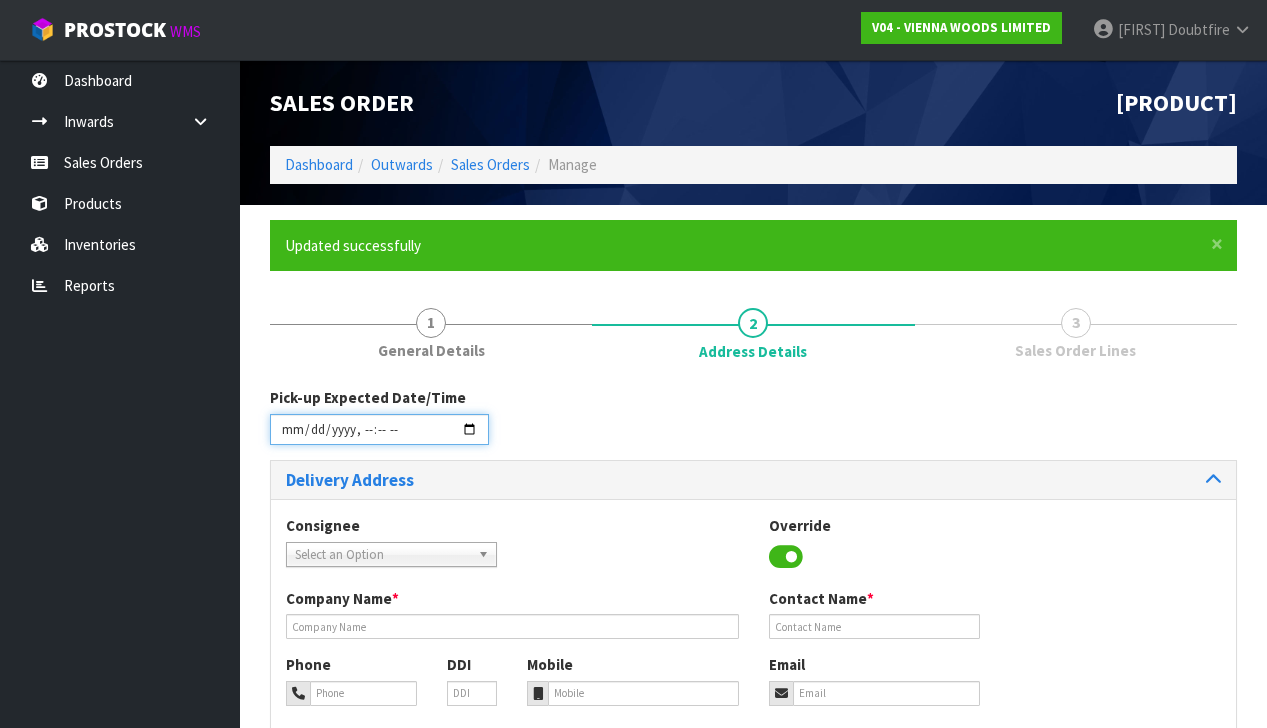 click at bounding box center [379, 429] 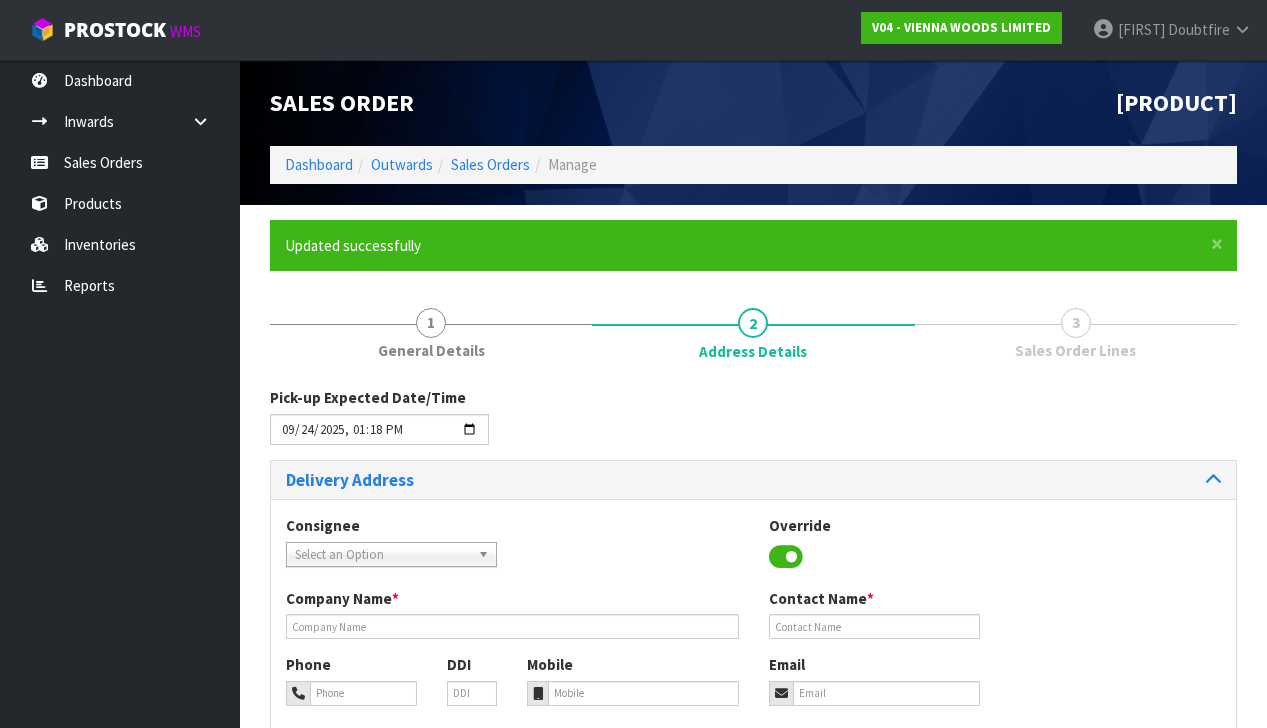 click on "Pick-up Expected Date/Time" at bounding box center (753, 423) 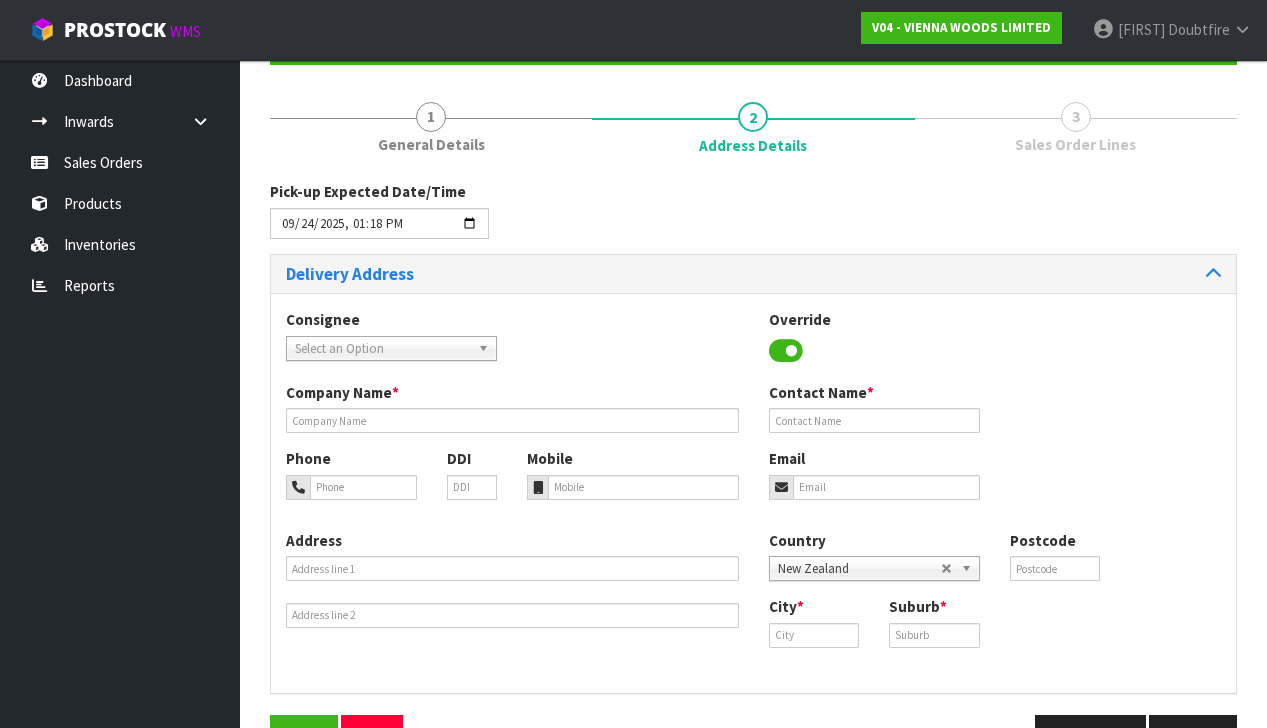scroll, scrollTop: 208, scrollLeft: 0, axis: vertical 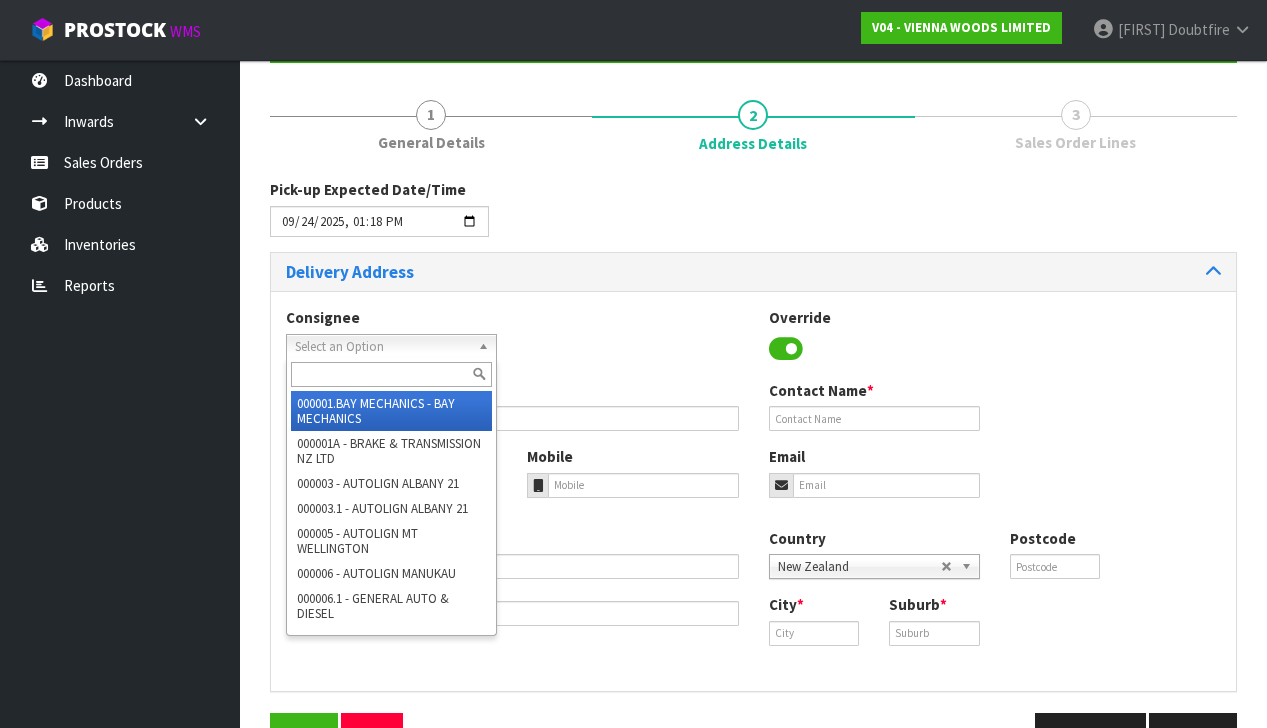 click on "Select an Option" at bounding box center [382, 347] 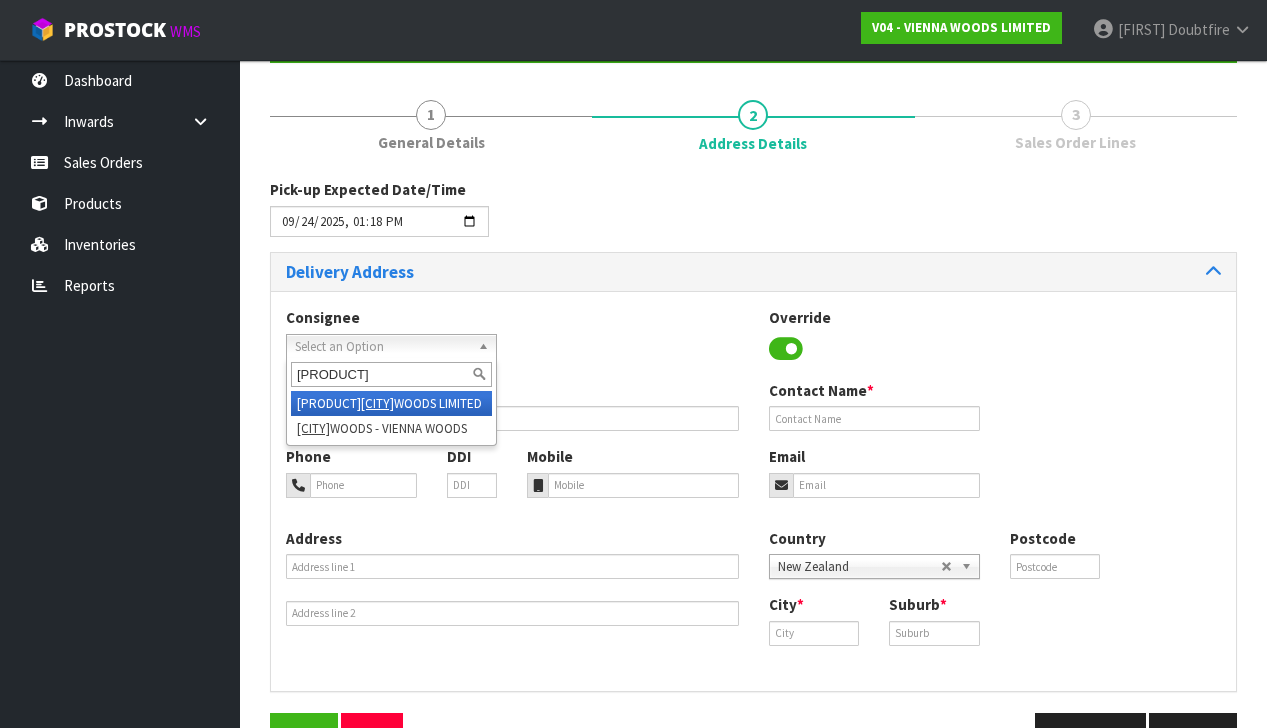 click on "[CITY]" at bounding box center (377, 403) 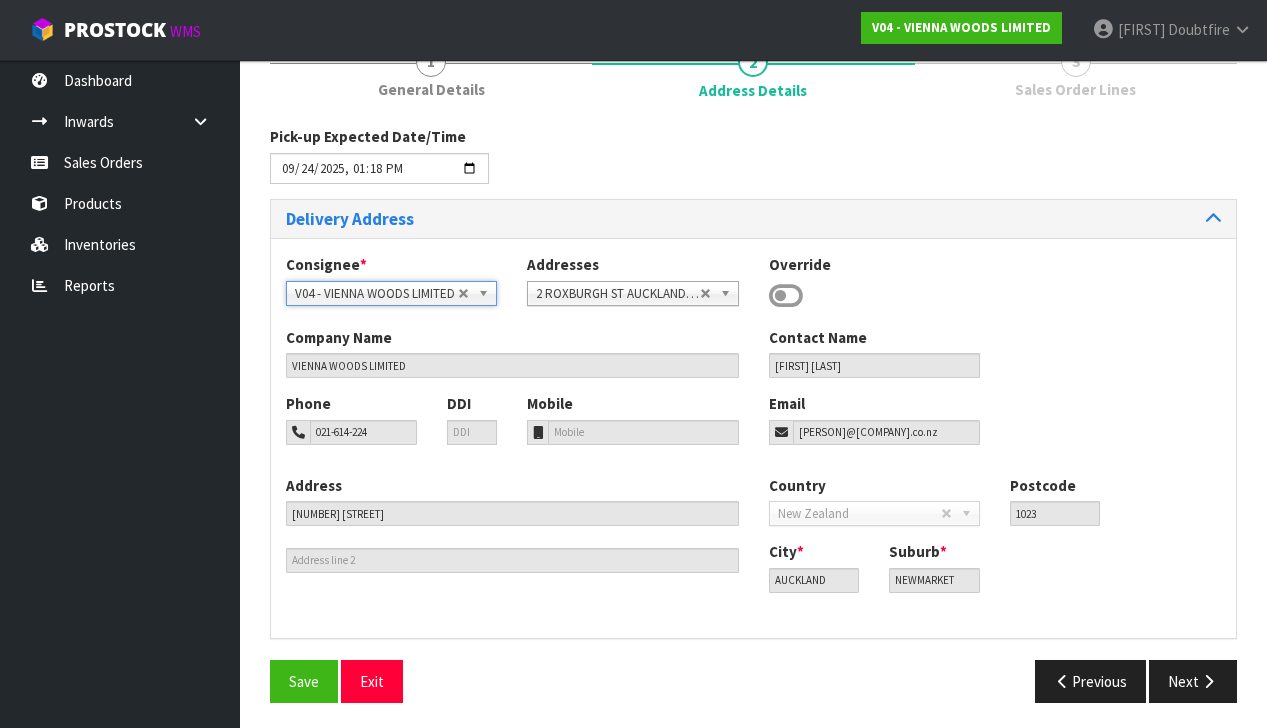 scroll, scrollTop: 260, scrollLeft: 0, axis: vertical 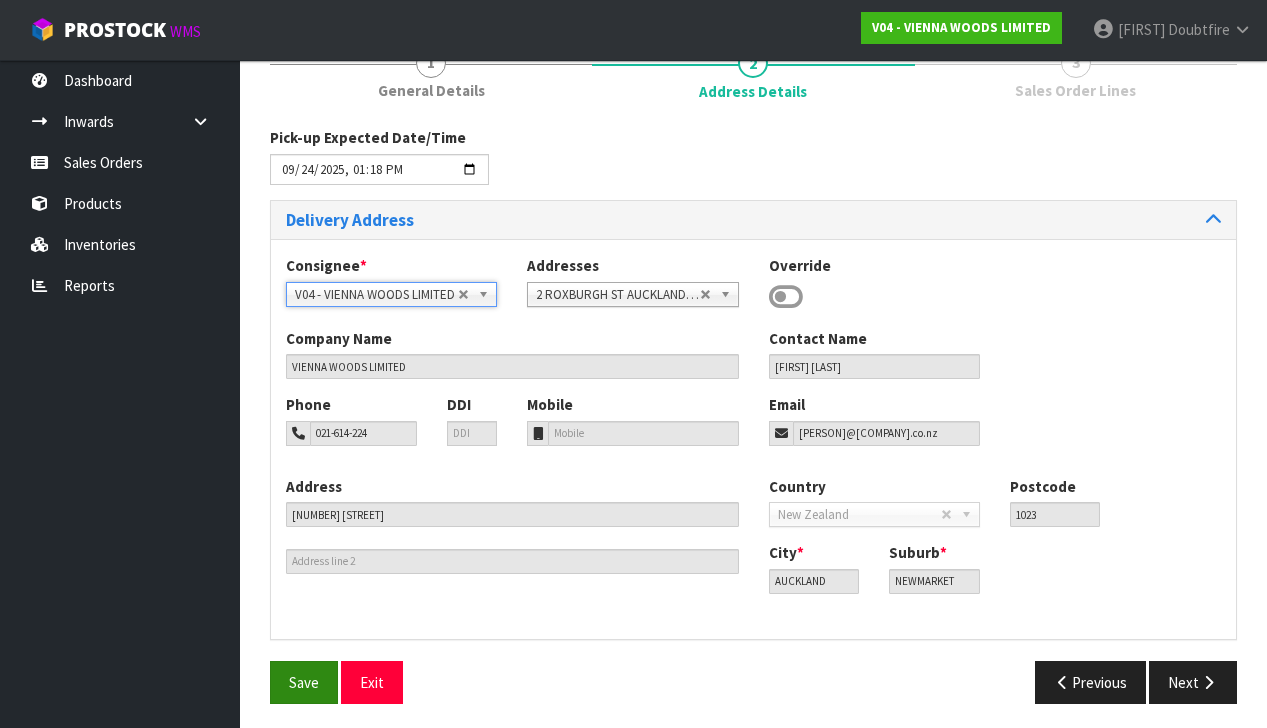 click on "Save" at bounding box center [304, 682] 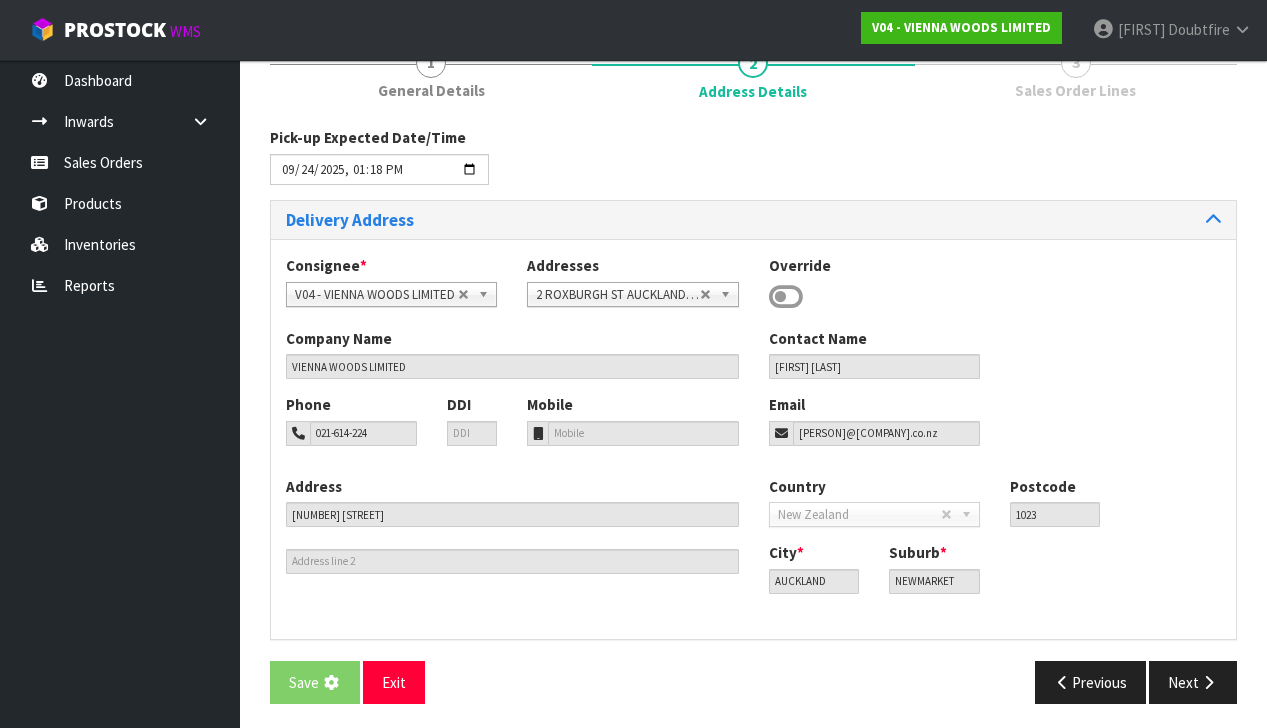 scroll, scrollTop: 0, scrollLeft: 0, axis: both 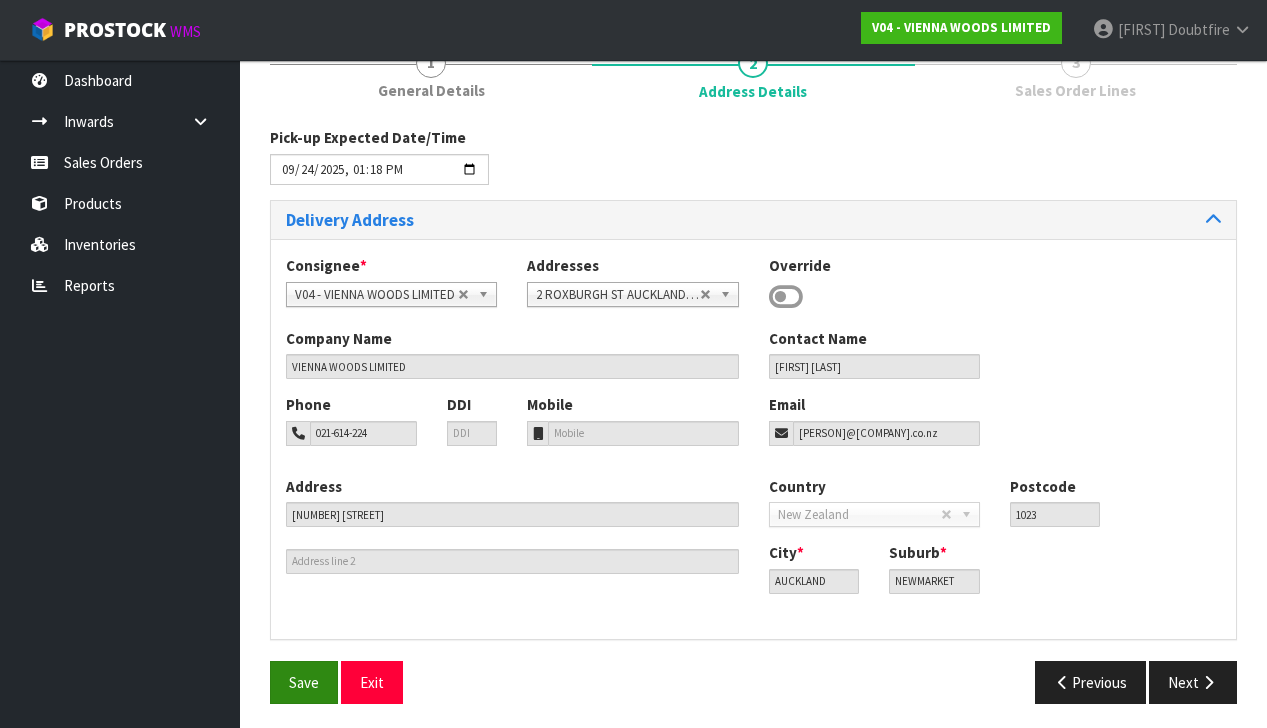click on "Save" at bounding box center (304, 682) 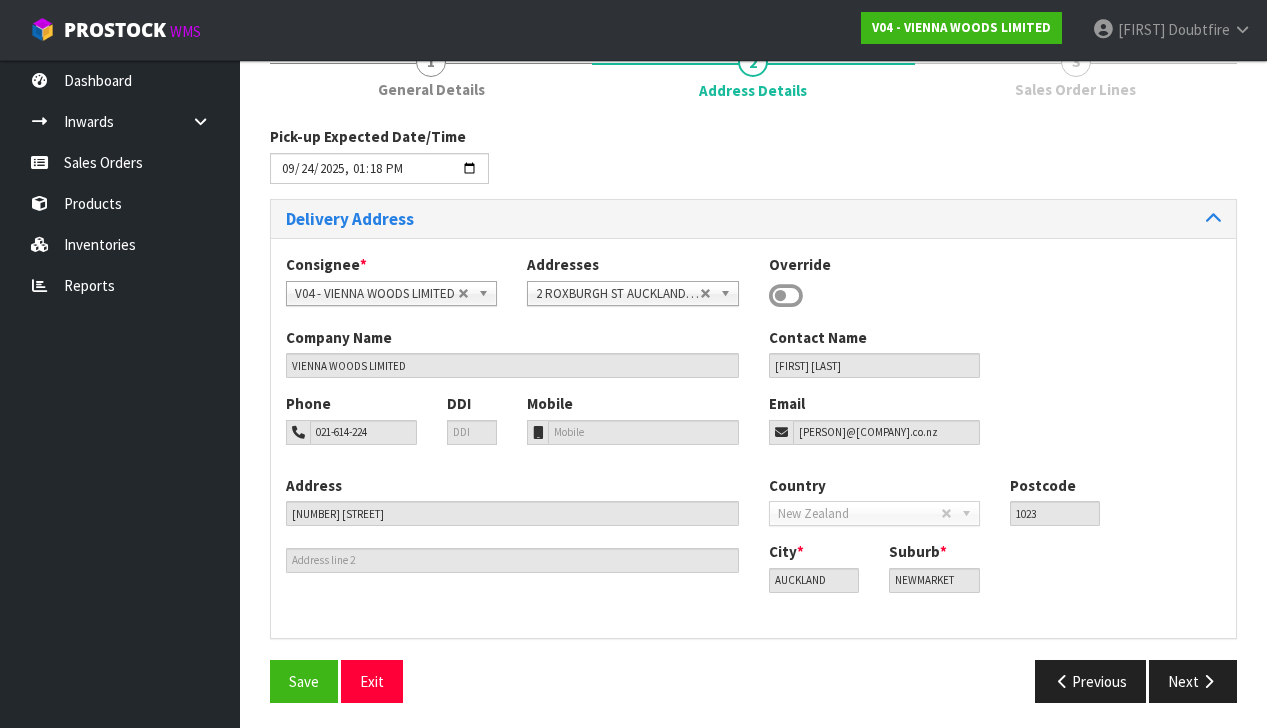 scroll, scrollTop: 260, scrollLeft: 0, axis: vertical 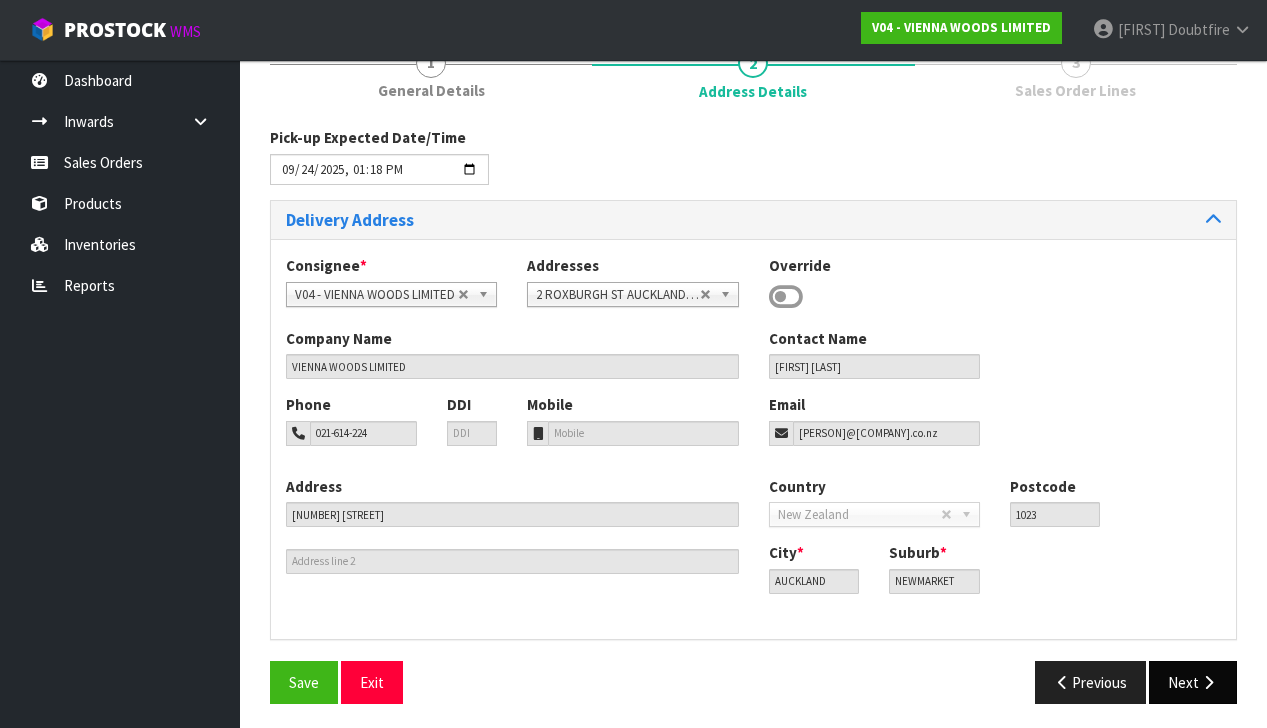 click on "Next" at bounding box center [1193, 682] 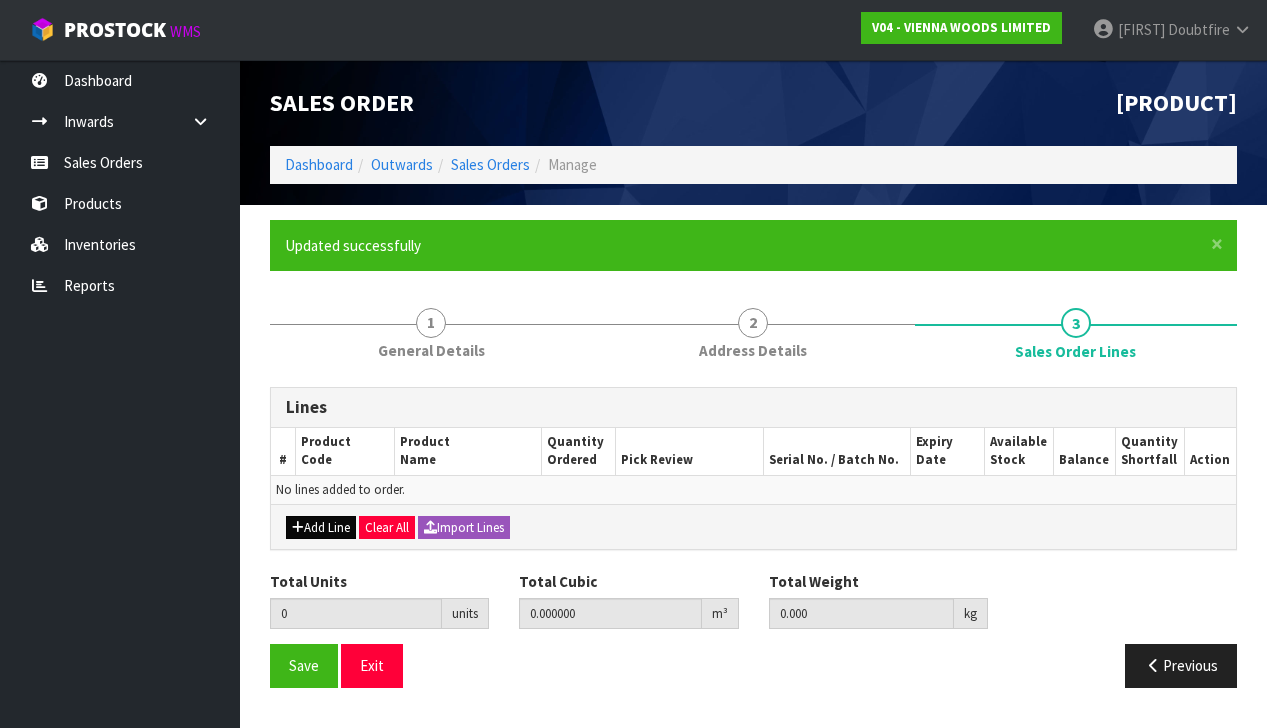 click on "Add Line" at bounding box center (321, 528) 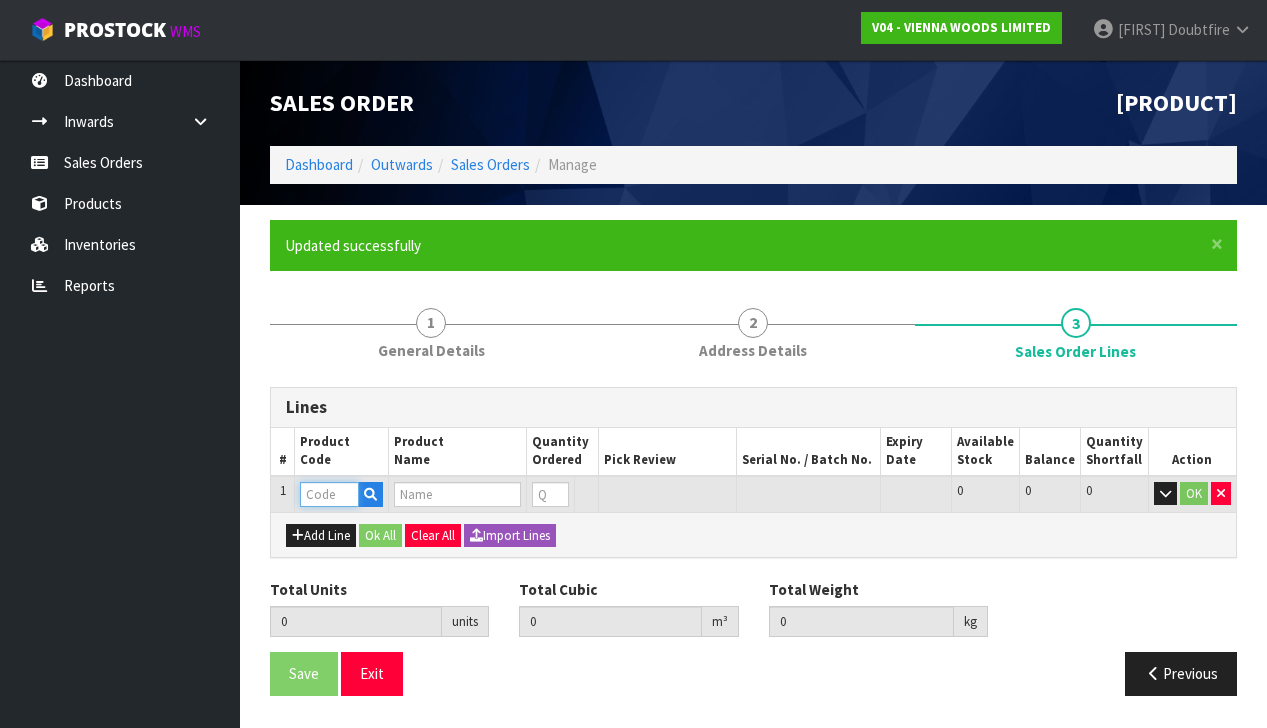 click at bounding box center (329, 494) 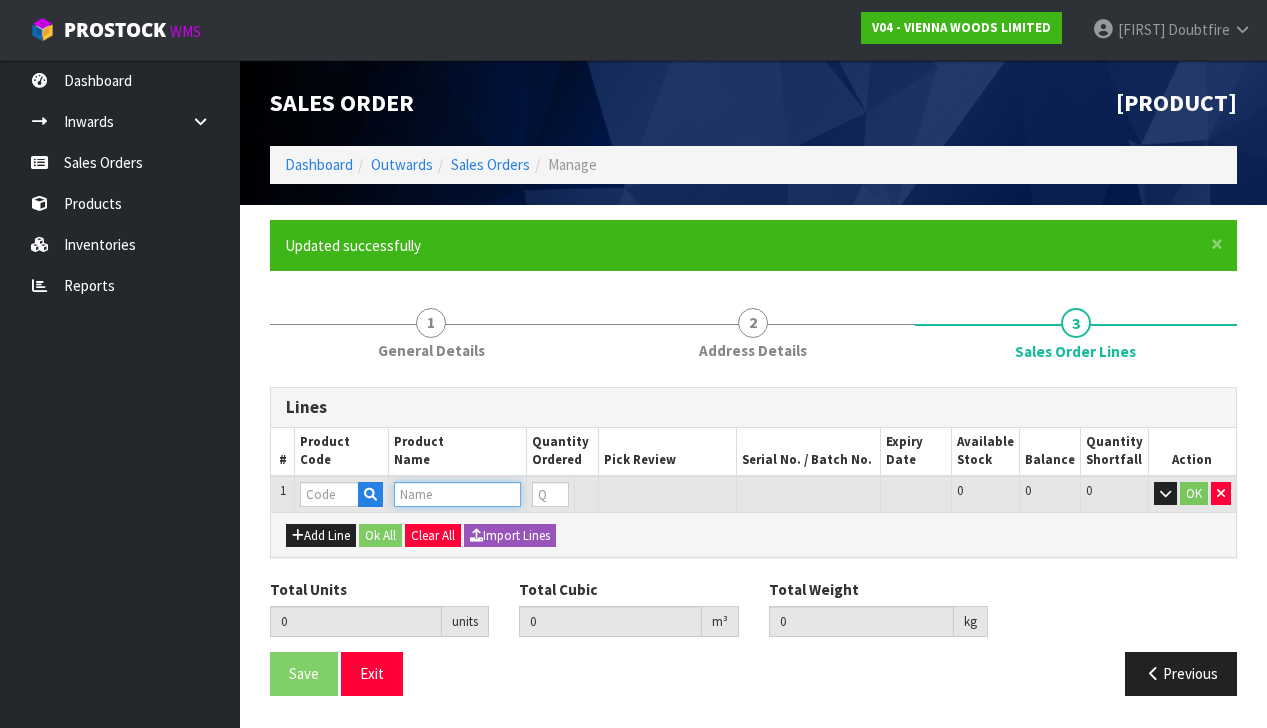 click at bounding box center [457, 494] 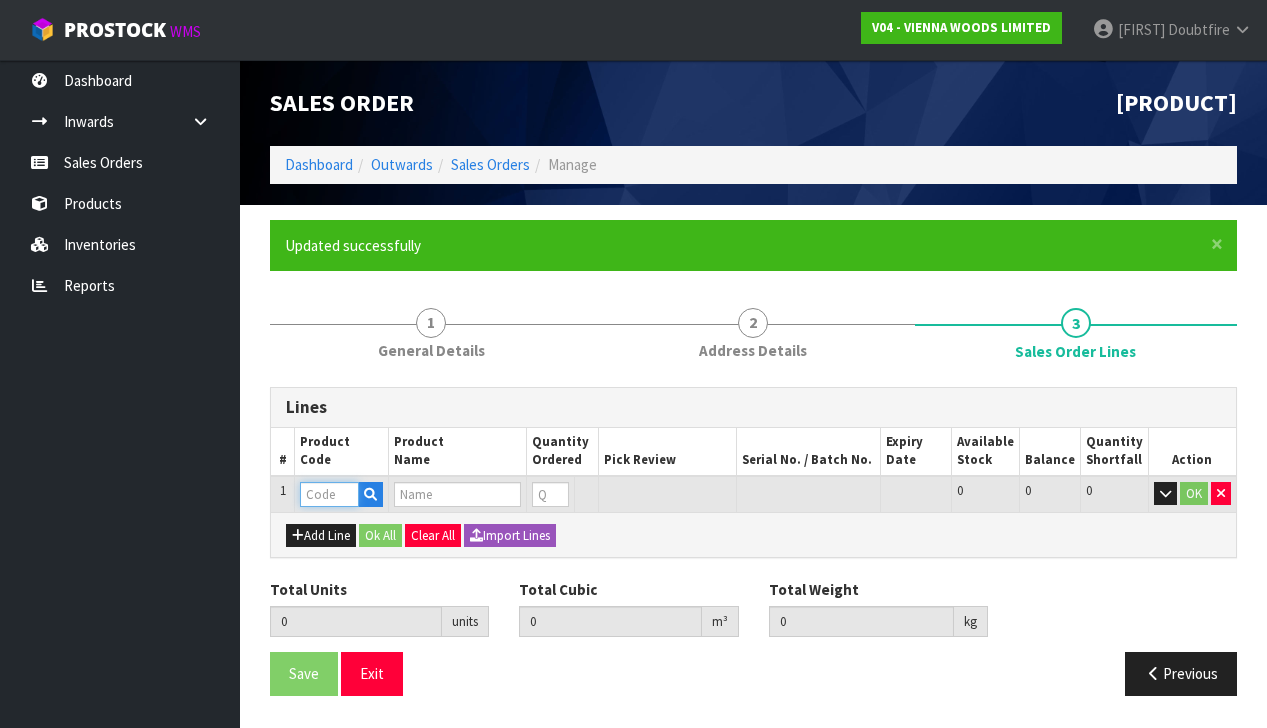 click at bounding box center (329, 494) 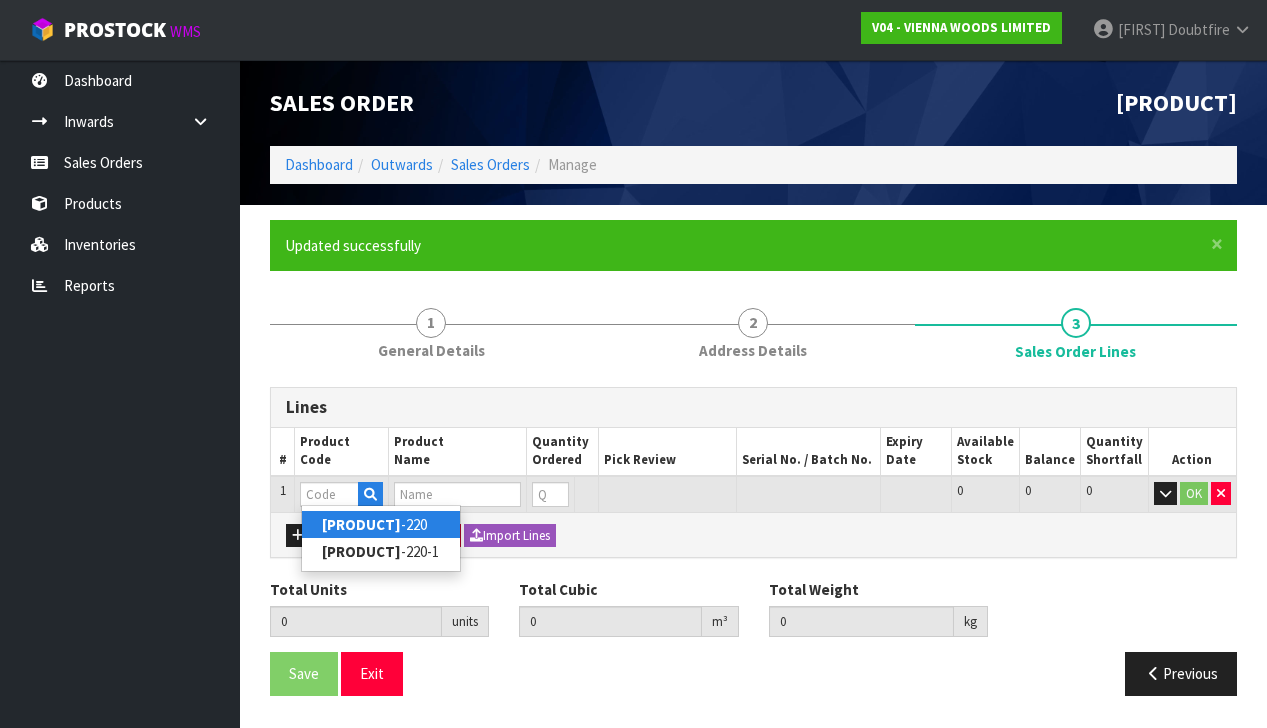 click on "[PRODUCT]" at bounding box center [381, 524] 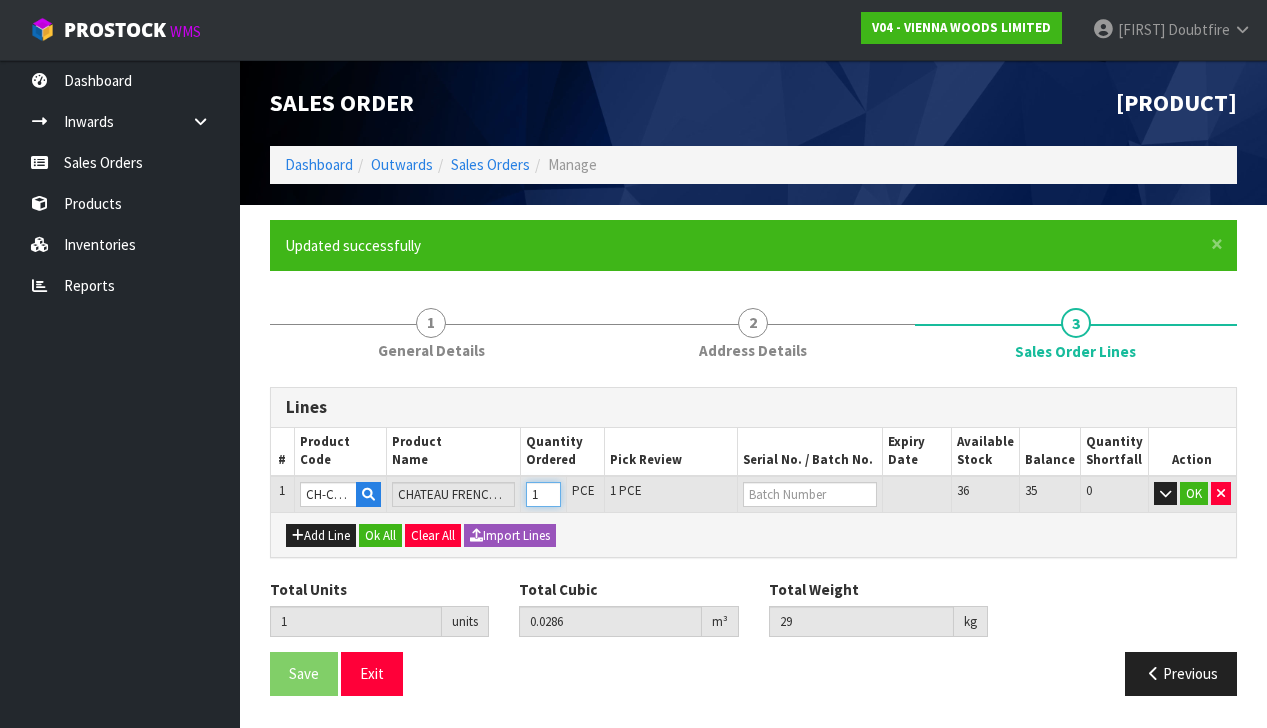 click on "1" at bounding box center [543, 494] 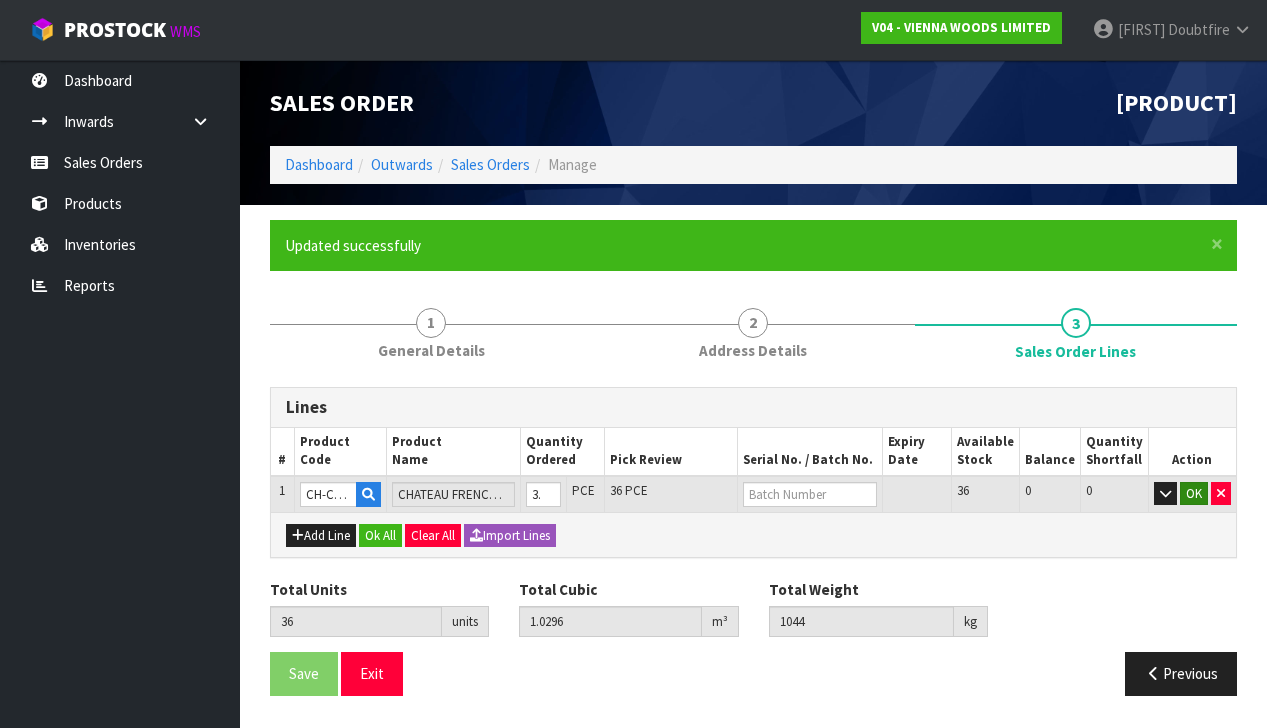 click on "OK" at bounding box center [1194, 494] 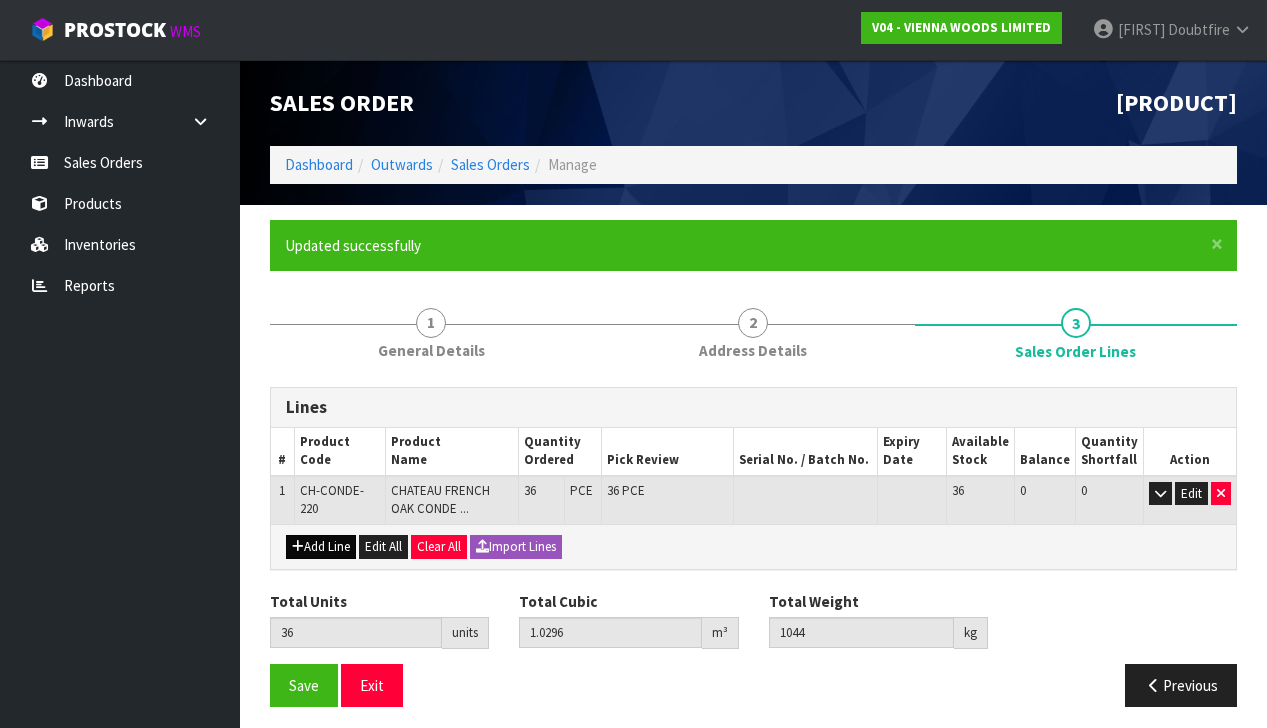 click on "Add Line" at bounding box center [321, 547] 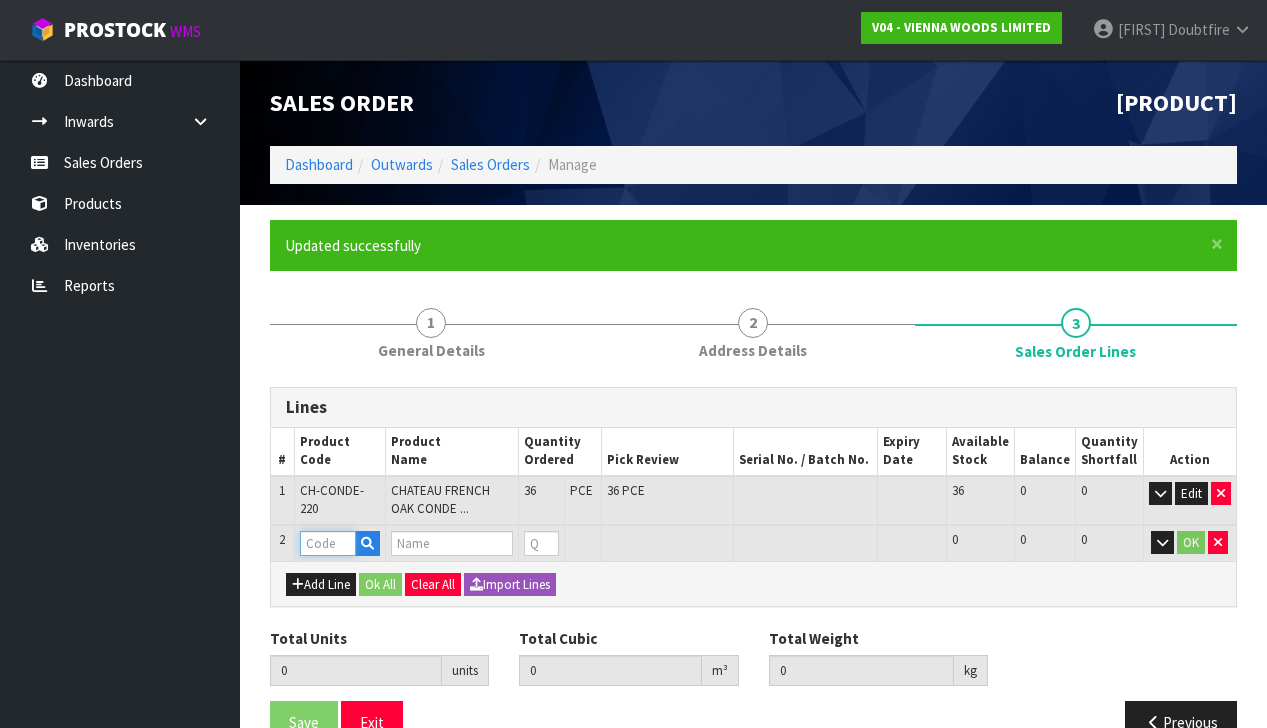 click at bounding box center [328, 543] 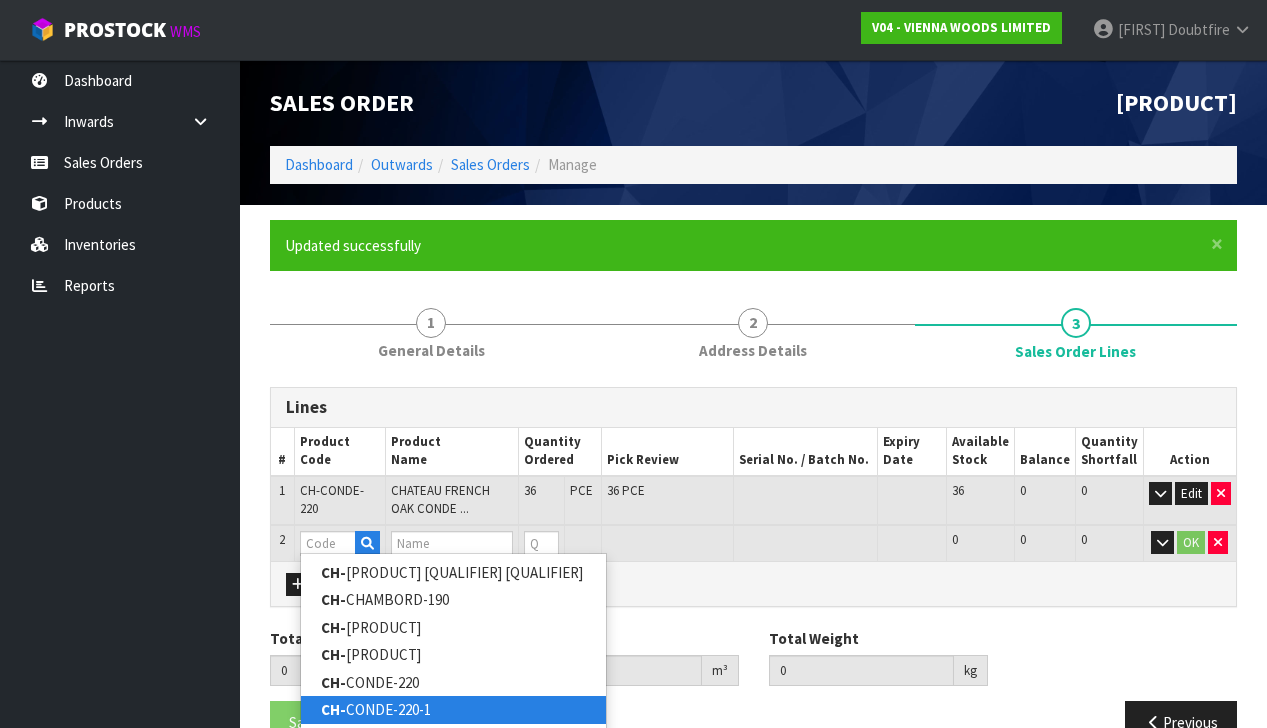 click on "CH- [PRODUCT]" at bounding box center (453, 709) 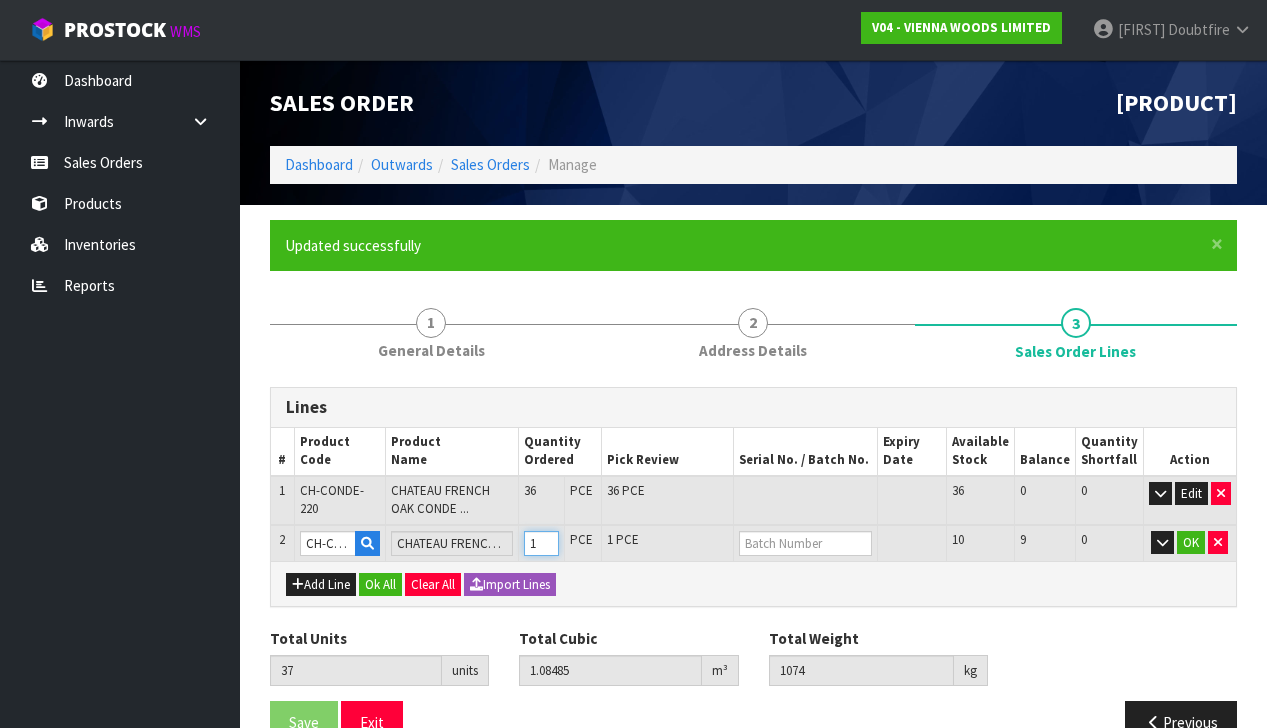 click on "1" at bounding box center (541, 543) 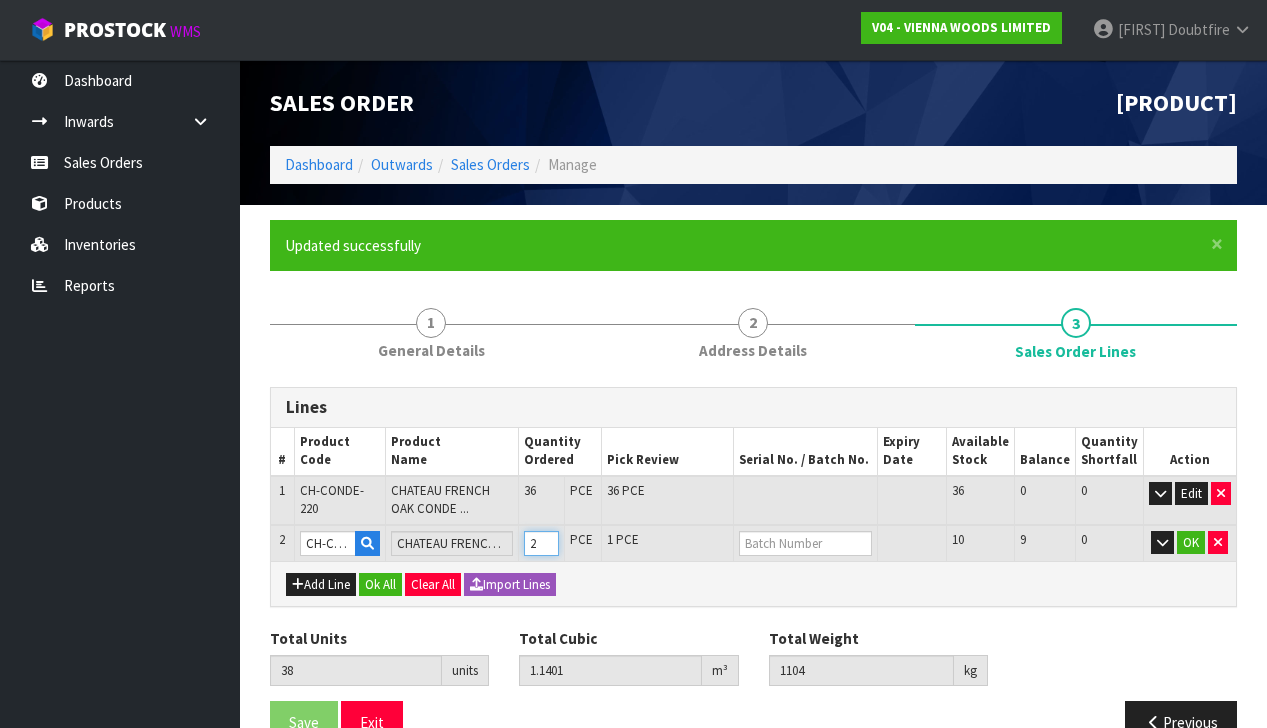 click on "2" at bounding box center [541, 543] 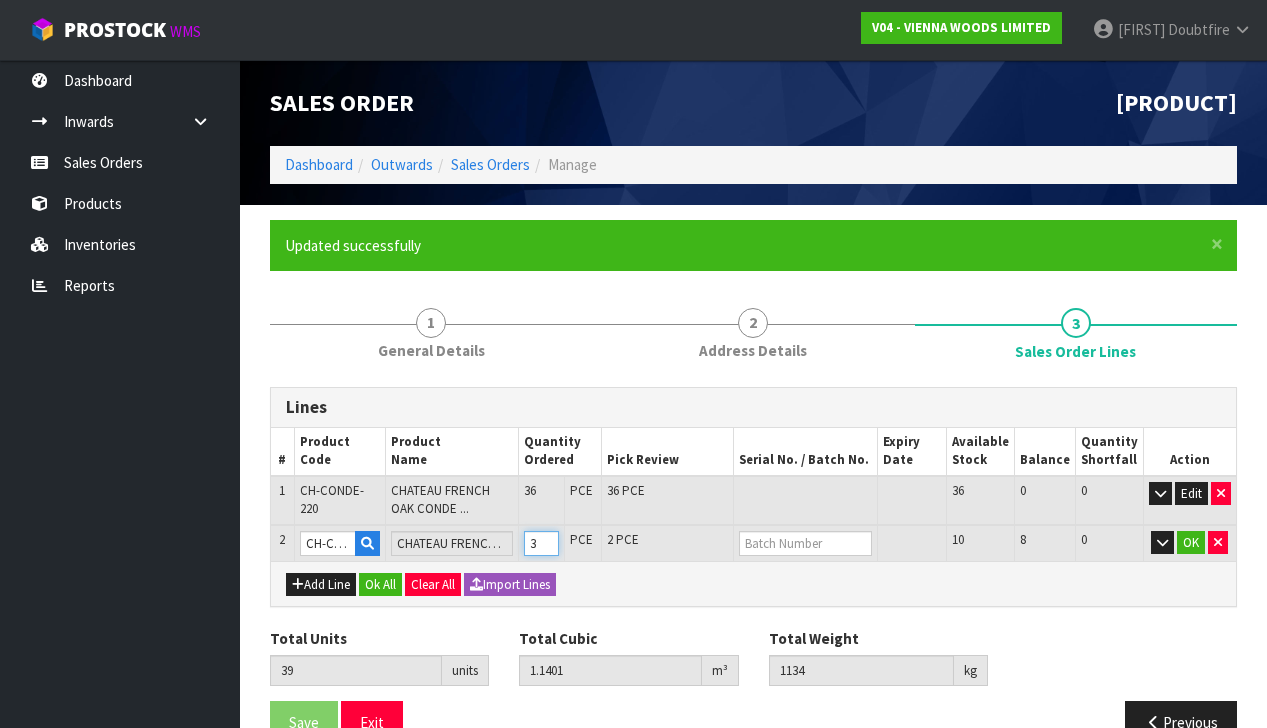 click on "3" at bounding box center [541, 543] 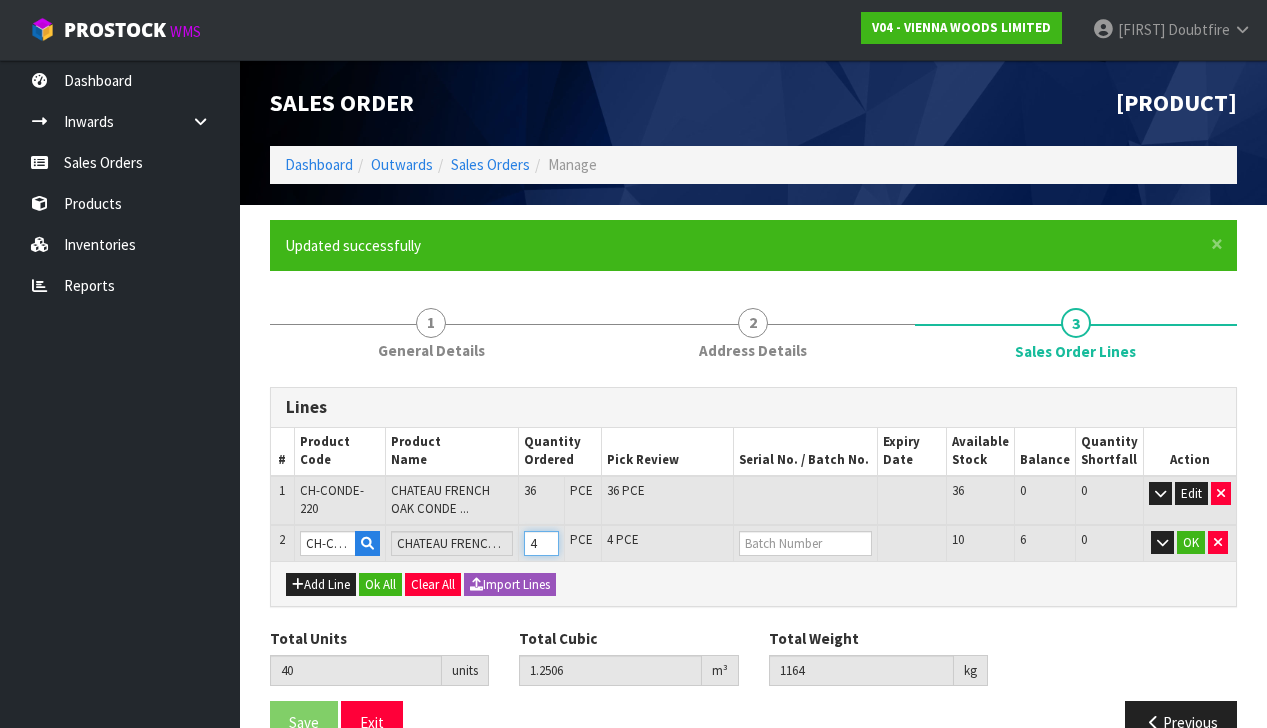click on "4" at bounding box center [541, 543] 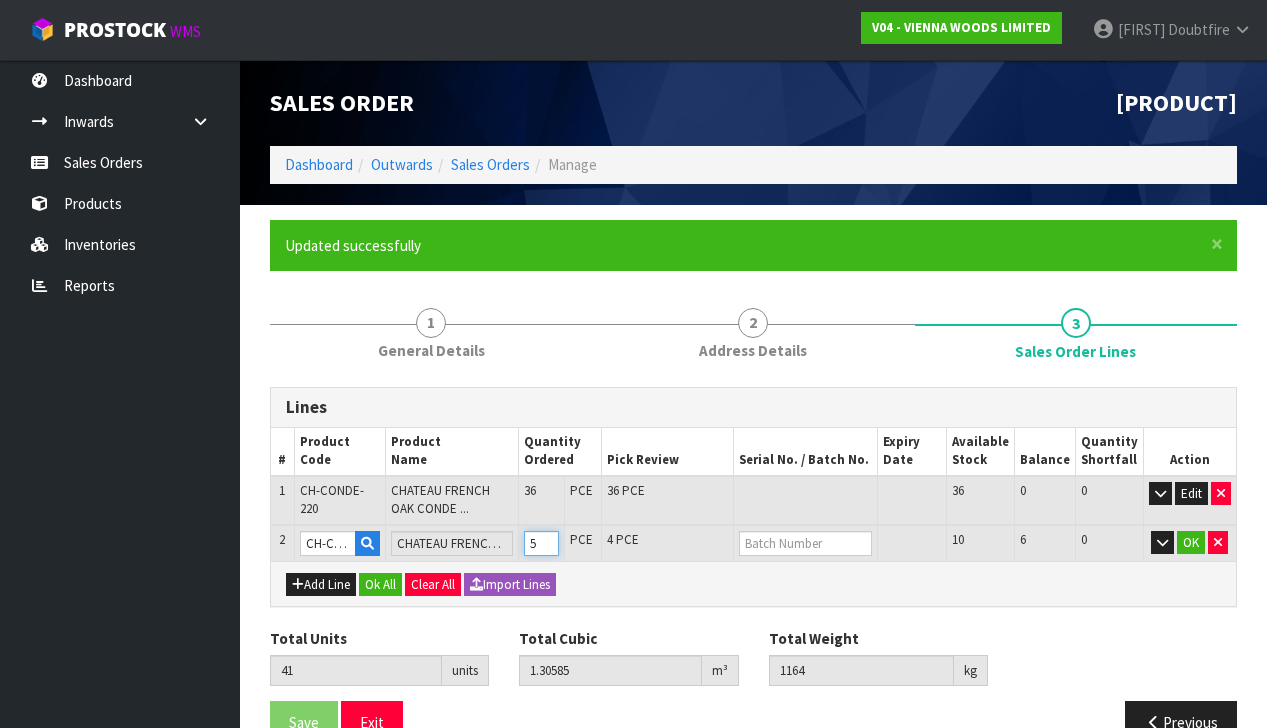 click on "5" at bounding box center (541, 543) 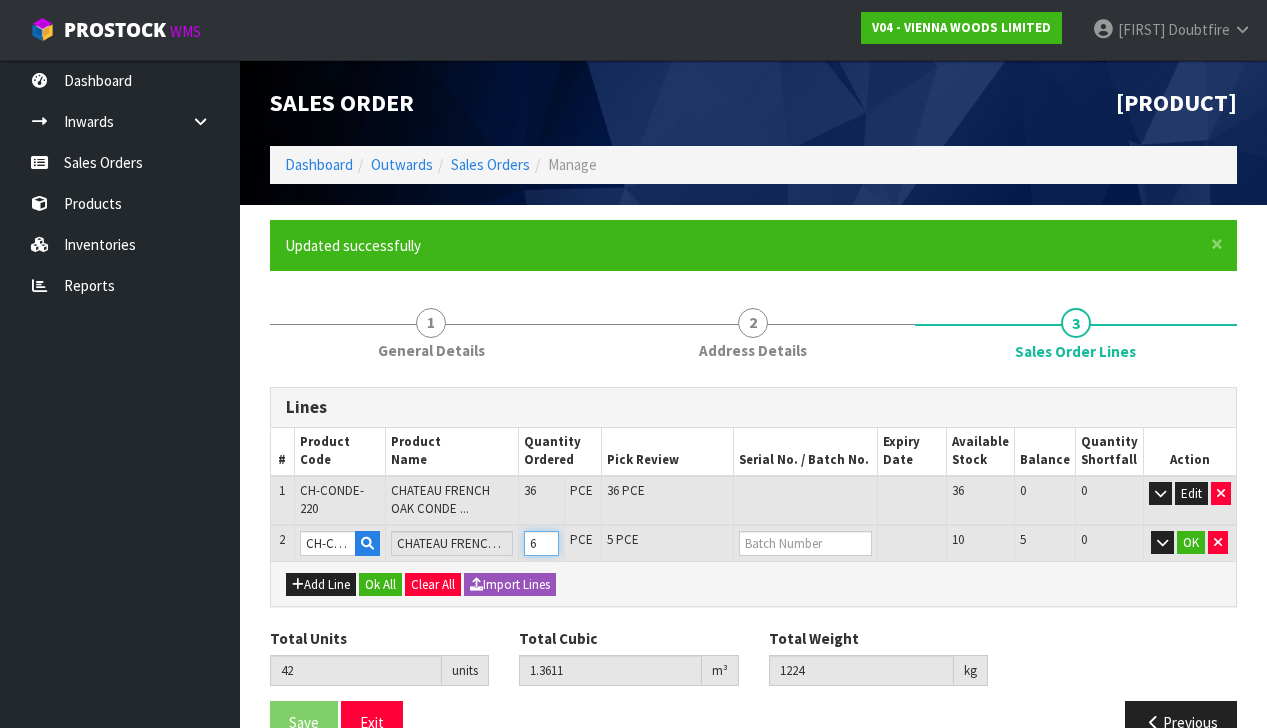 click on "6" at bounding box center [541, 543] 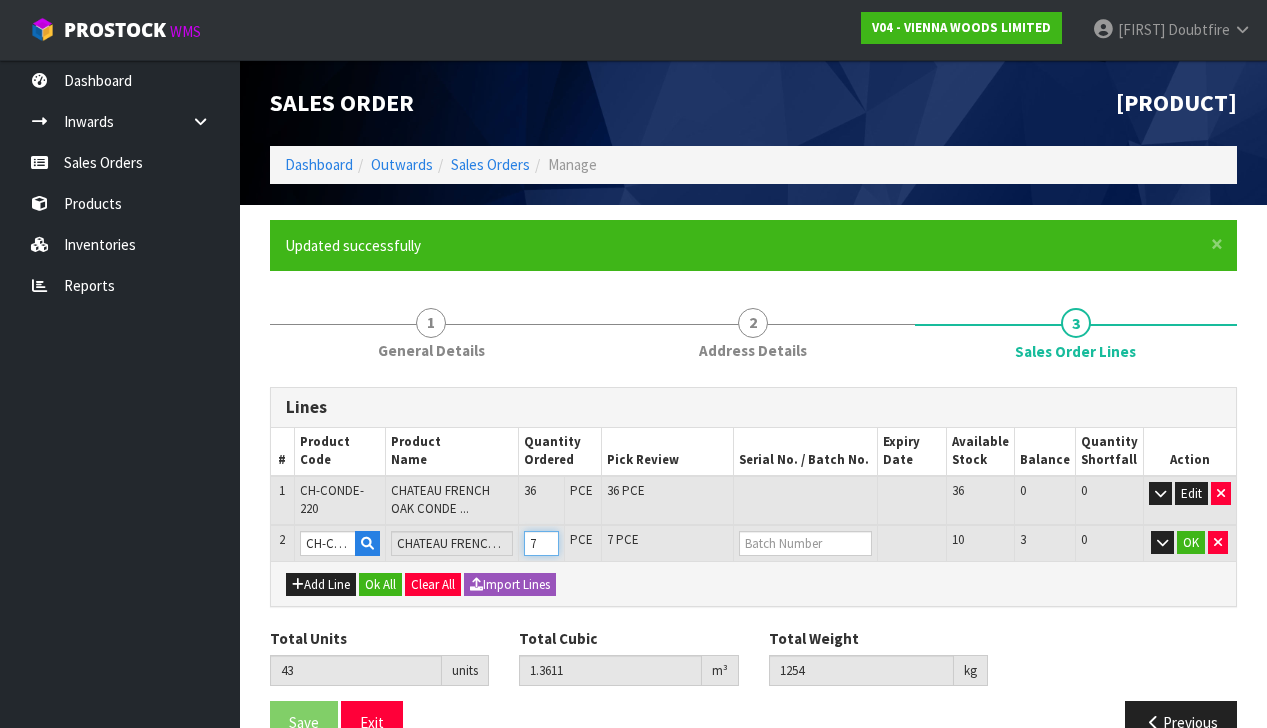 click on "7" at bounding box center (541, 543) 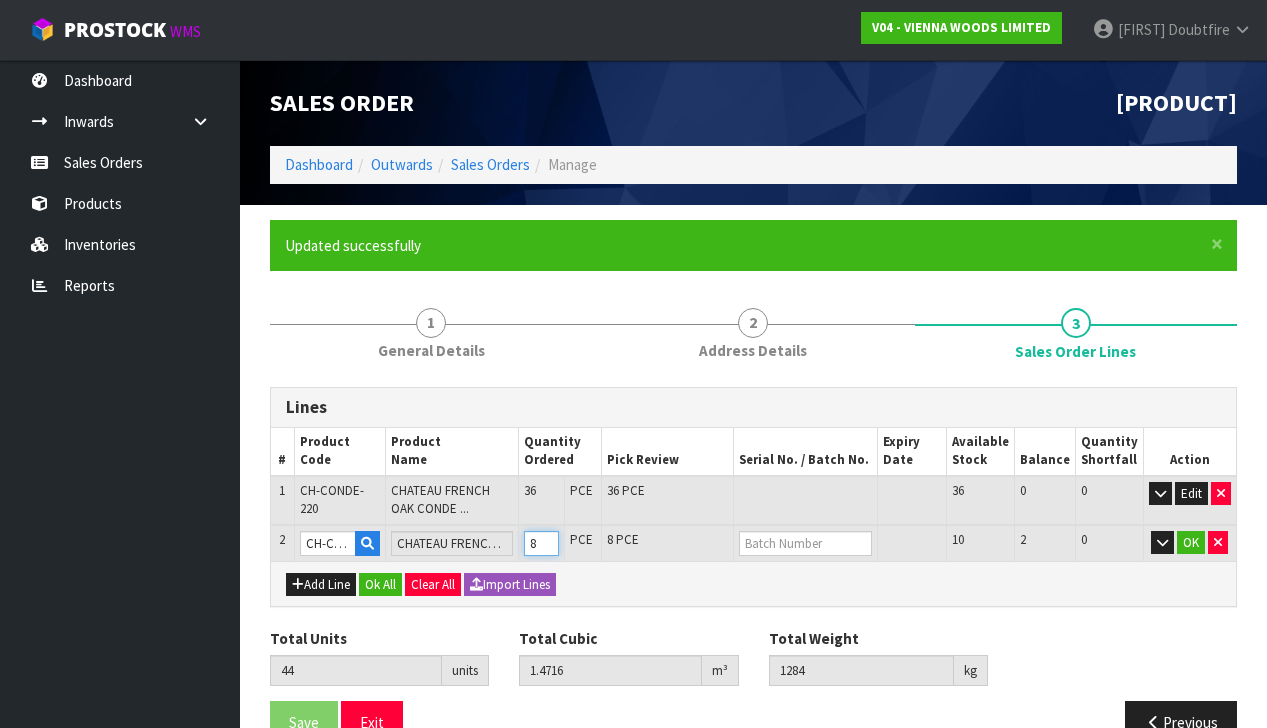 click on "8" at bounding box center [541, 543] 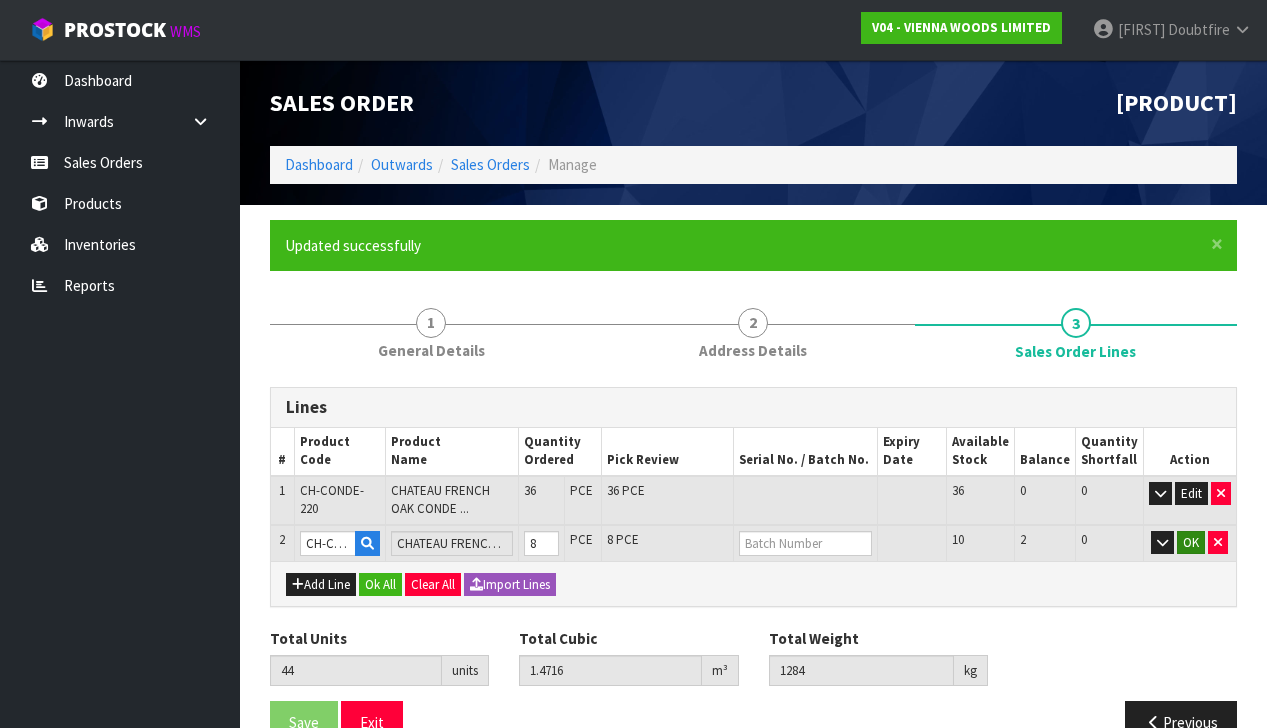 click on "OK" at bounding box center [1191, 543] 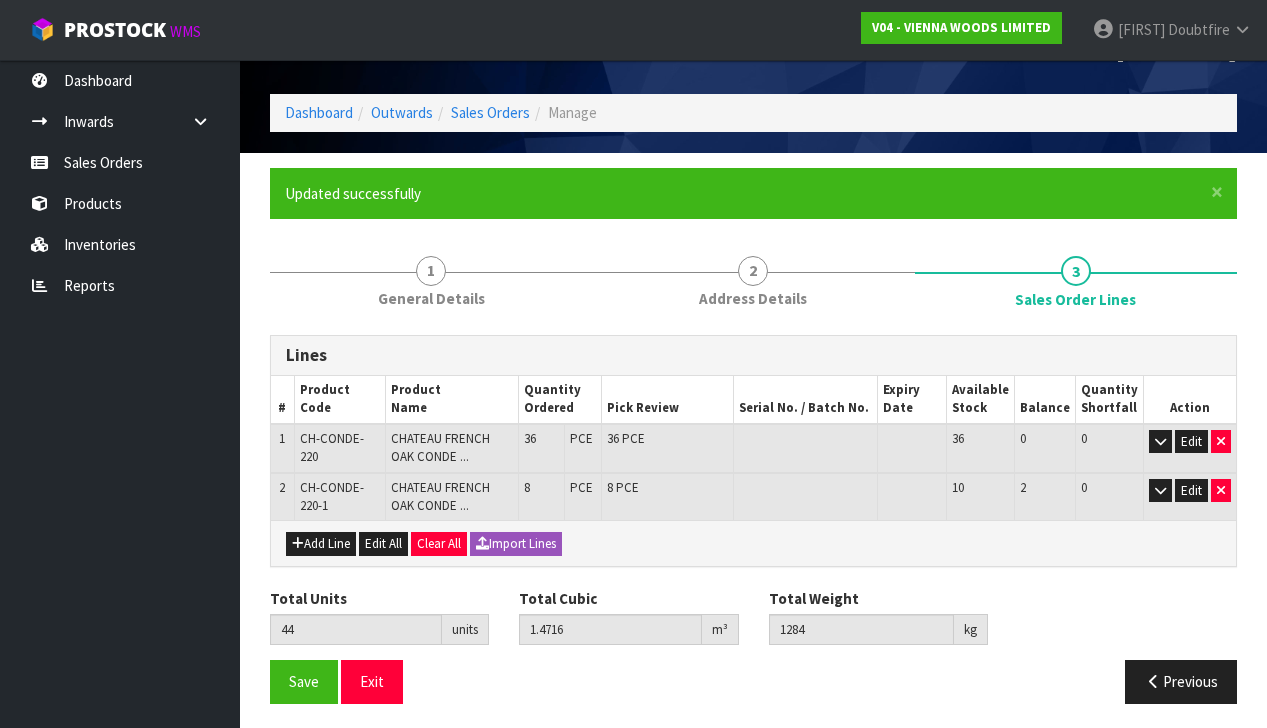 scroll, scrollTop: 51, scrollLeft: 0, axis: vertical 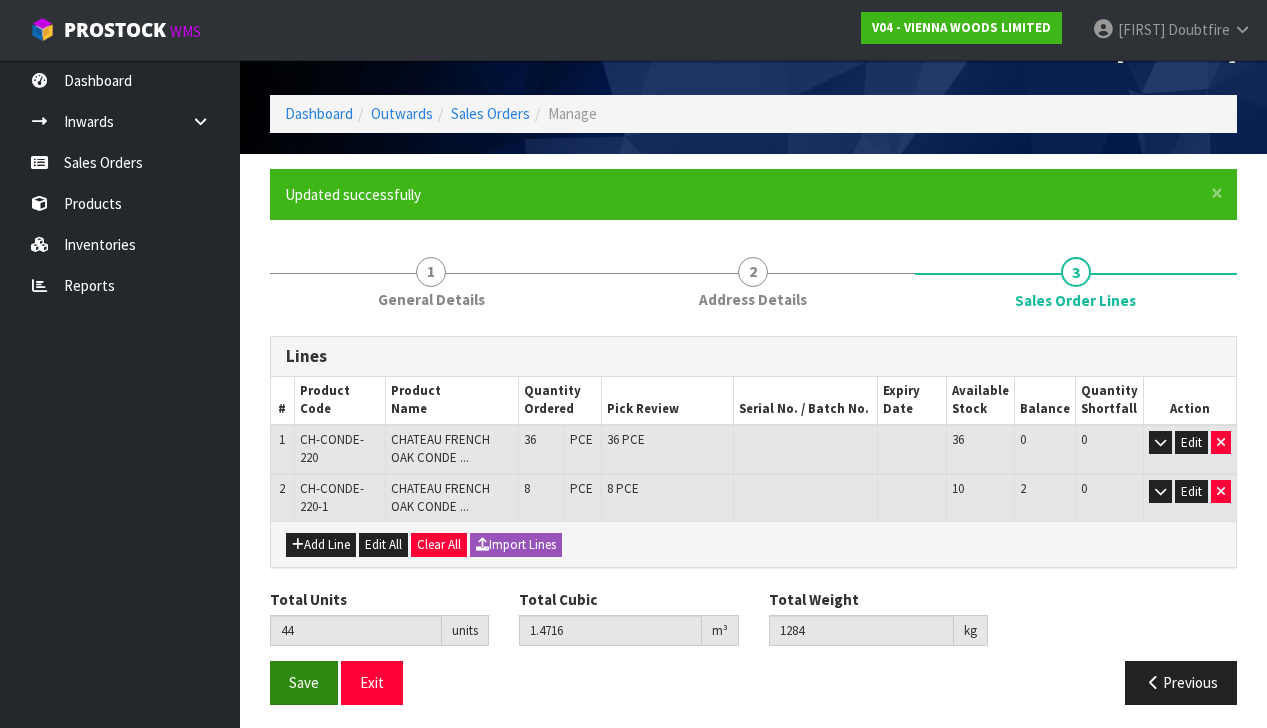 click on "Save" at bounding box center (304, 682) 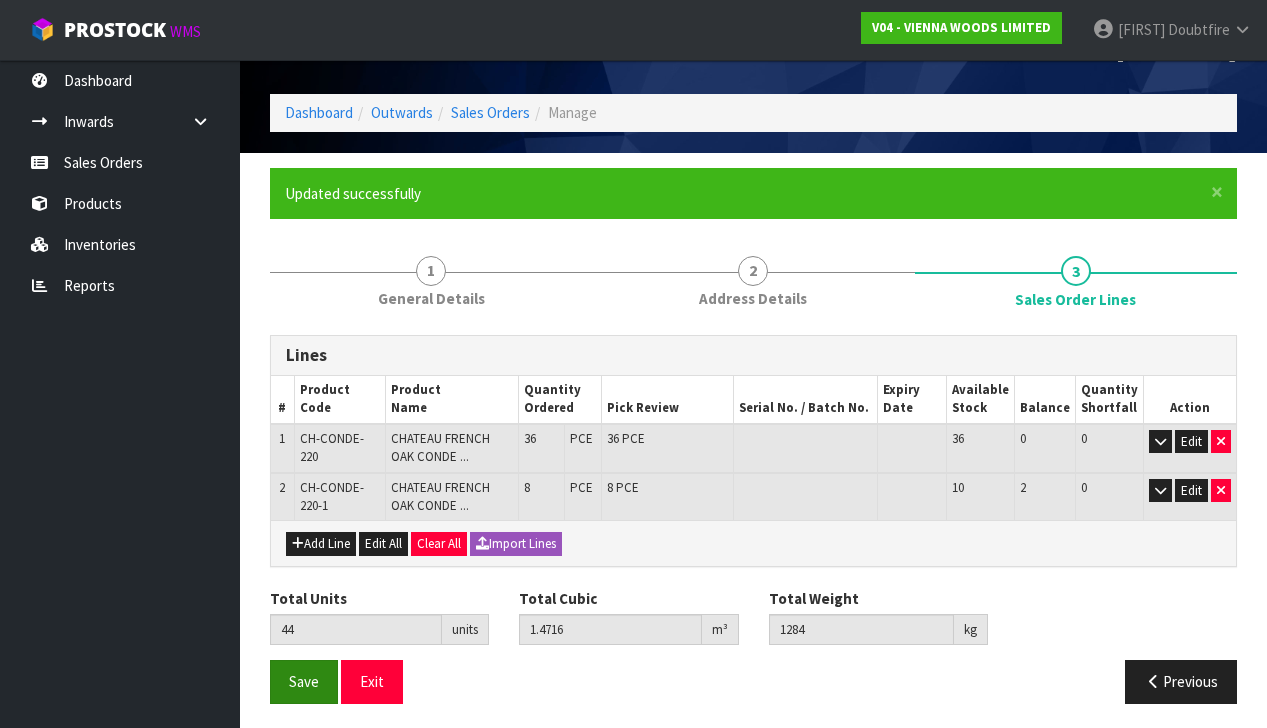 scroll, scrollTop: 51, scrollLeft: 0, axis: vertical 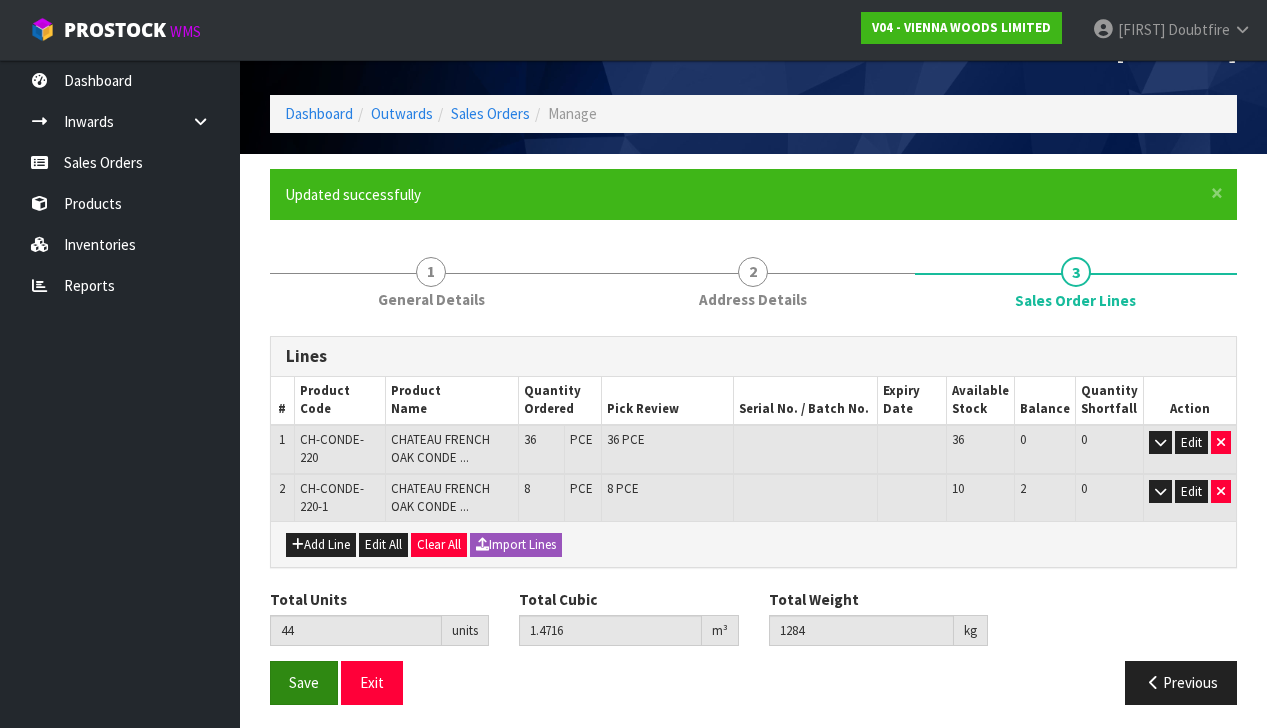 click on "Save" at bounding box center [304, 682] 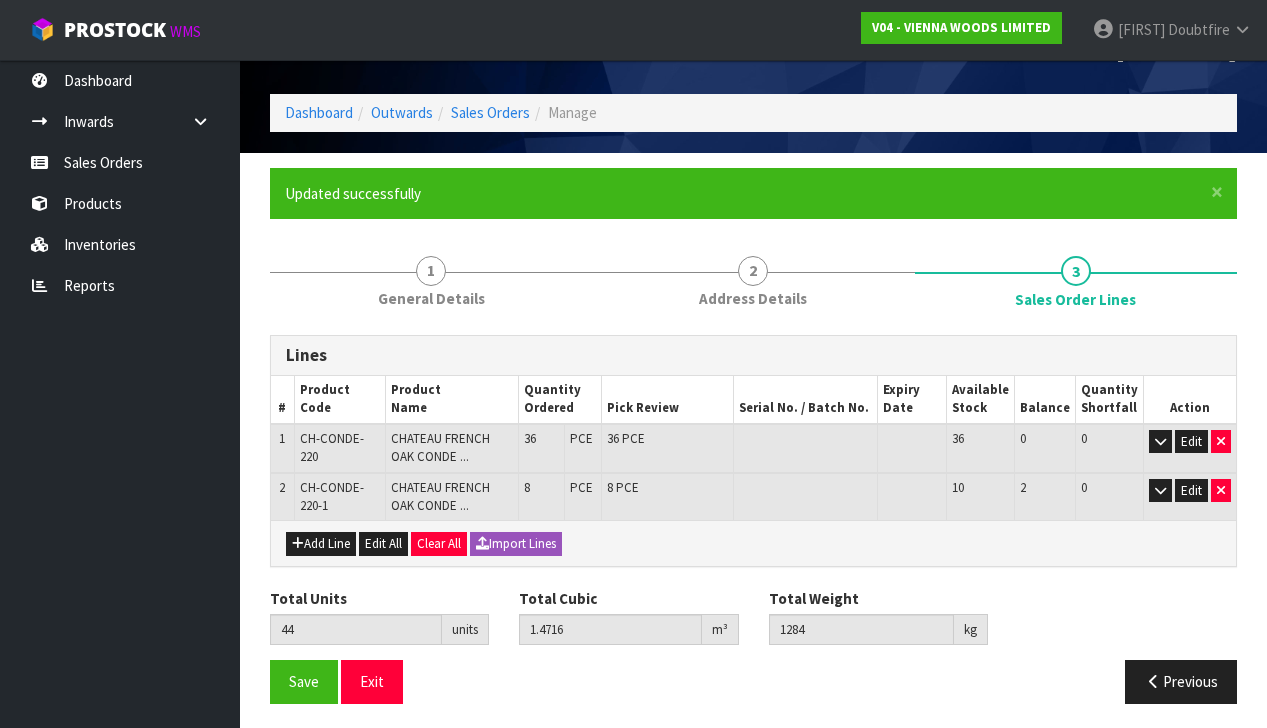 scroll, scrollTop: 51, scrollLeft: 0, axis: vertical 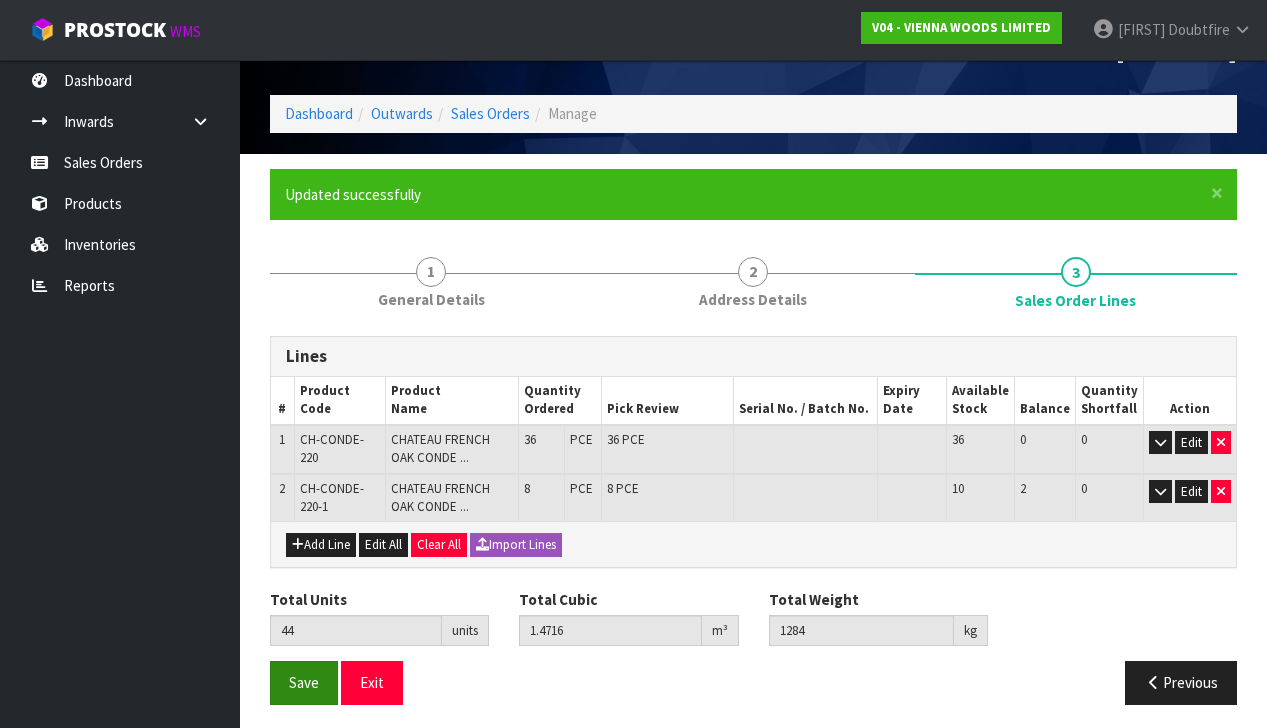 click on "Save" at bounding box center (304, 682) 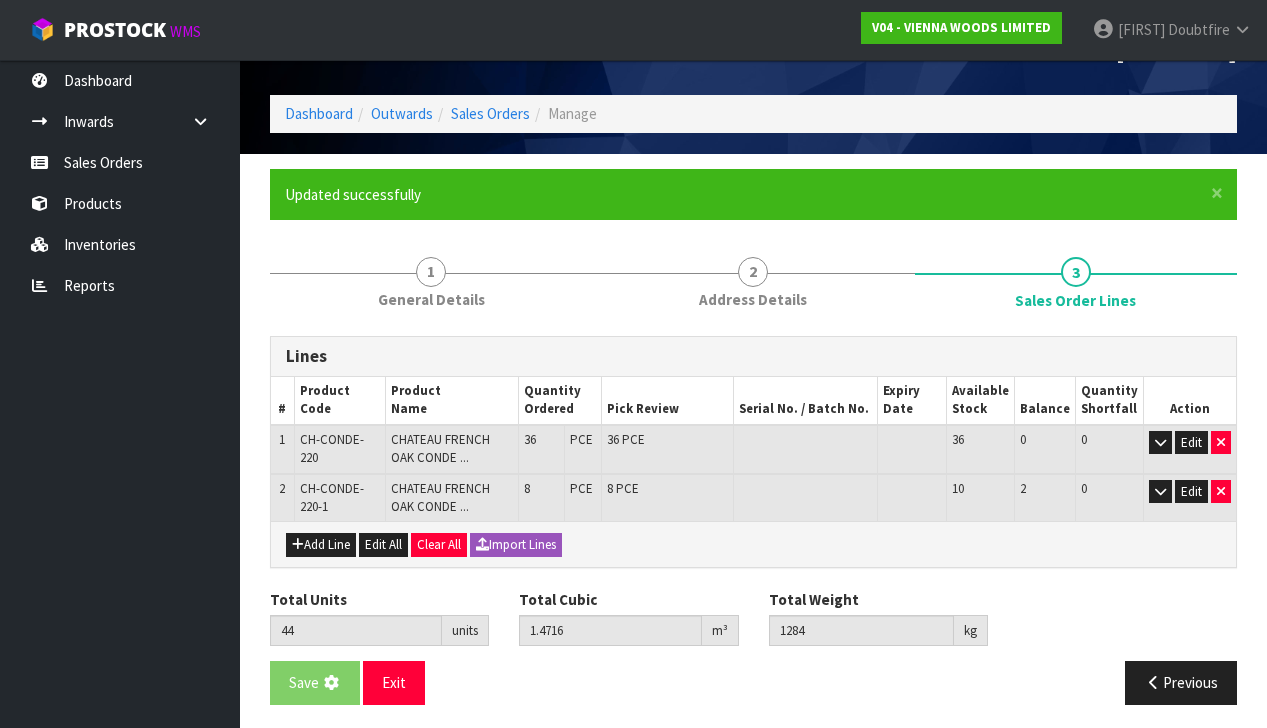 scroll, scrollTop: 0, scrollLeft: 0, axis: both 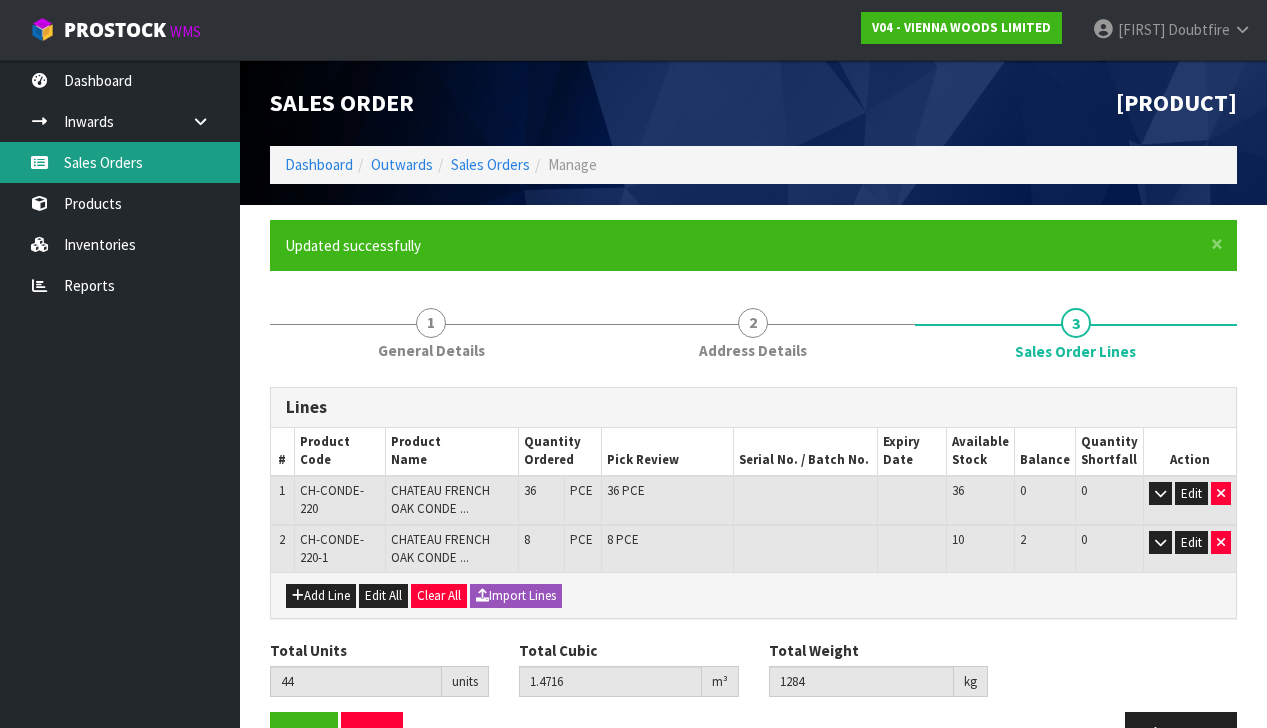 click on "Sales Orders" at bounding box center [120, 162] 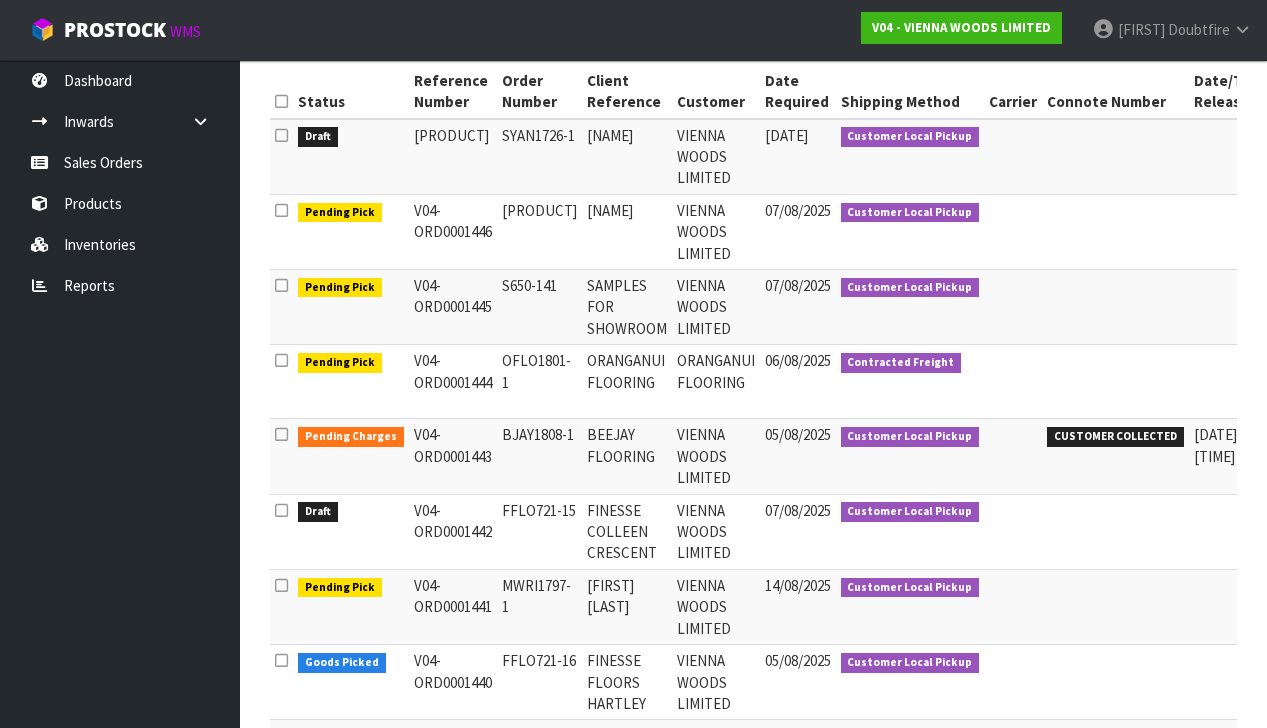 scroll, scrollTop: 339, scrollLeft: 0, axis: vertical 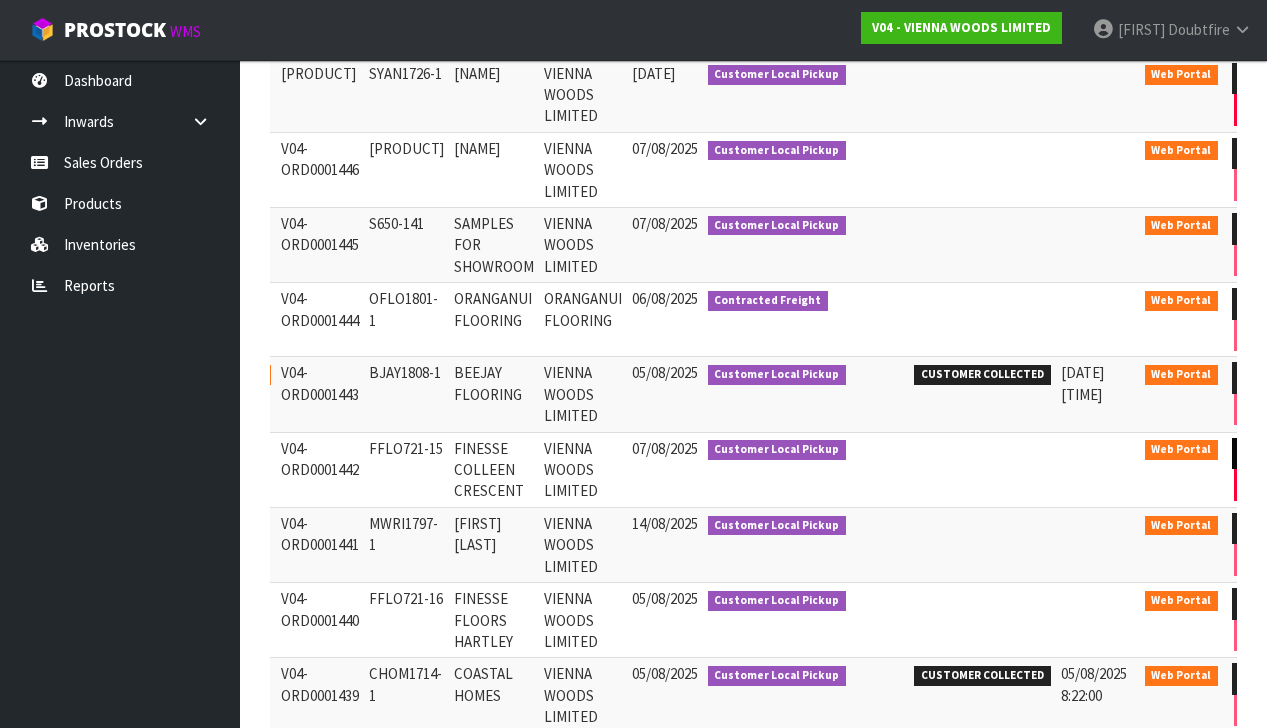 click at bounding box center (1250, 453) 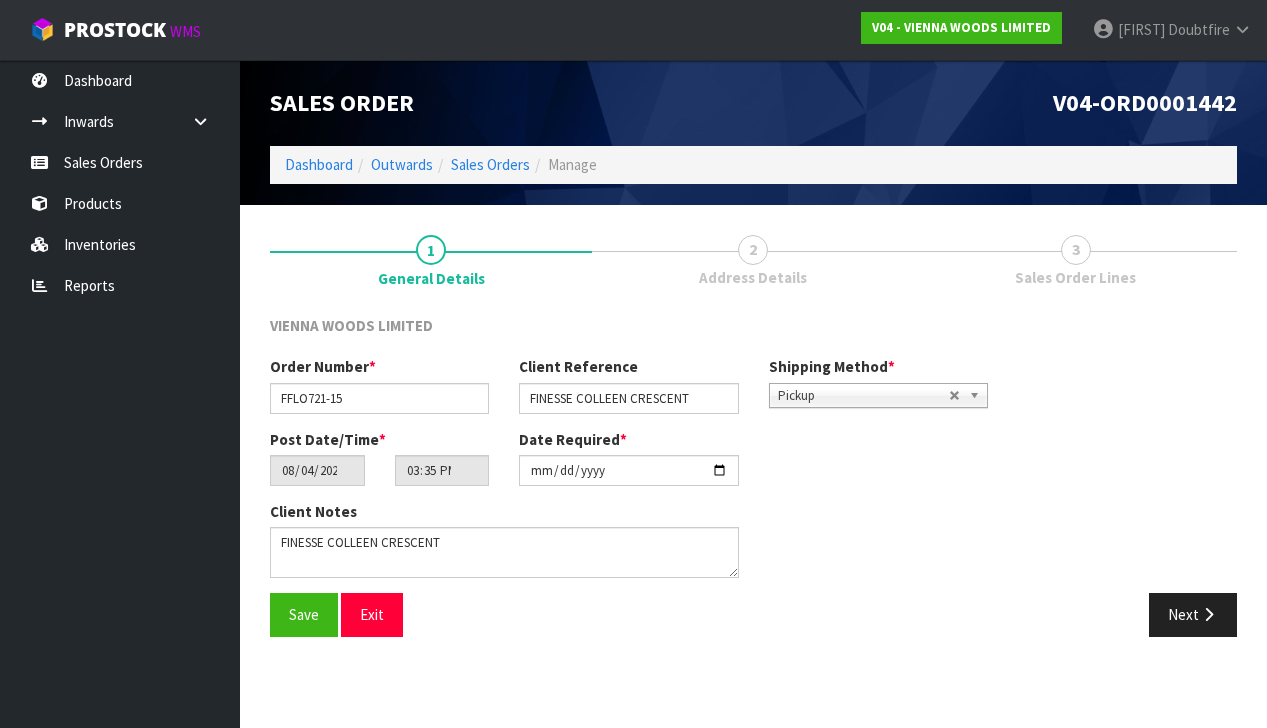 scroll, scrollTop: 0, scrollLeft: 0, axis: both 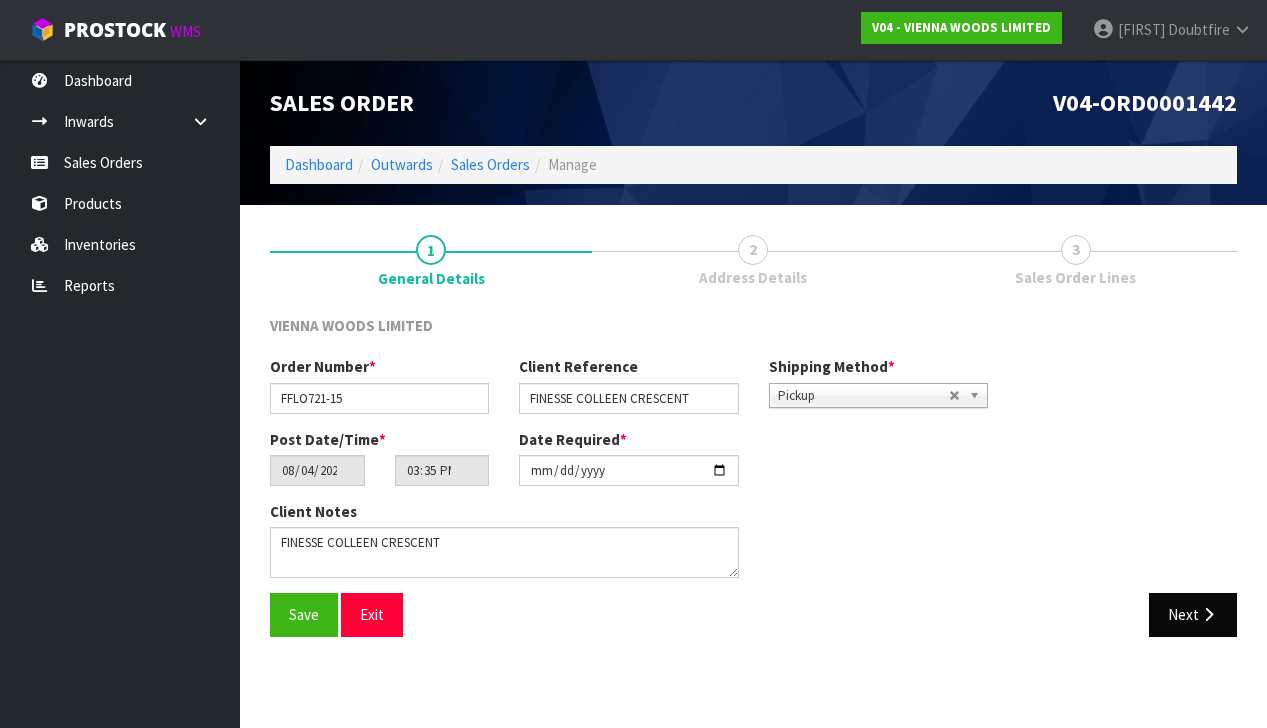 click on "Next" at bounding box center [1193, 614] 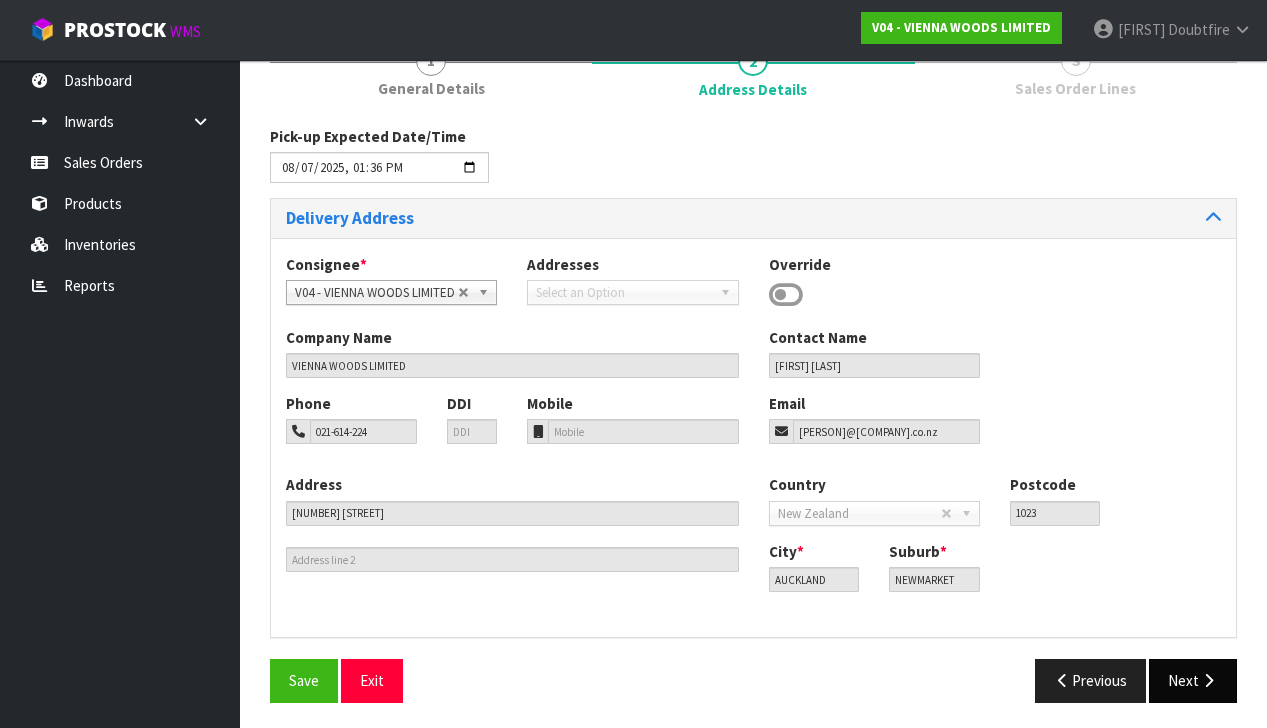 scroll, scrollTop: 188, scrollLeft: 0, axis: vertical 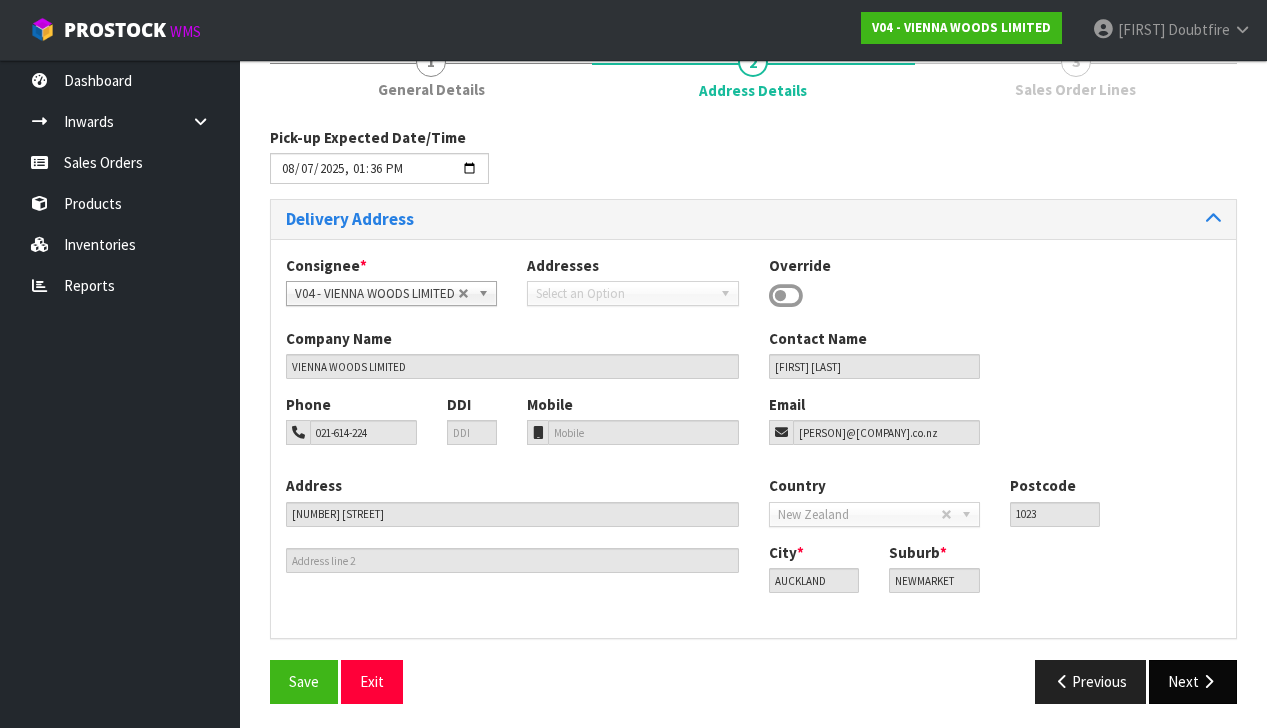 click on "Next" at bounding box center [1193, 681] 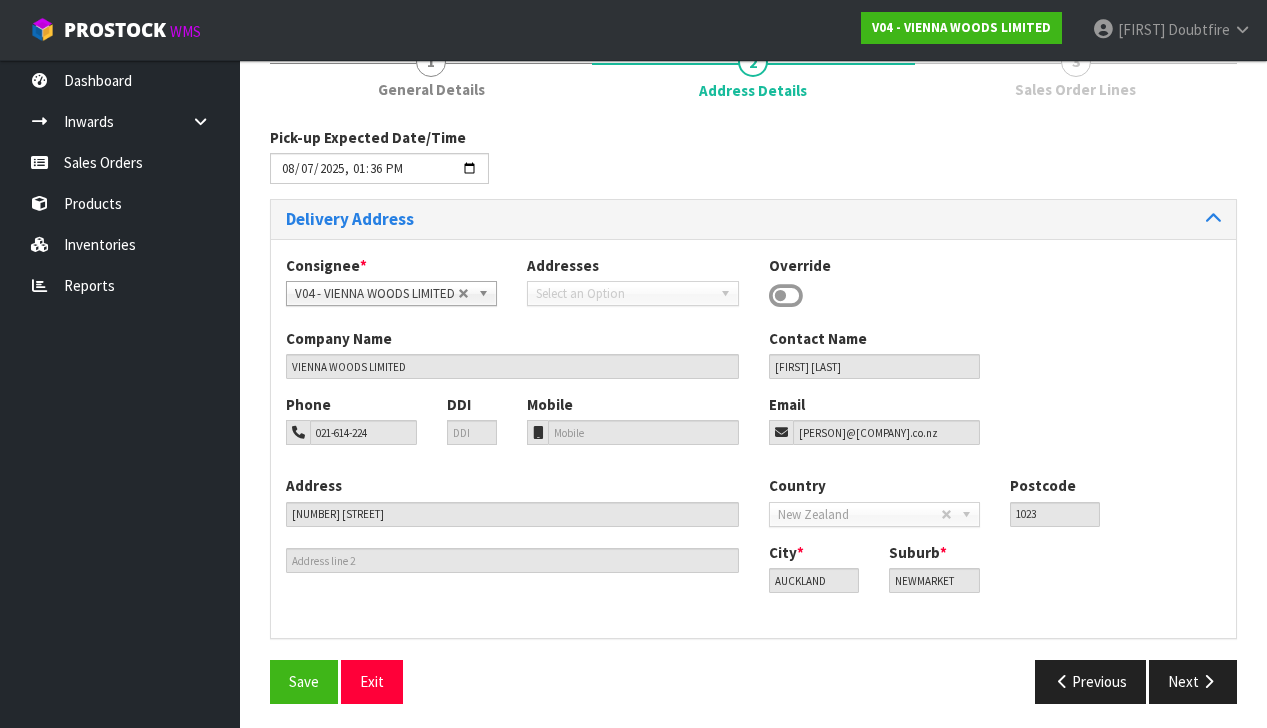 scroll, scrollTop: 0, scrollLeft: 0, axis: both 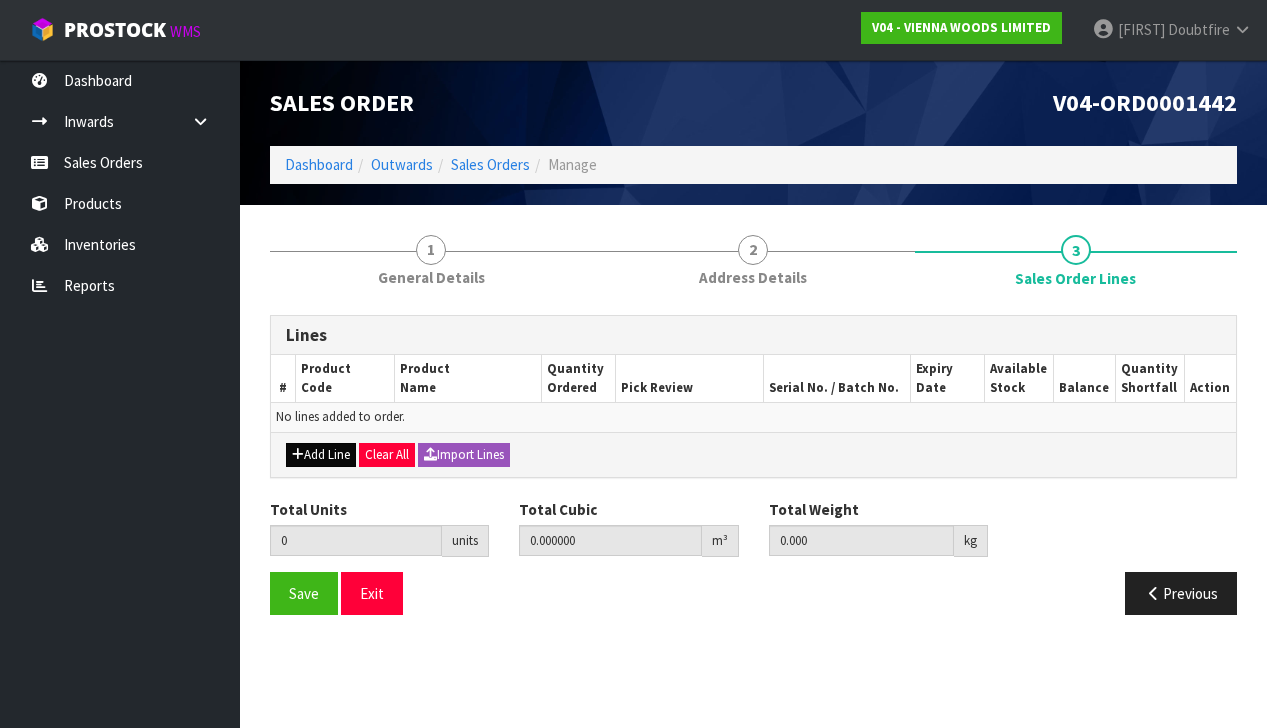 click on "Add Line" at bounding box center (321, 455) 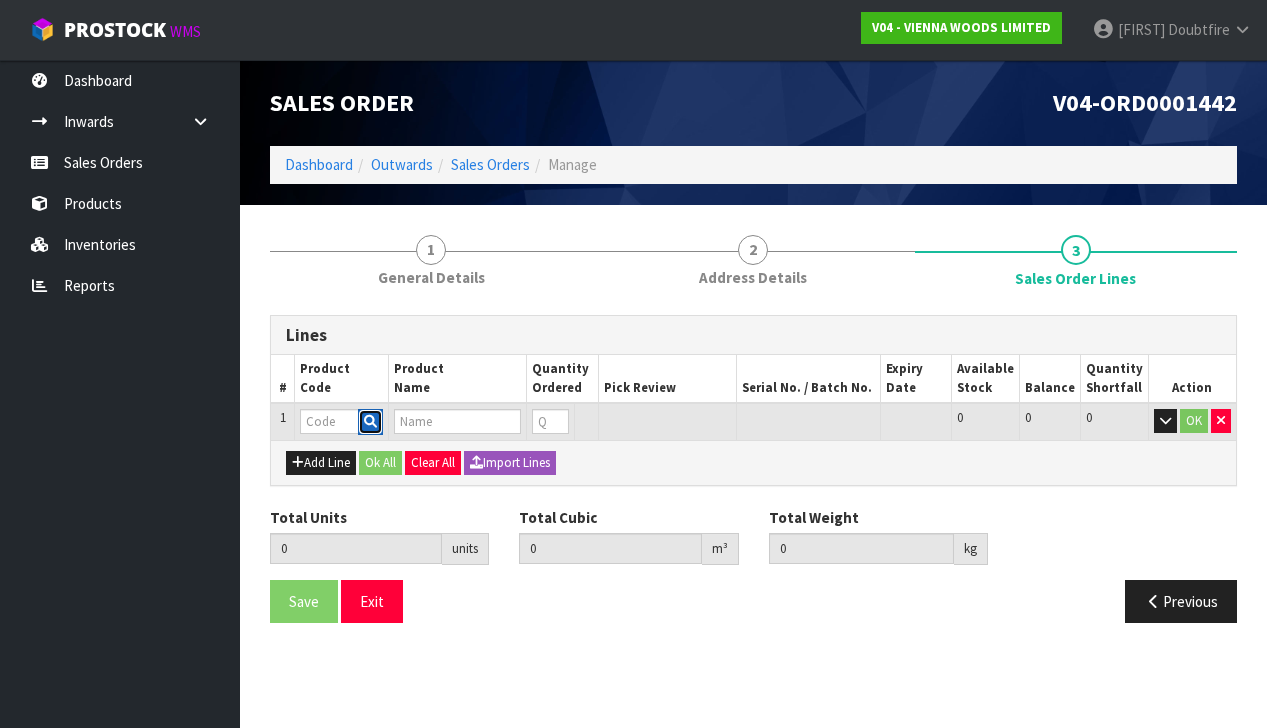 click at bounding box center (370, 421) 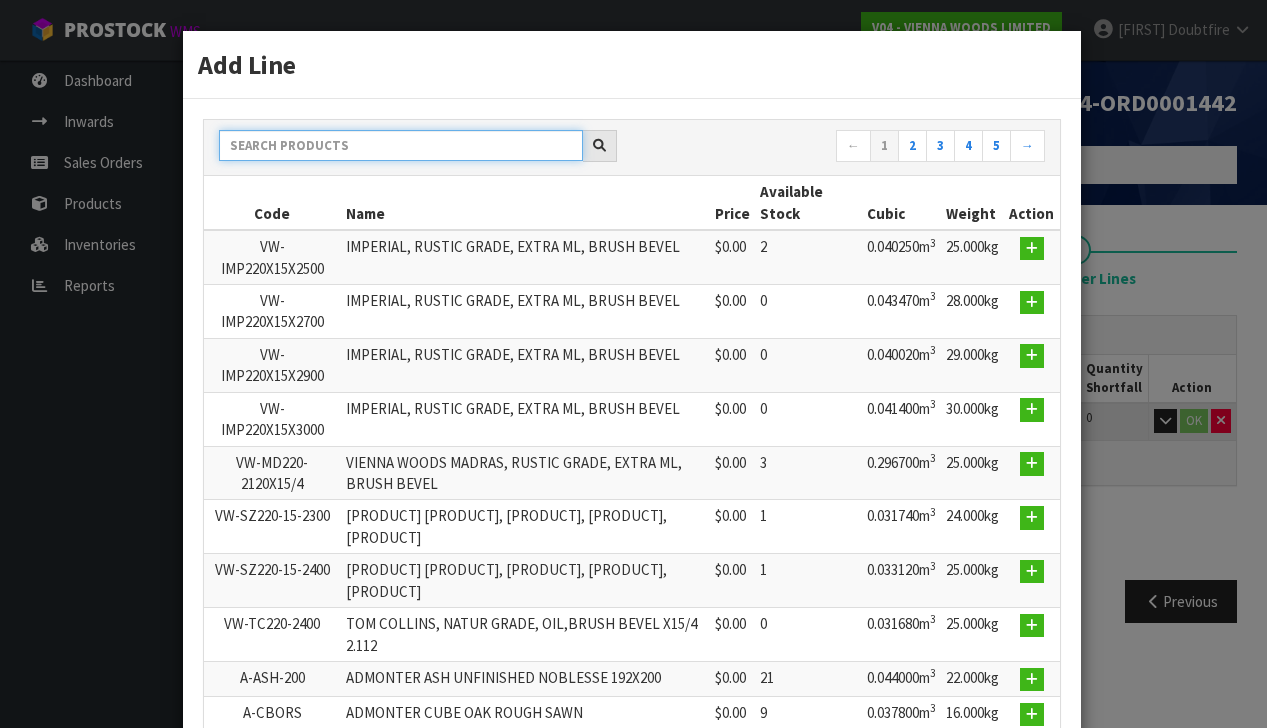 click at bounding box center (401, 145) 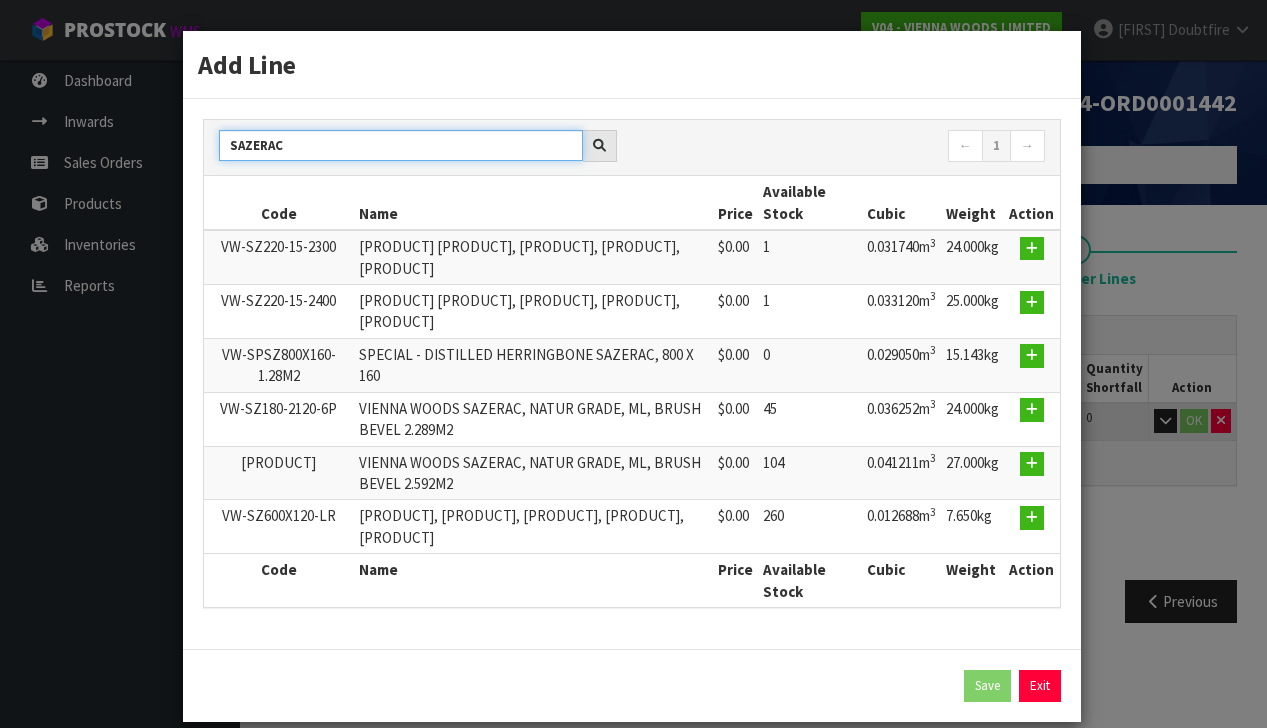 scroll, scrollTop: 2, scrollLeft: 0, axis: vertical 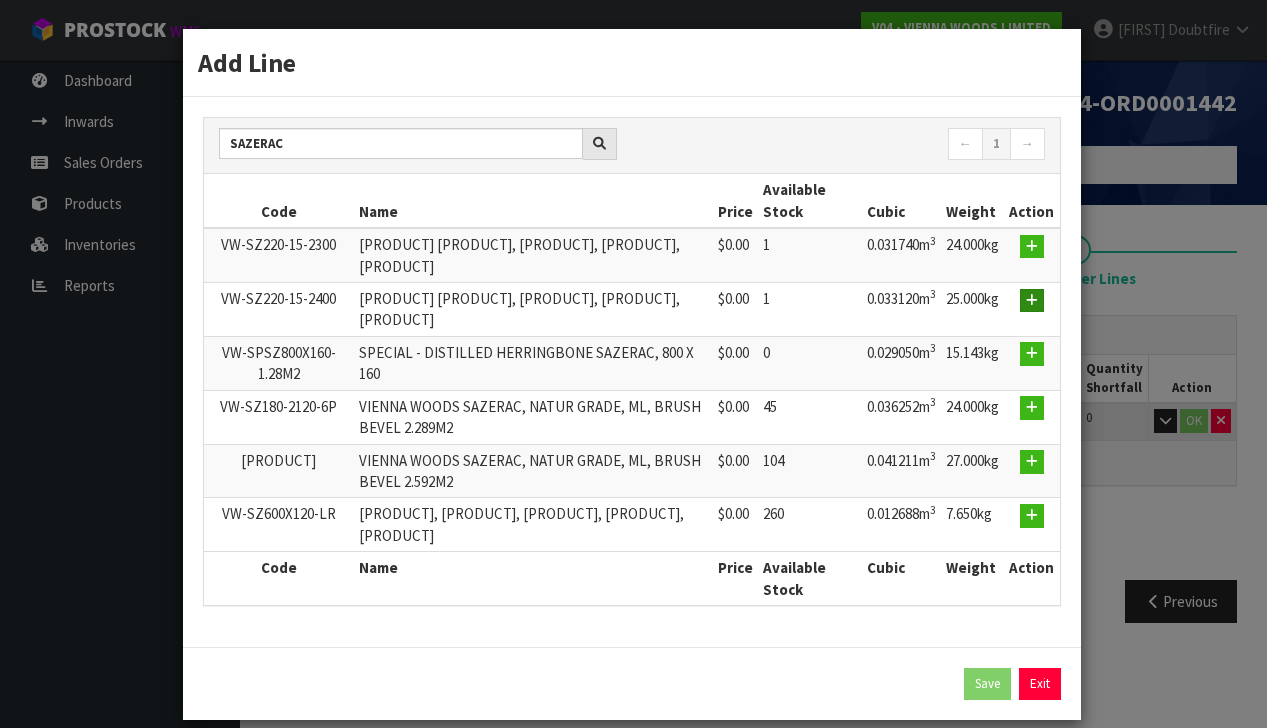 click at bounding box center (1032, 300) 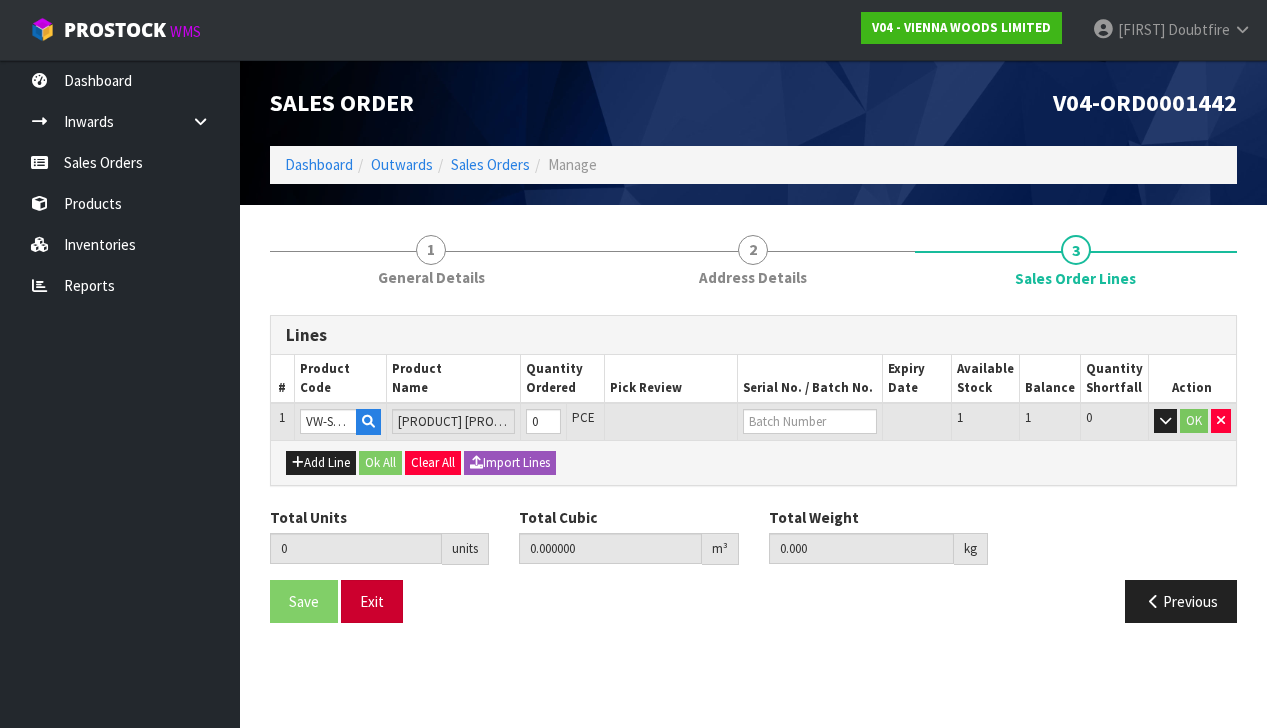 click on "Exit" at bounding box center (372, 601) 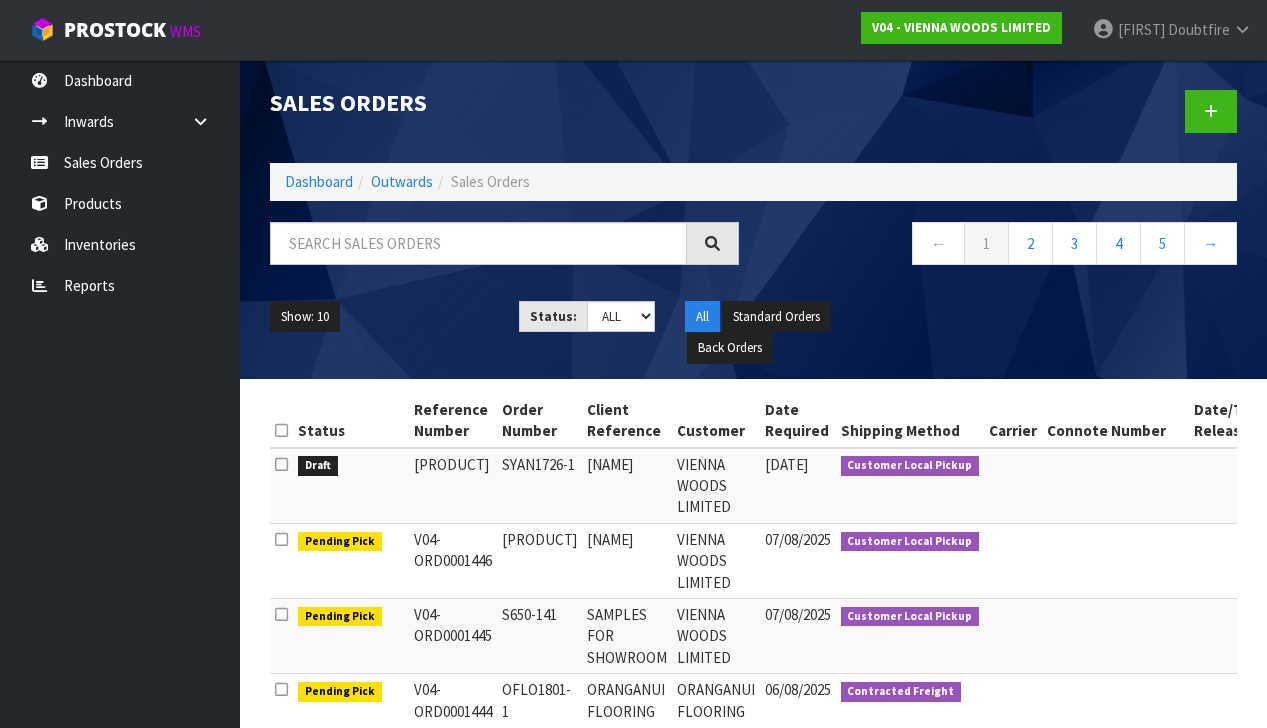 scroll, scrollTop: 0, scrollLeft: 0, axis: both 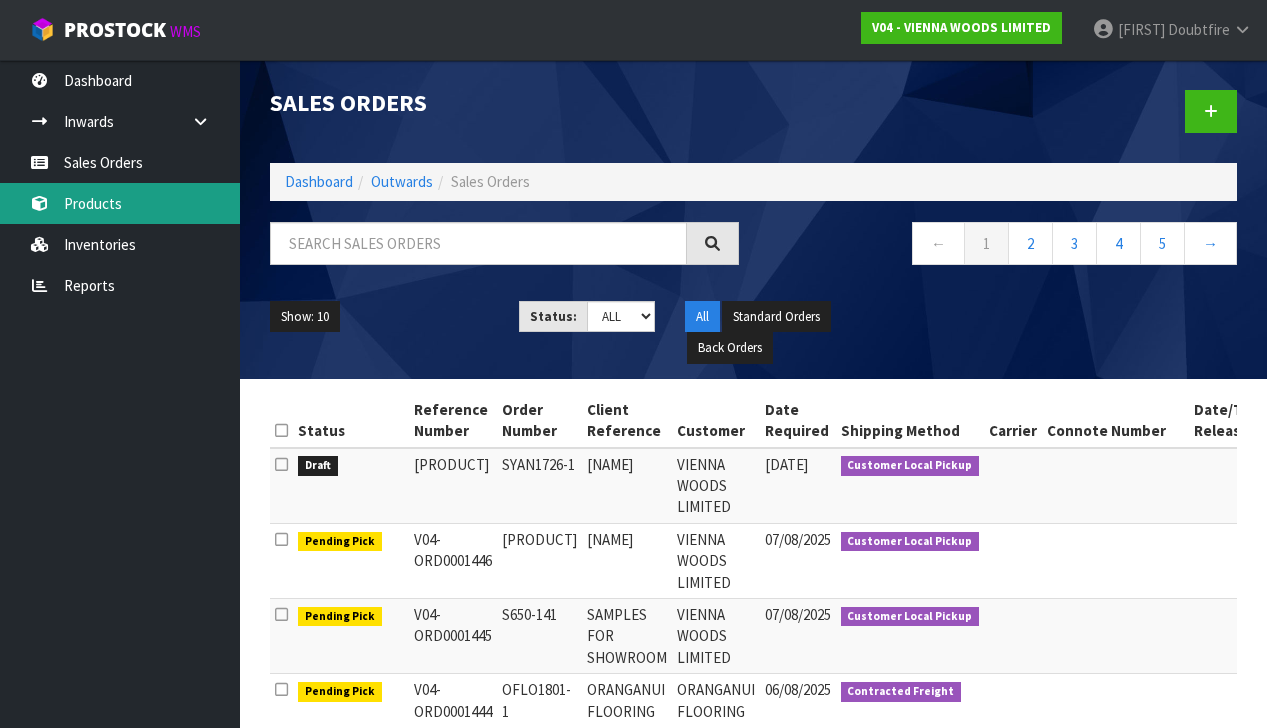 click on "Products" at bounding box center (120, 203) 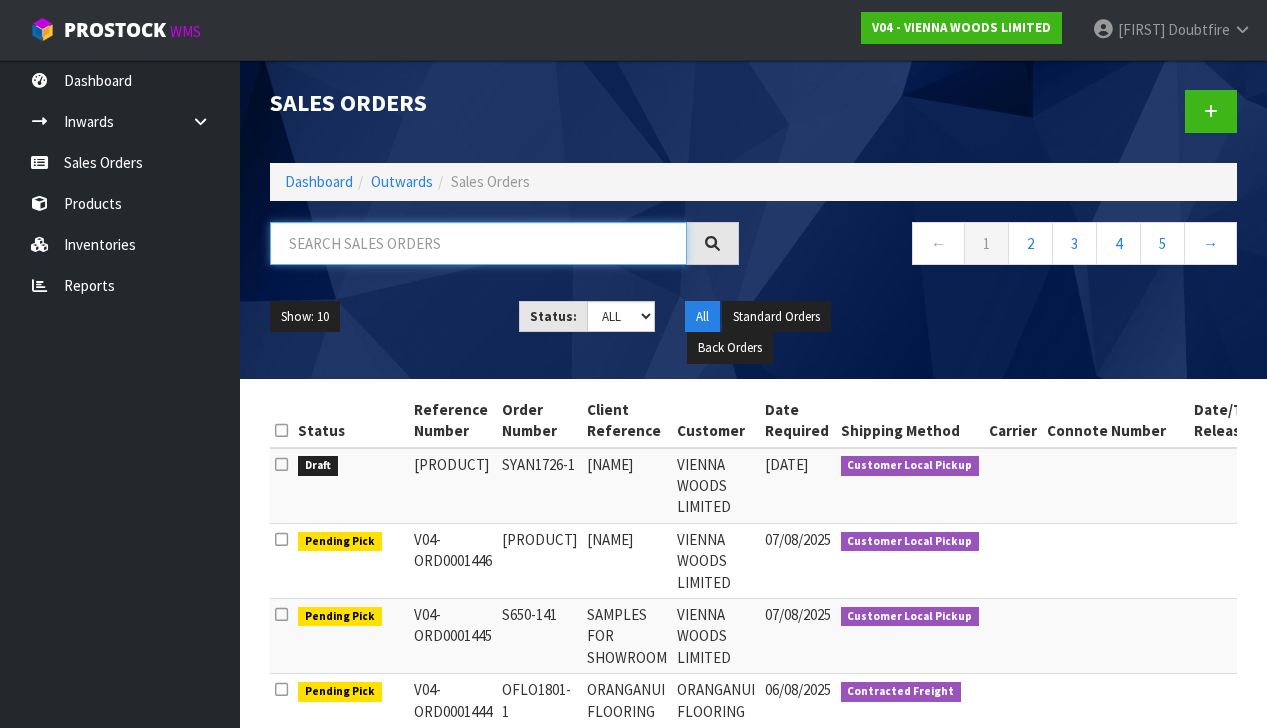 click at bounding box center [478, 243] 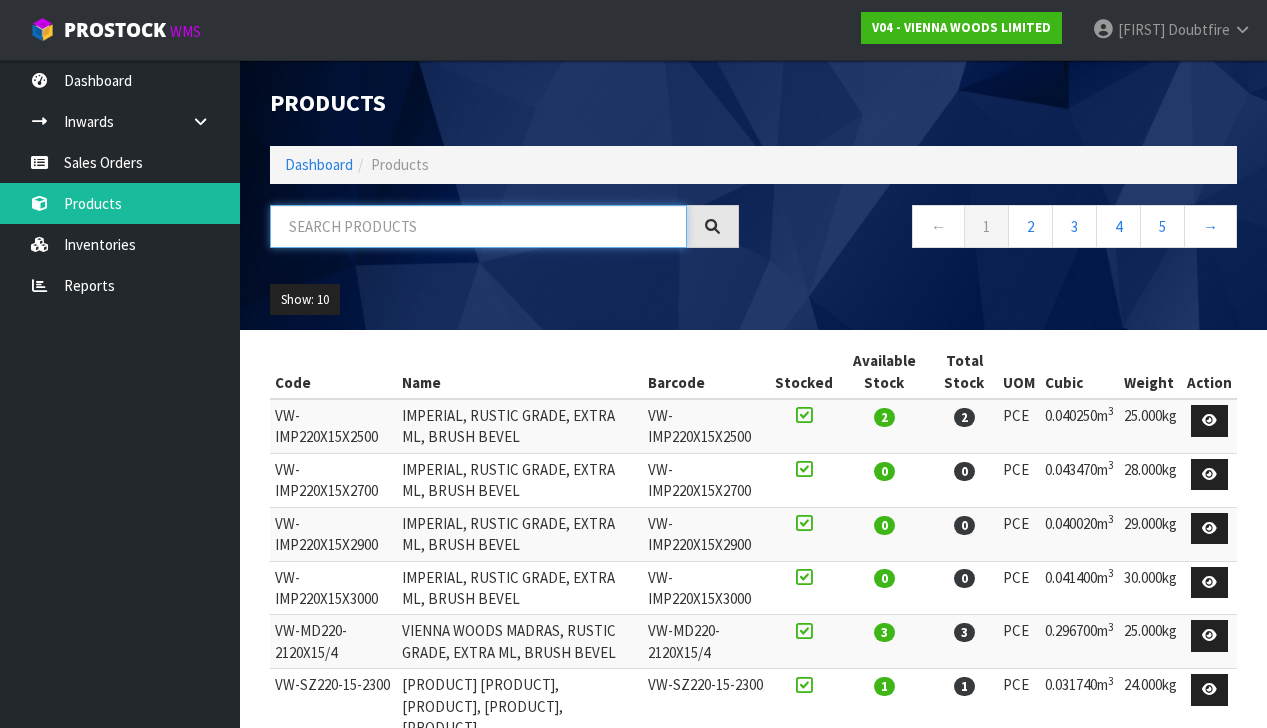 click at bounding box center [478, 226] 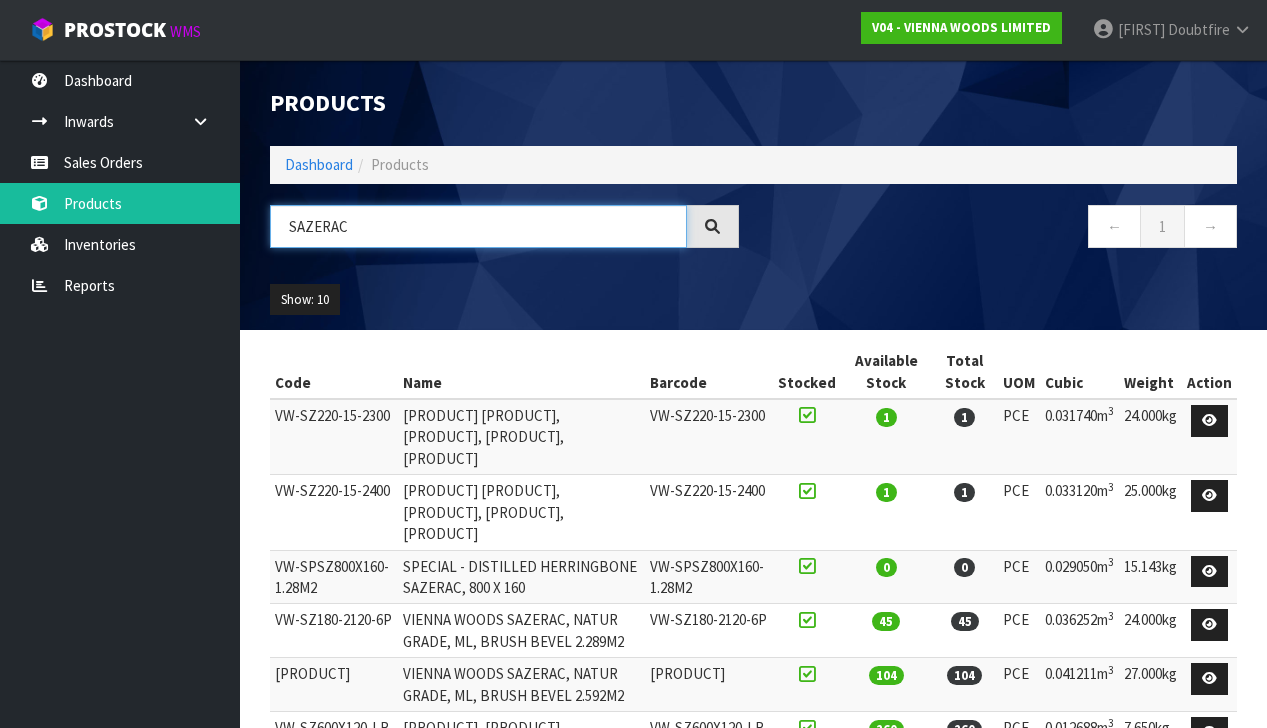 scroll, scrollTop: 0, scrollLeft: 0, axis: both 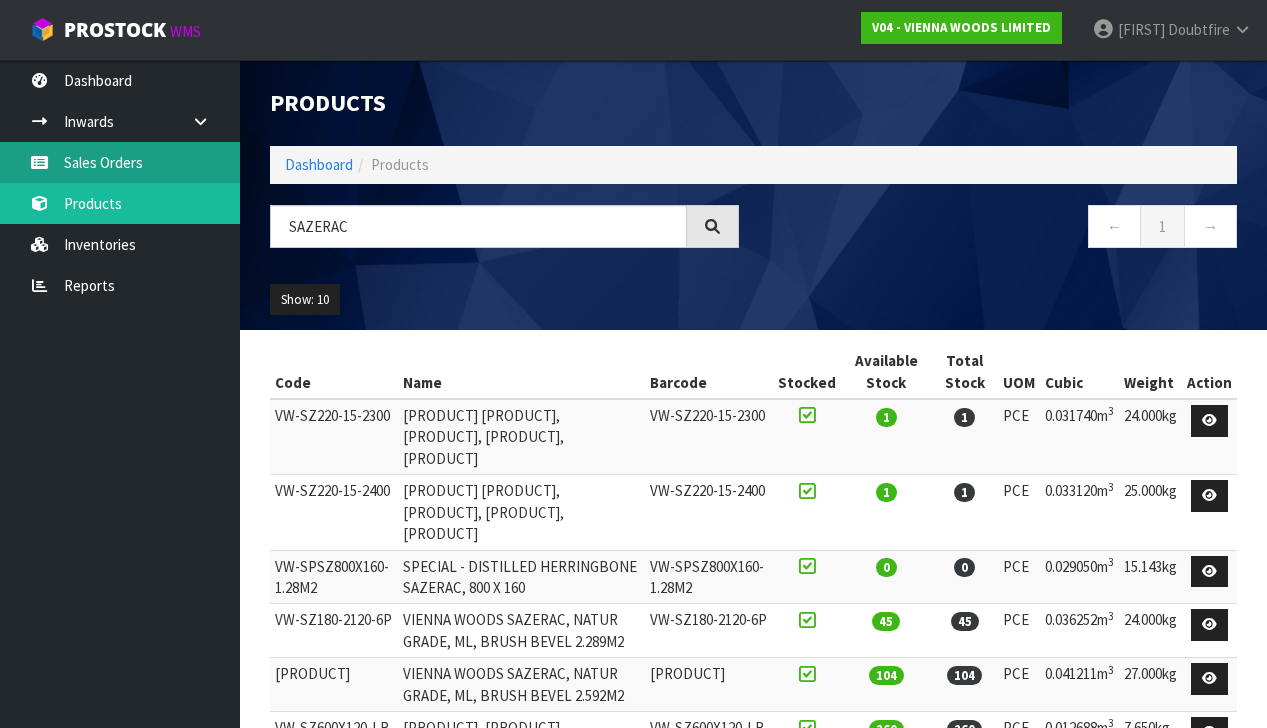 click on "Sales Orders" at bounding box center [120, 162] 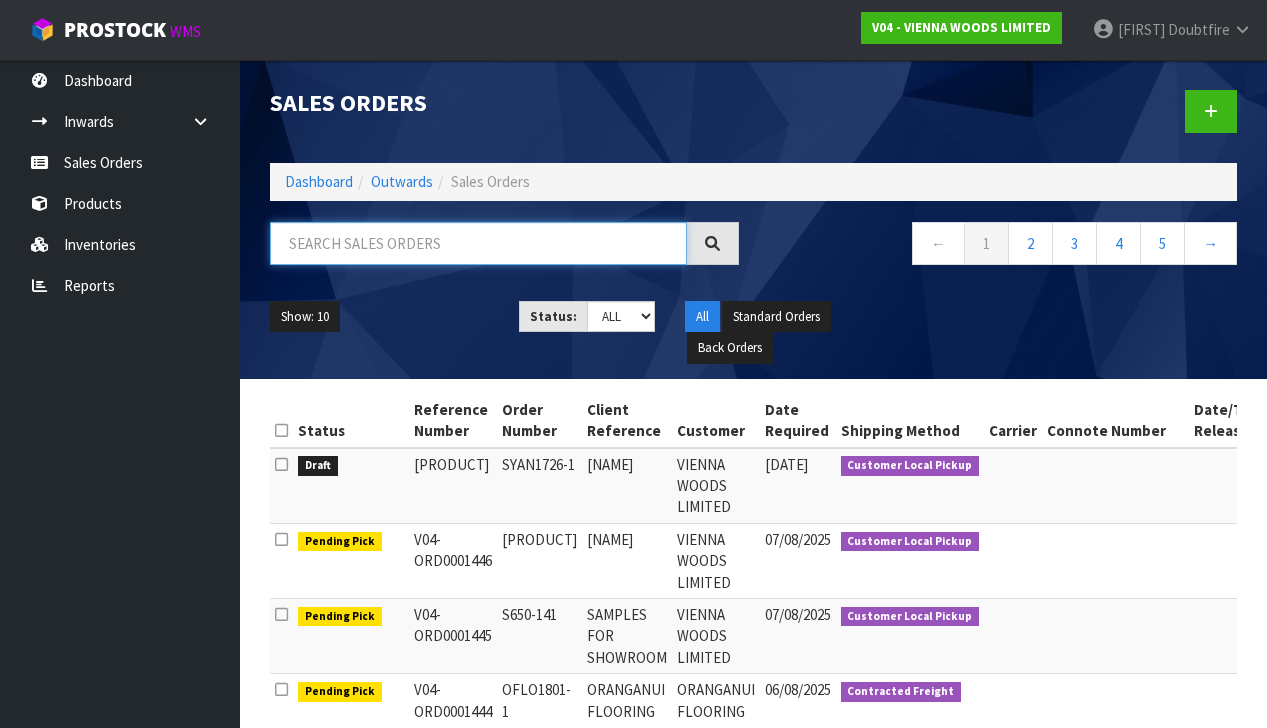 click at bounding box center [478, 243] 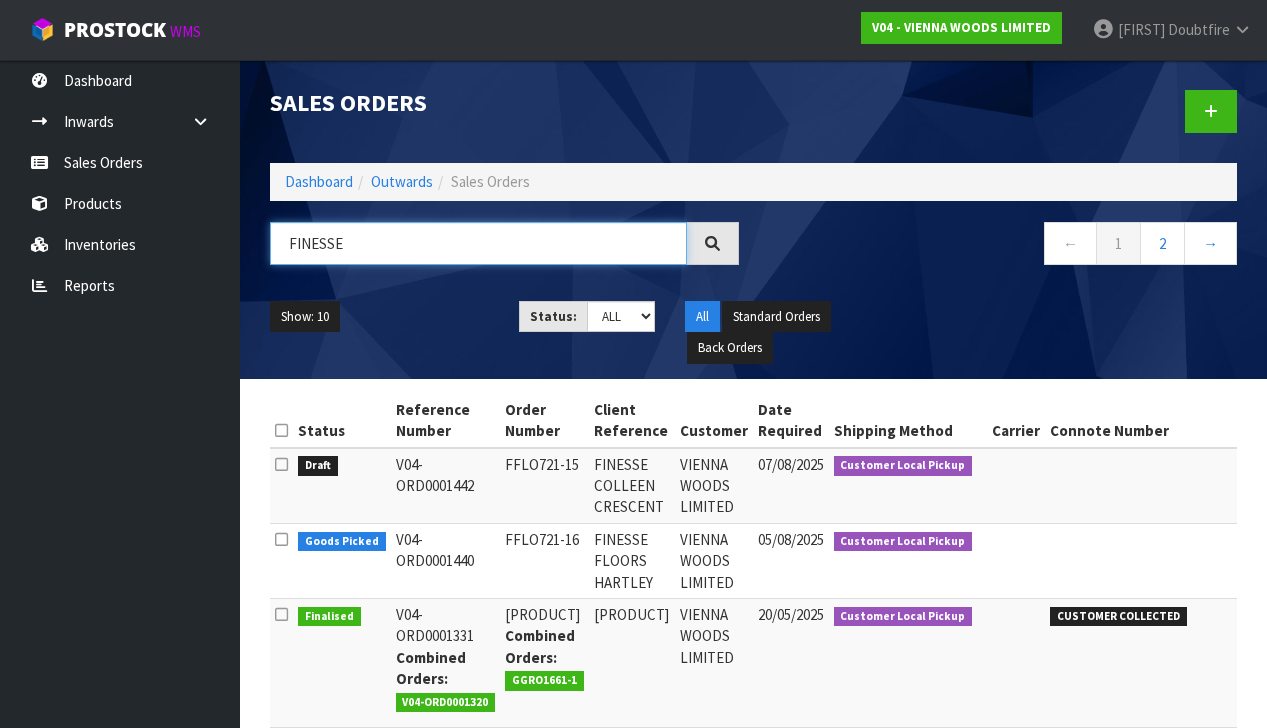 scroll, scrollTop: 0, scrollLeft: 0, axis: both 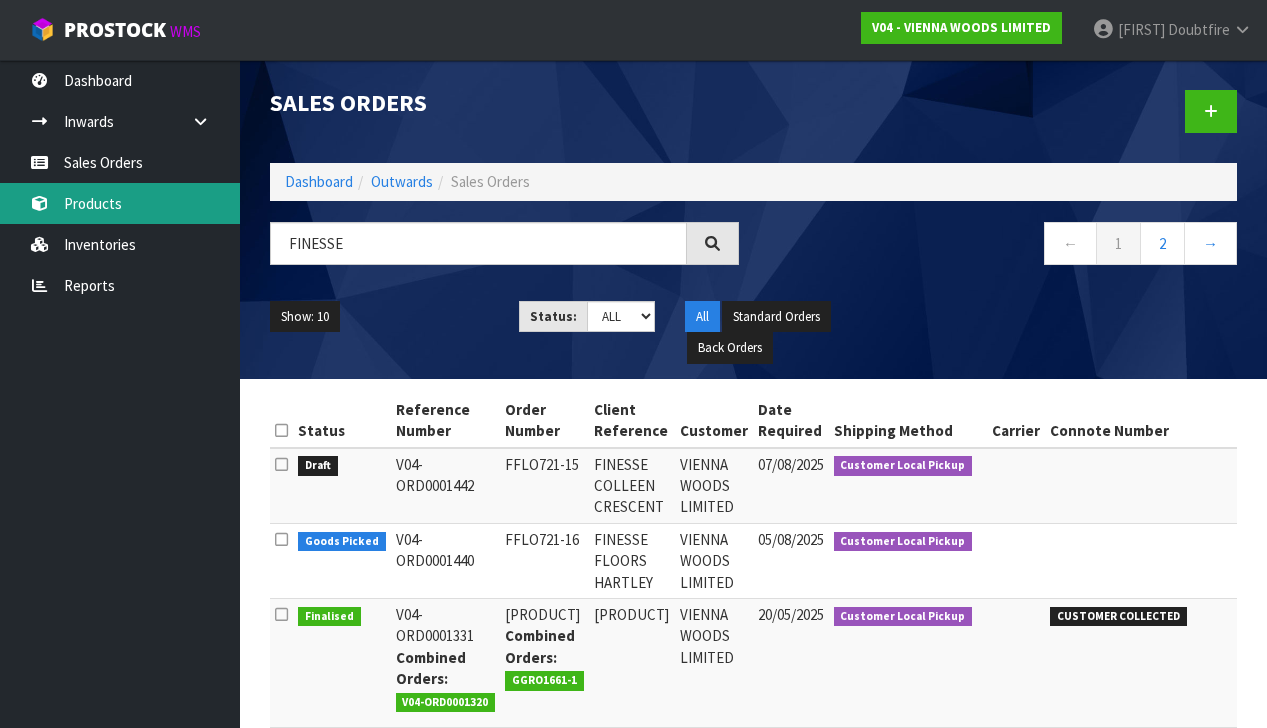 click on "Products" at bounding box center [120, 203] 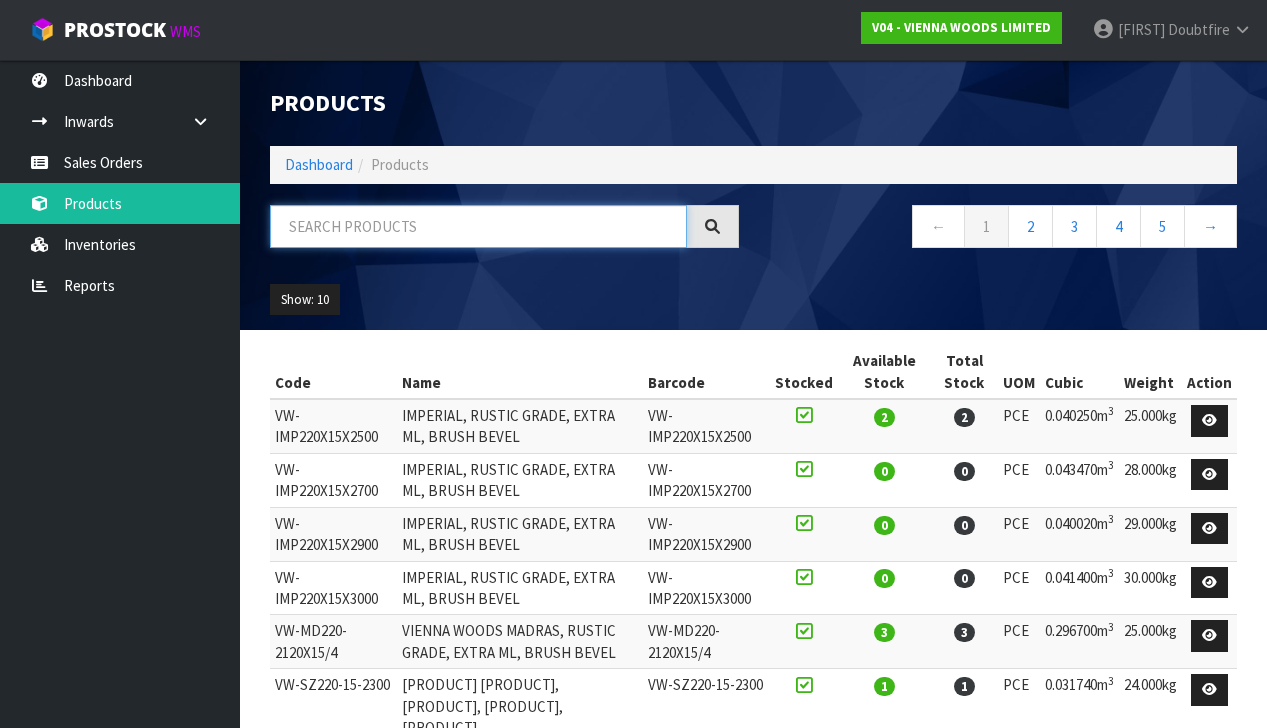 click at bounding box center (478, 226) 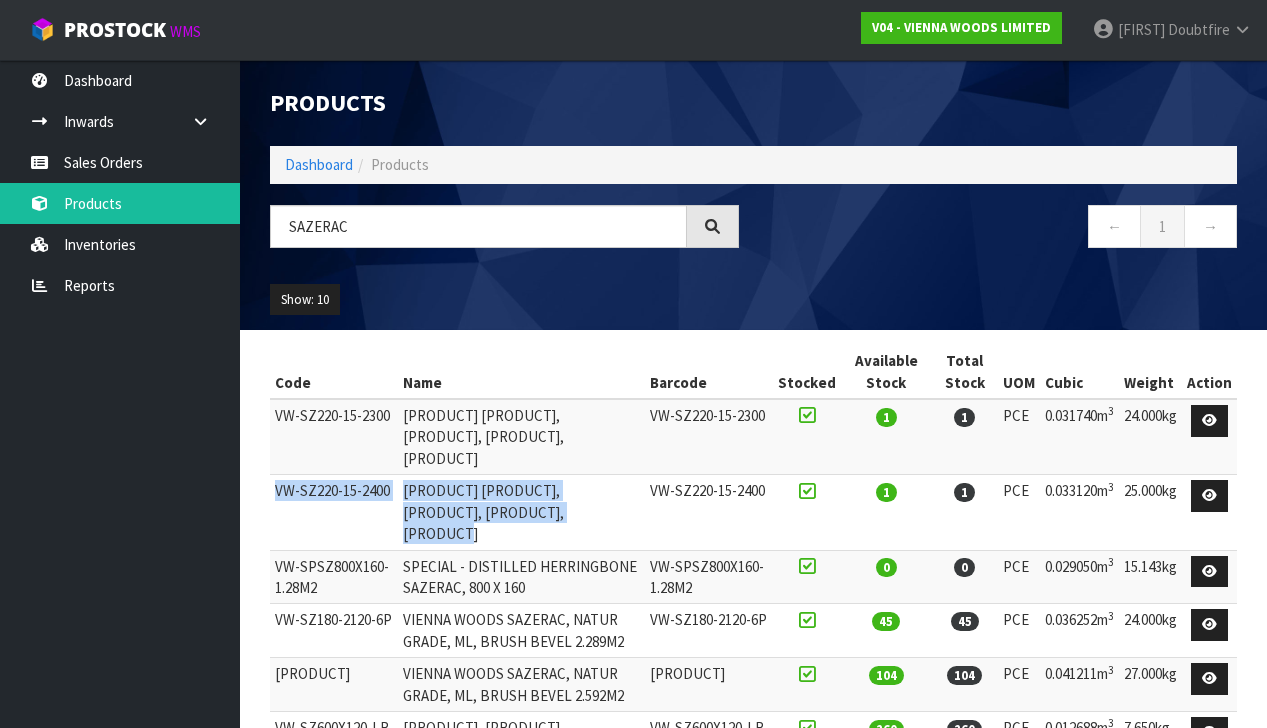 drag, startPoint x: 276, startPoint y: 466, endPoint x: 659, endPoint y: 492, distance: 383.8815 